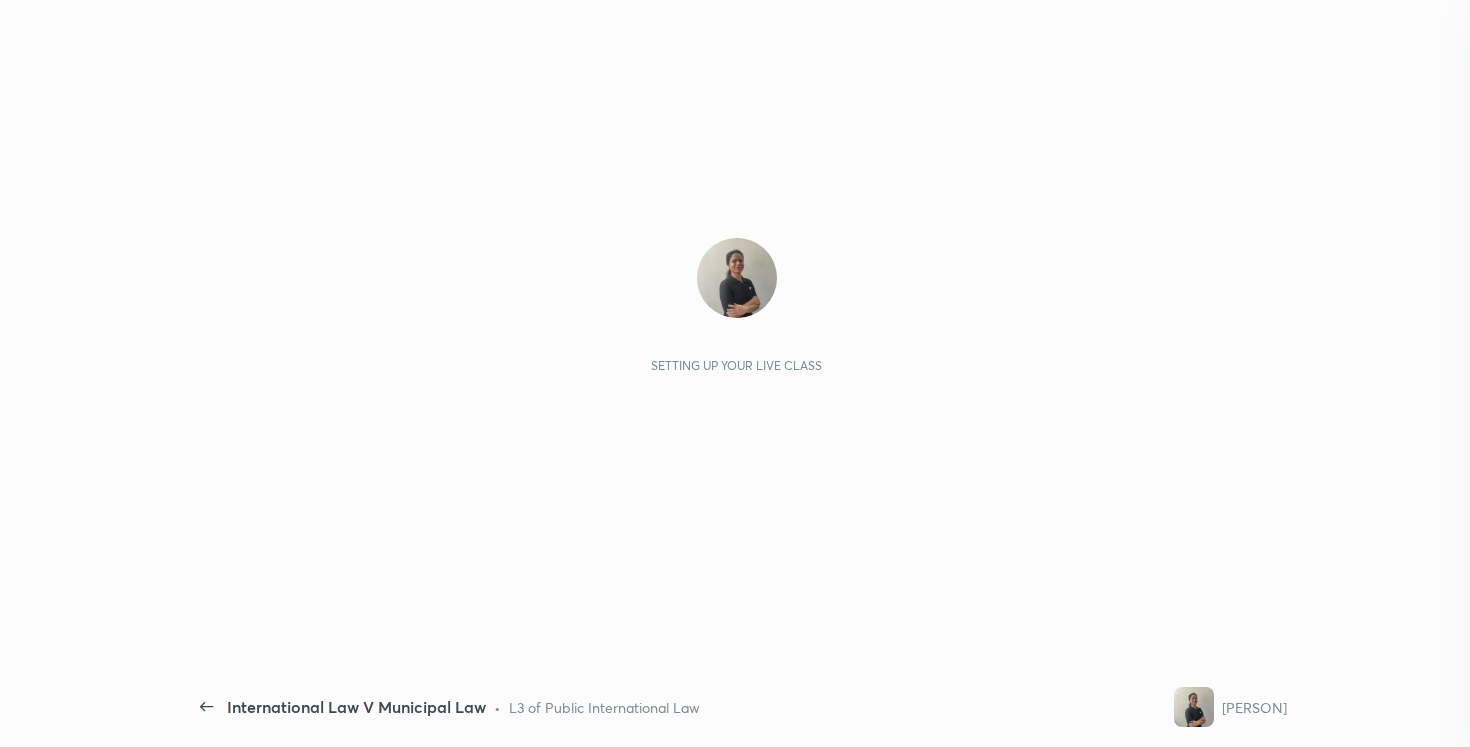scroll, scrollTop: 0, scrollLeft: 0, axis: both 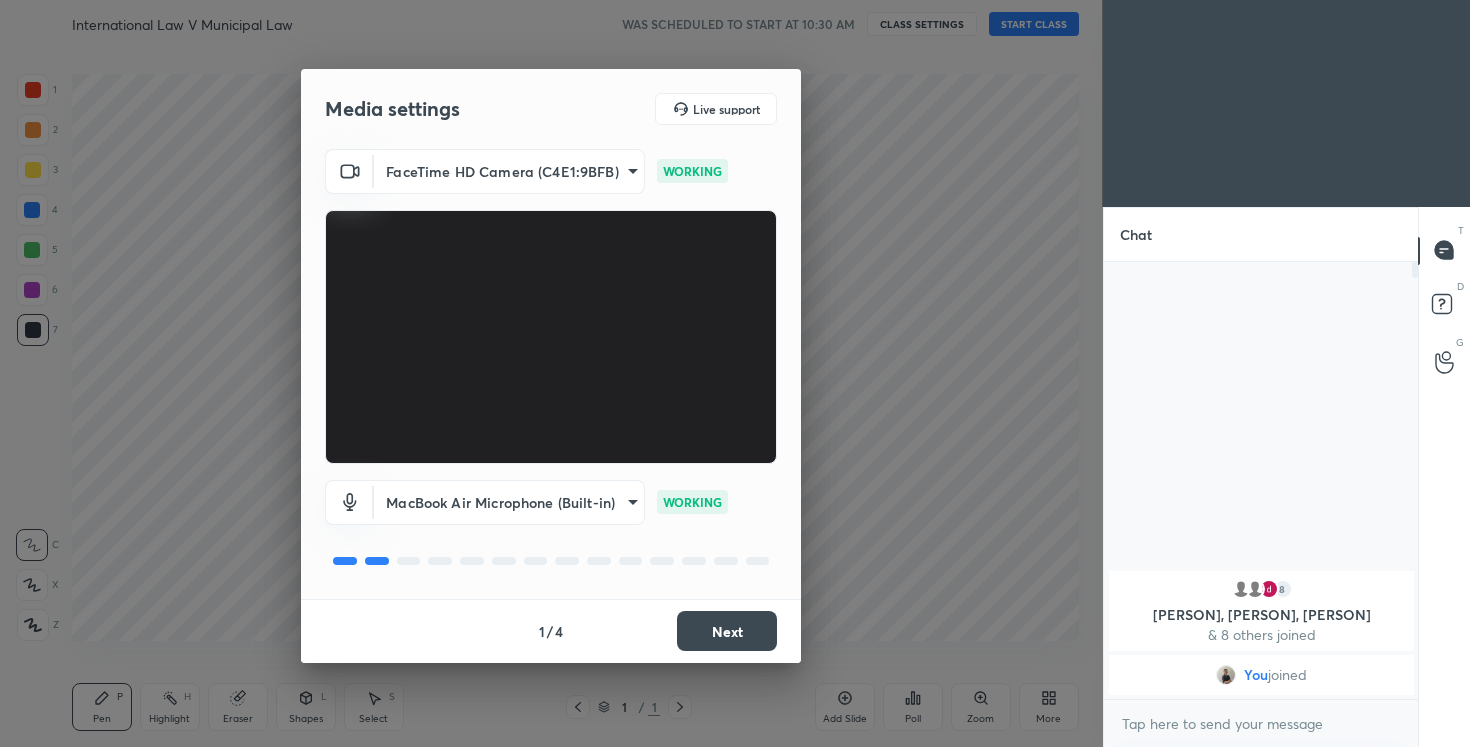 click on "Next" at bounding box center (727, 631) 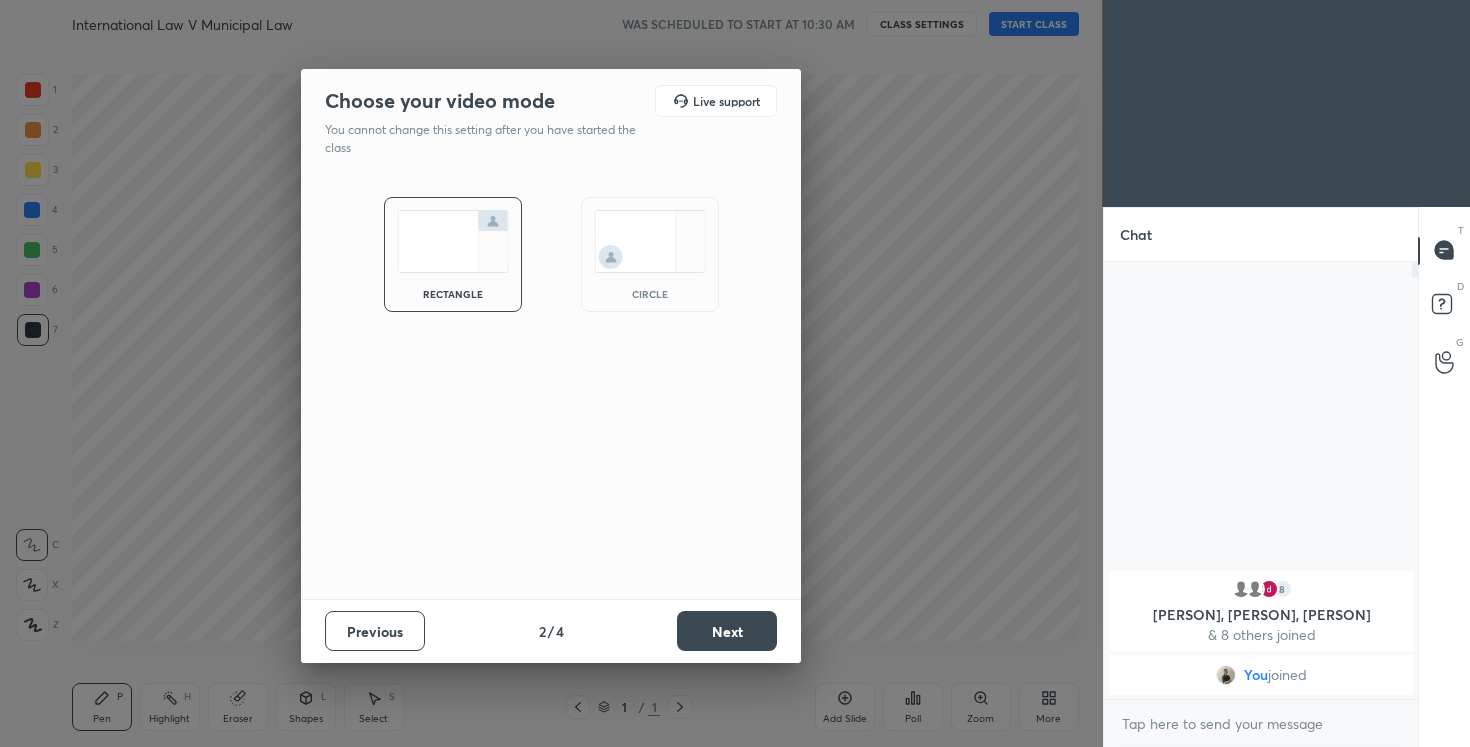 click on "Next" at bounding box center (727, 631) 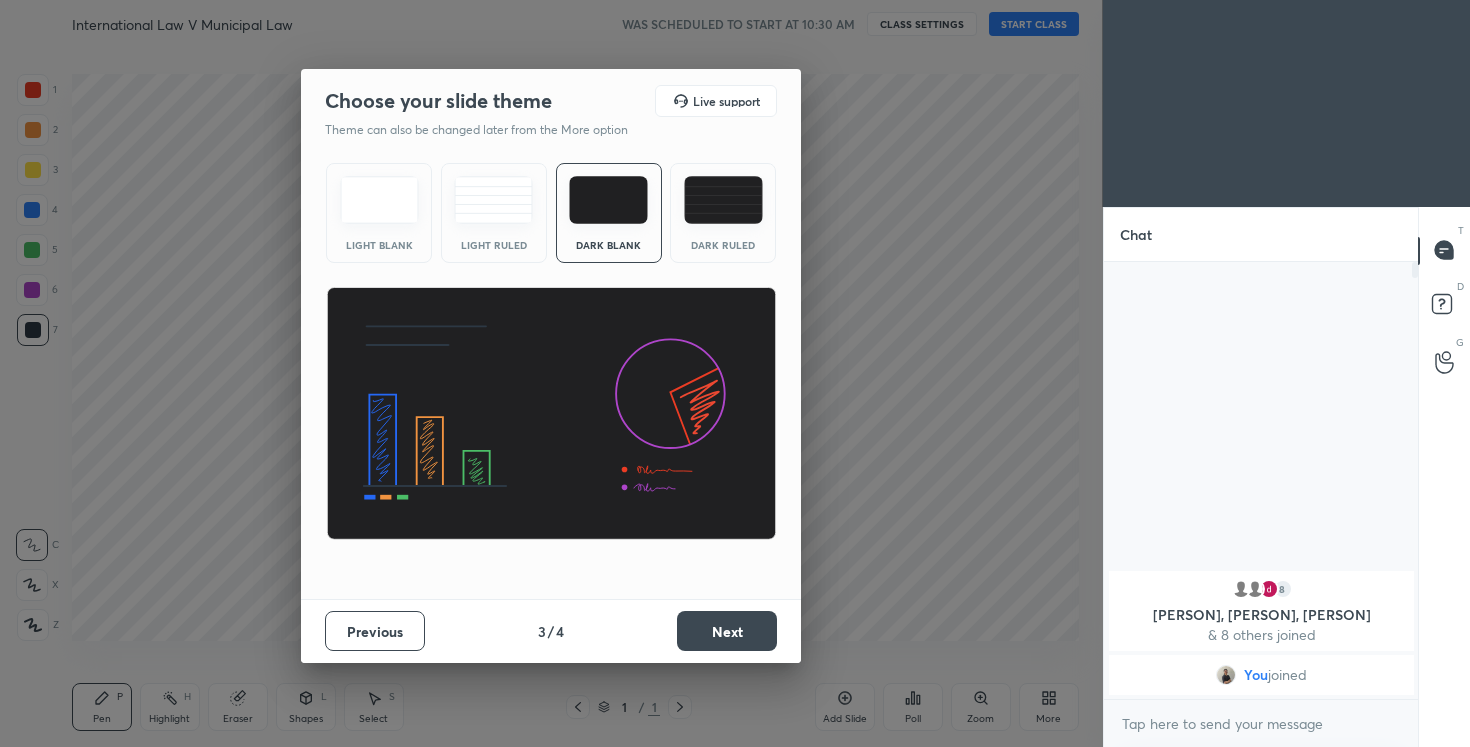 click on "Next" at bounding box center [727, 631] 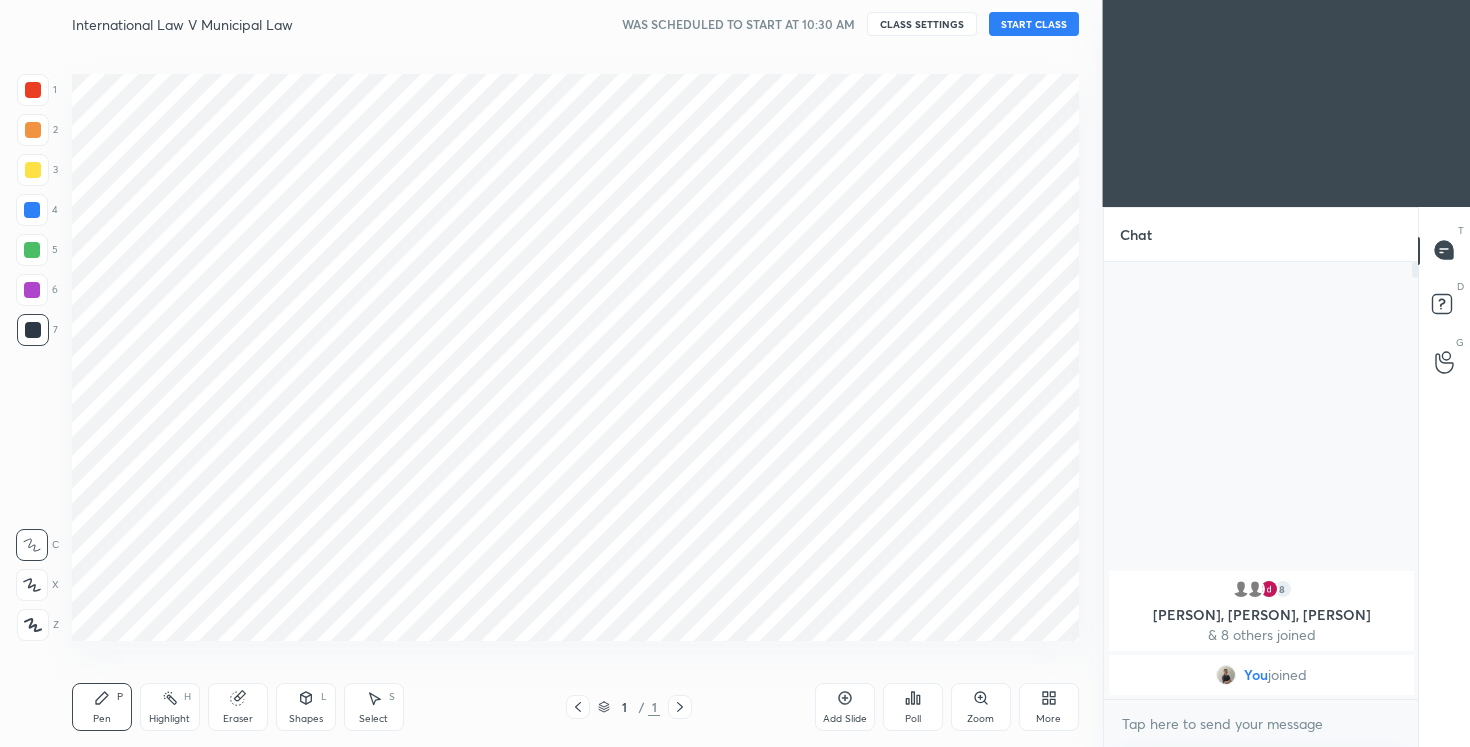 click on "Cloud Live support Drag & drop your files here OR Browse Previous 4 / 4 Done" at bounding box center [551, 373] 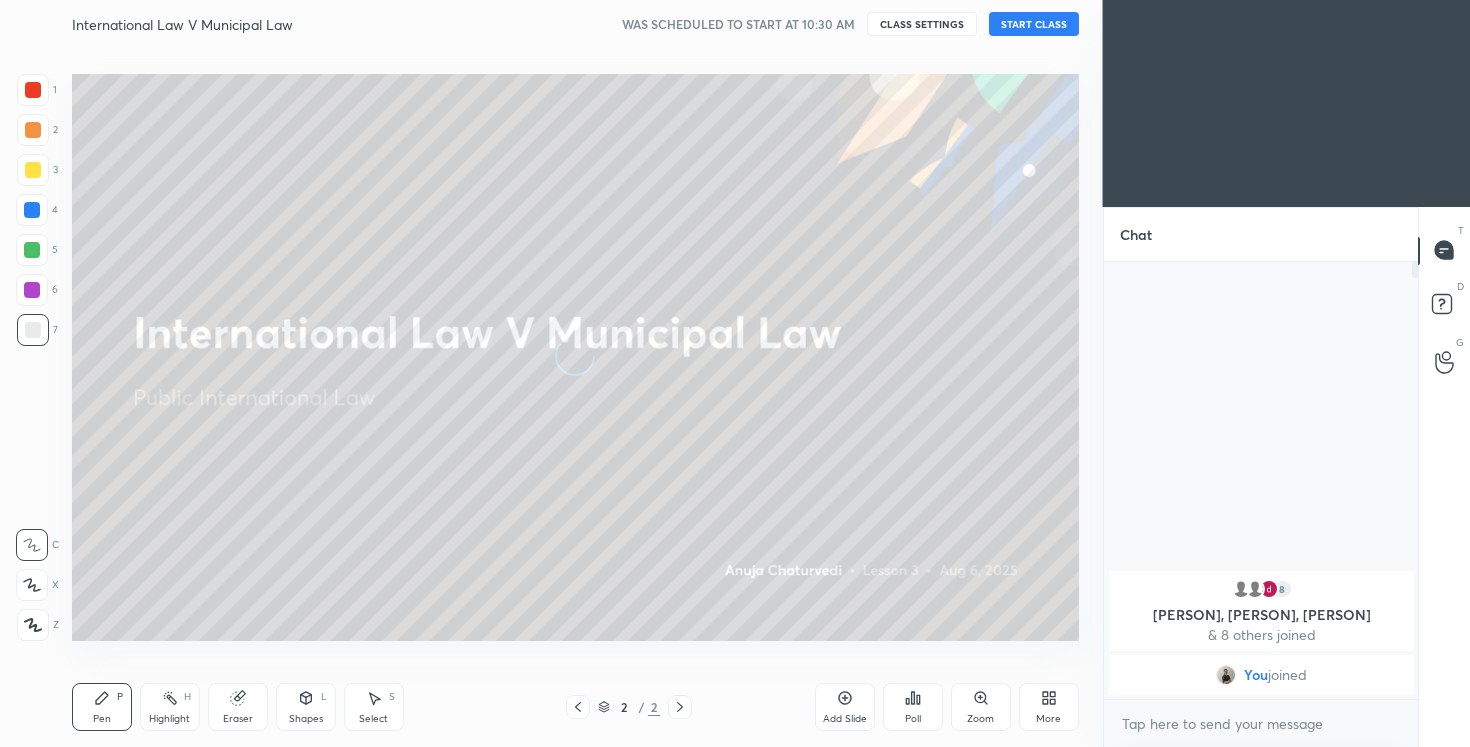 click on "START CLASS" at bounding box center (1034, 24) 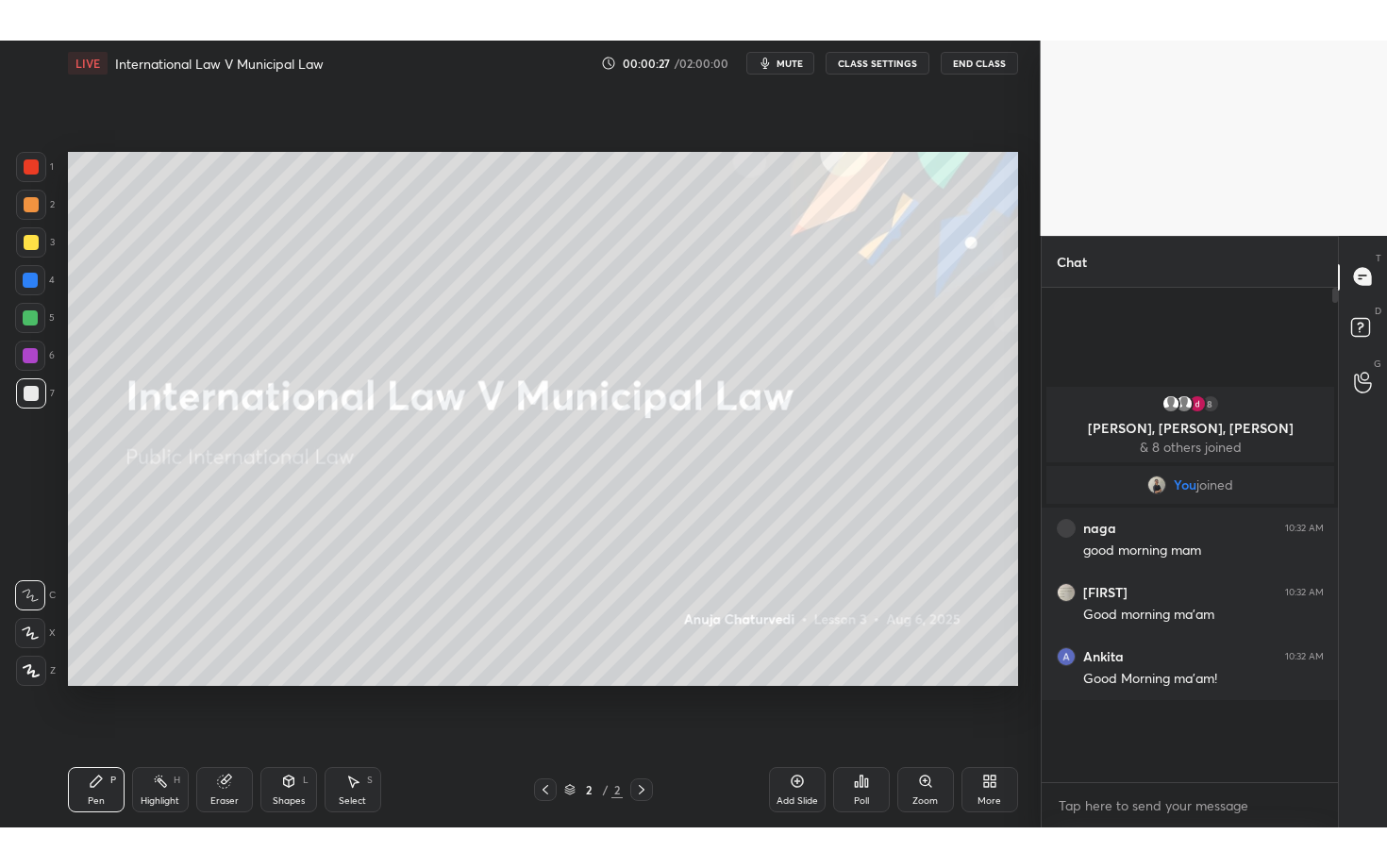 scroll, scrollTop: 93601, scrollLeft: 93389, axis: both 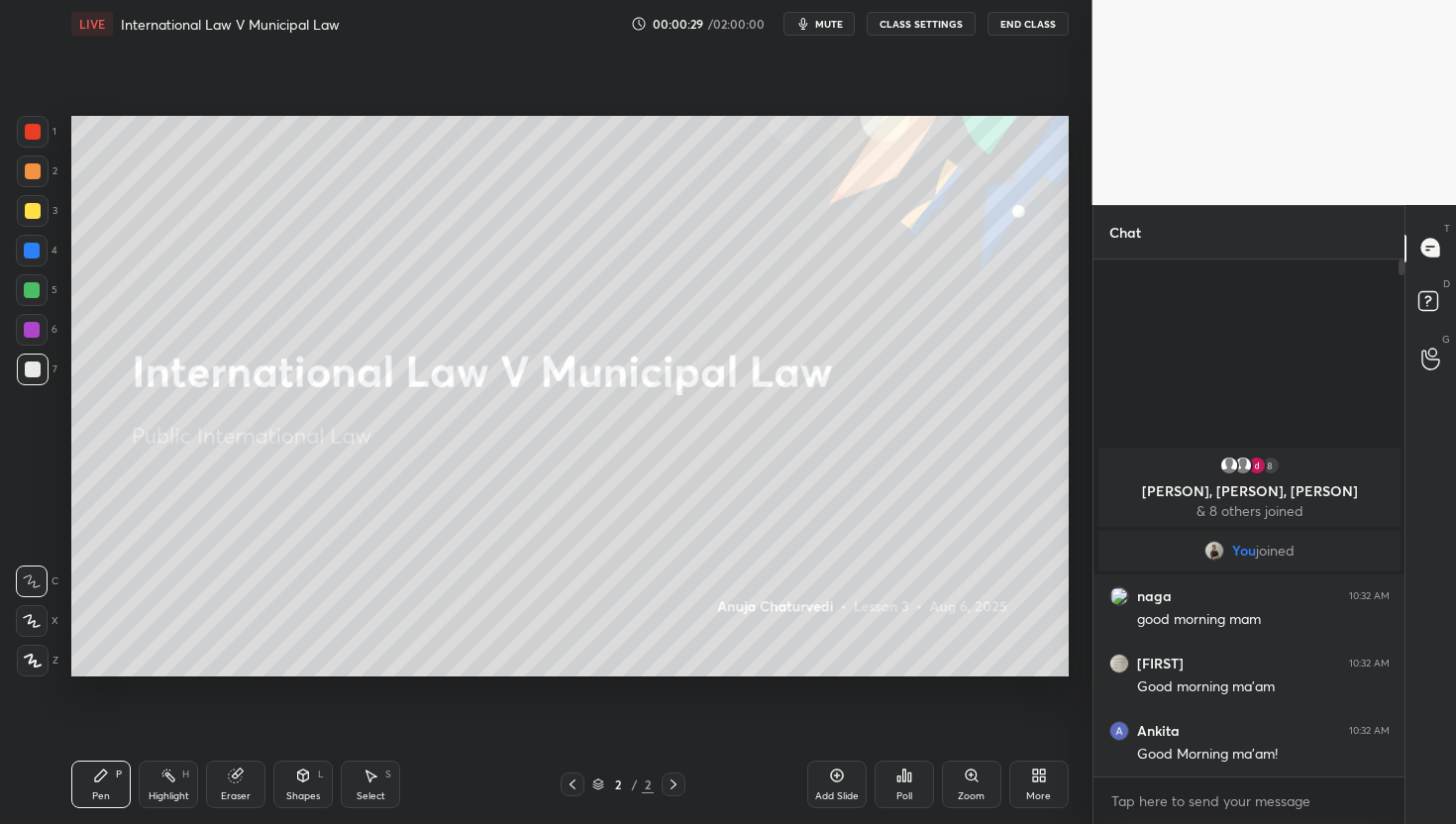 click 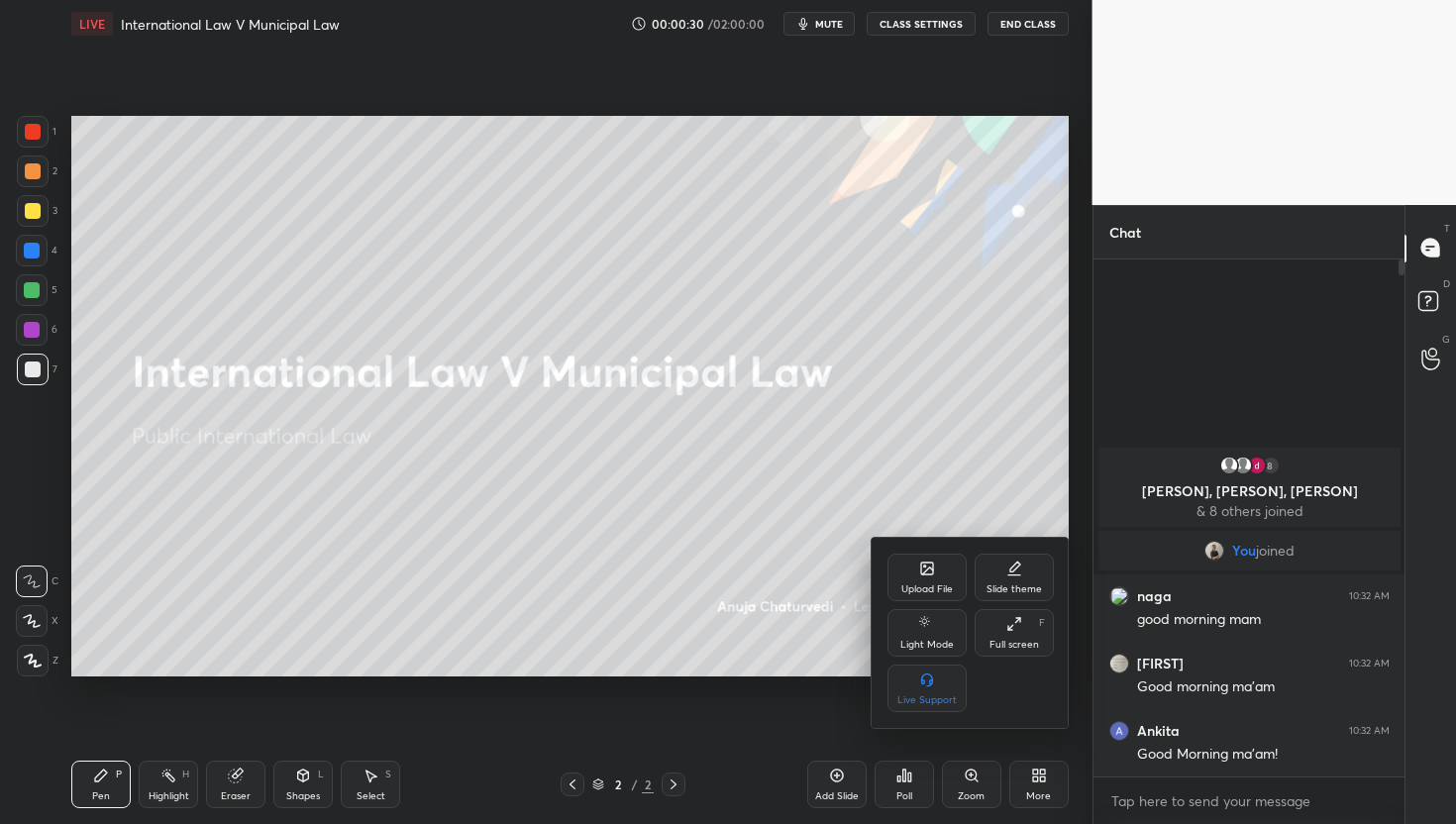 click 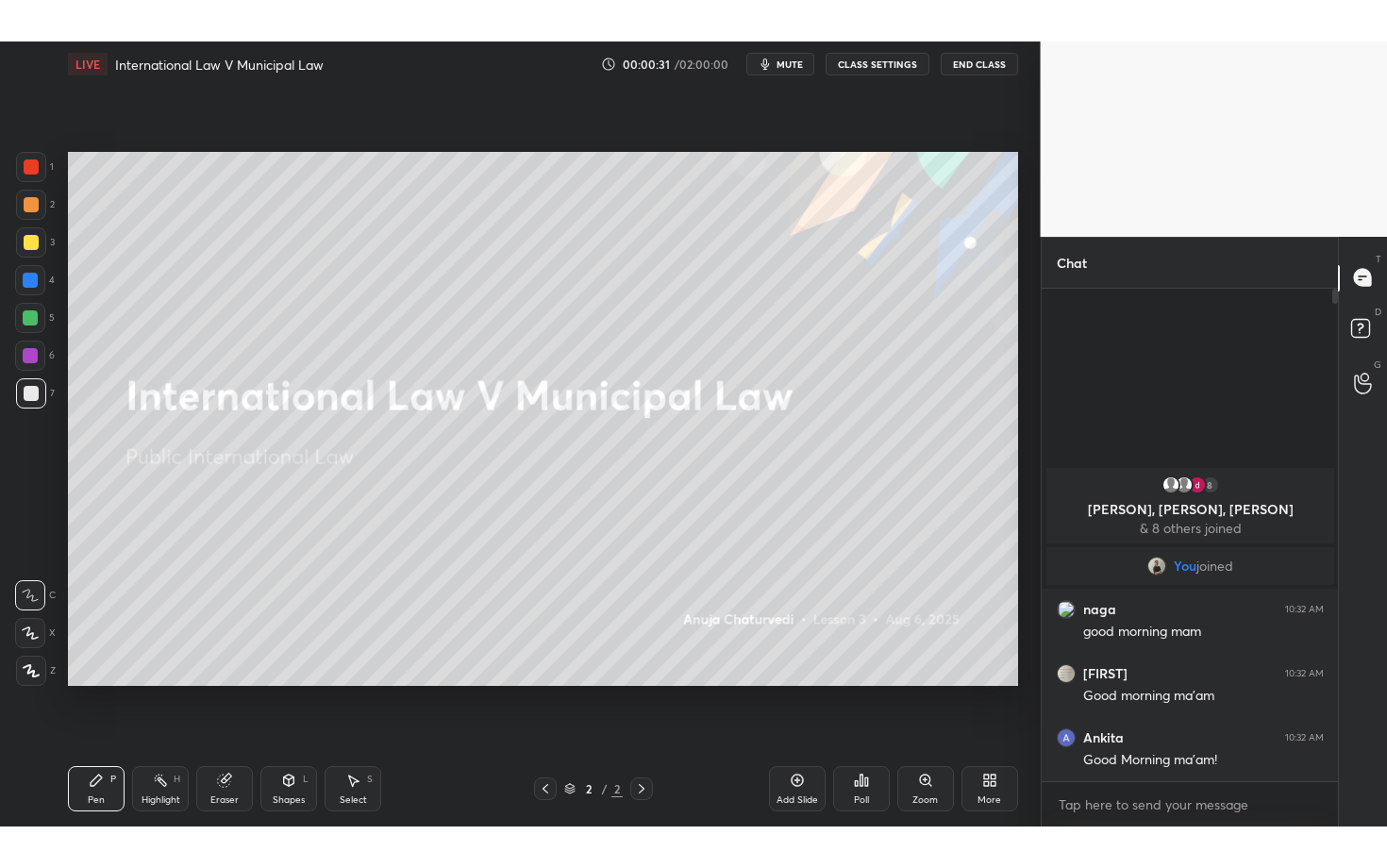 scroll, scrollTop: 93601, scrollLeft: 93389, axis: both 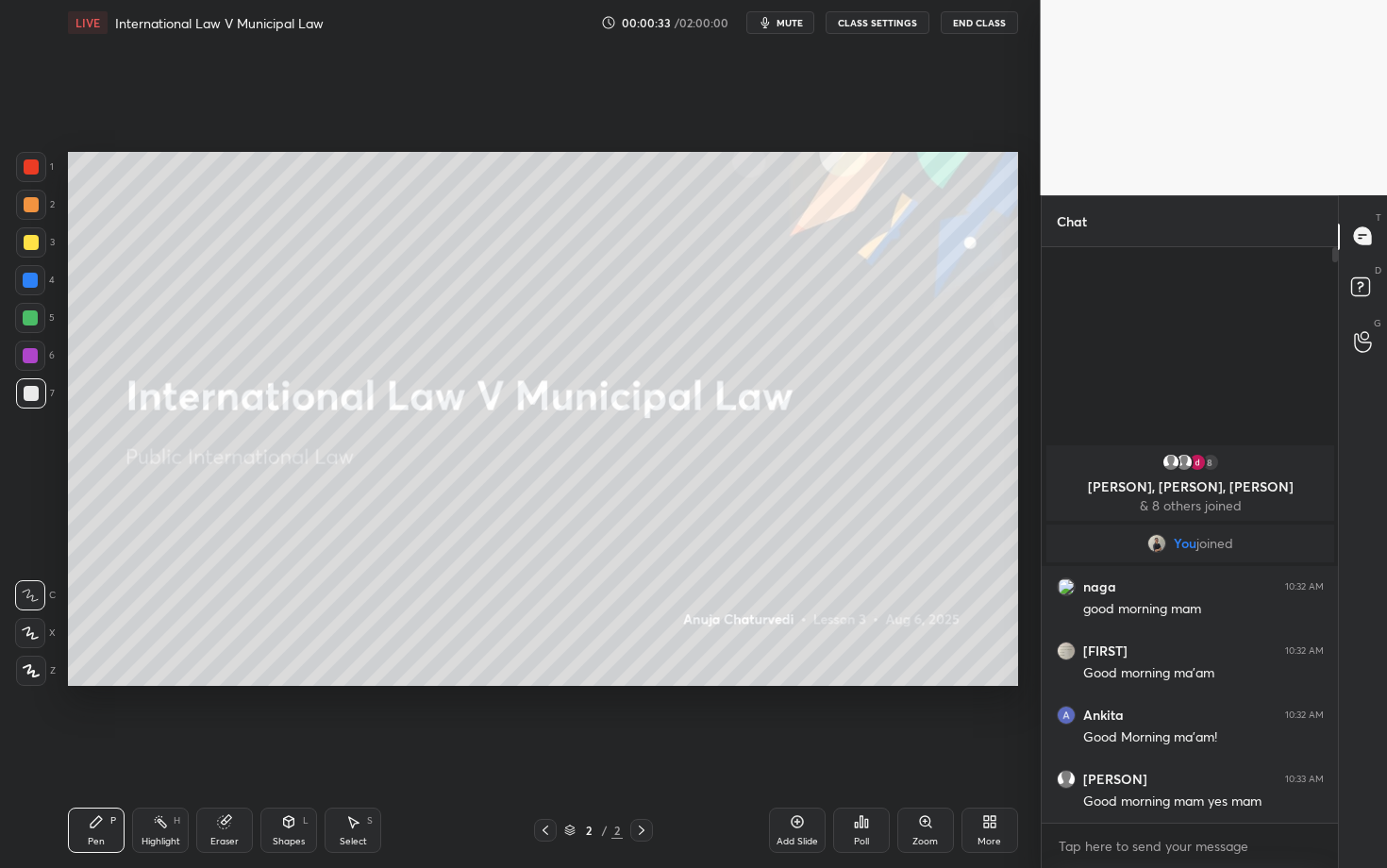 click 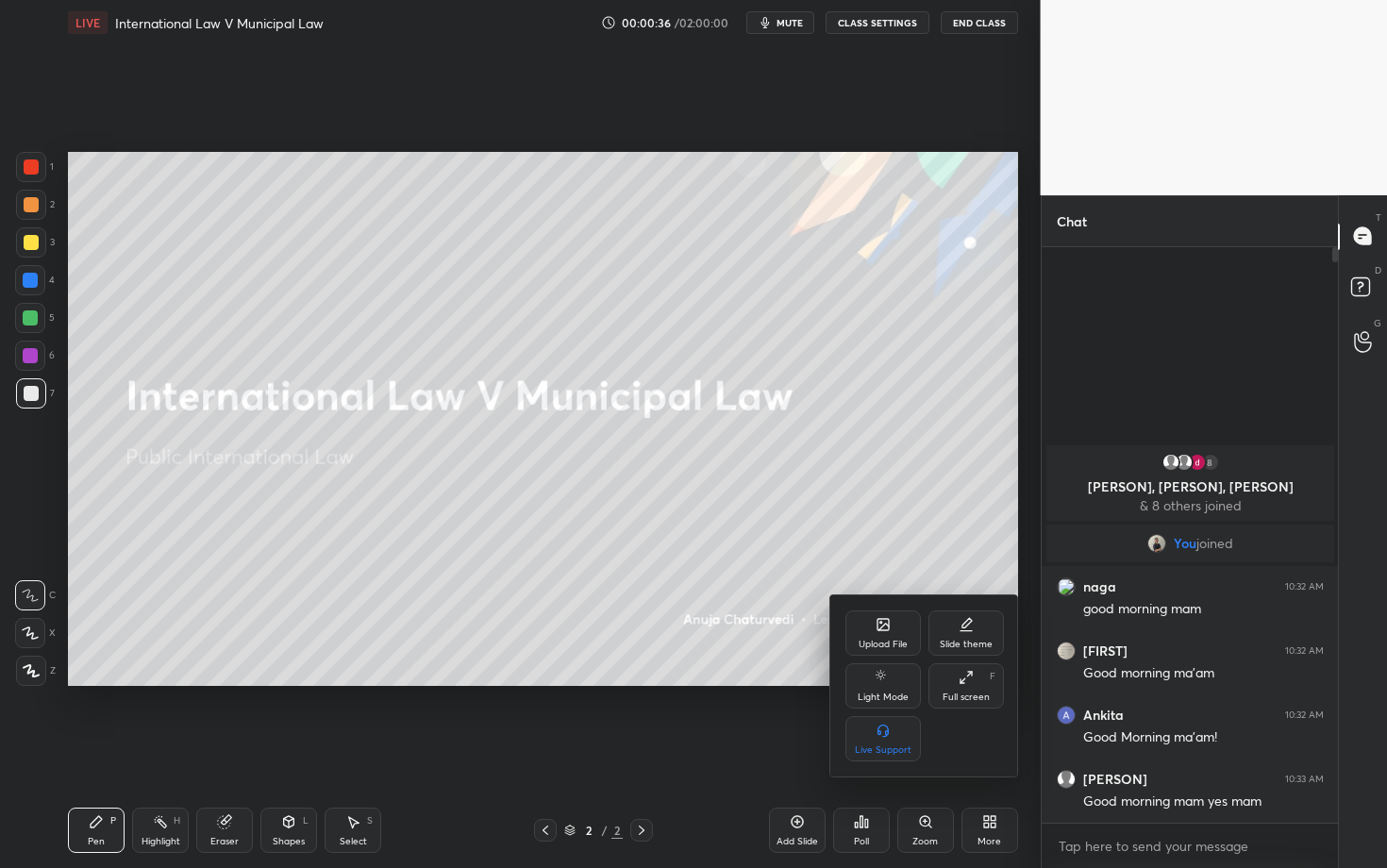 click on "Upload File" at bounding box center (883, 633) 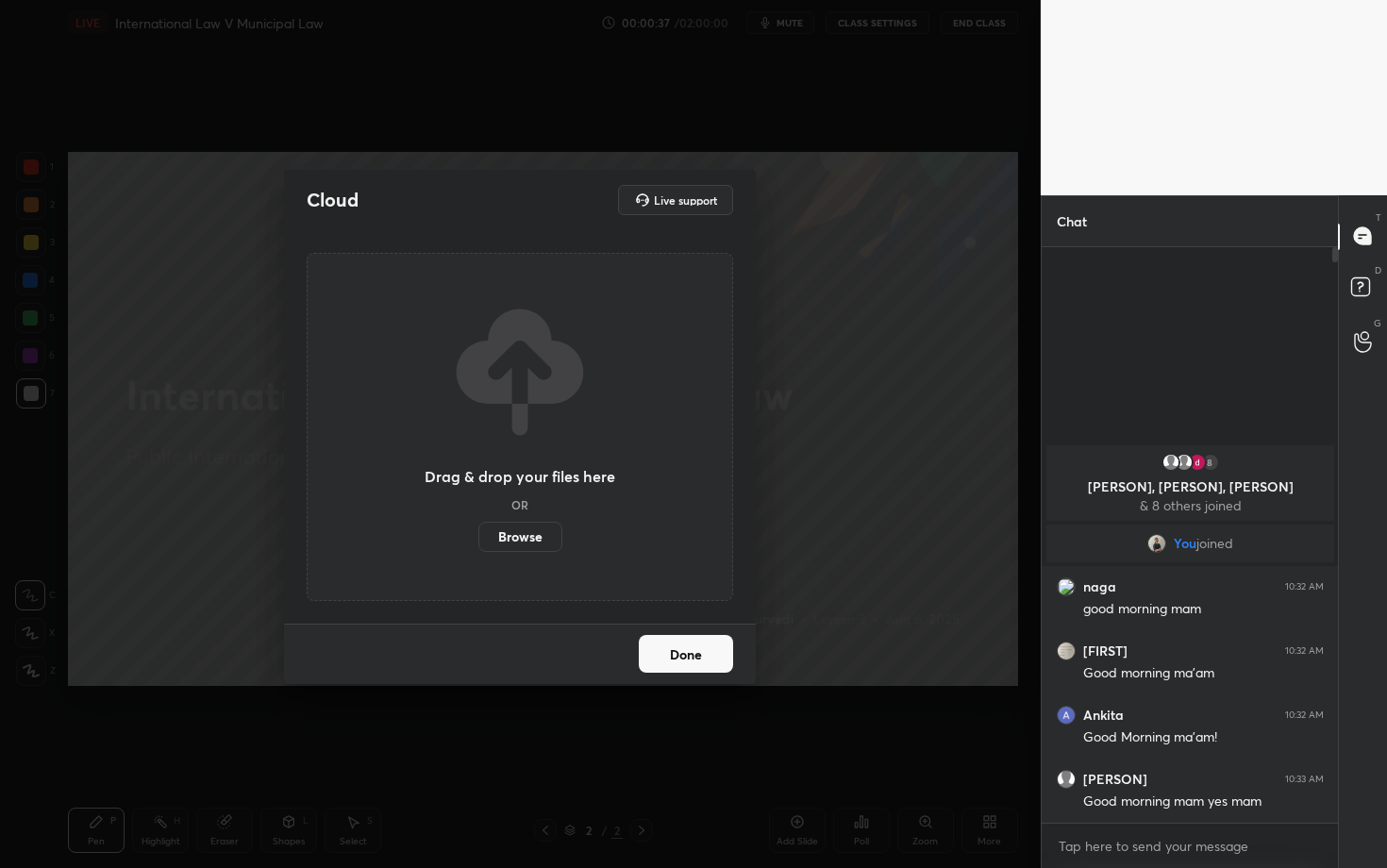 click on "Browse" at bounding box center [520, 537] 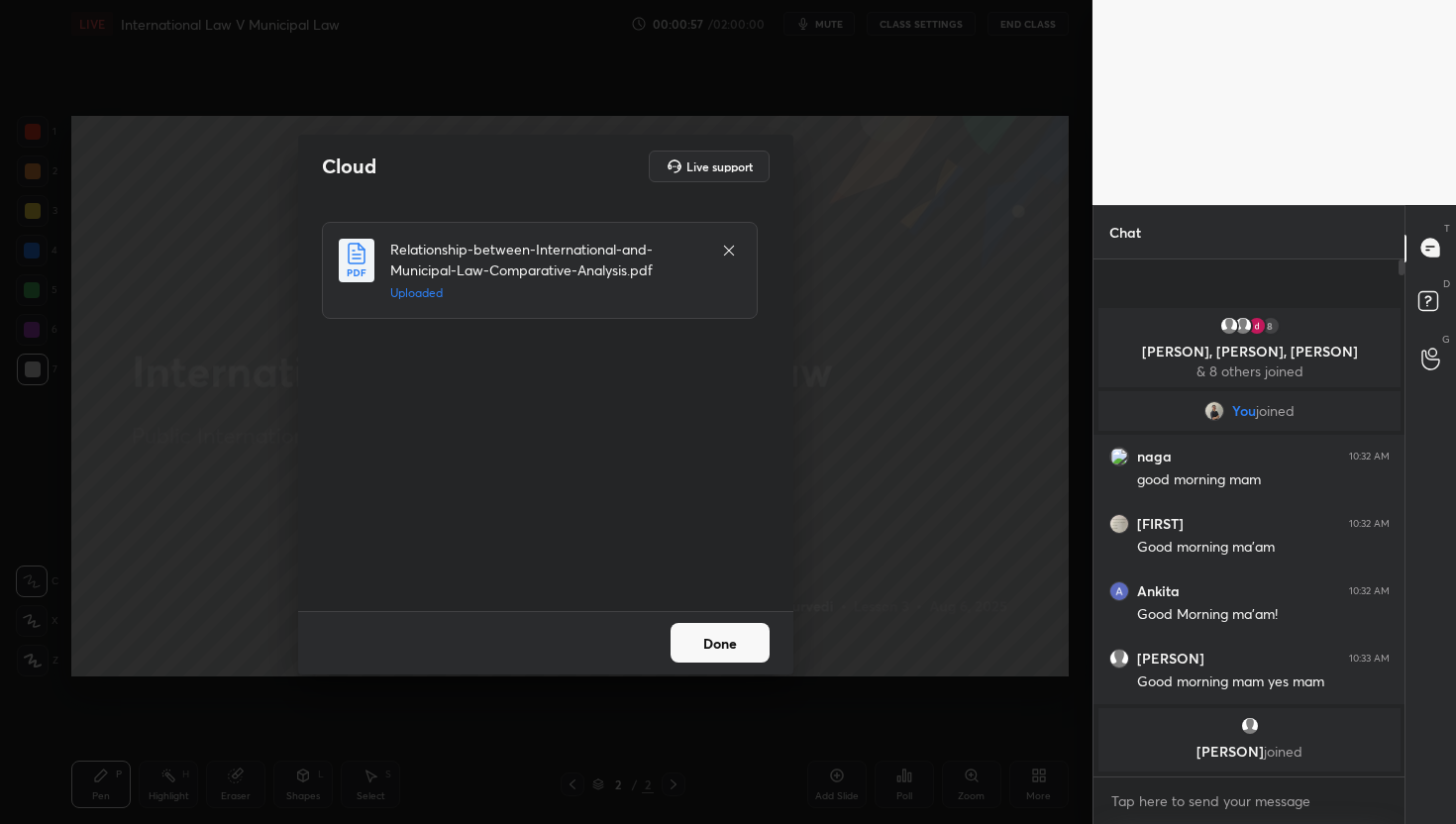 click on "Done" at bounding box center [720, 643] 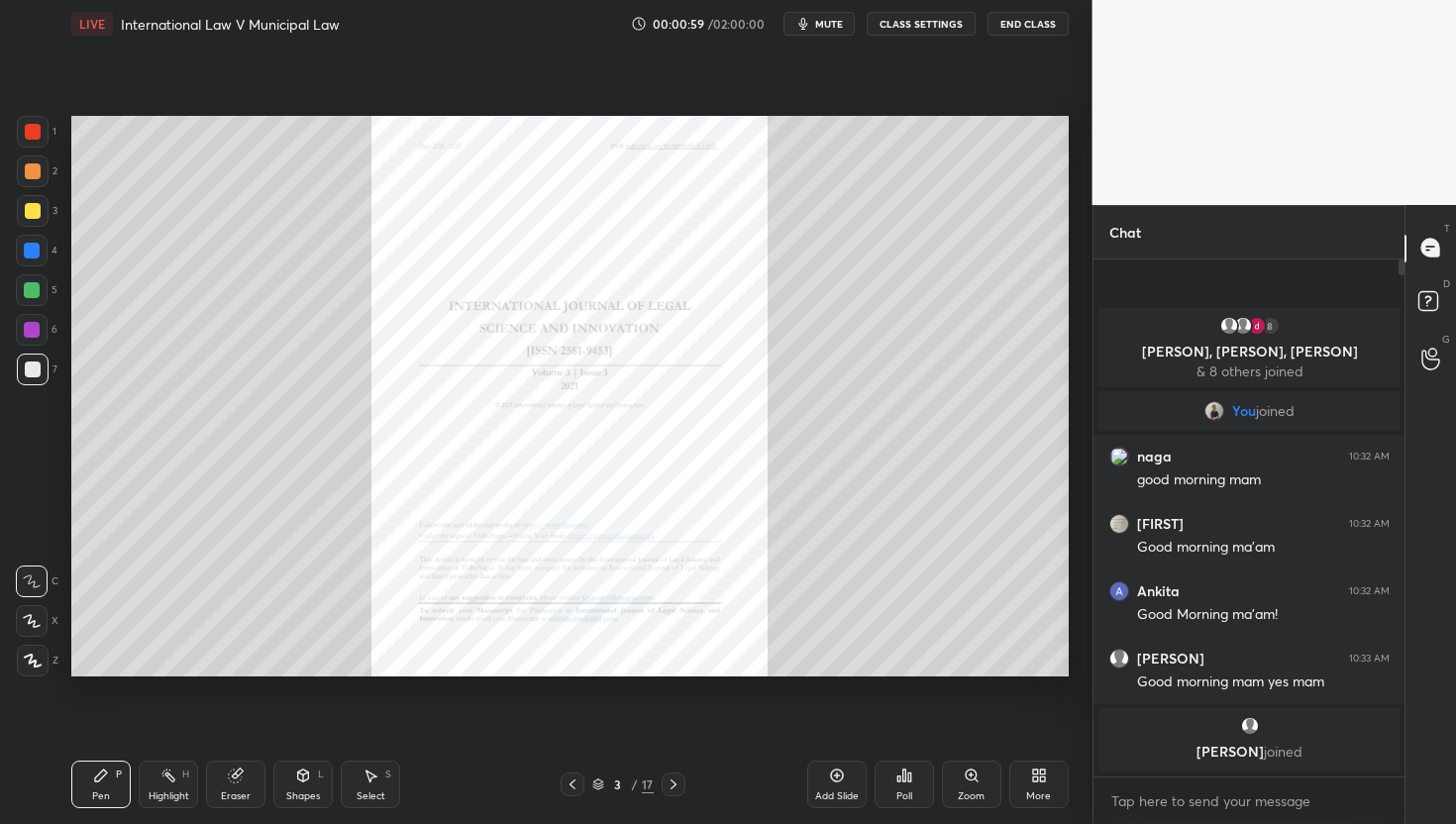 click on "More" at bounding box center [1039, 784] 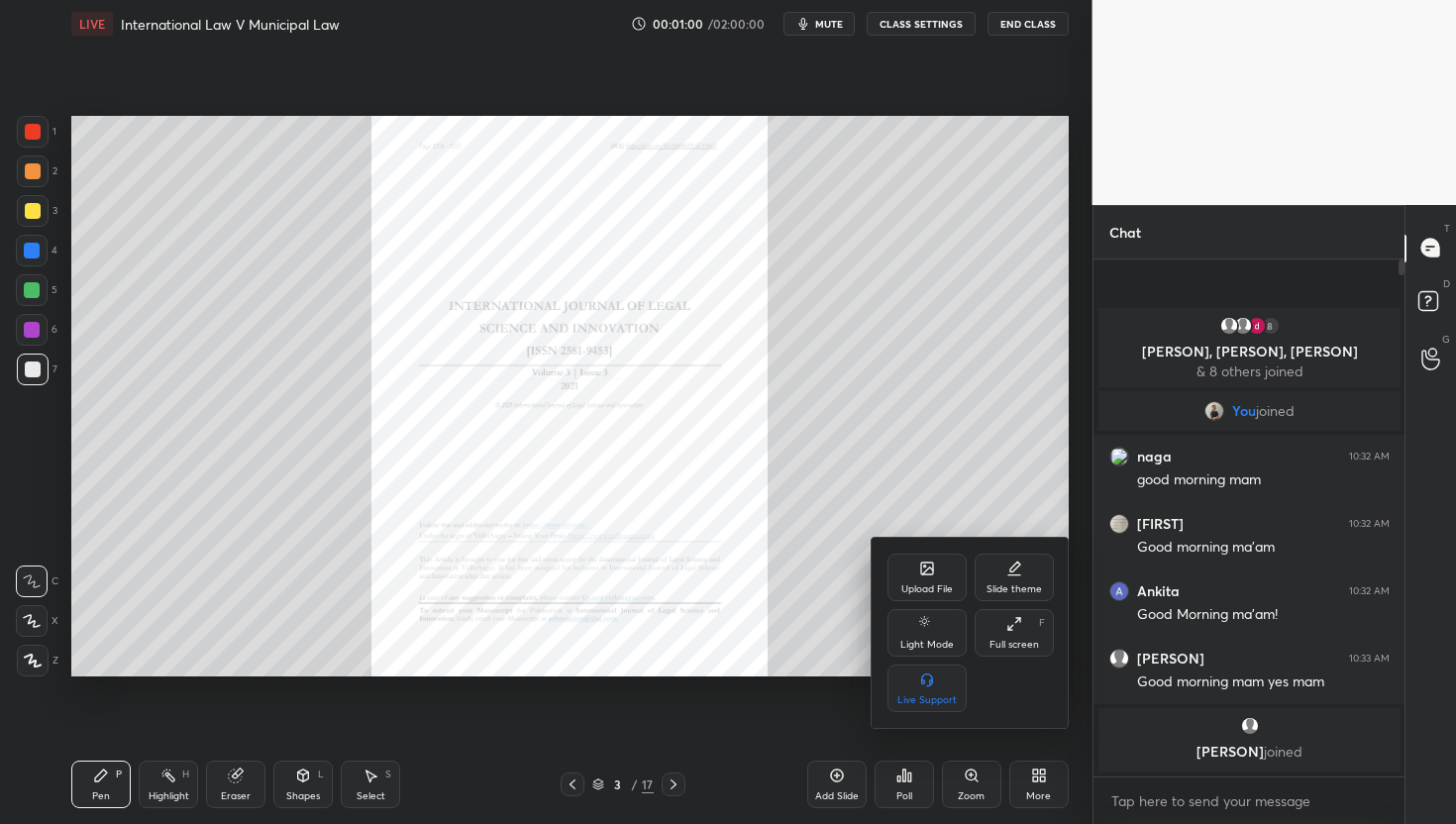 click 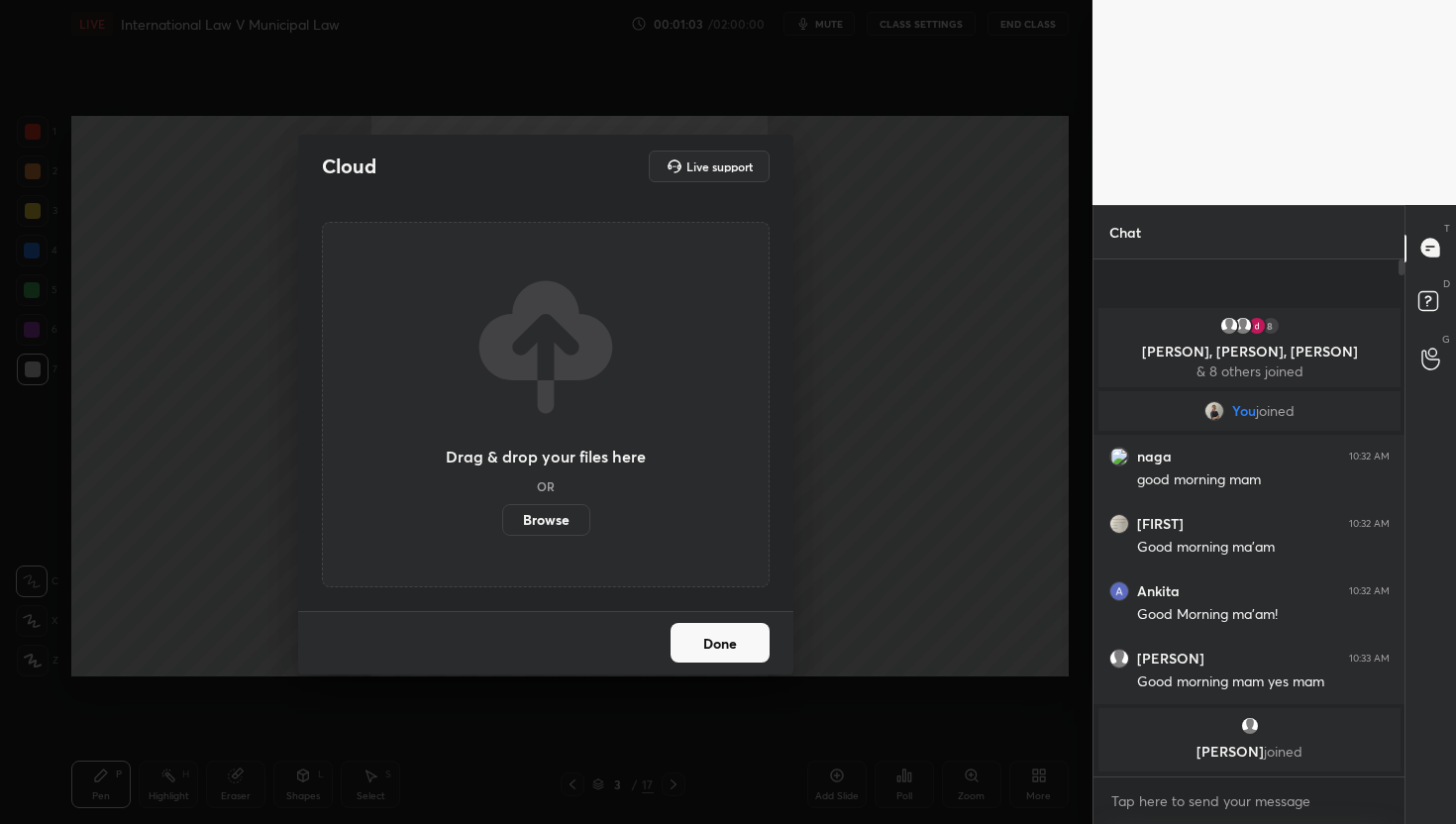 click on "Browse" at bounding box center (546, 520) 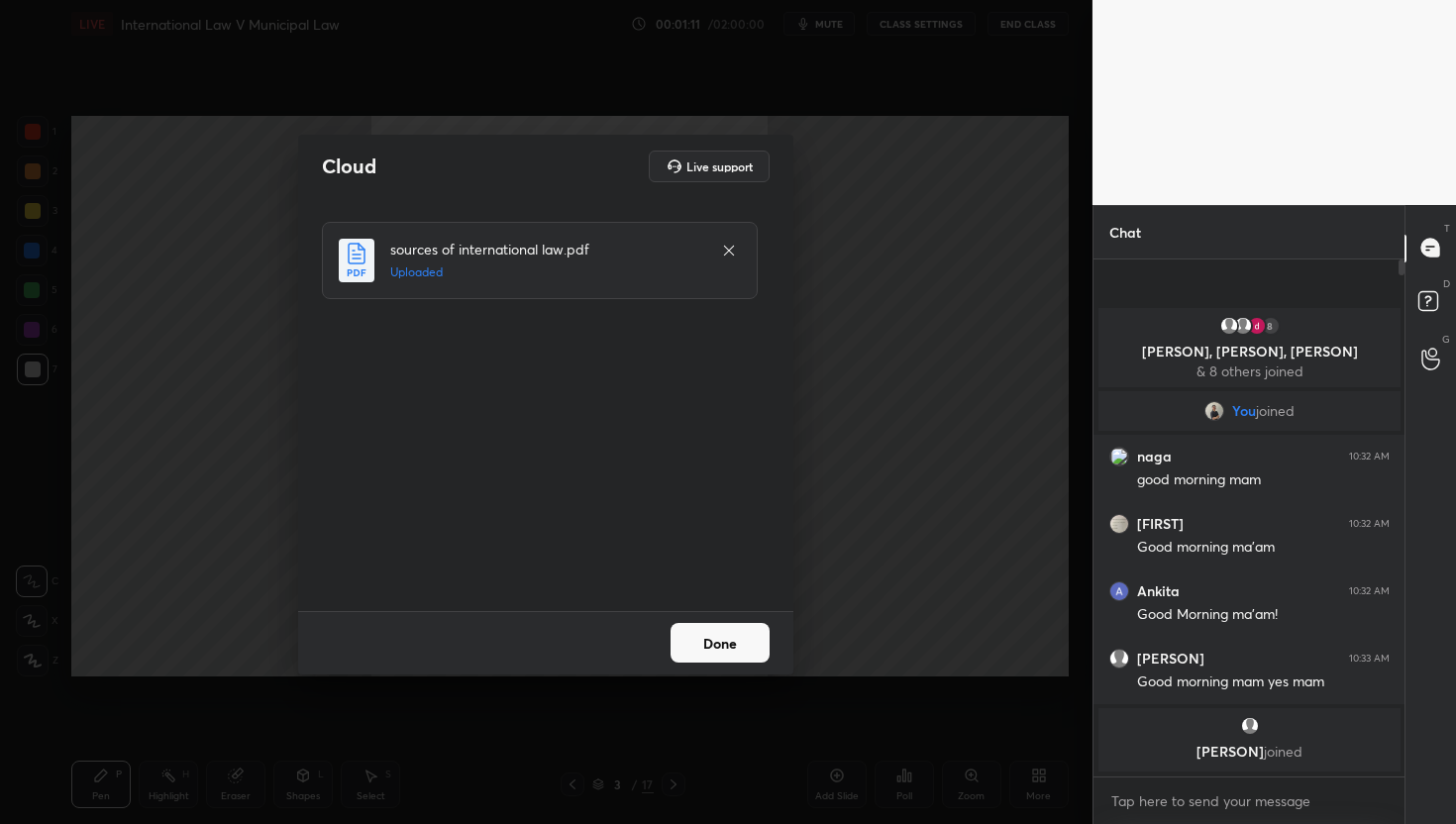 click on "Done" at bounding box center [720, 643] 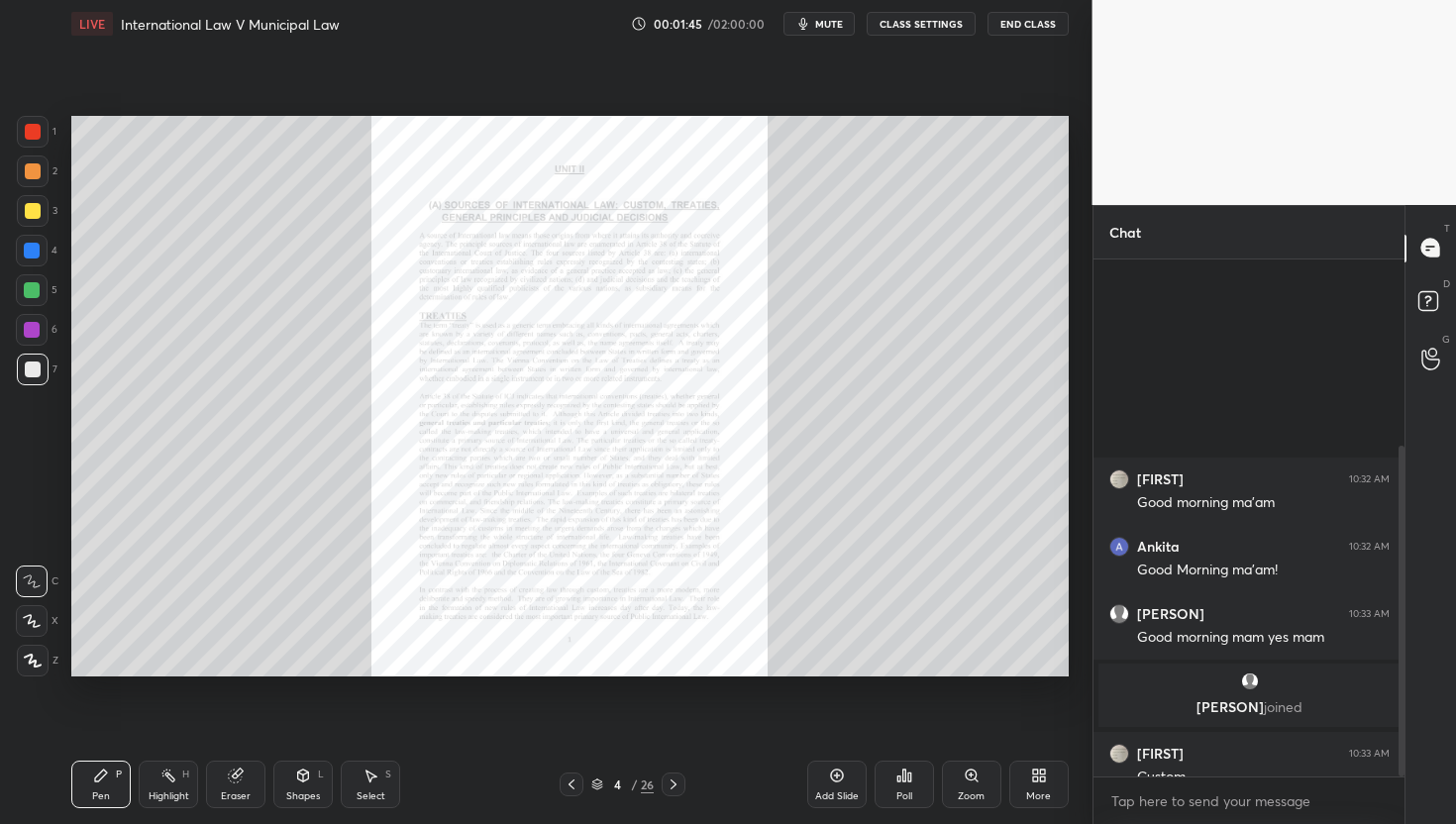 scroll, scrollTop: 292, scrollLeft: 0, axis: vertical 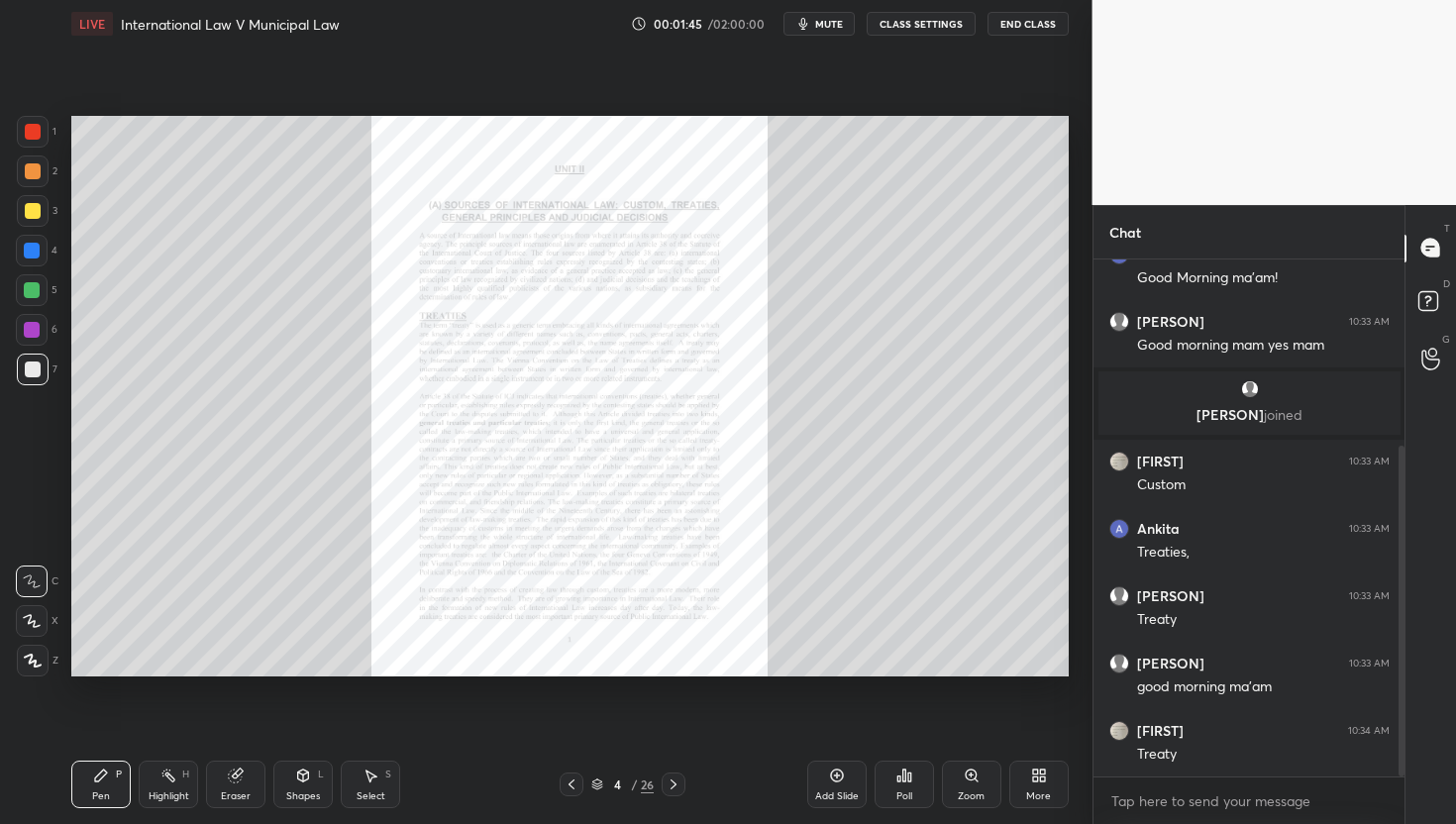 drag, startPoint x: 1401, startPoint y: 387, endPoint x: 1318, endPoint y: 780, distance: 401.66902 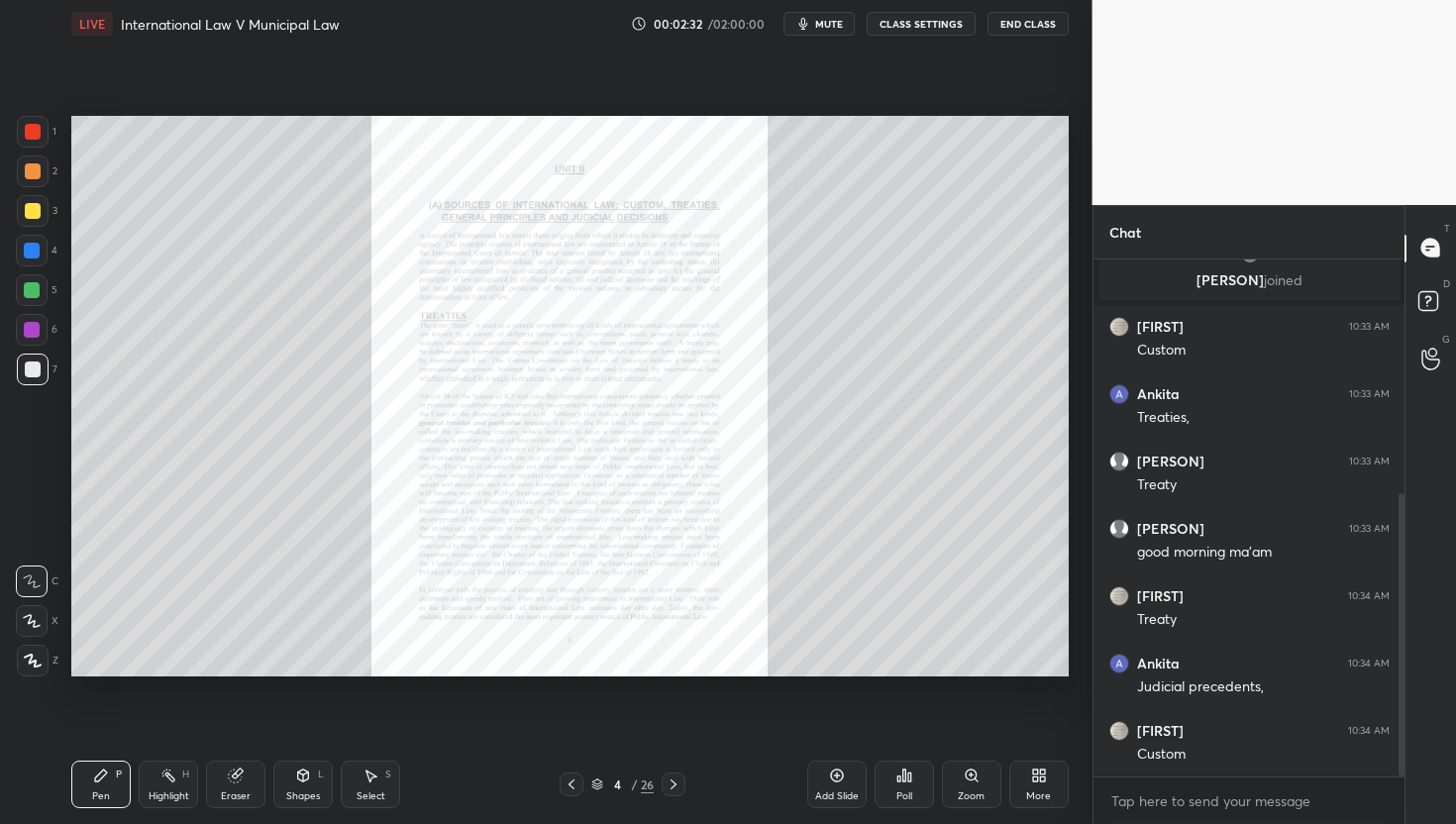 scroll, scrollTop: 494, scrollLeft: 0, axis: vertical 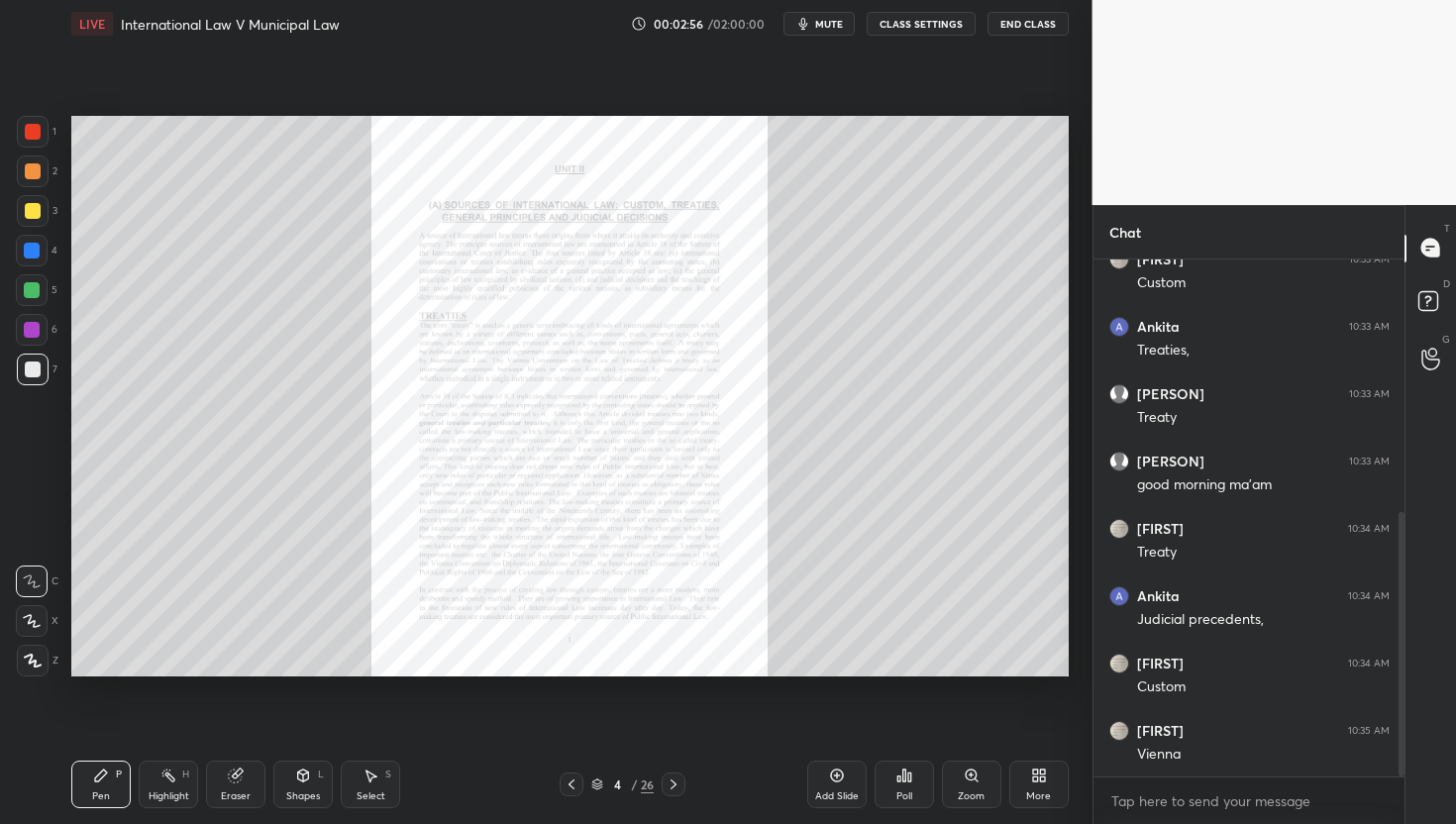 click on "Zoom" at bounding box center (972, 784) 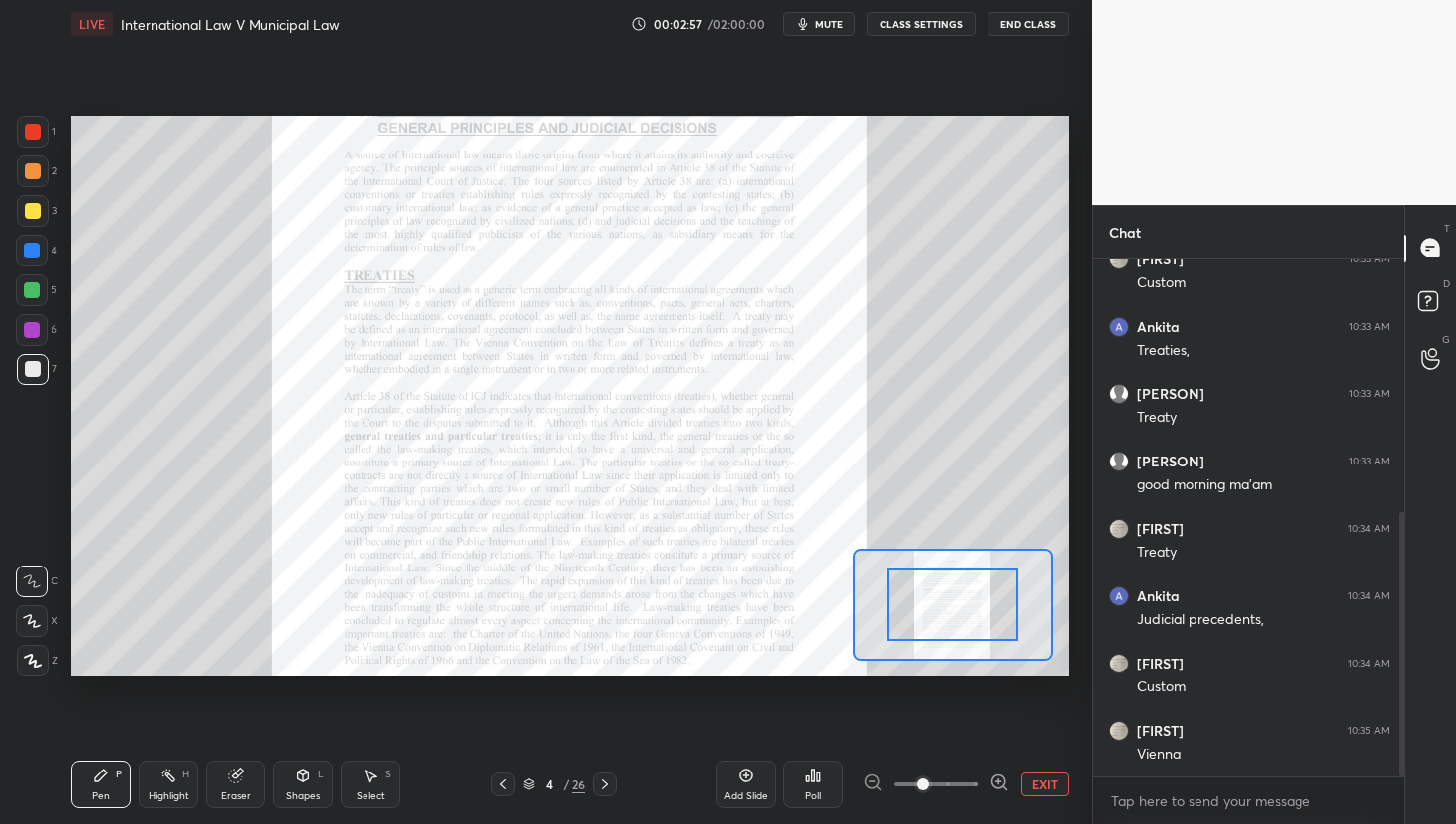 click 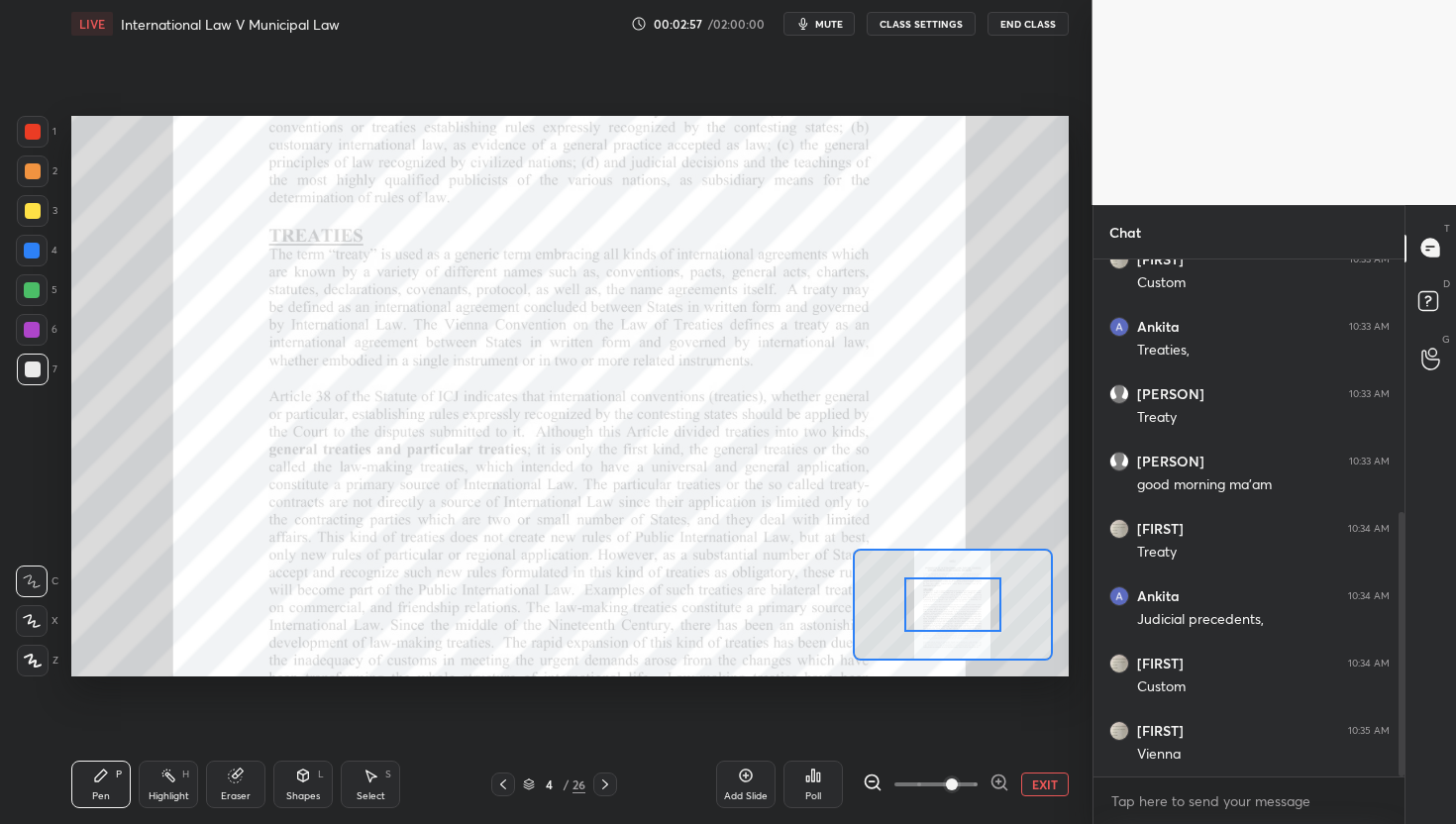 click 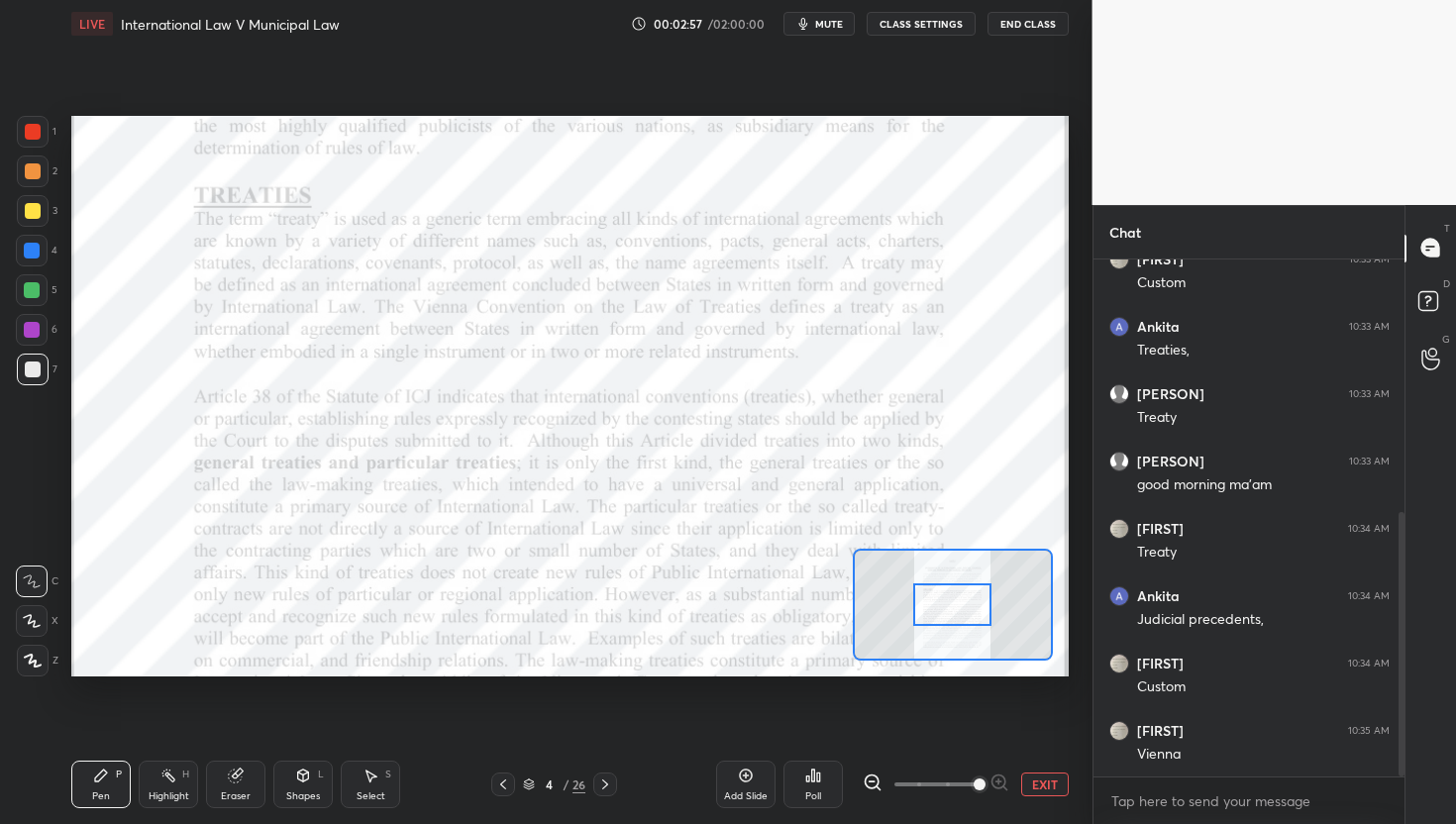 click at bounding box center [980, 784] 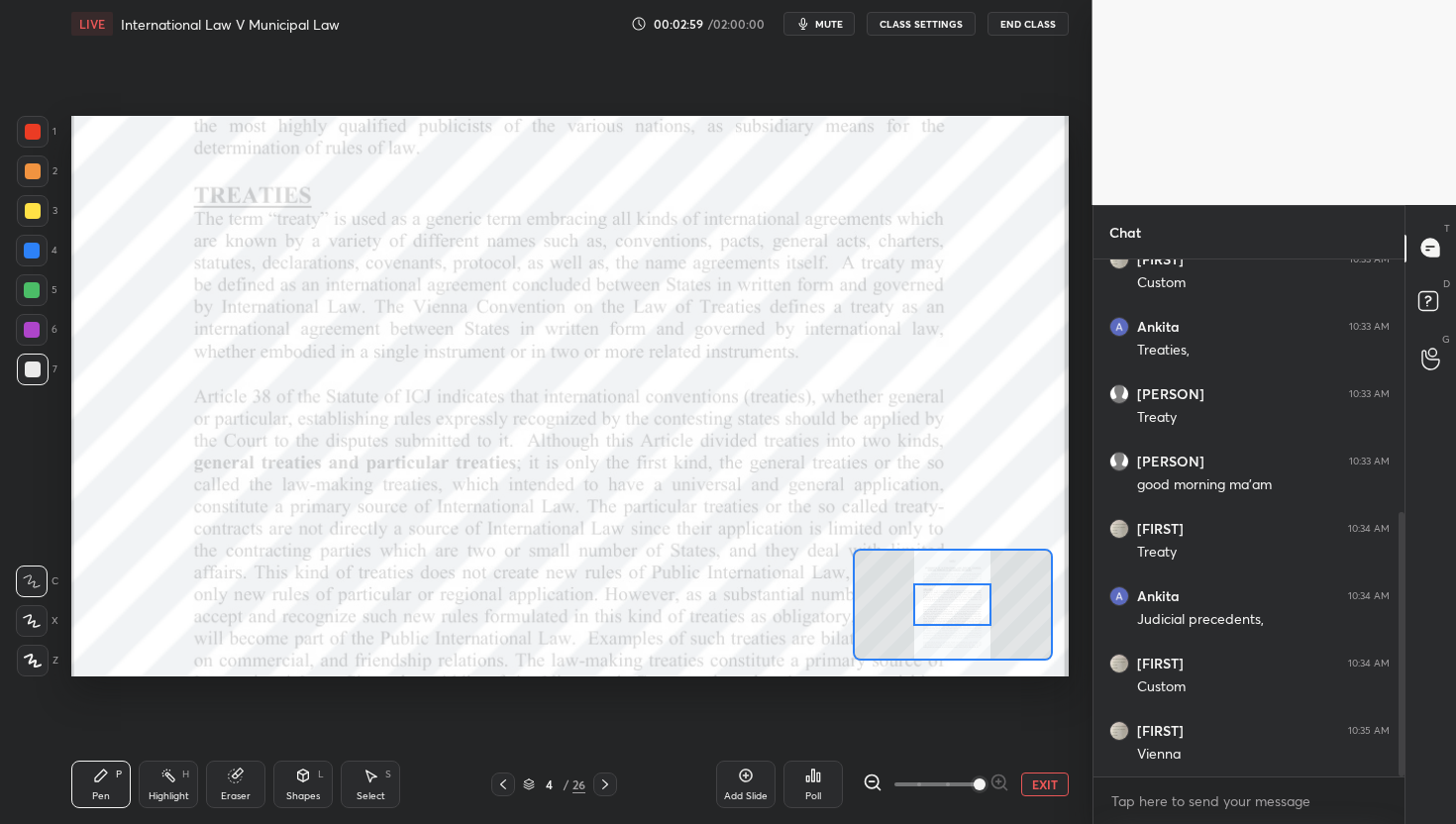 click at bounding box center (952, 604) 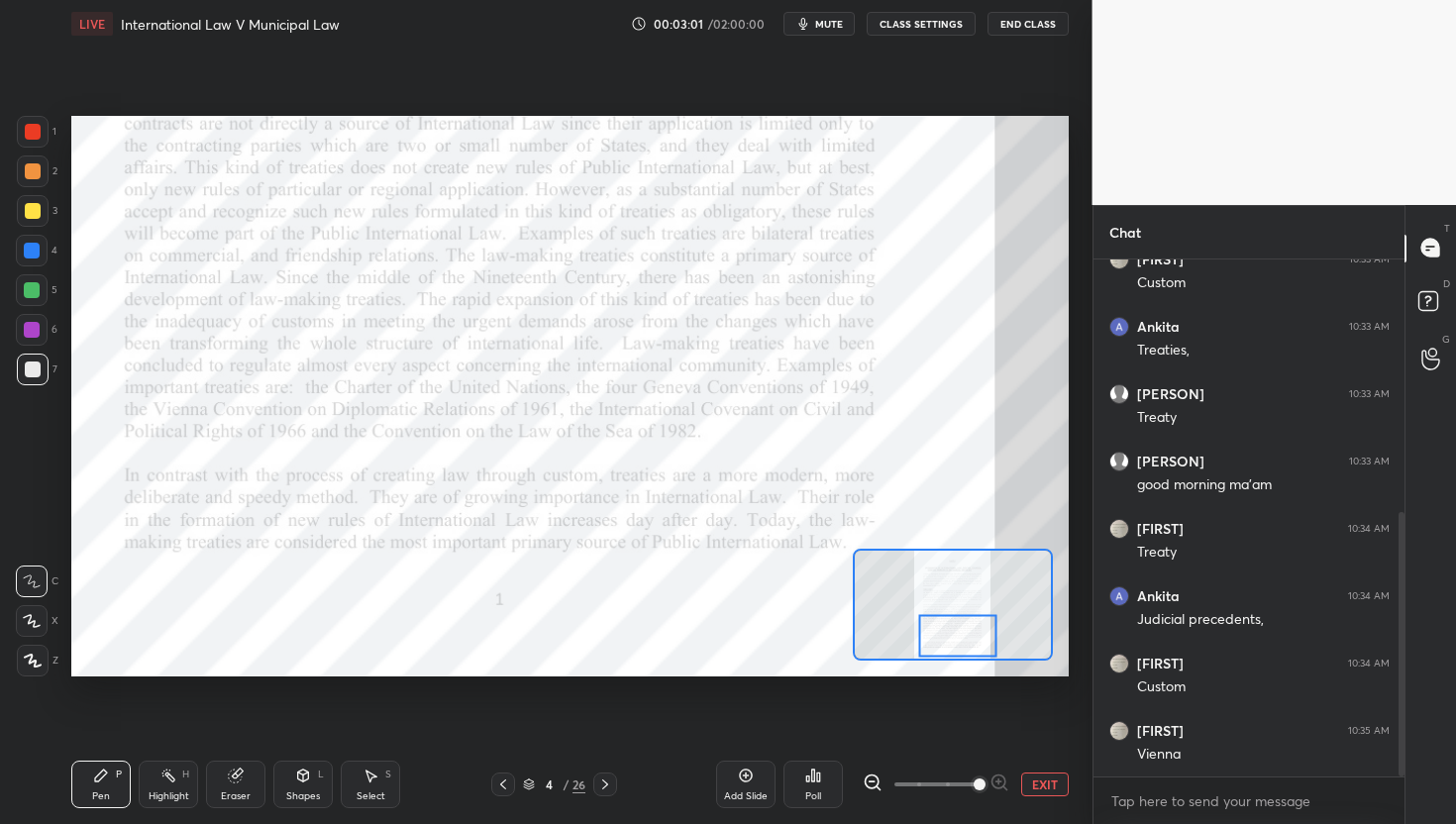 click at bounding box center (958, 636) 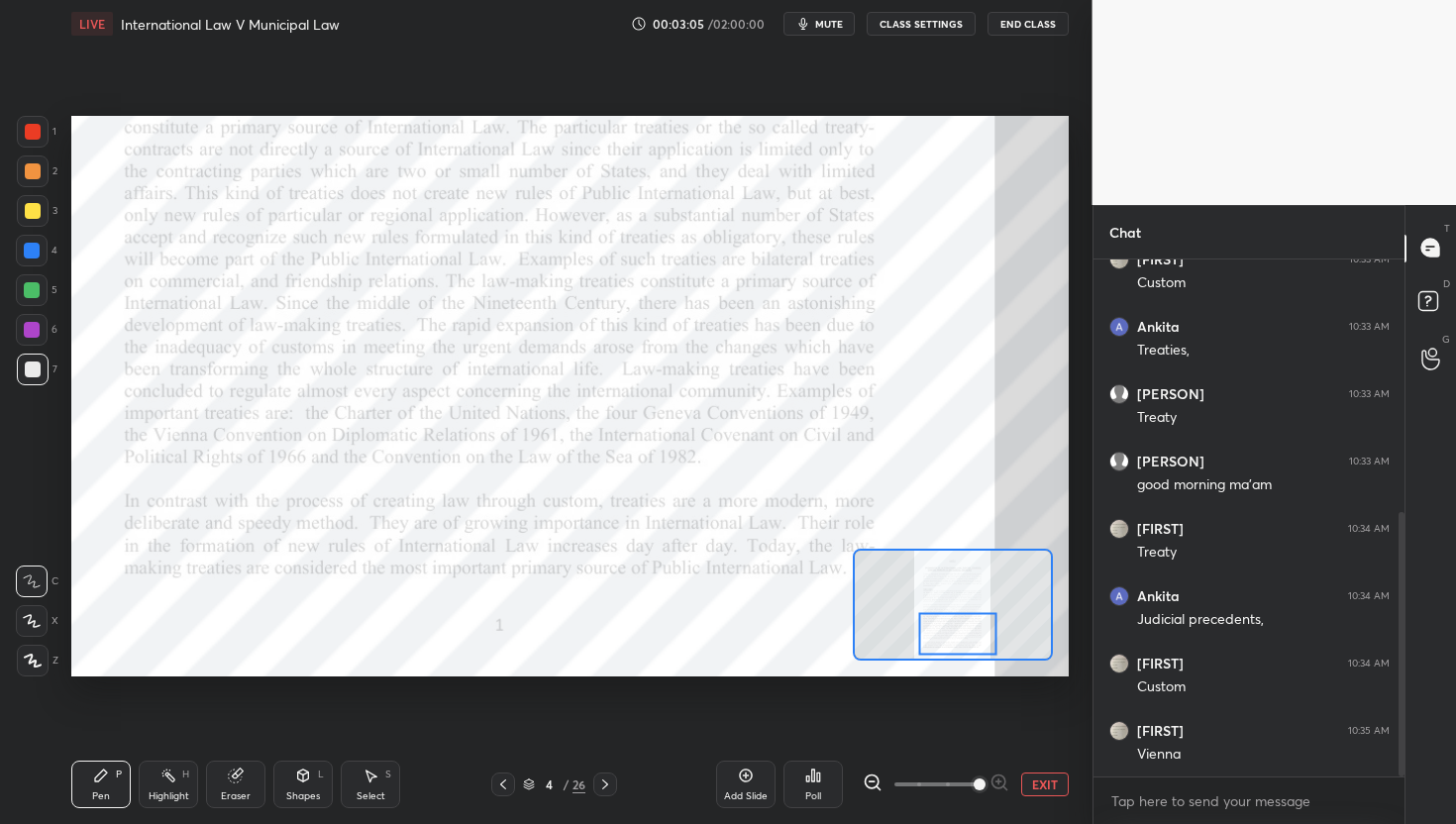 click at bounding box center [33, 132] 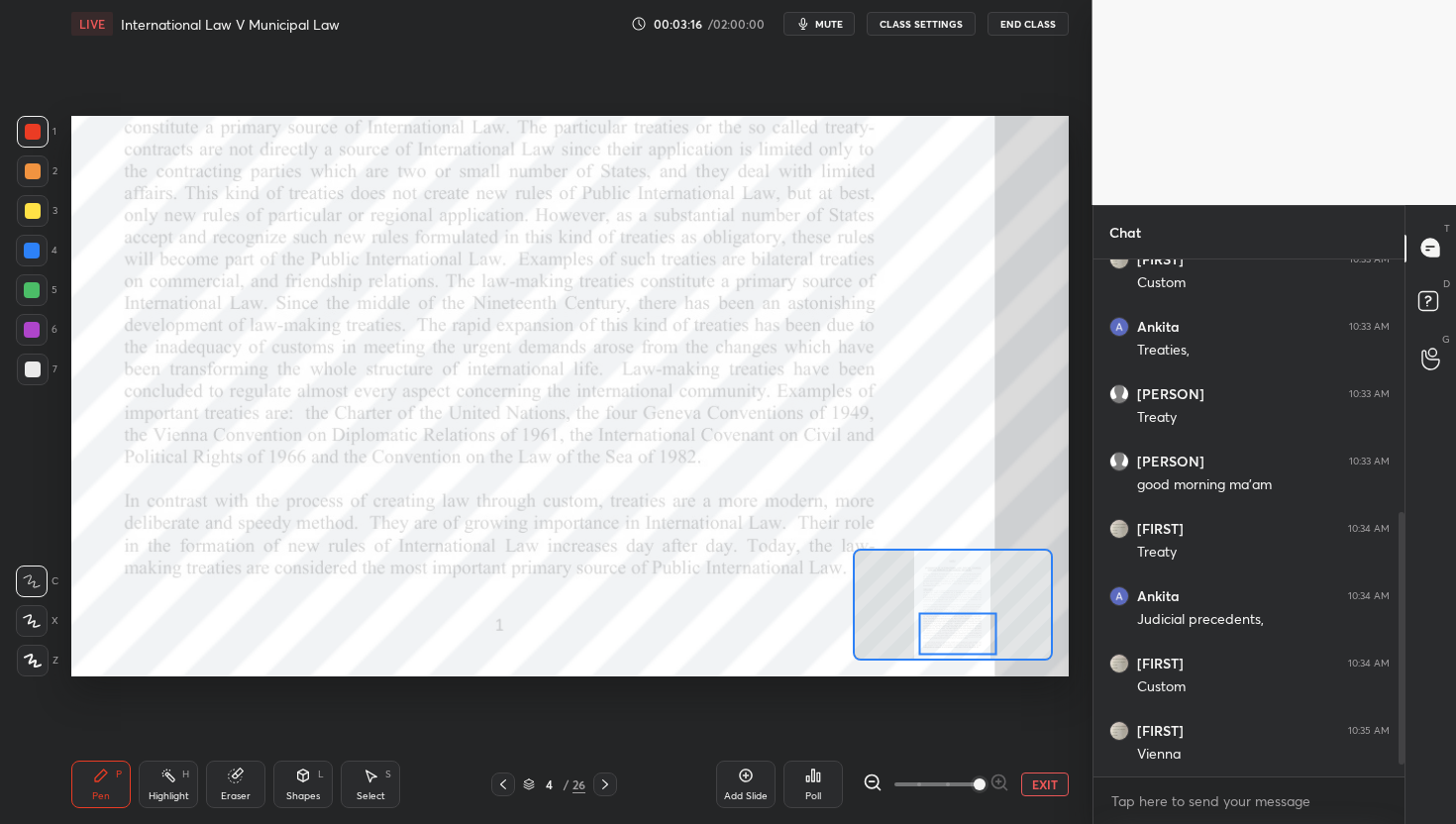 scroll, scrollTop: 562, scrollLeft: 0, axis: vertical 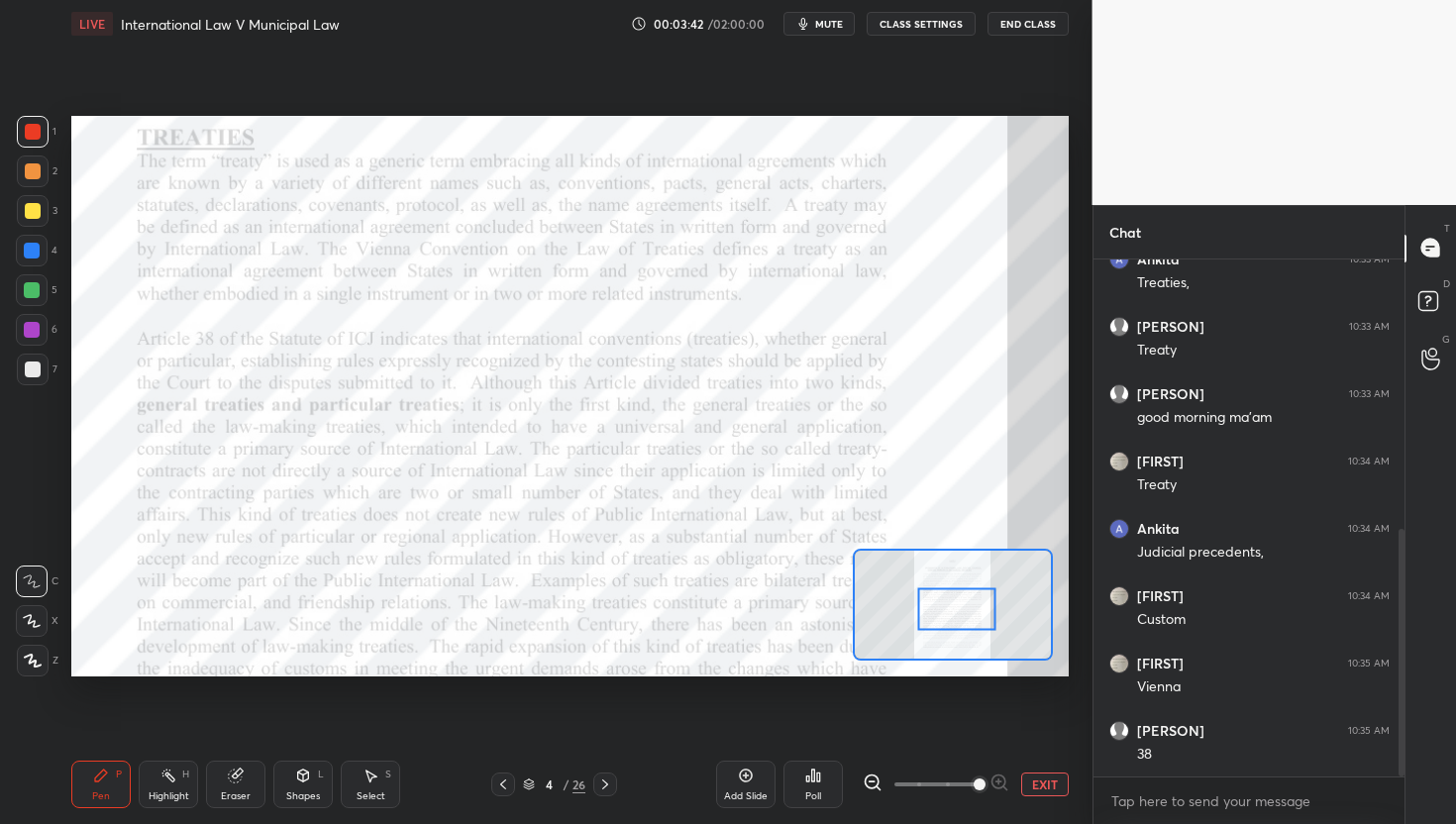 drag, startPoint x: 961, startPoint y: 631, endPoint x: 960, endPoint y: 607, distance: 24.020824 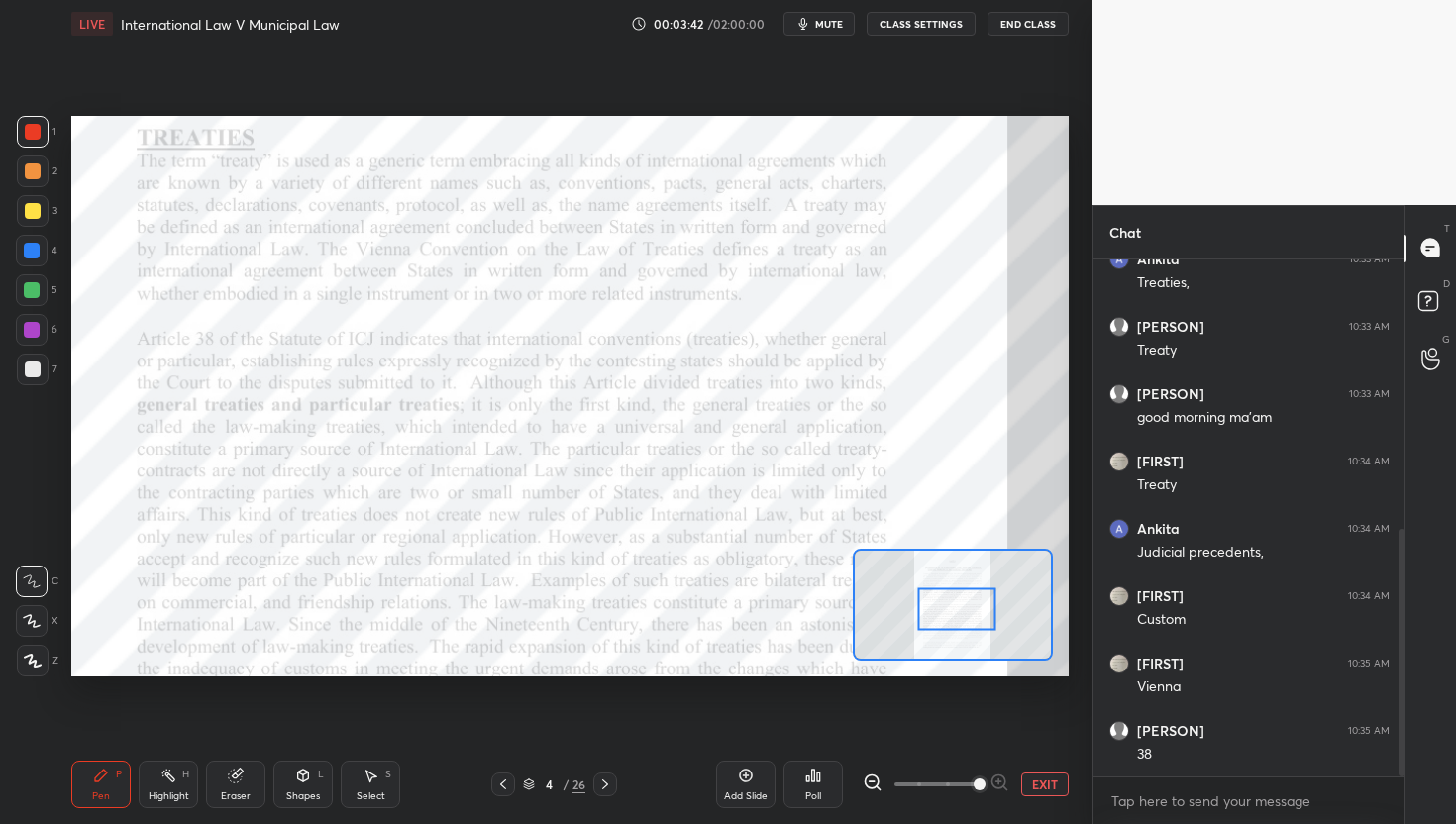 click at bounding box center (957, 609) 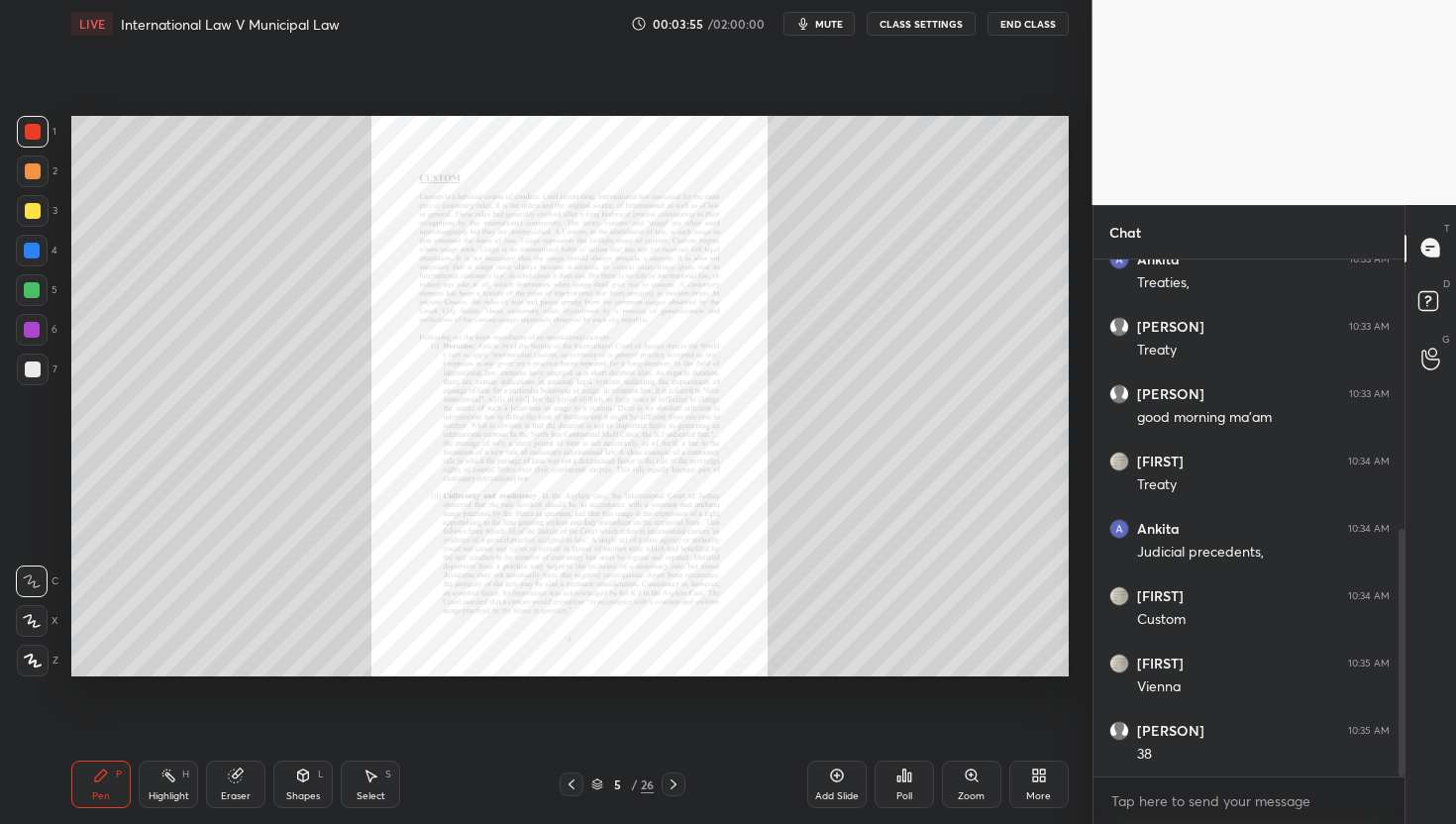 click on "Zoom" at bounding box center [971, 796] 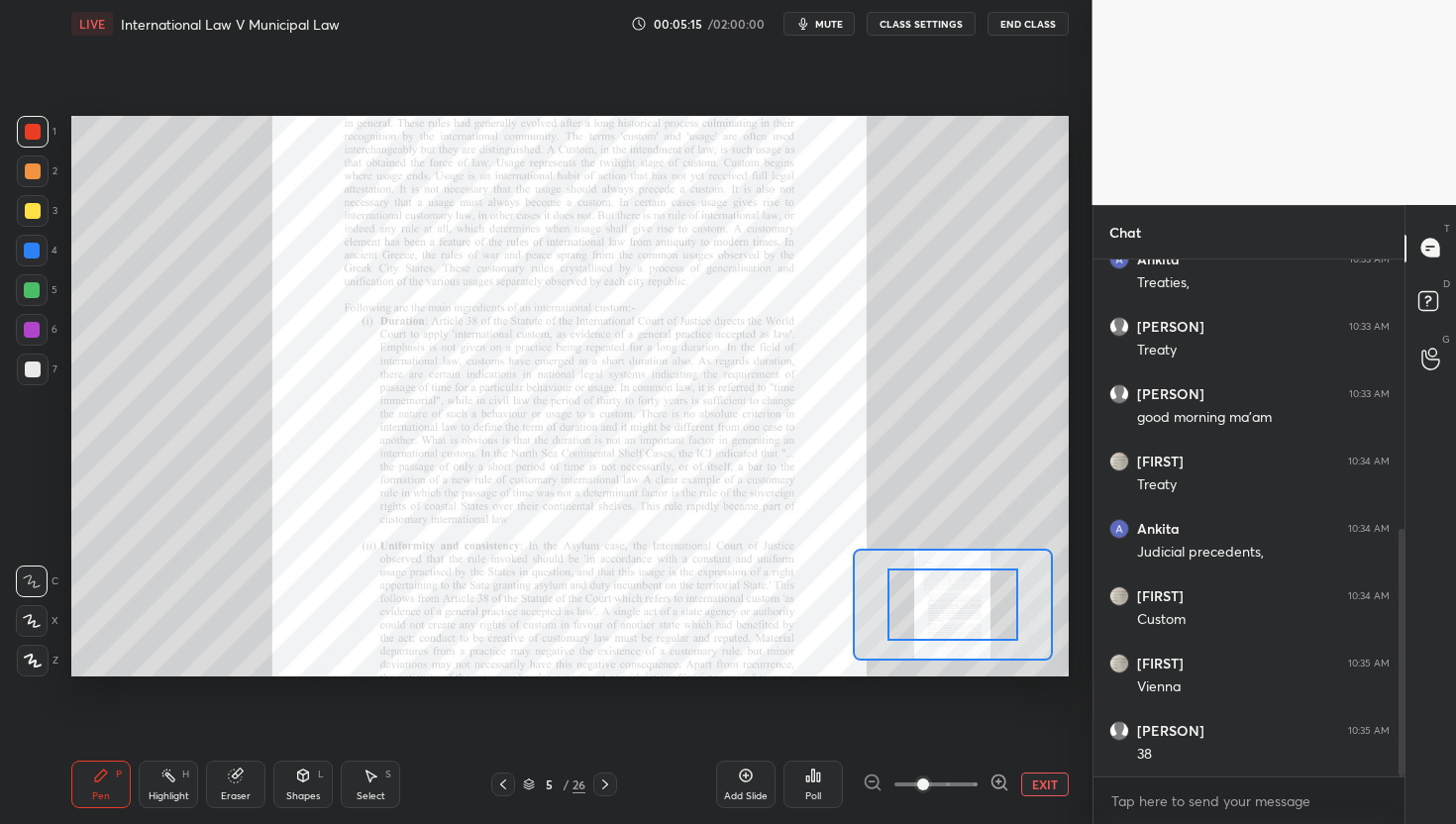 scroll, scrollTop: 470, scrollLeft: 305, axis: both 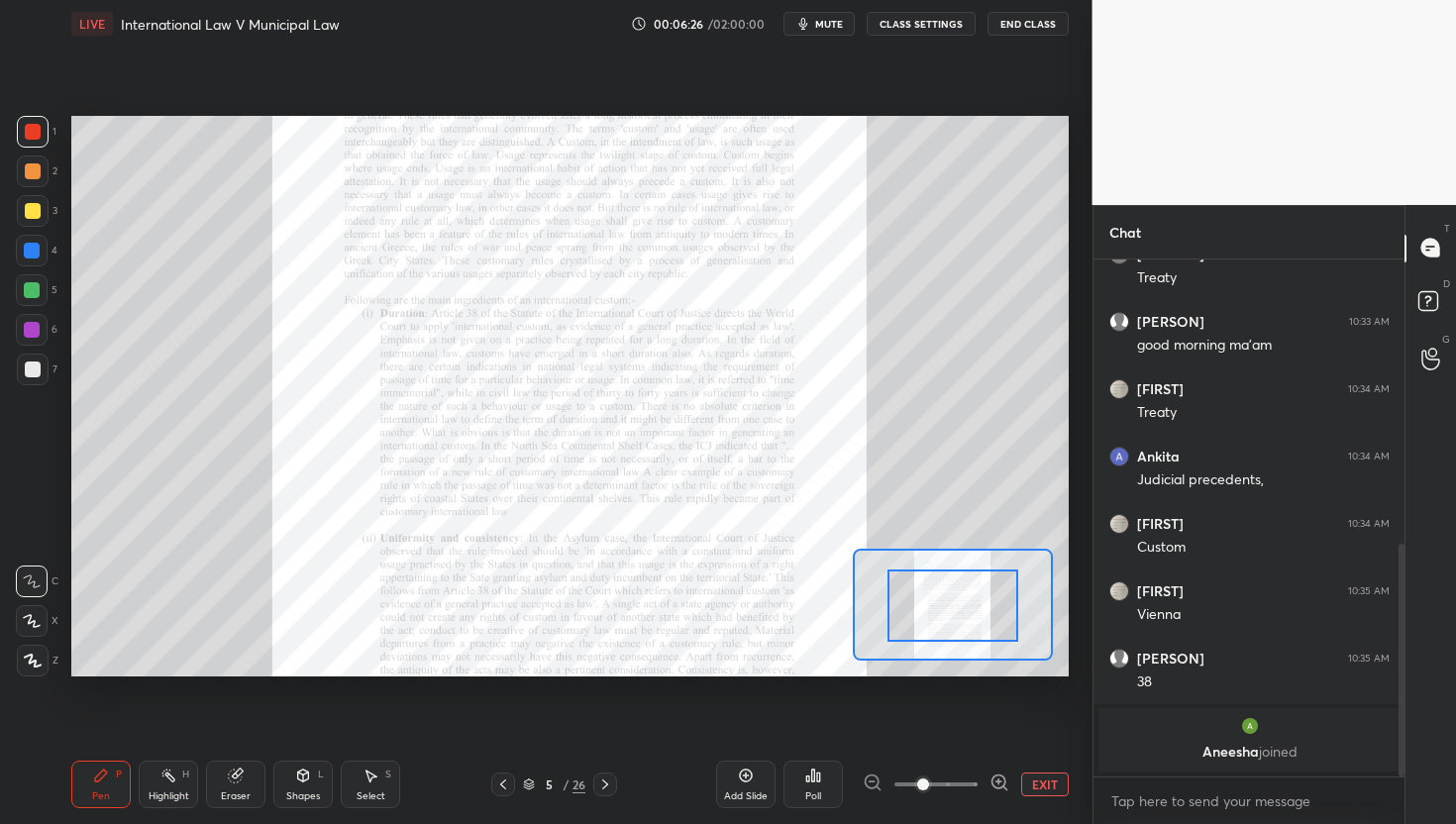 drag, startPoint x: 975, startPoint y: 610, endPoint x: 975, endPoint y: 631, distance: 21 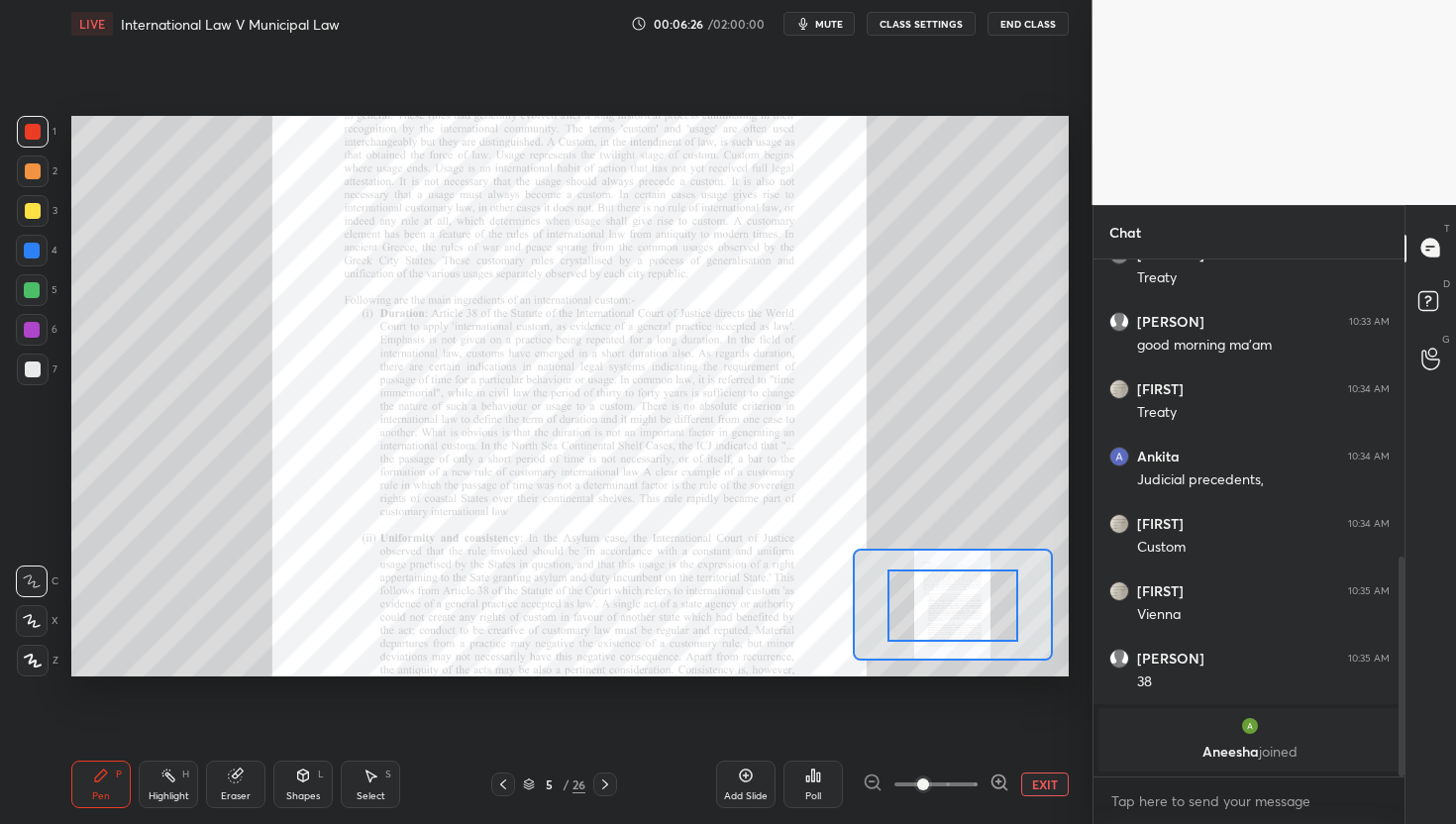scroll, scrollTop: 701, scrollLeft: 0, axis: vertical 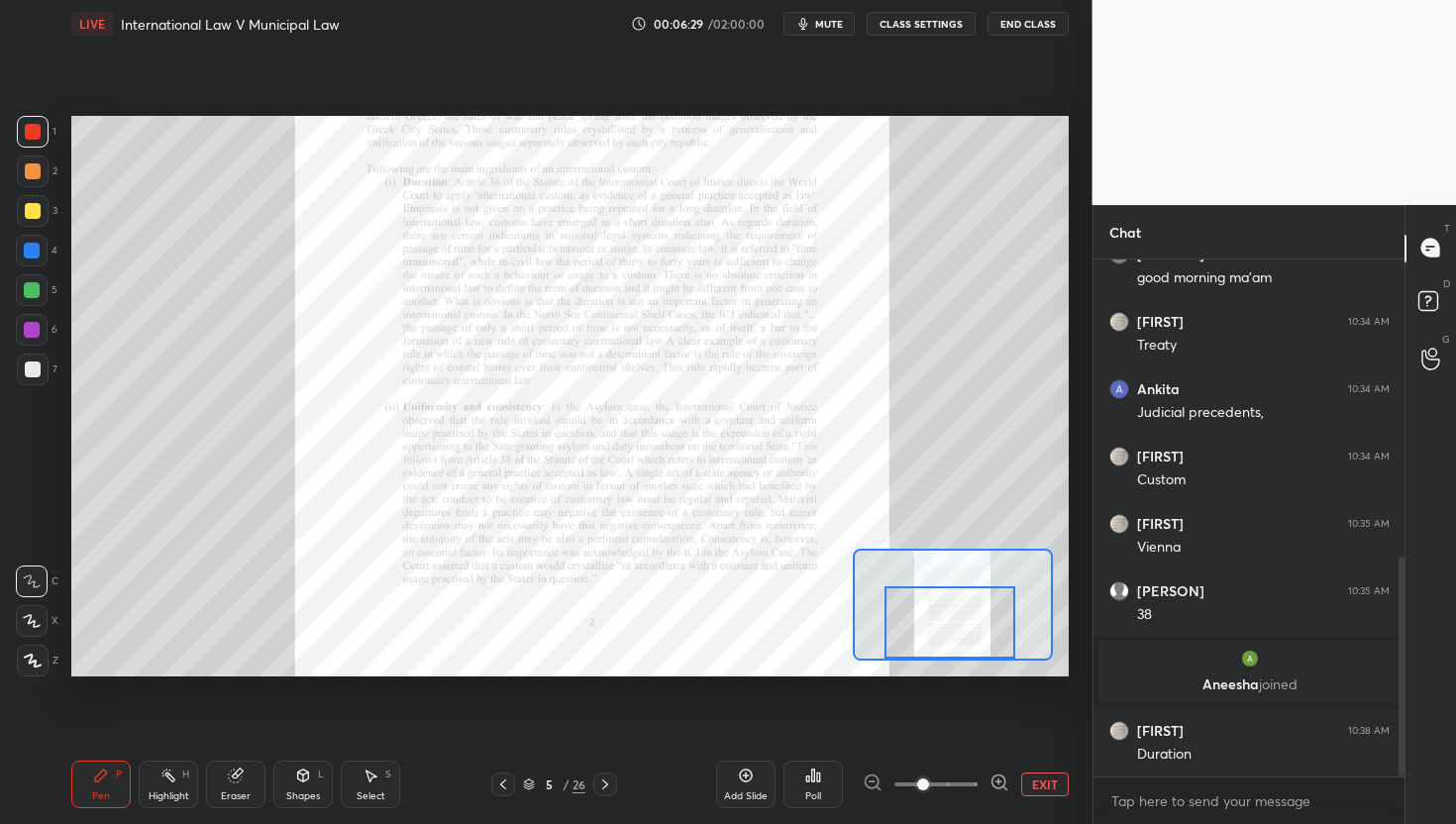 drag, startPoint x: 978, startPoint y: 587, endPoint x: 975, endPoint y: 630, distance: 43.104524 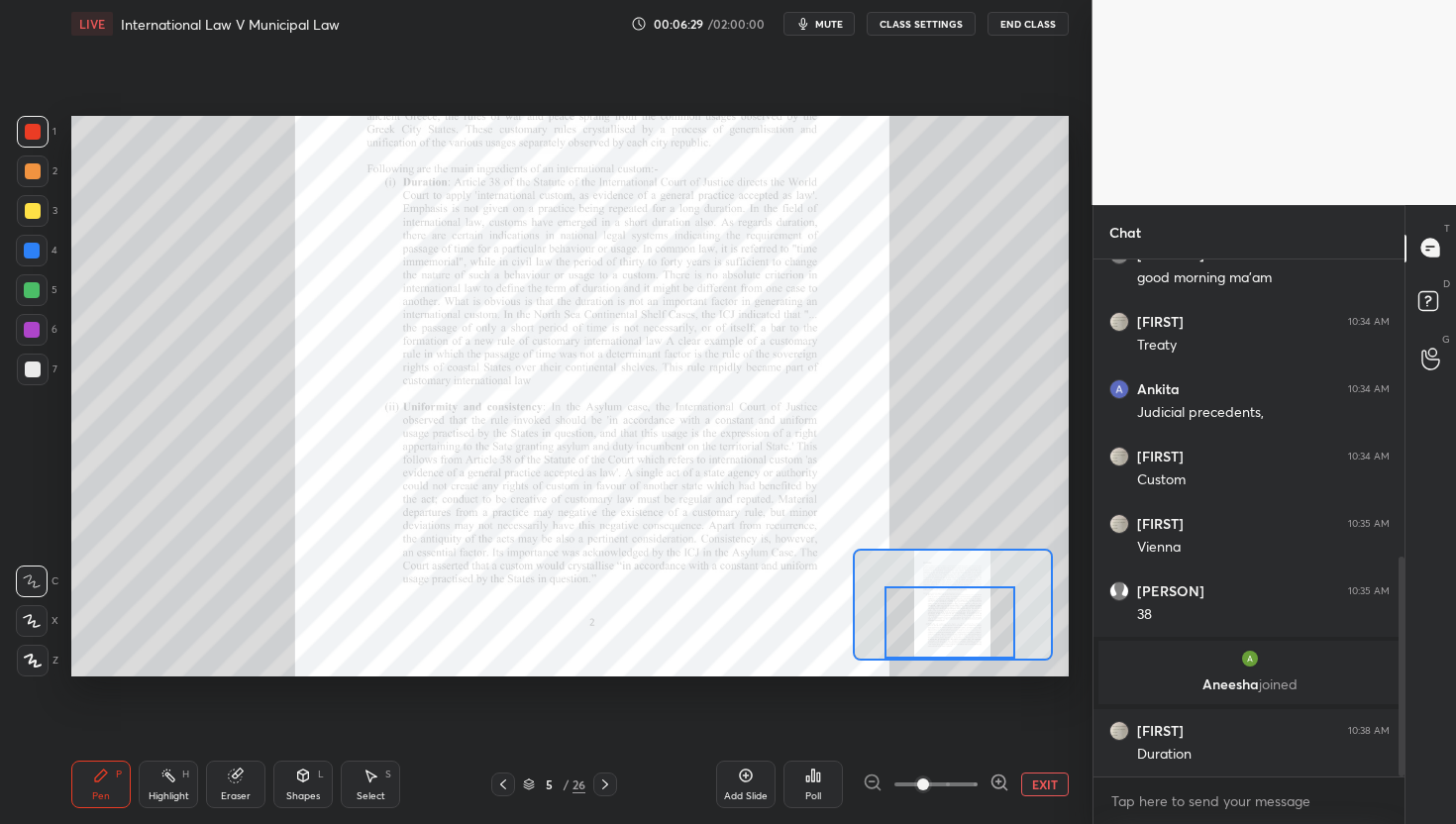 click at bounding box center [950, 622] 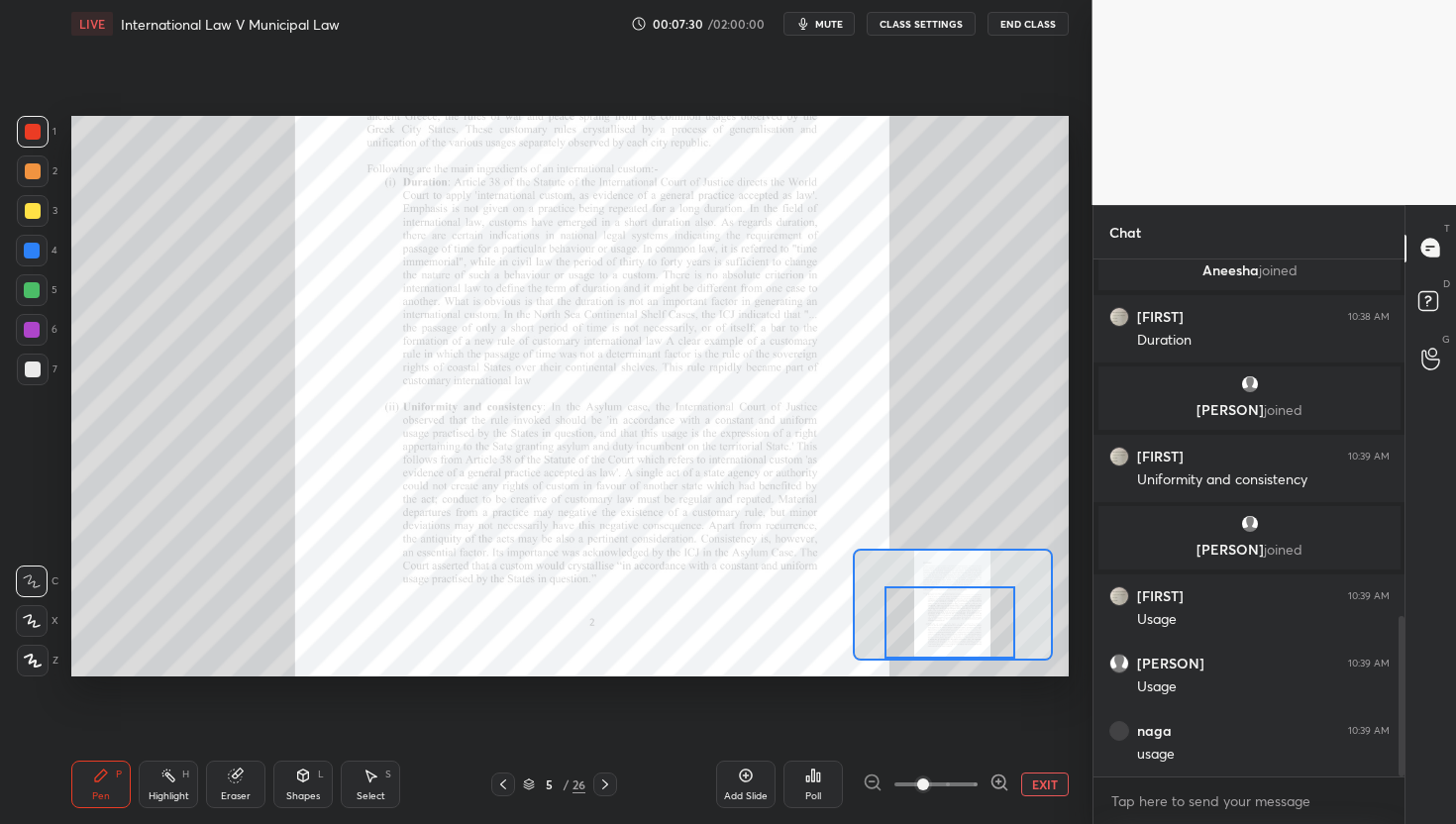 scroll, scrollTop: 1151, scrollLeft: 0, axis: vertical 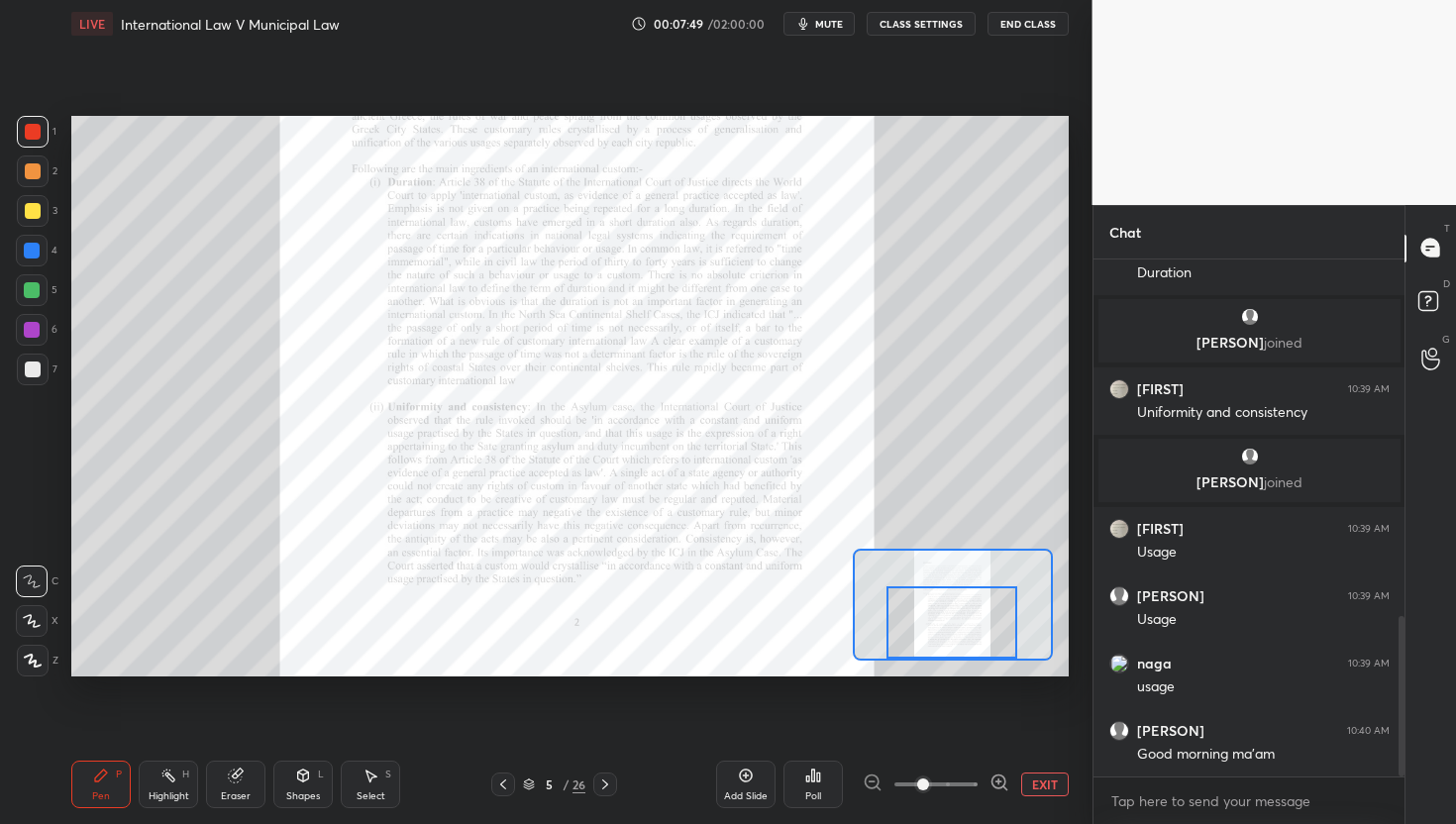 drag, startPoint x: 977, startPoint y: 622, endPoint x: 979, endPoint y: 641, distance: 19.104973 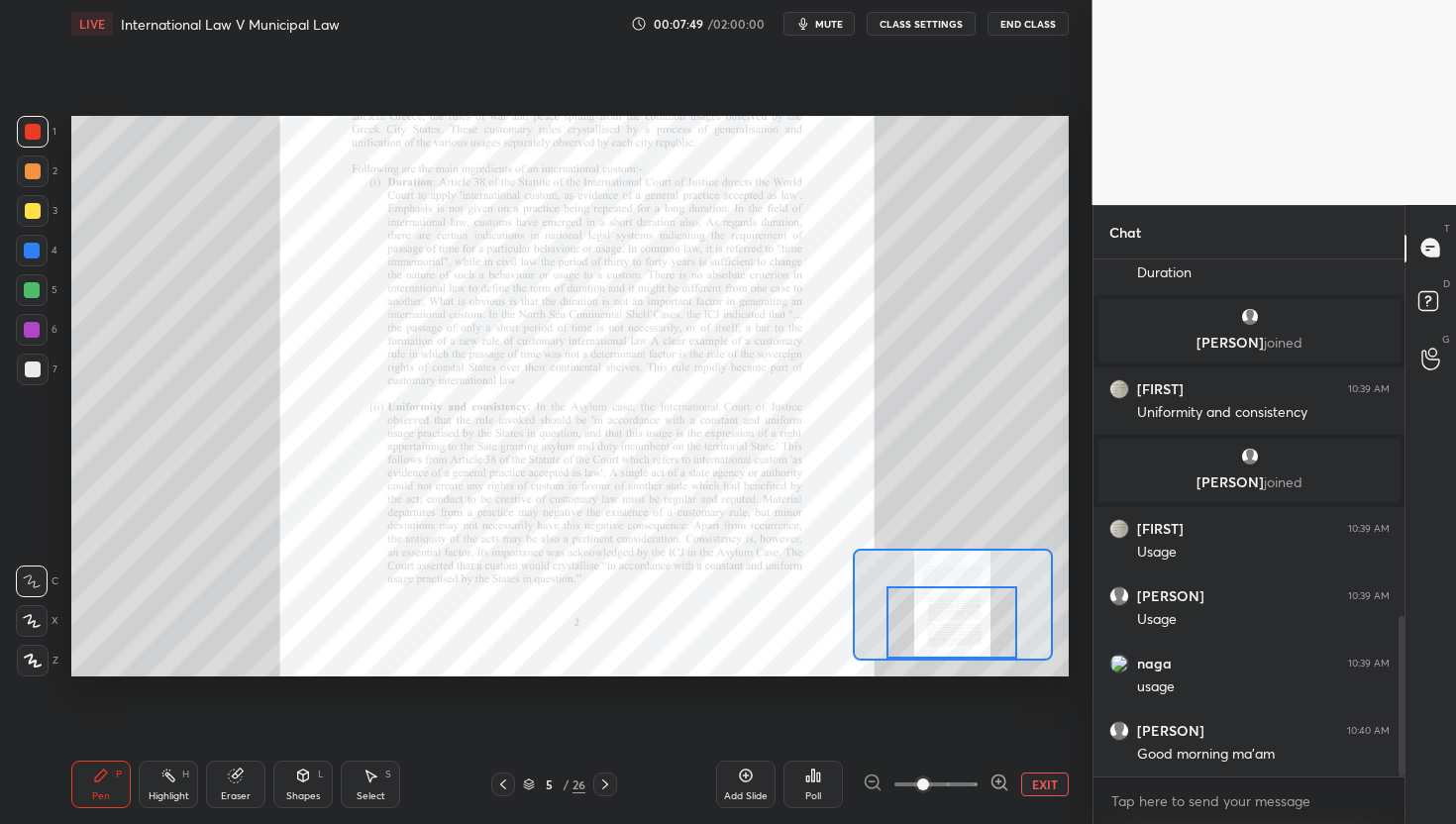 click at bounding box center [952, 622] 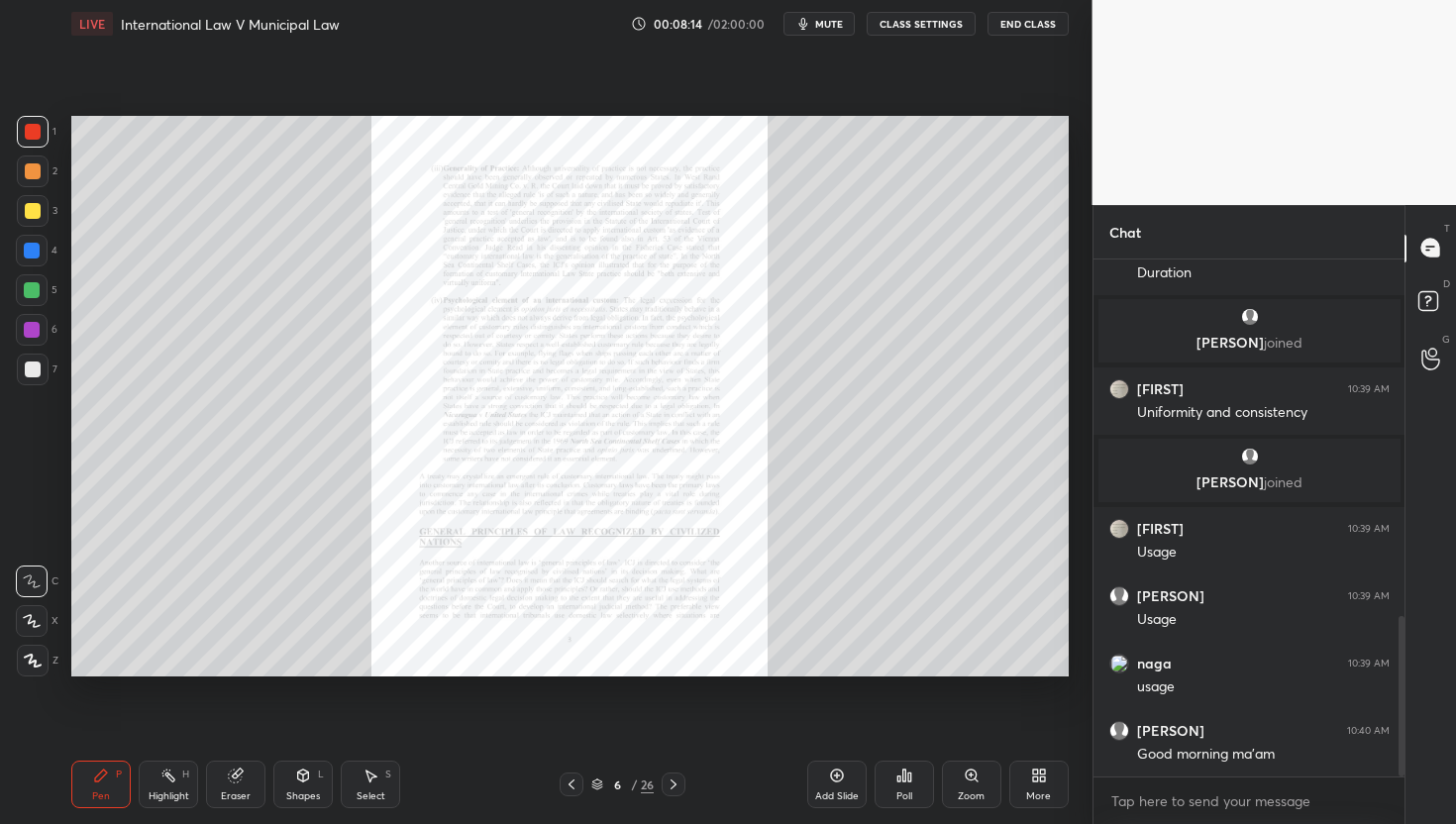 click on "Zoom" at bounding box center (972, 784) 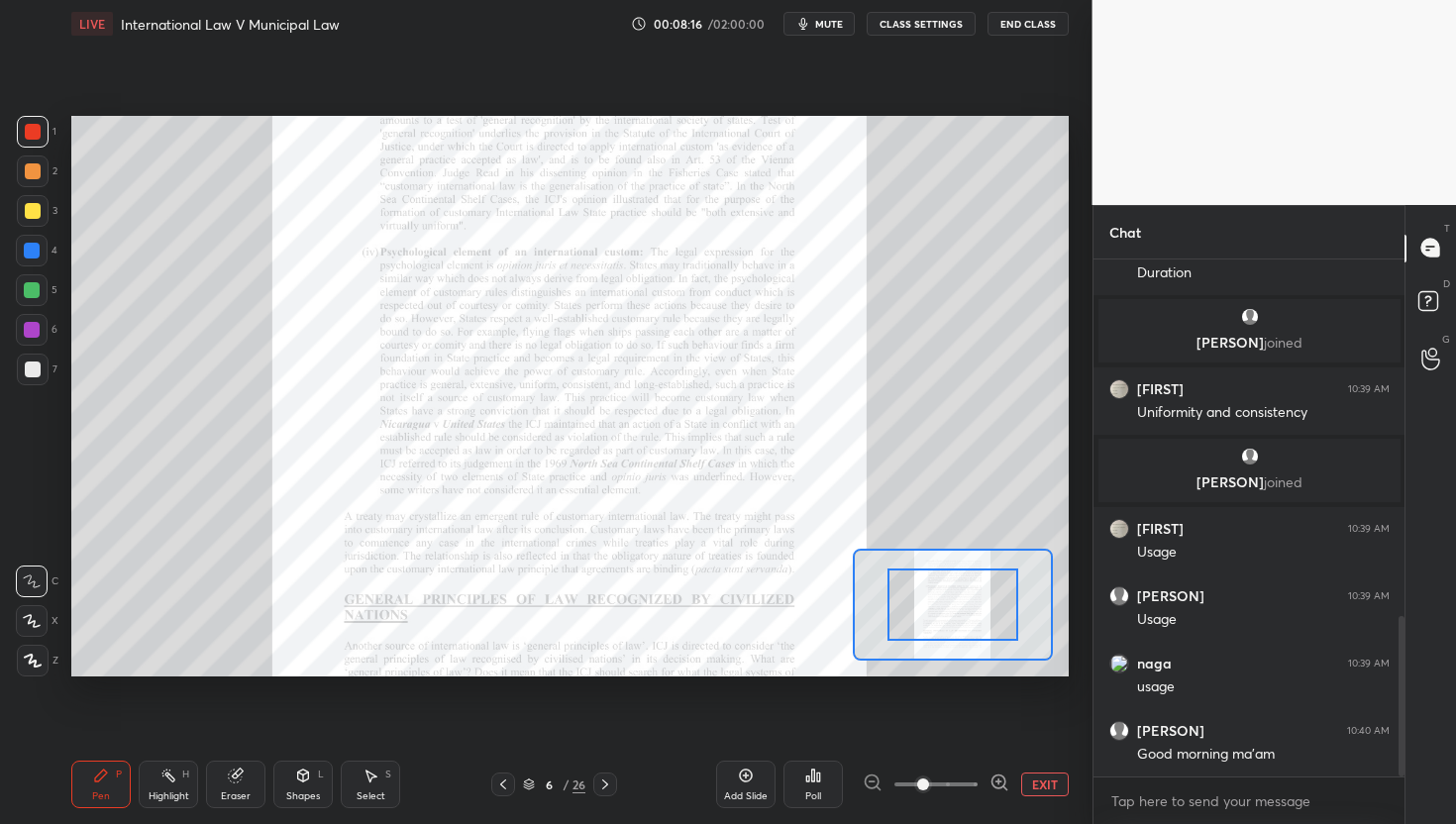 click 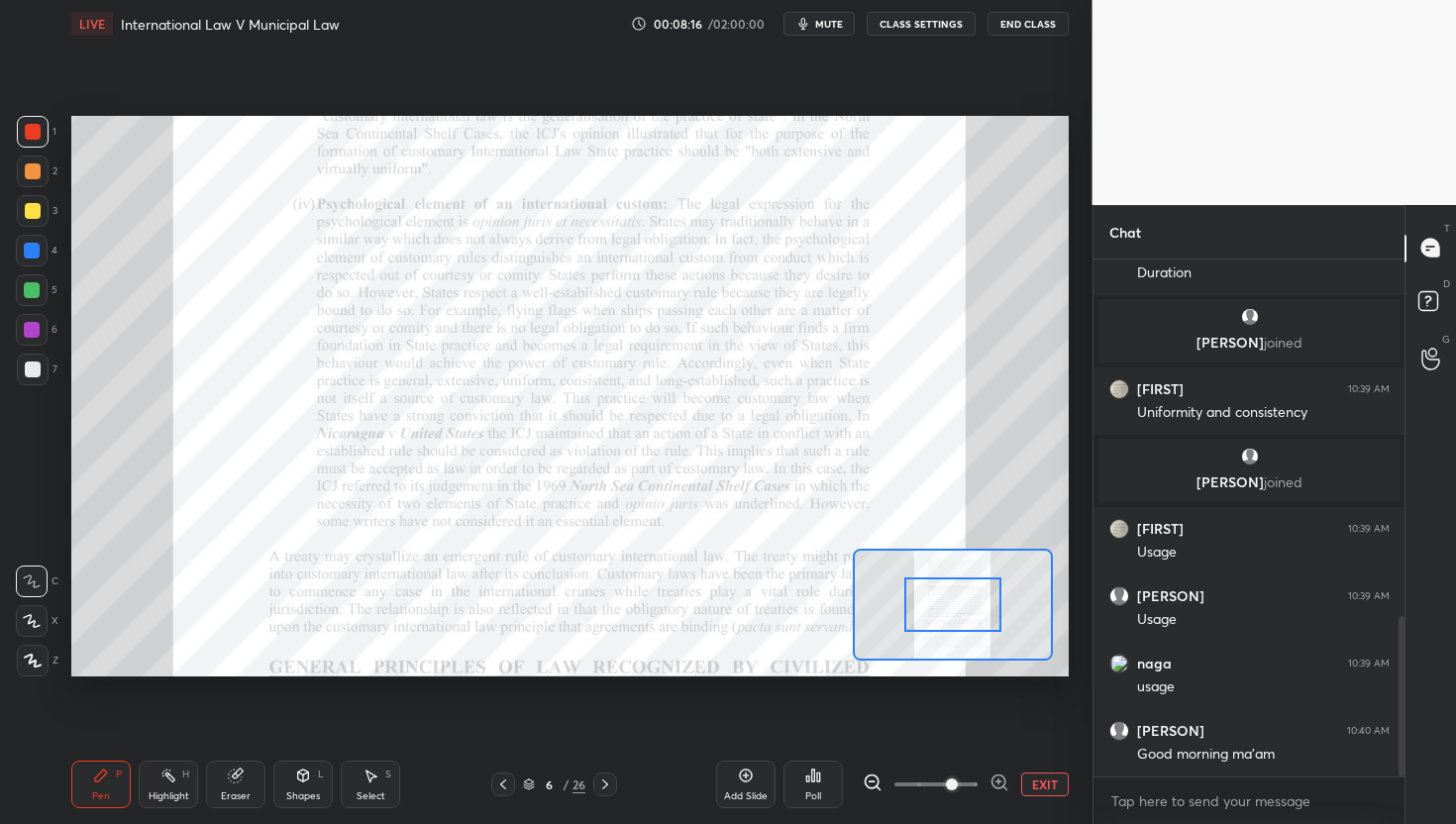 click 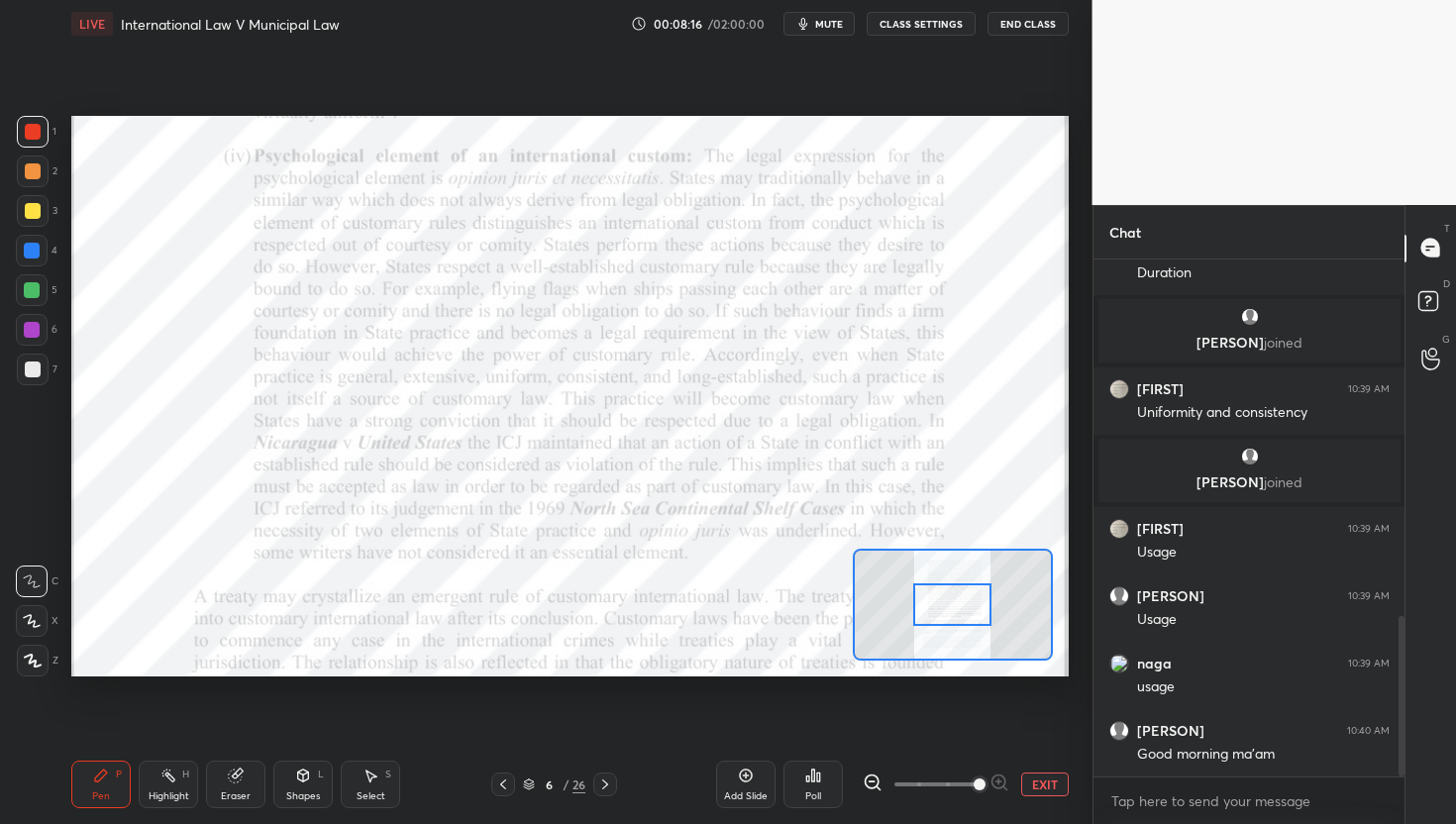 click at bounding box center [936, 784] 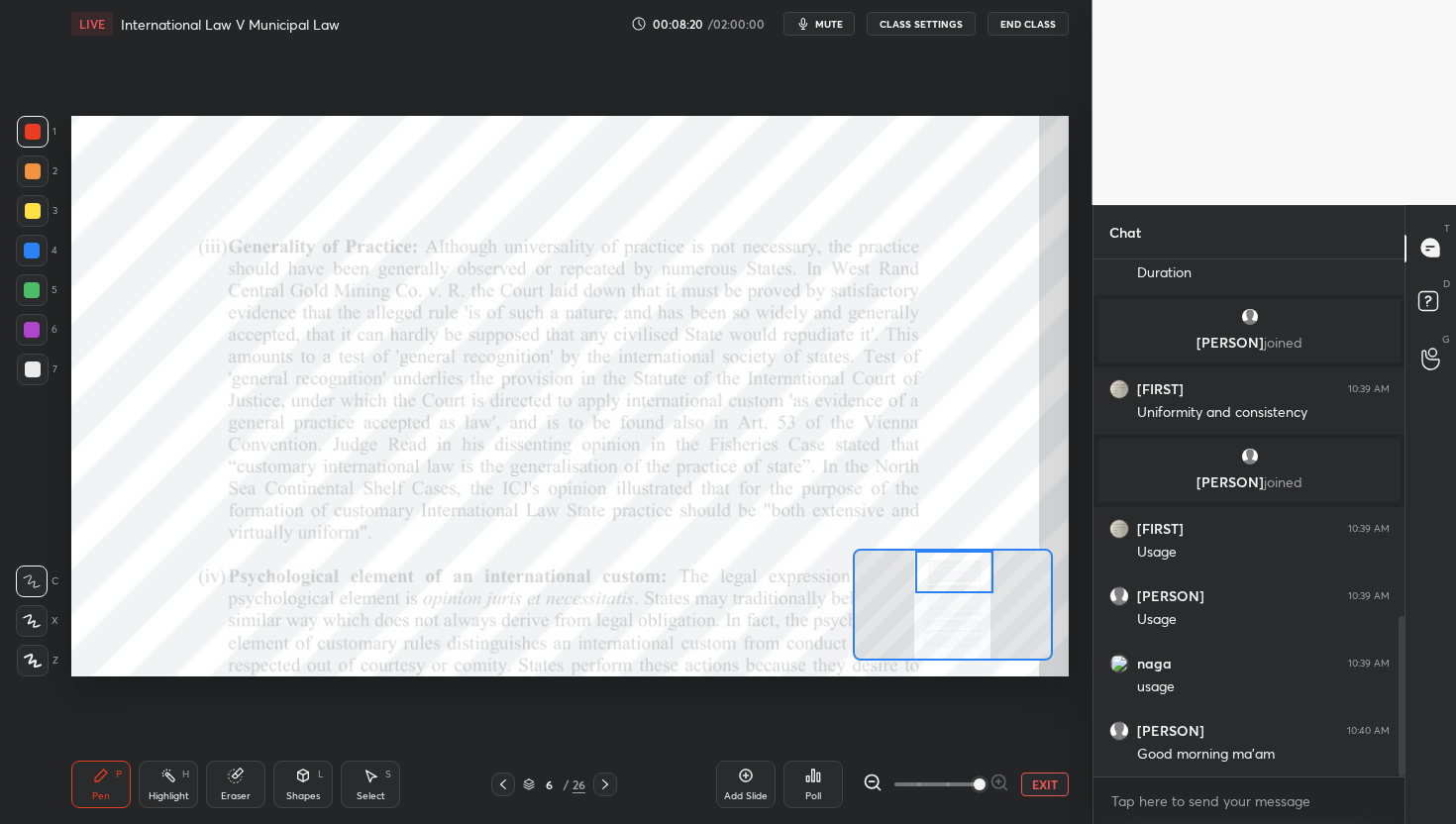drag, startPoint x: 964, startPoint y: 590, endPoint x: 965, endPoint y: 556, distance: 34.014703 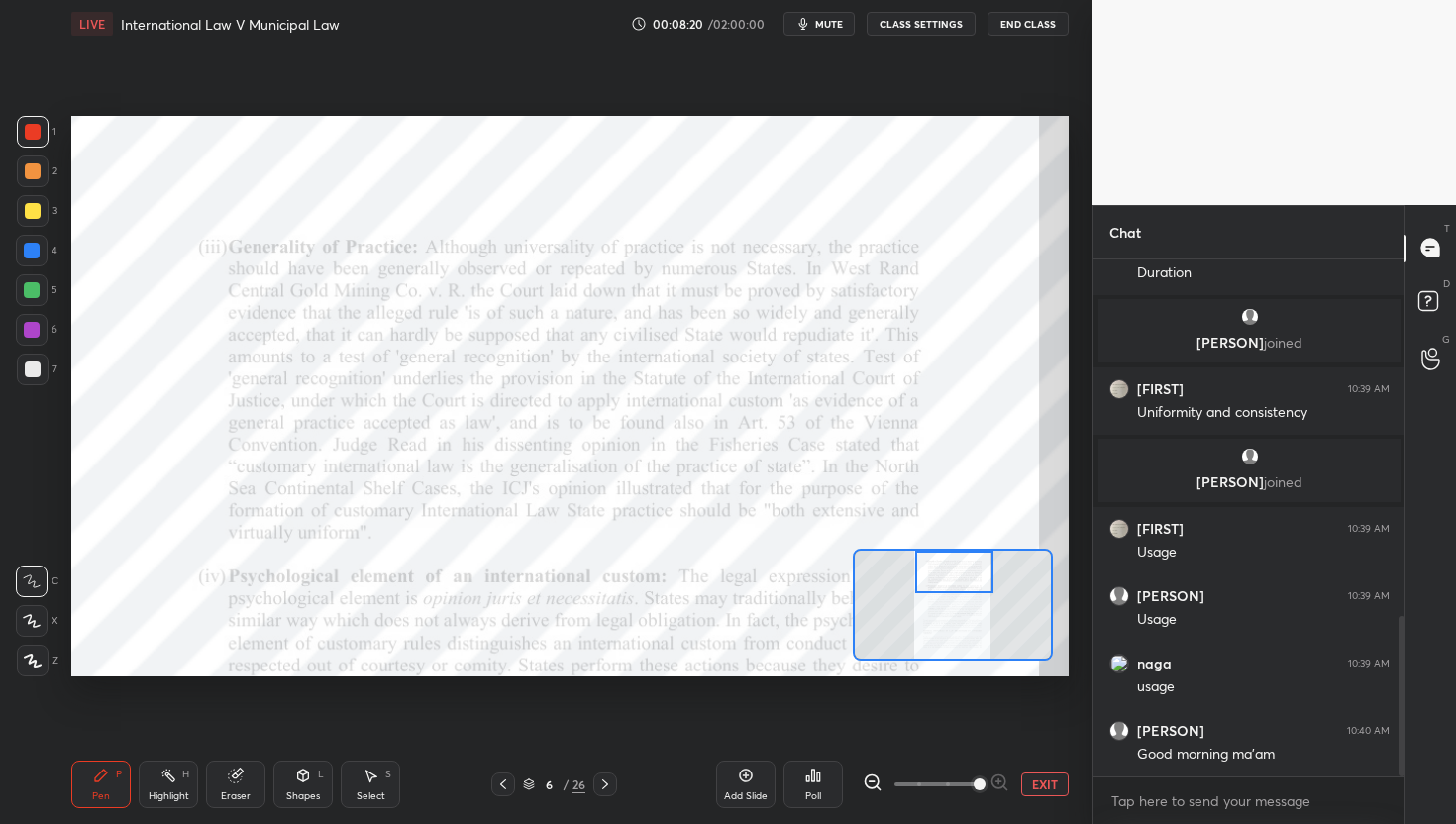 click at bounding box center (954, 572) 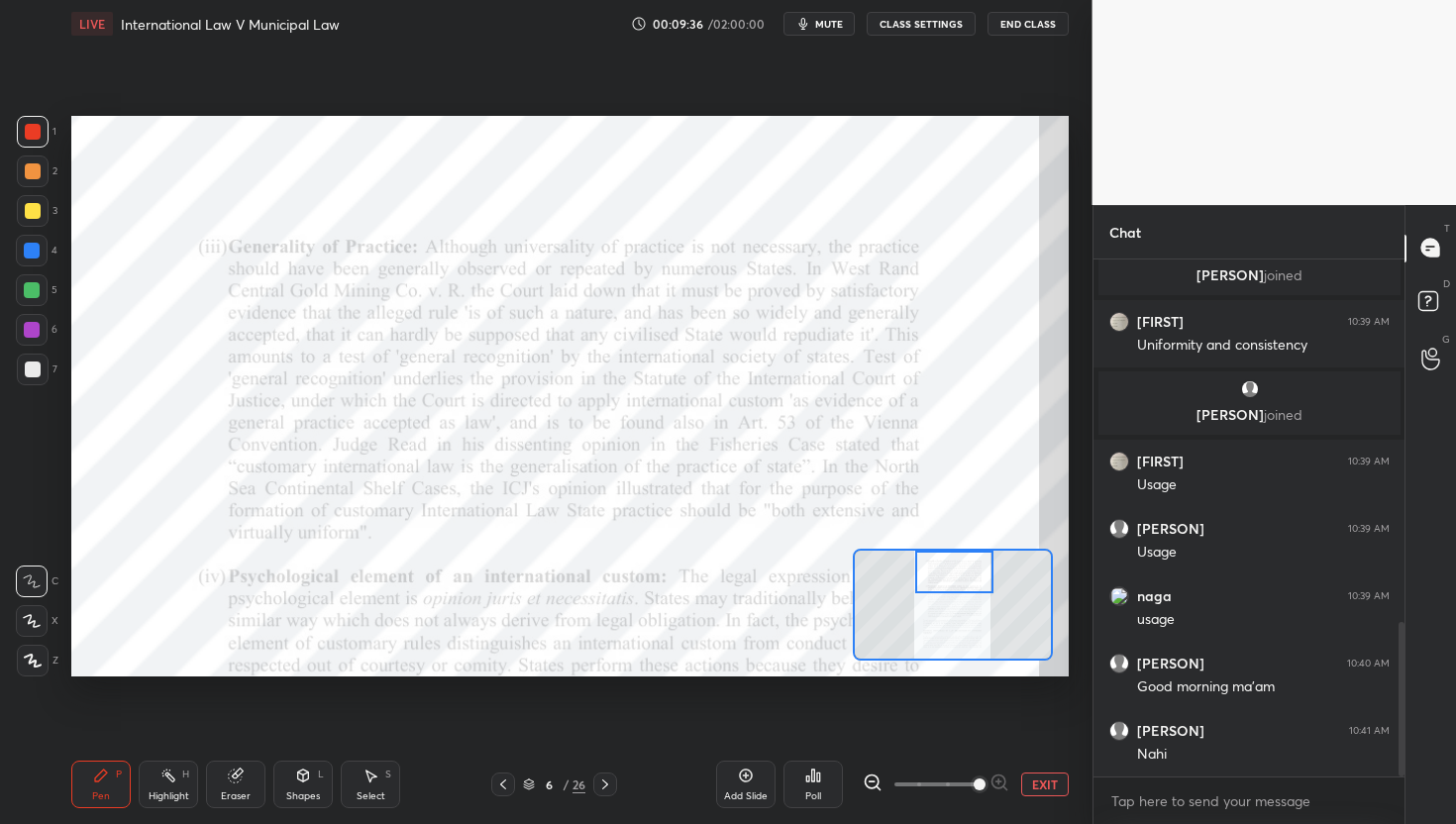 scroll, scrollTop: 1286, scrollLeft: 0, axis: vertical 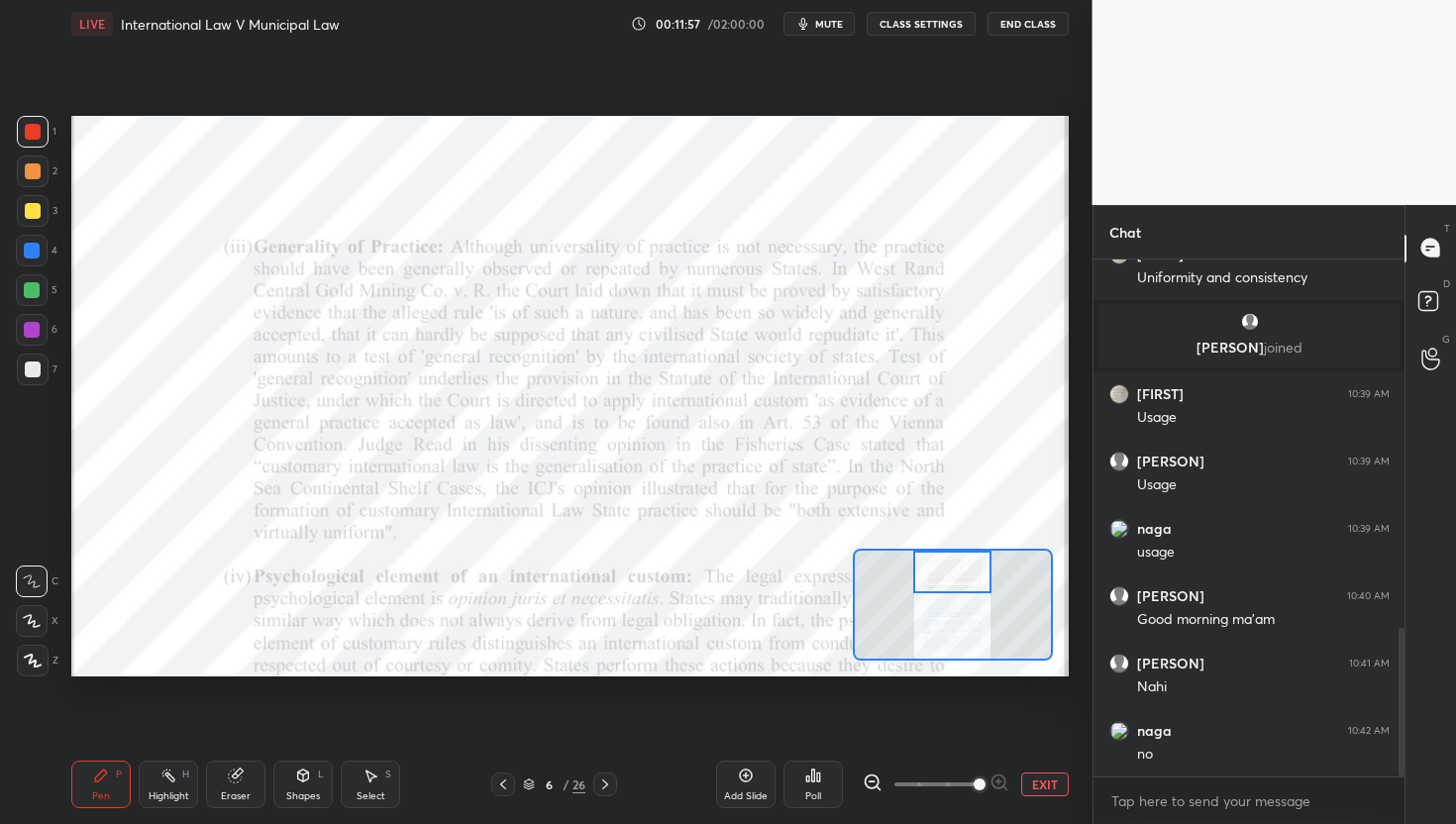click at bounding box center [952, 572] 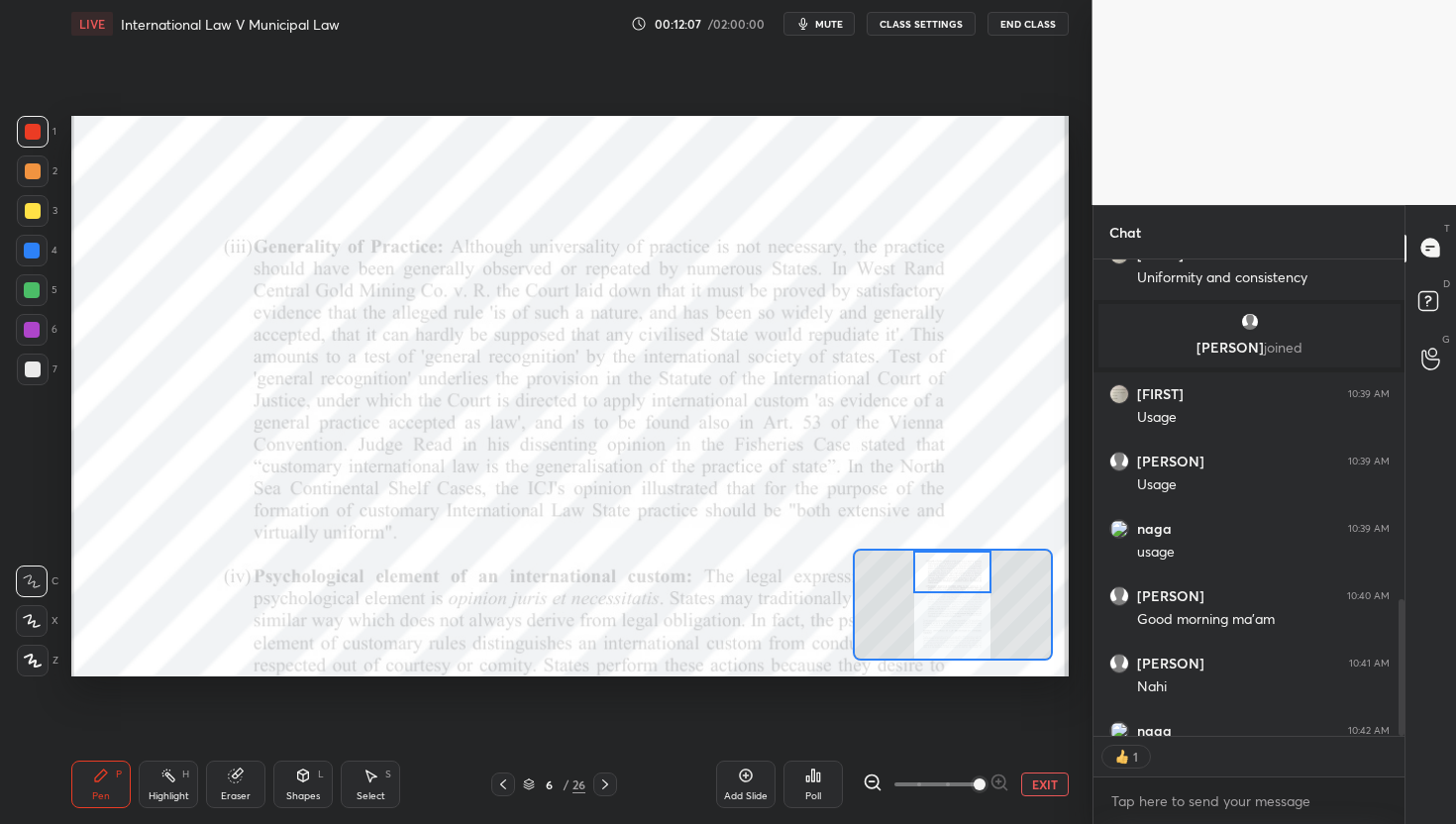 scroll, scrollTop: 470, scrollLeft: 305, axis: both 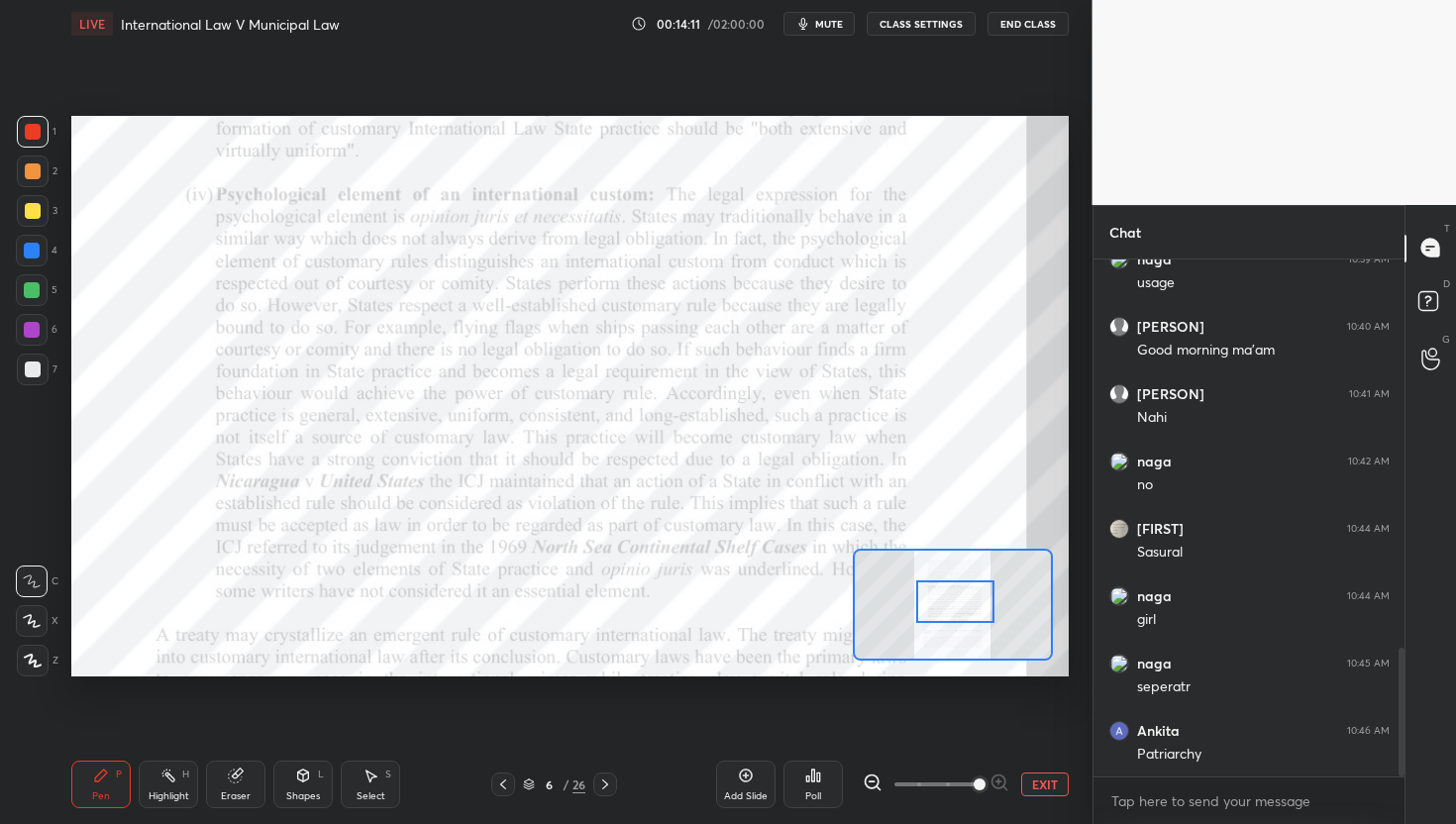 drag, startPoint x: 962, startPoint y: 576, endPoint x: 965, endPoint y: 605, distance: 29.15476 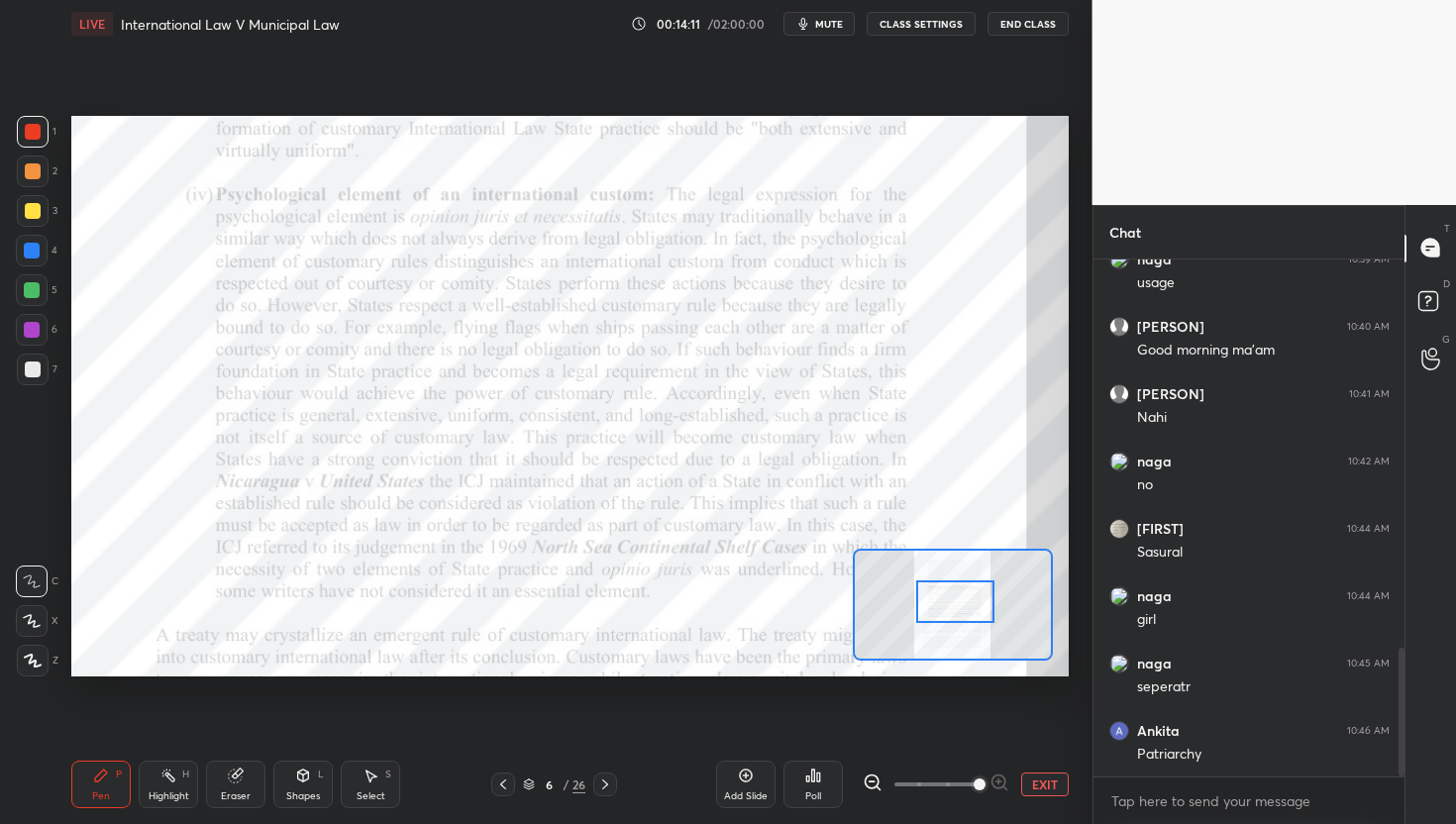 click at bounding box center (955, 602) 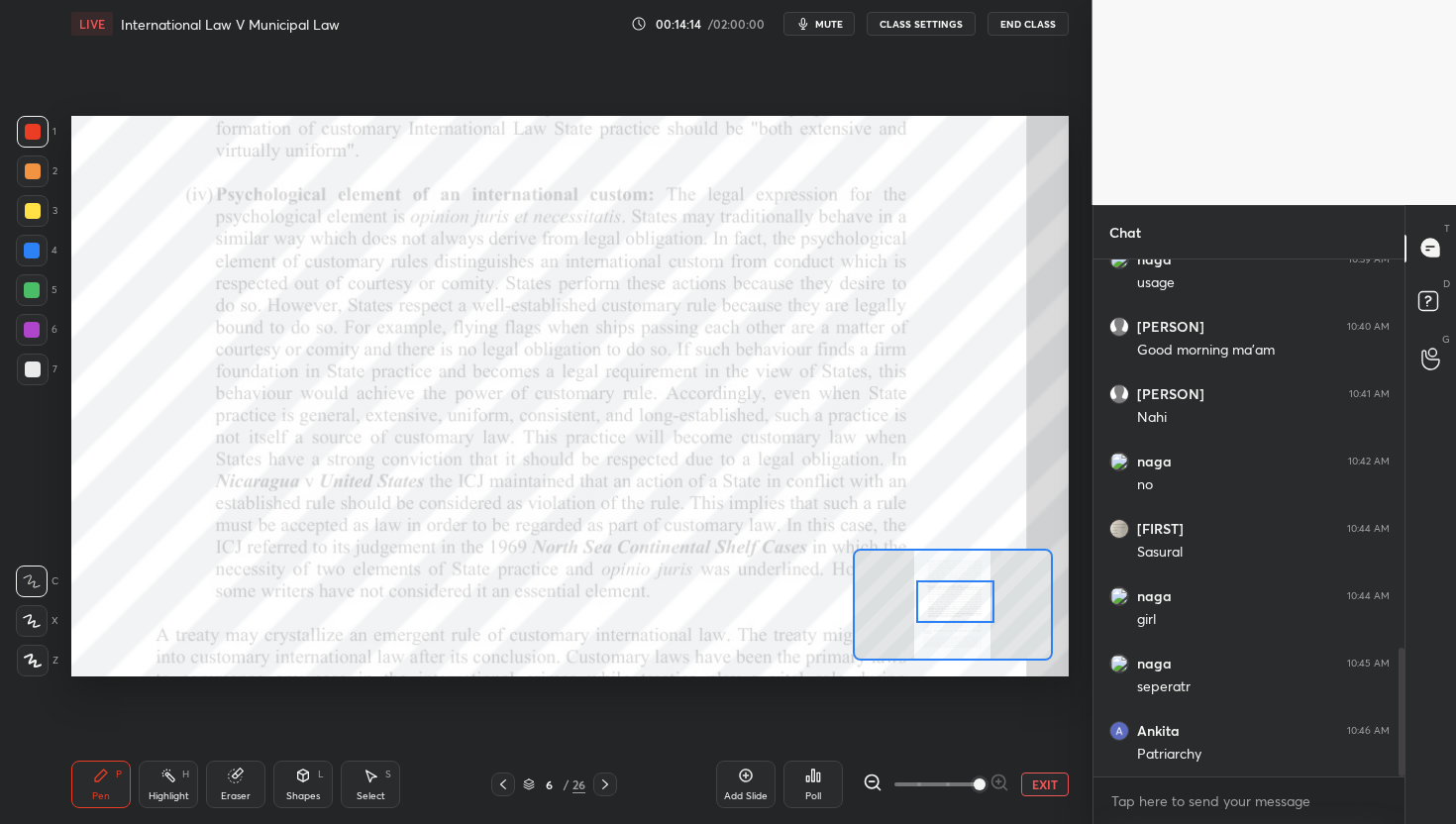 scroll, scrollTop: 470, scrollLeft: 305, axis: both 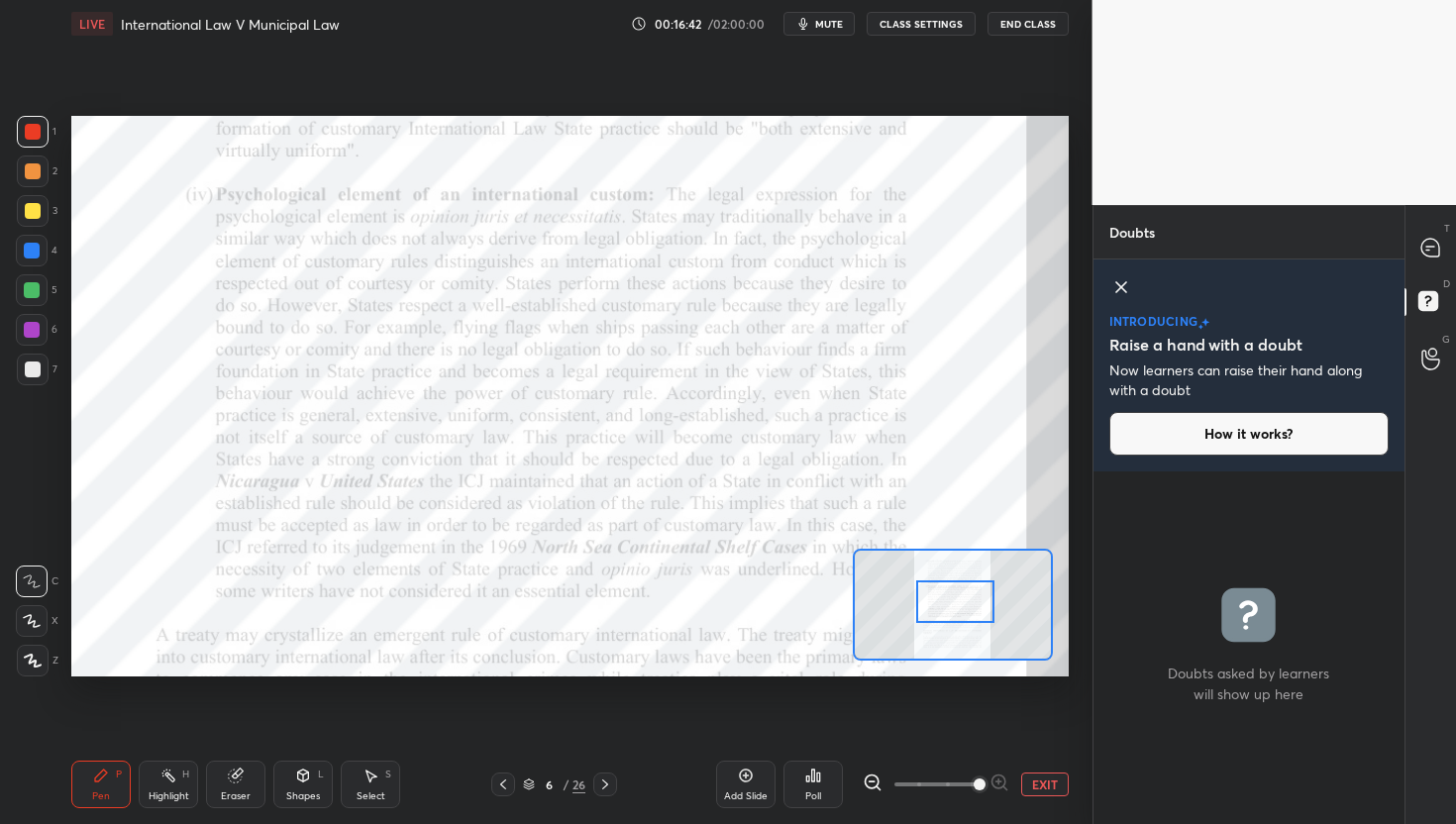 click 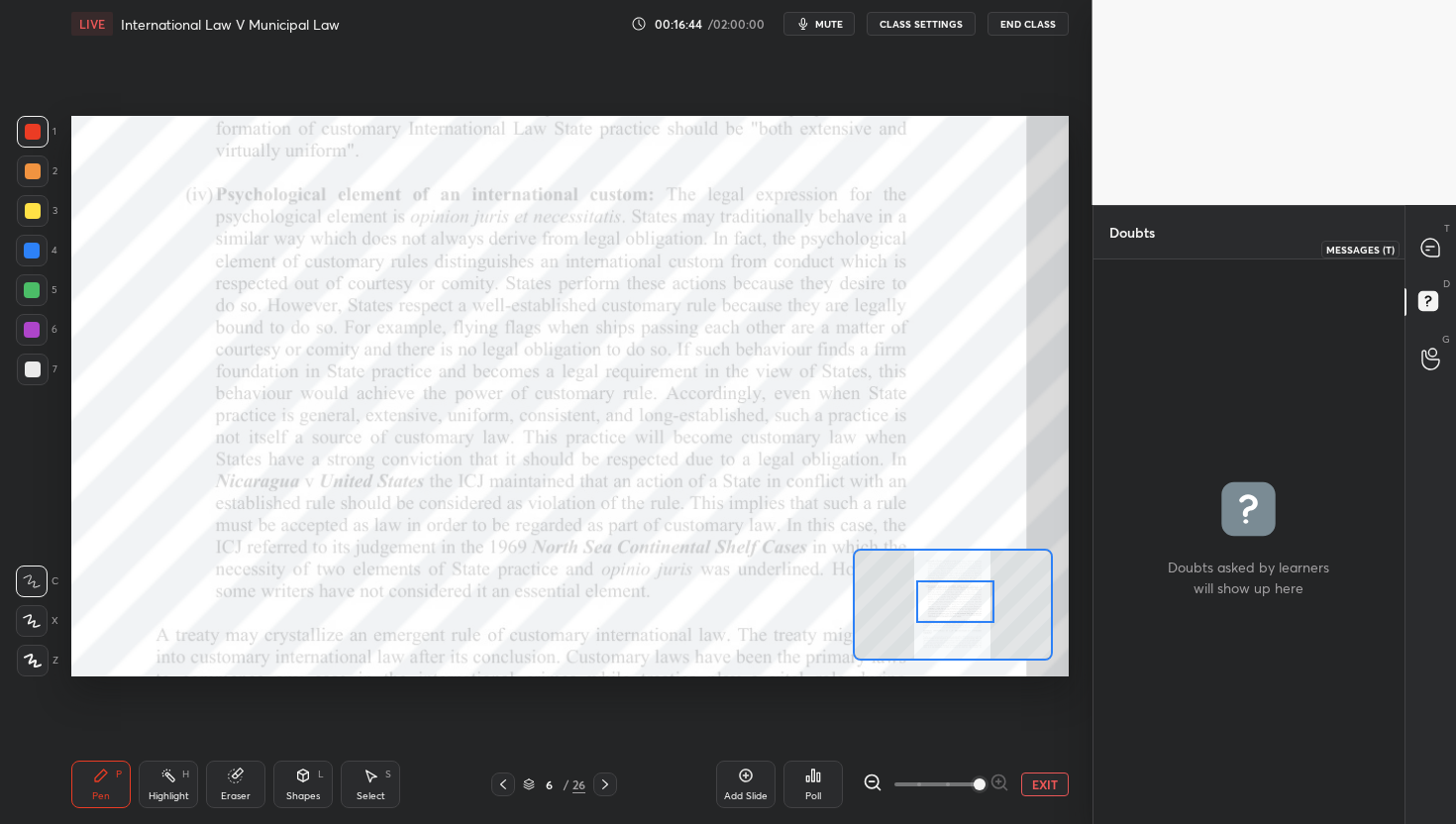 click 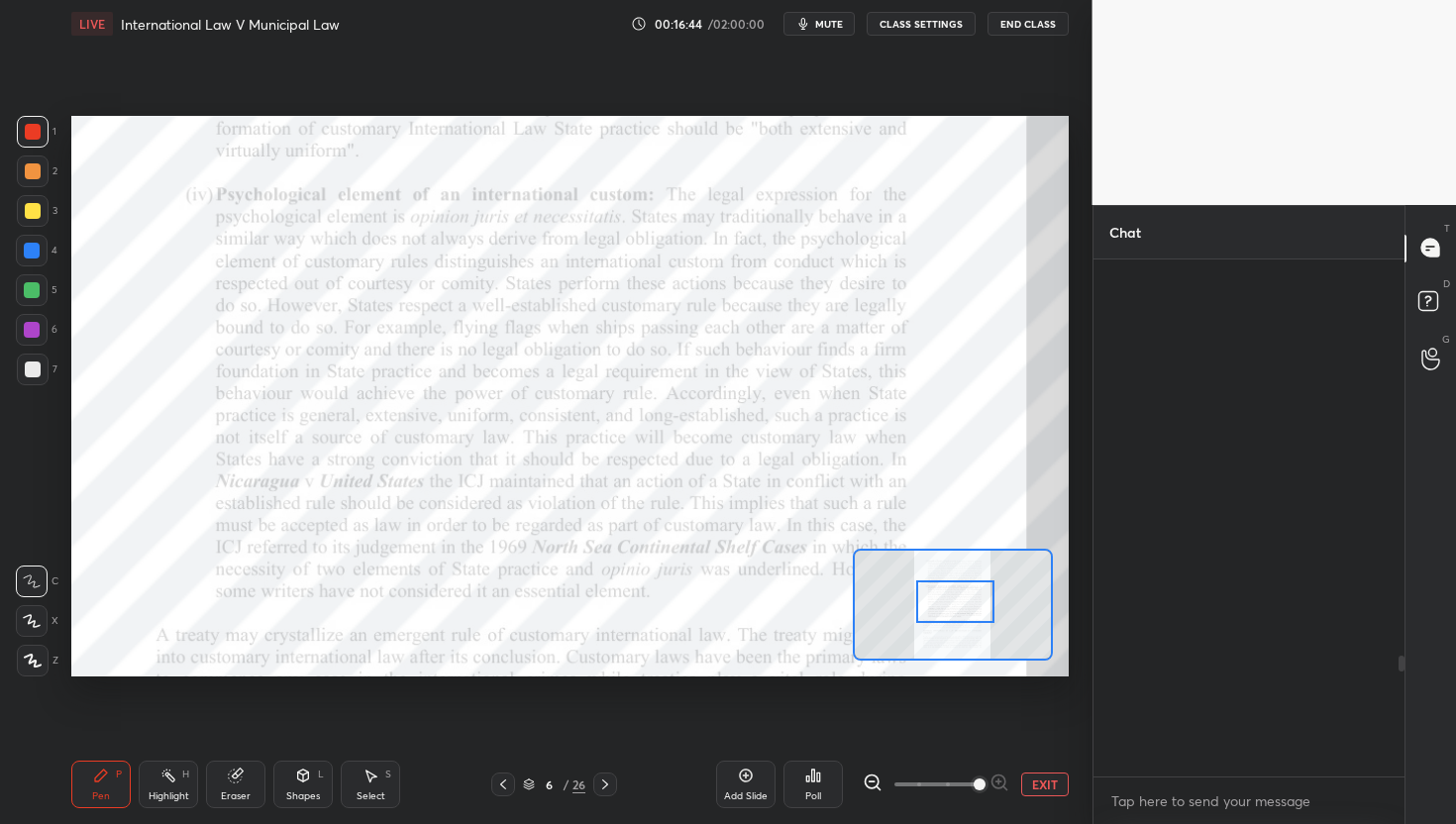 scroll, scrollTop: 1690, scrollLeft: 0, axis: vertical 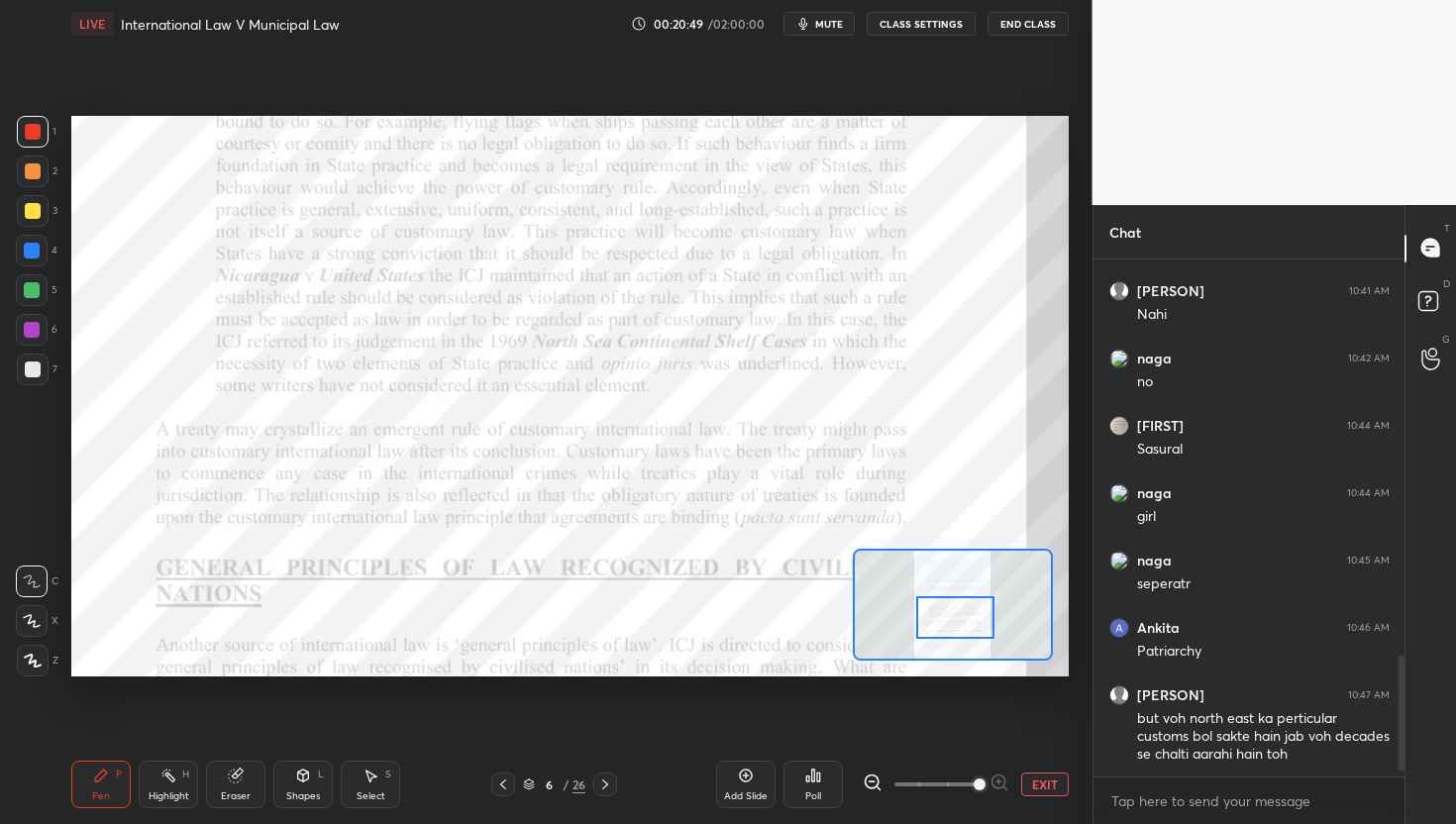 drag, startPoint x: 988, startPoint y: 603, endPoint x: 988, endPoint y: 619, distance: 16 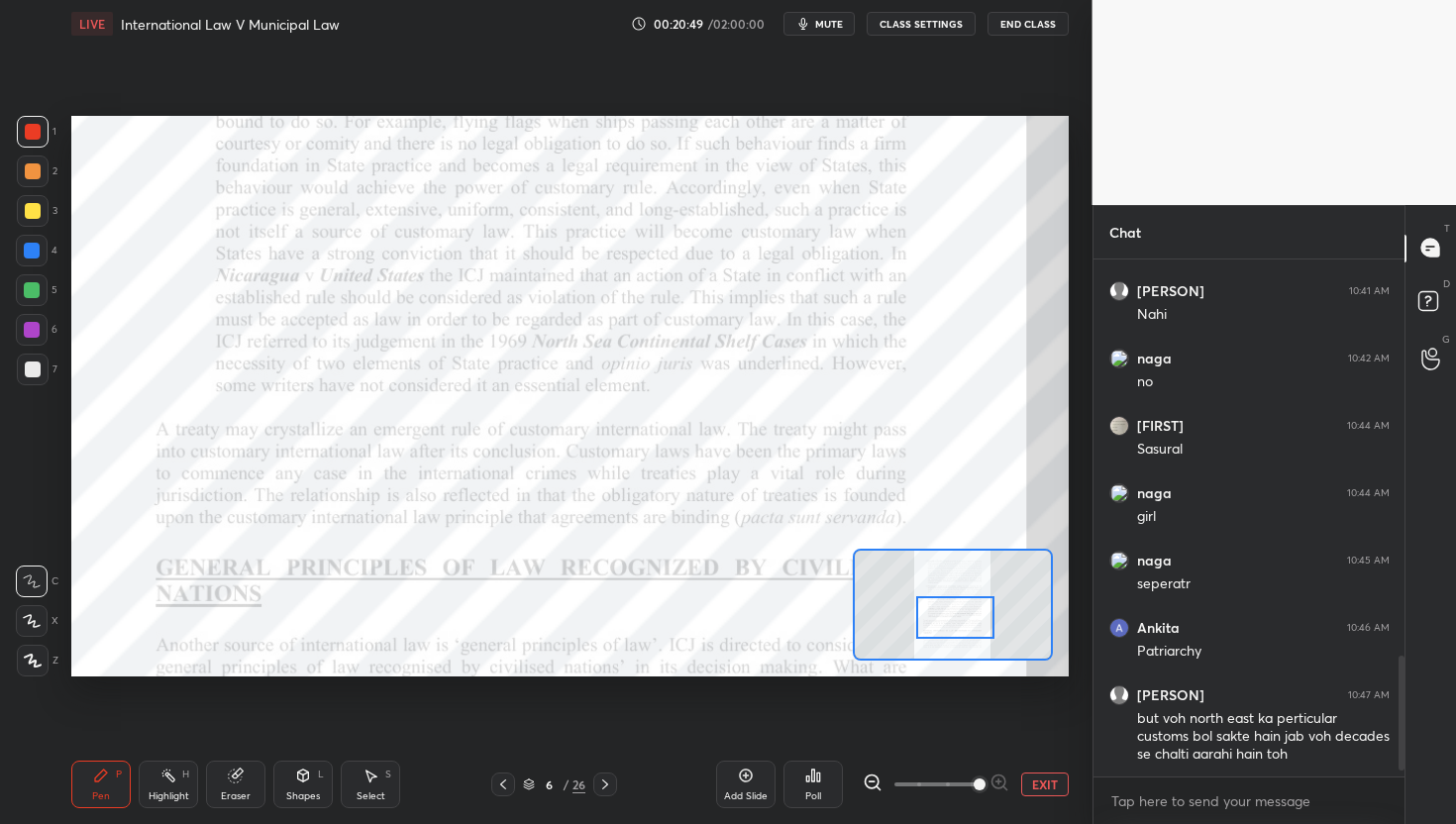click at bounding box center (955, 618) 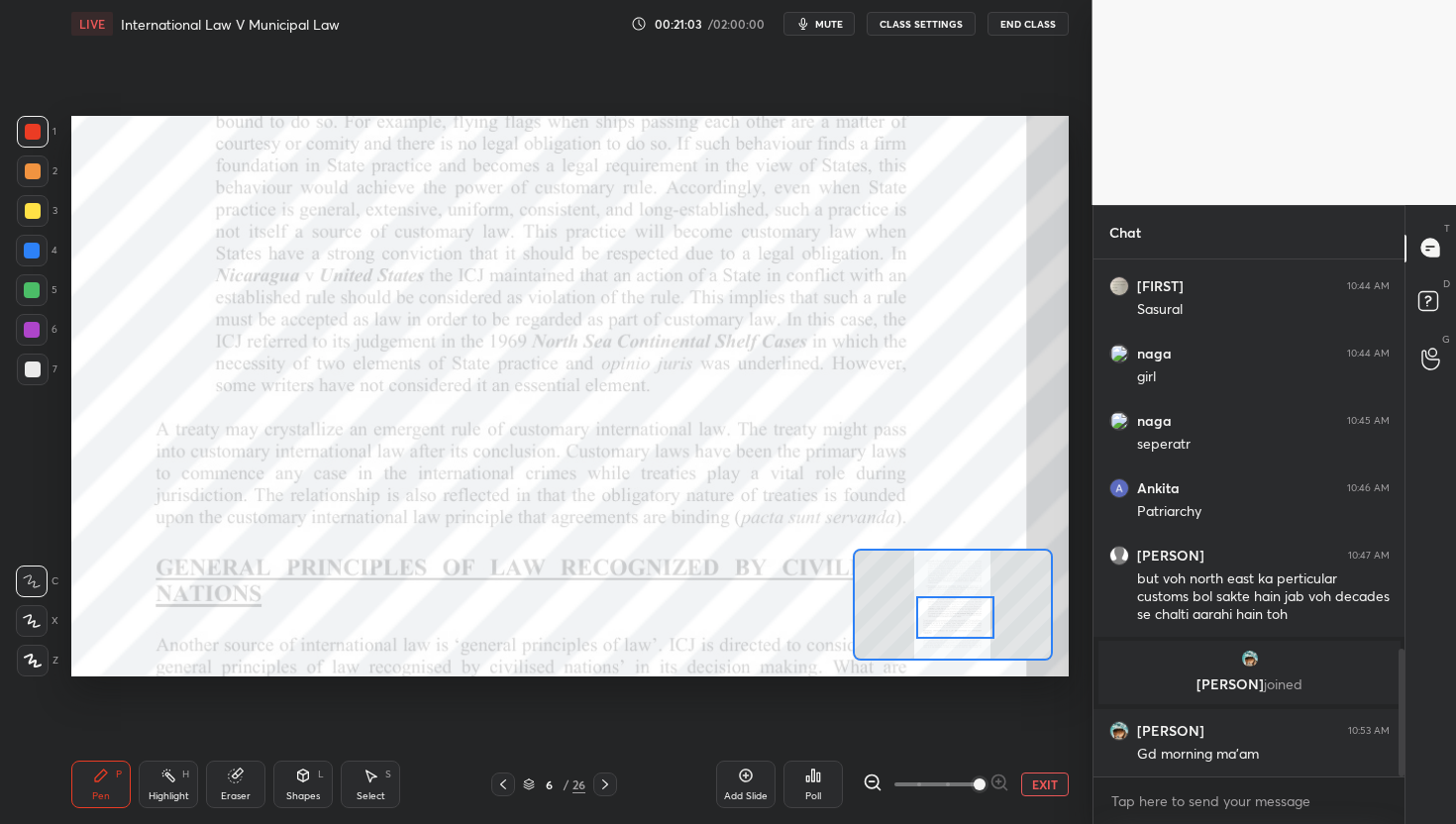 scroll, scrollTop: 1579, scrollLeft: 0, axis: vertical 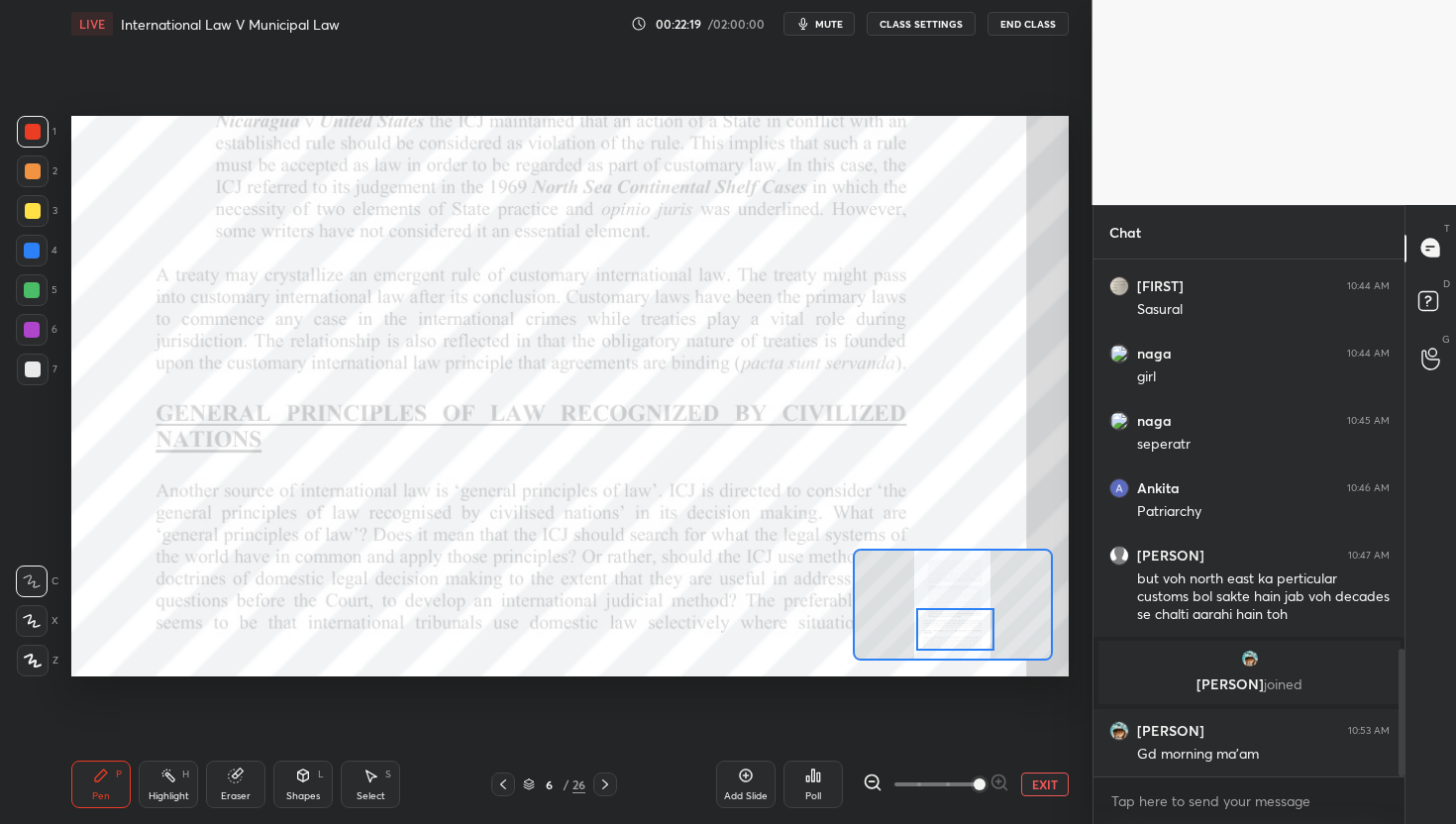 drag, startPoint x: 964, startPoint y: 612, endPoint x: 964, endPoint y: 624, distance: 12 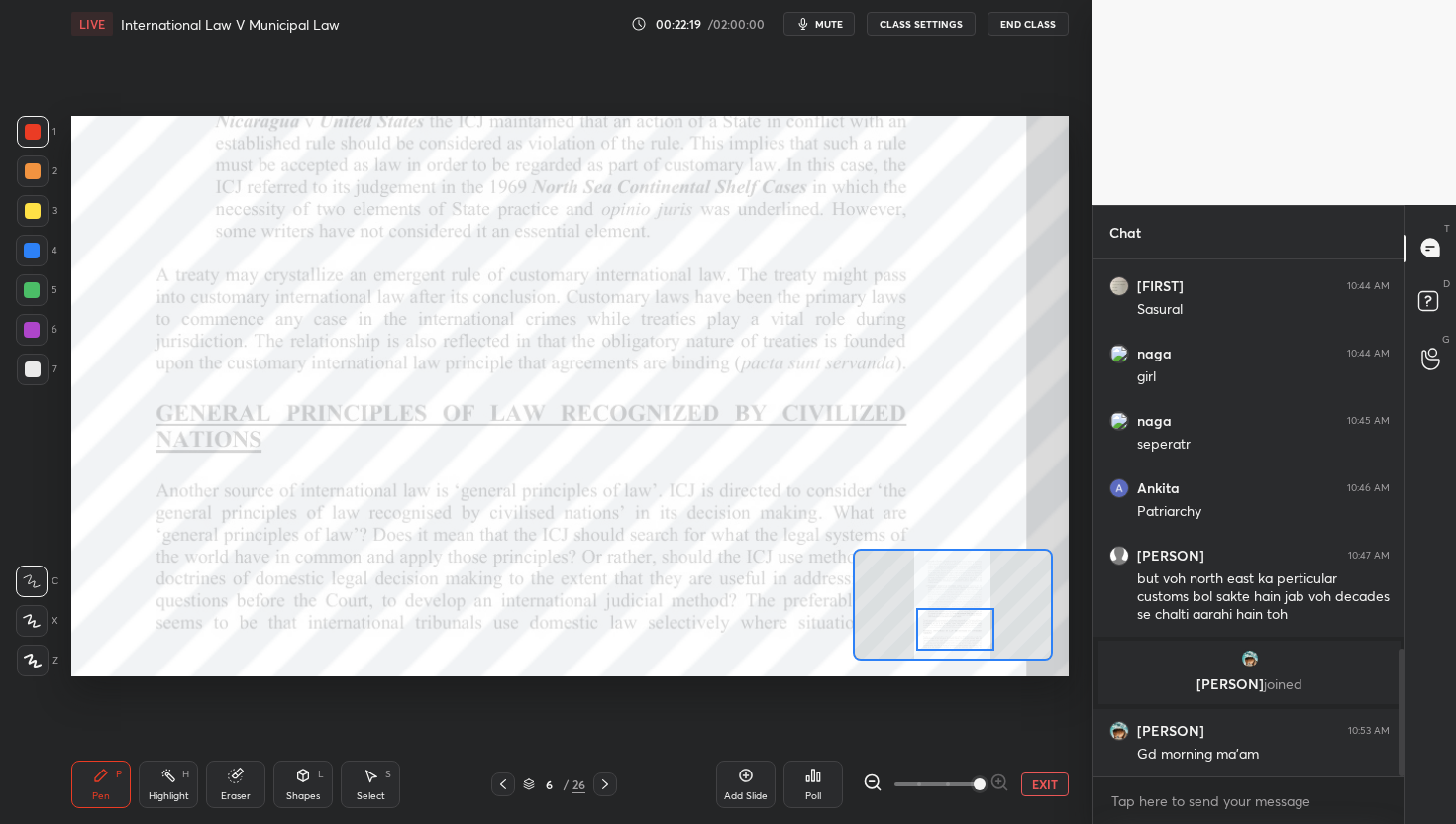 click at bounding box center (955, 630) 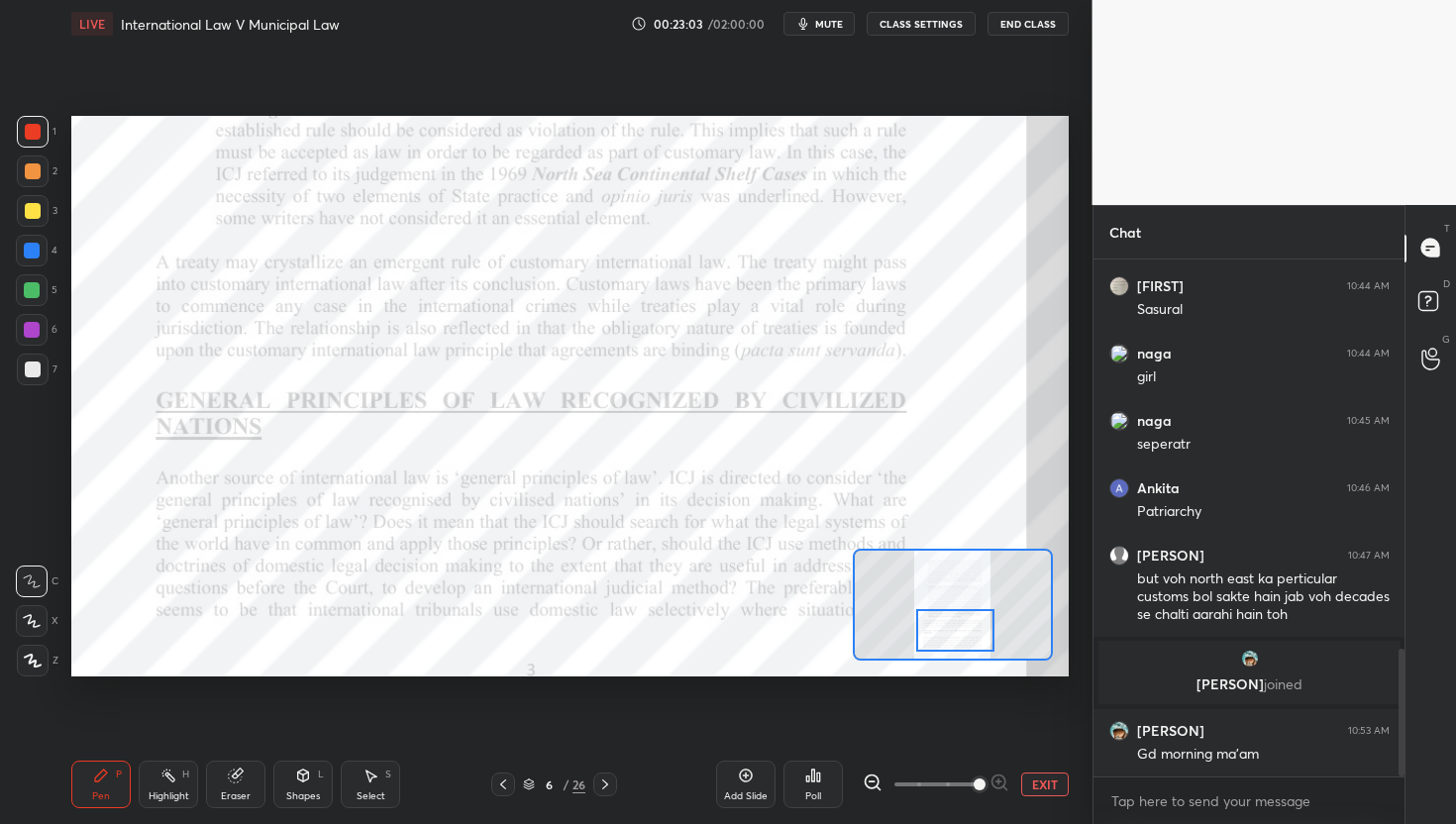 scroll, scrollTop: 1646, scrollLeft: 0, axis: vertical 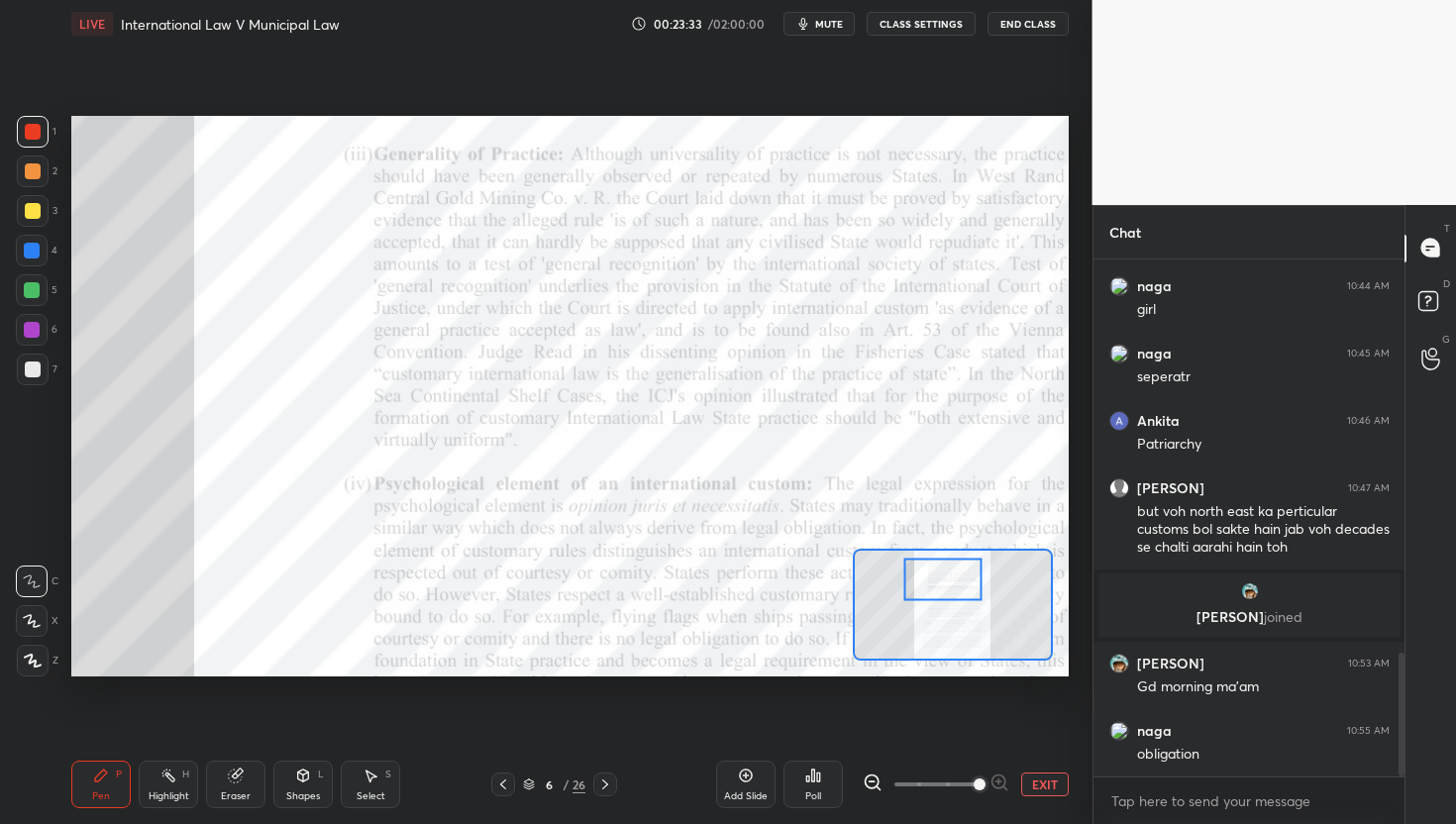 click at bounding box center [943, 579] 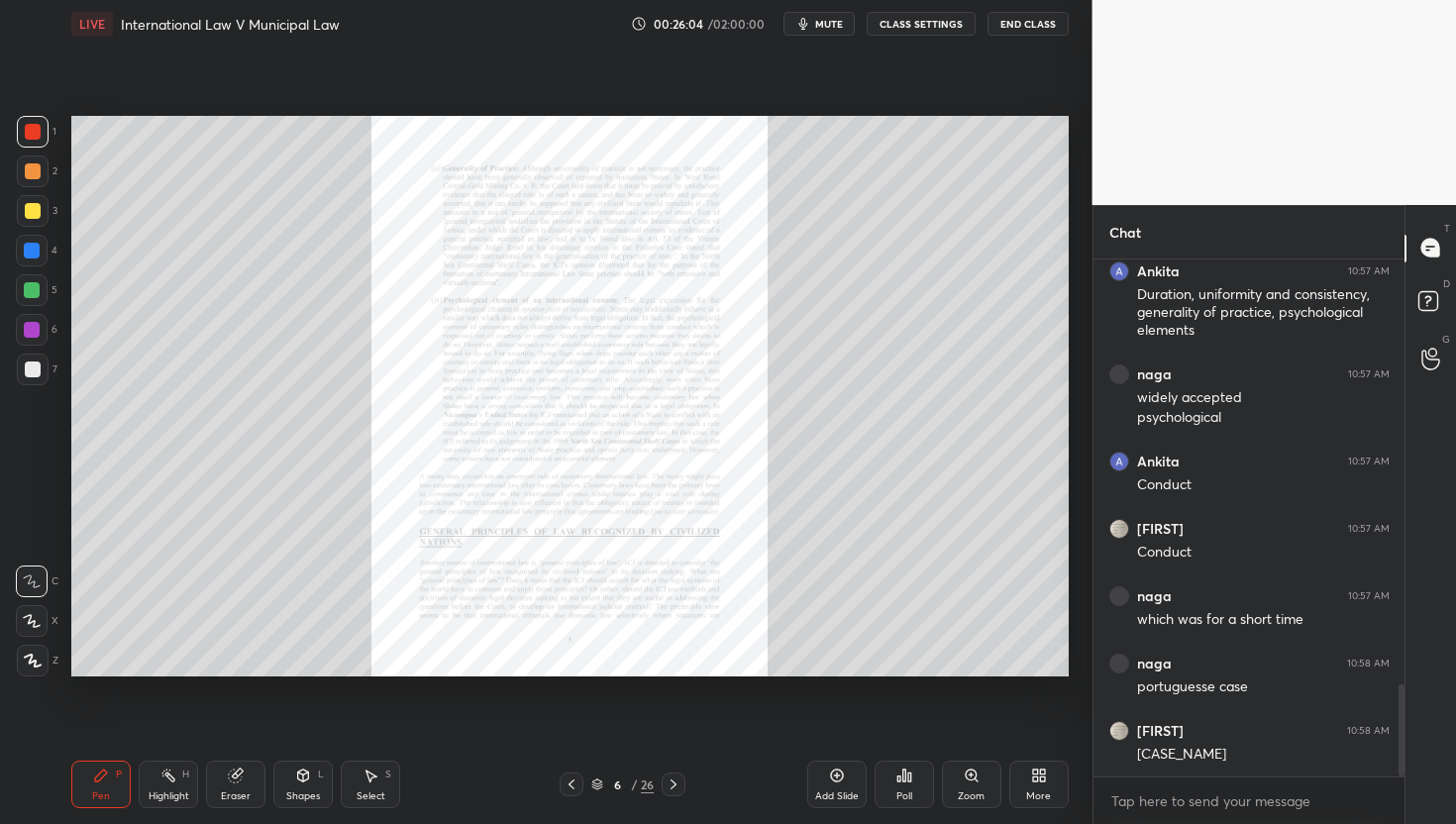 scroll, scrollTop: 2480, scrollLeft: 0, axis: vertical 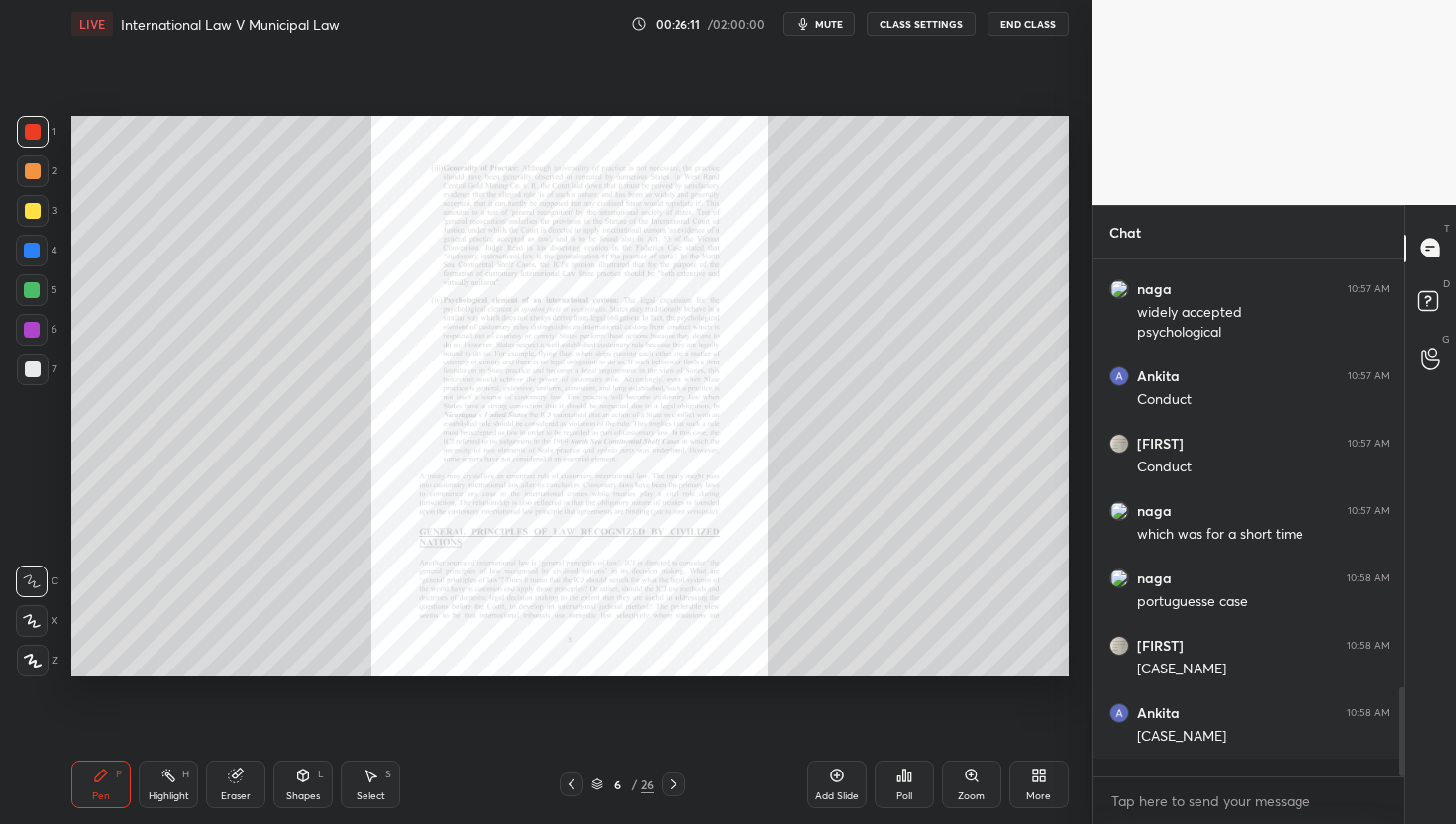 click 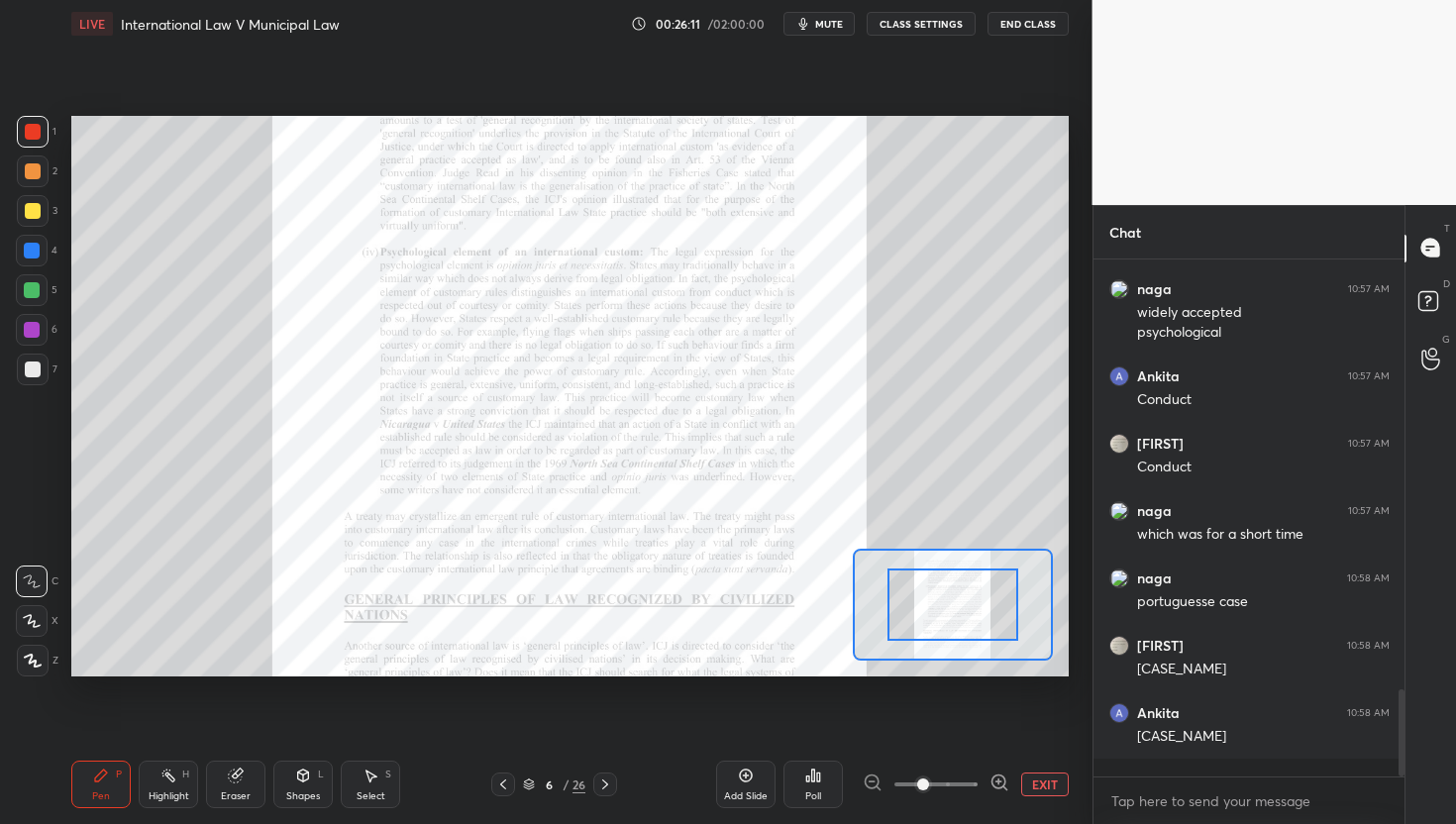scroll, scrollTop: 2547, scrollLeft: 0, axis: vertical 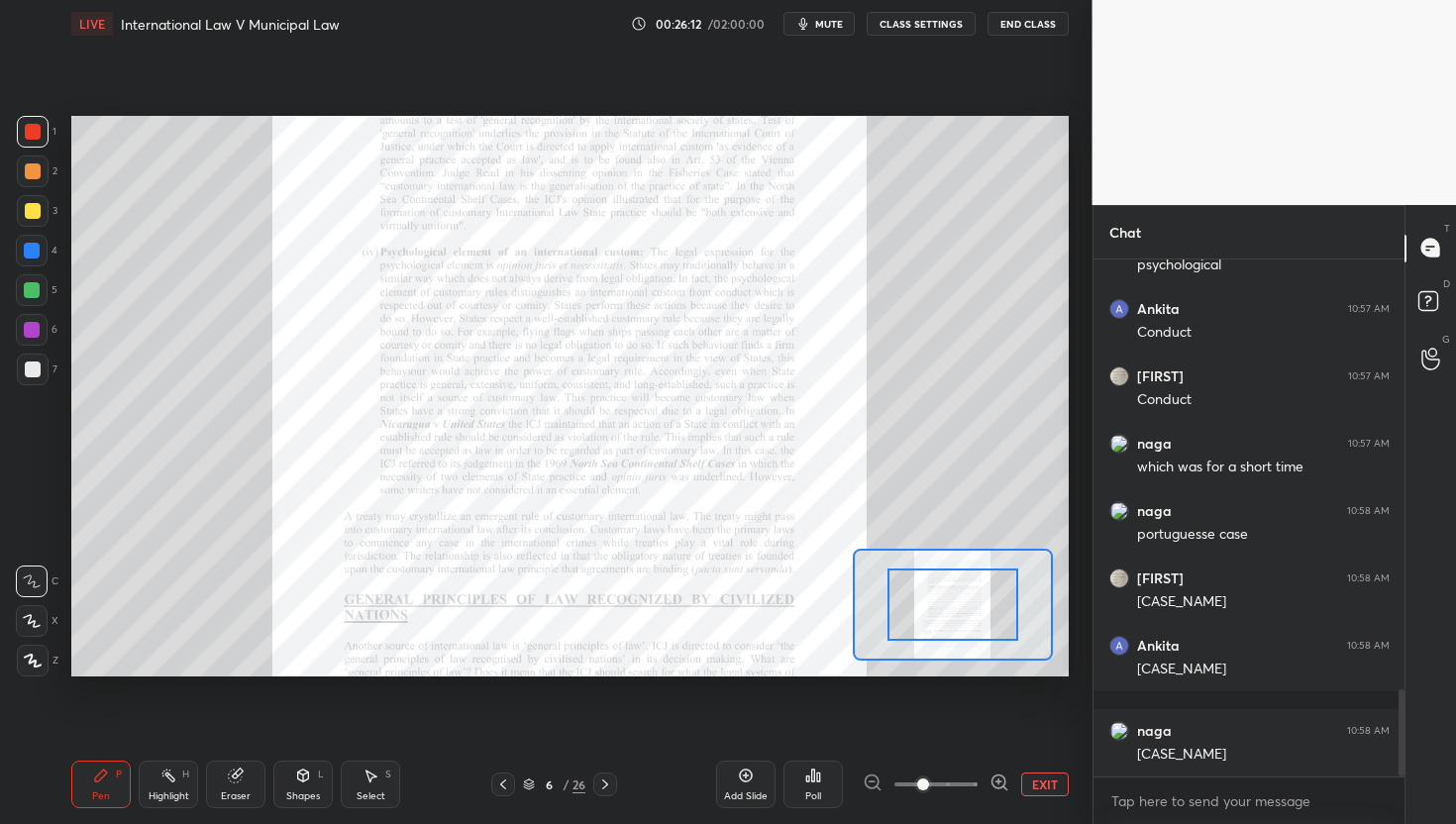 click 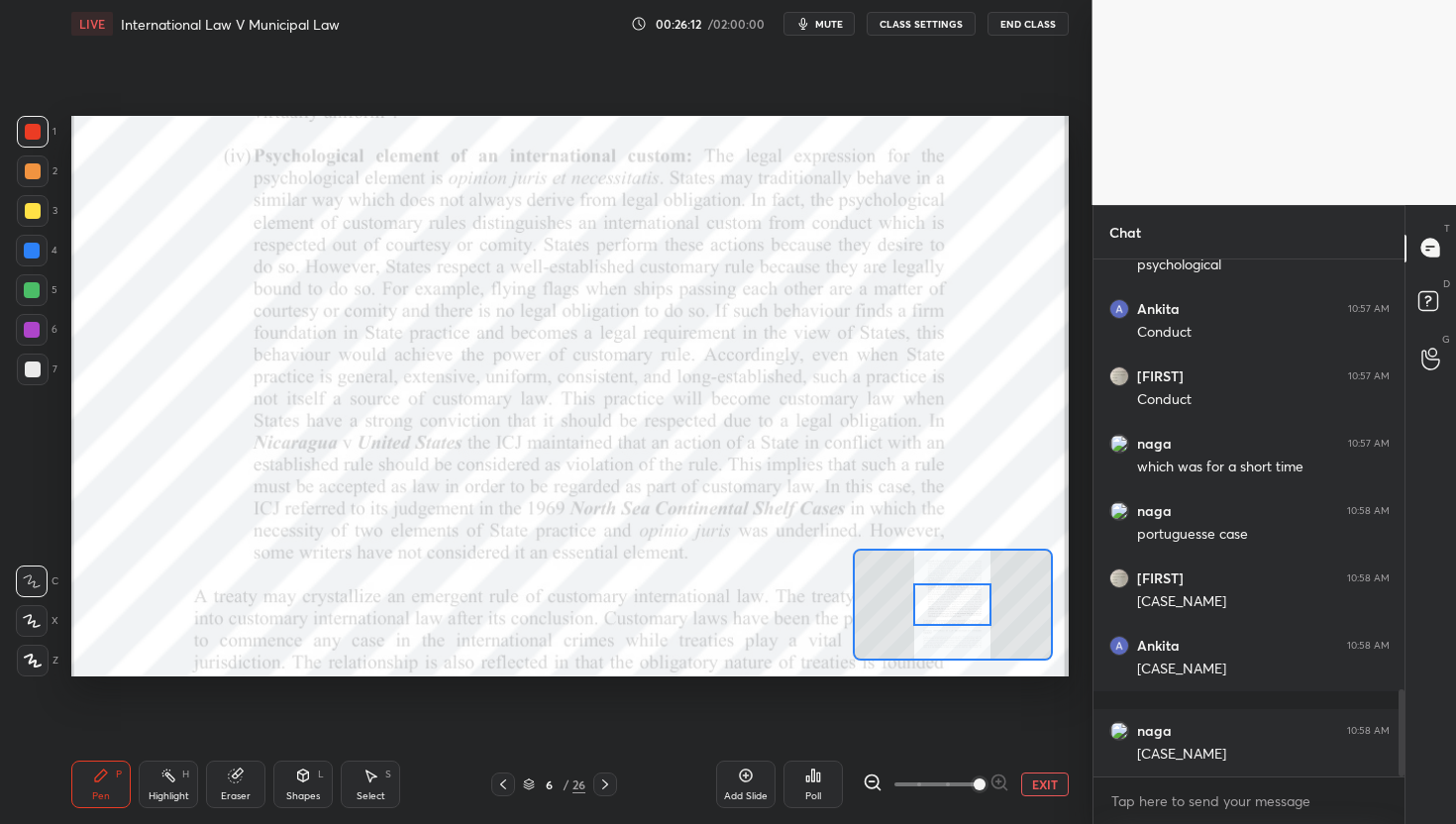 click at bounding box center (936, 784) 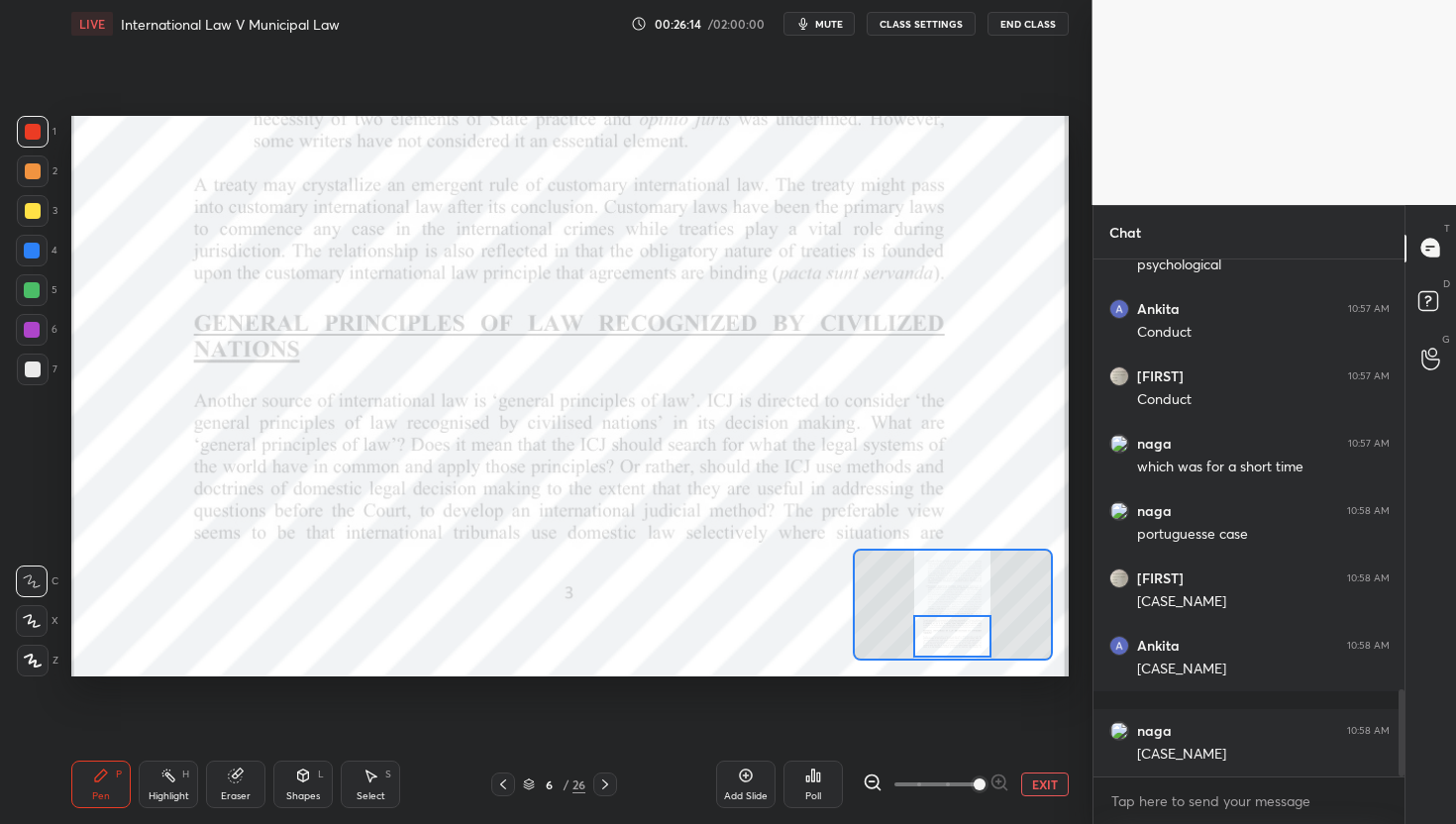 click on "Setting up your live class Poll for   secs No correct answer Start poll" at bounding box center (570, 396) 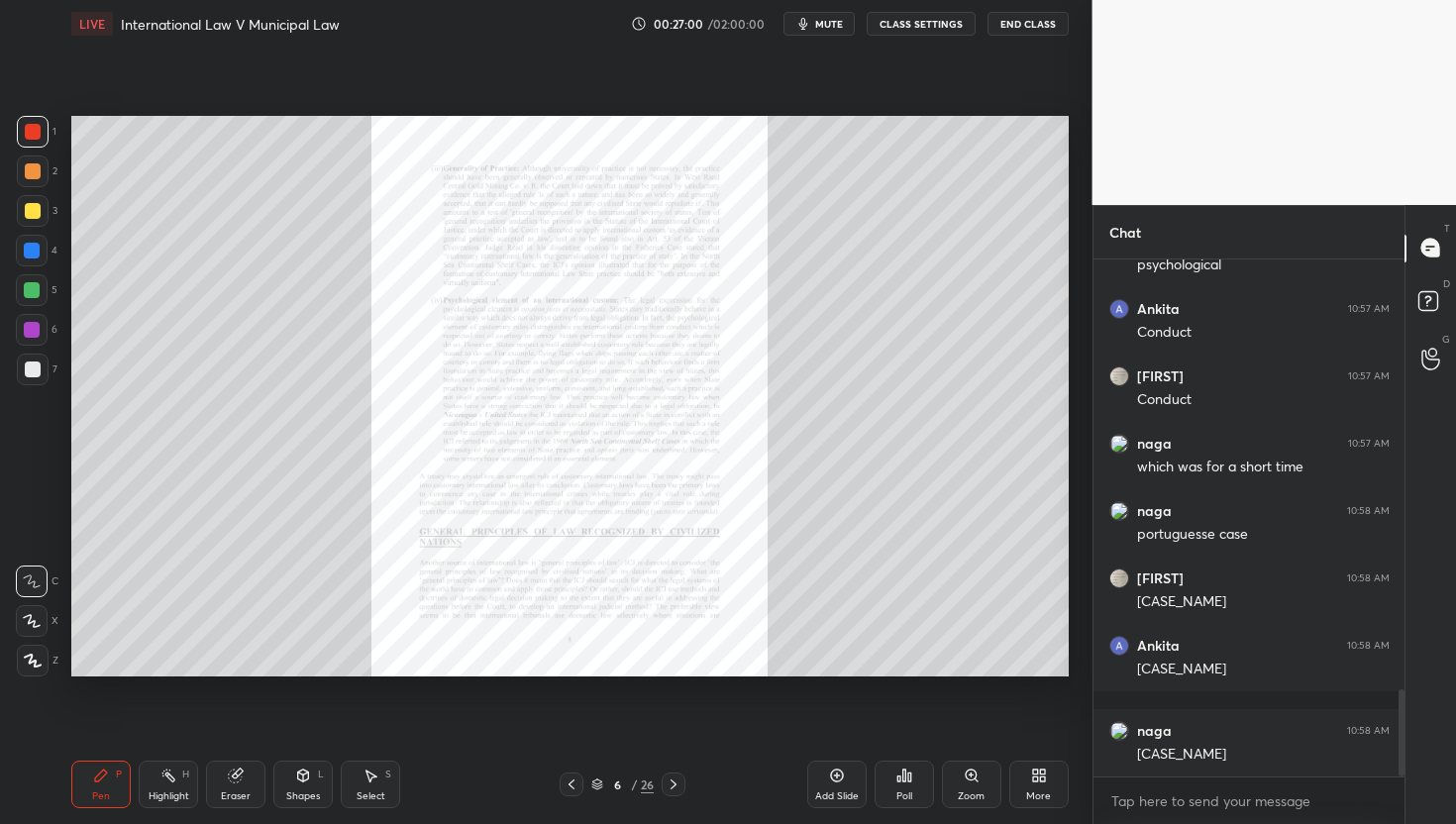scroll, scrollTop: 2615, scrollLeft: 0, axis: vertical 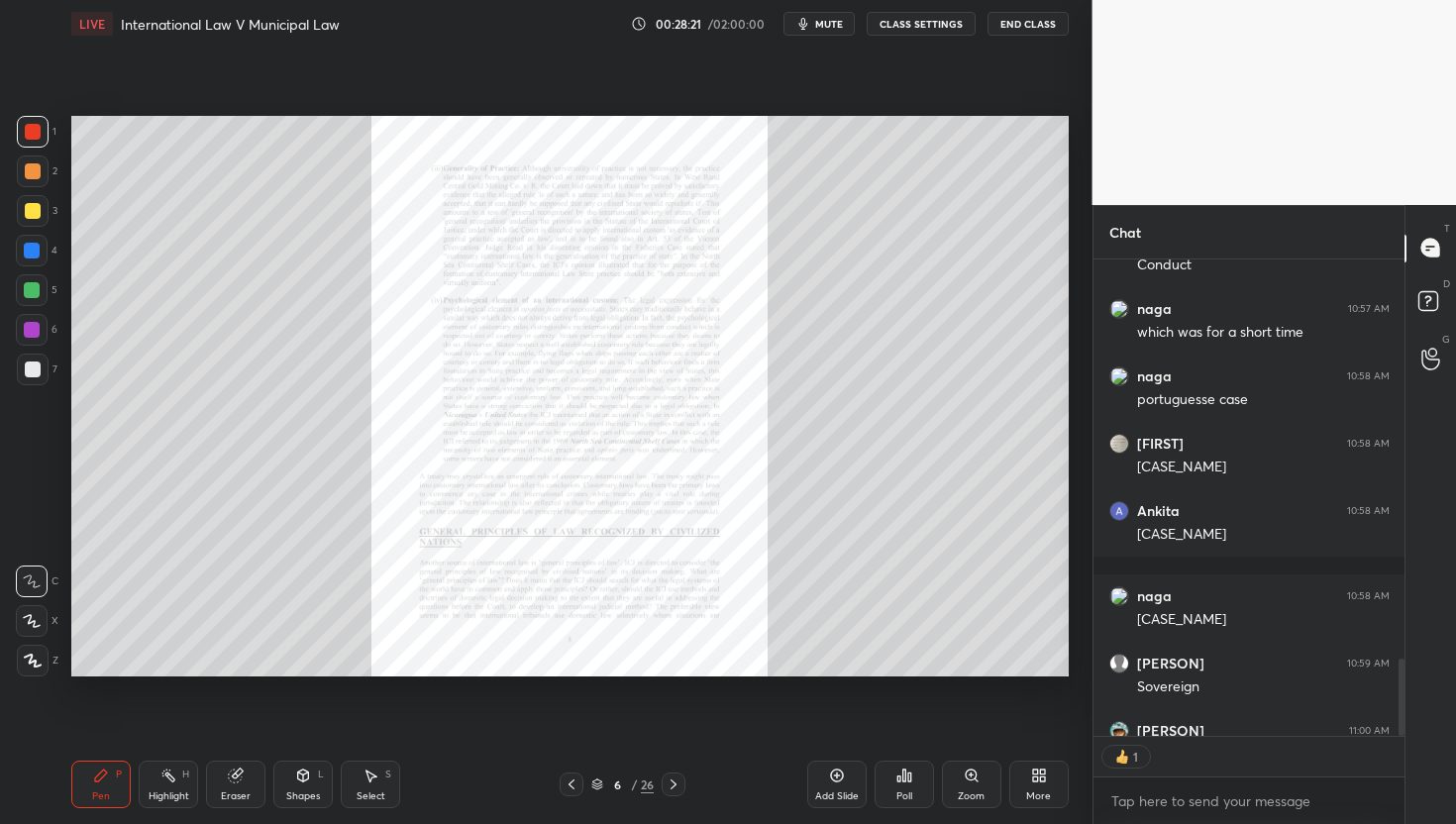 click on "Zoom" at bounding box center [972, 784] 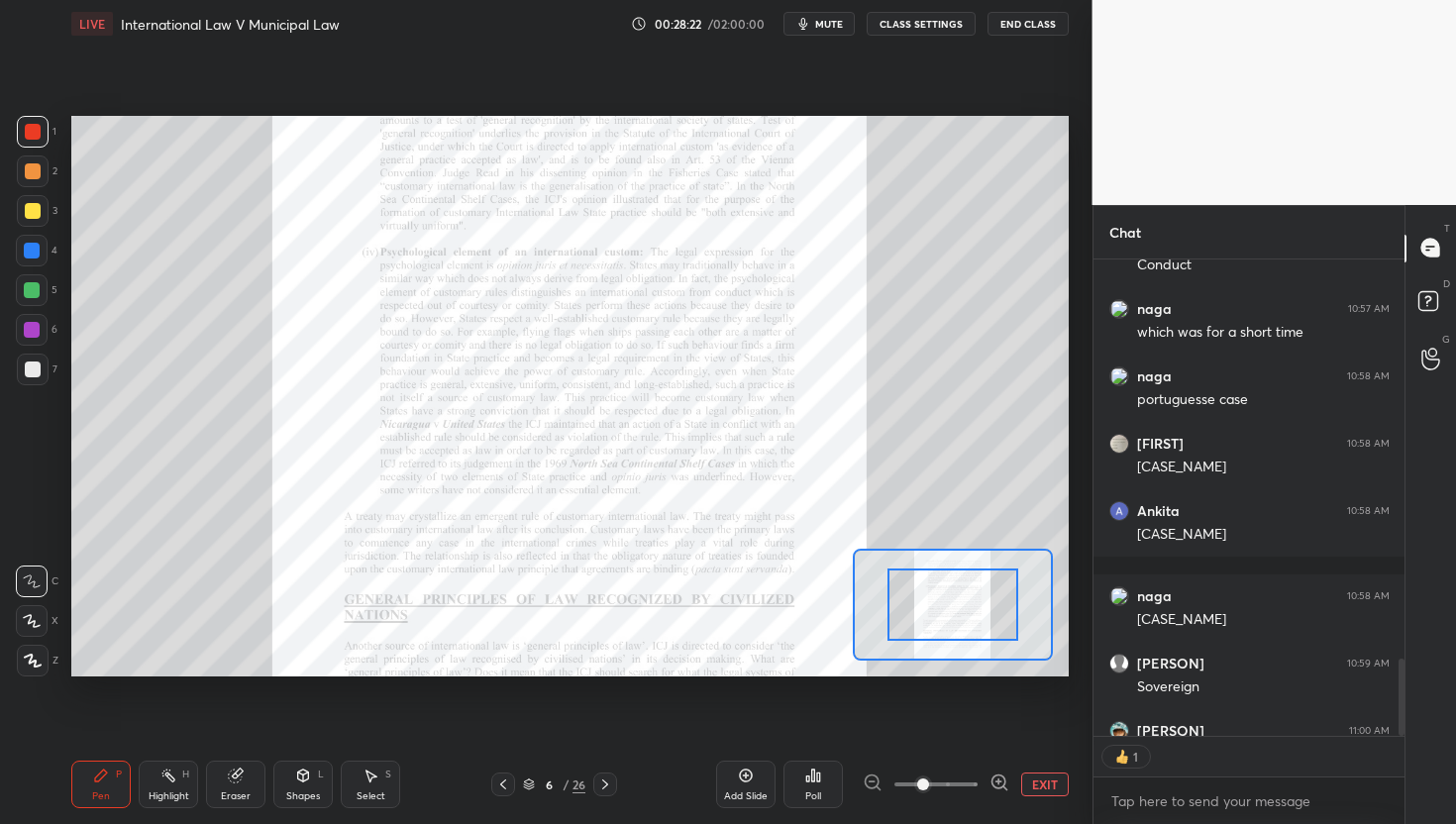 click 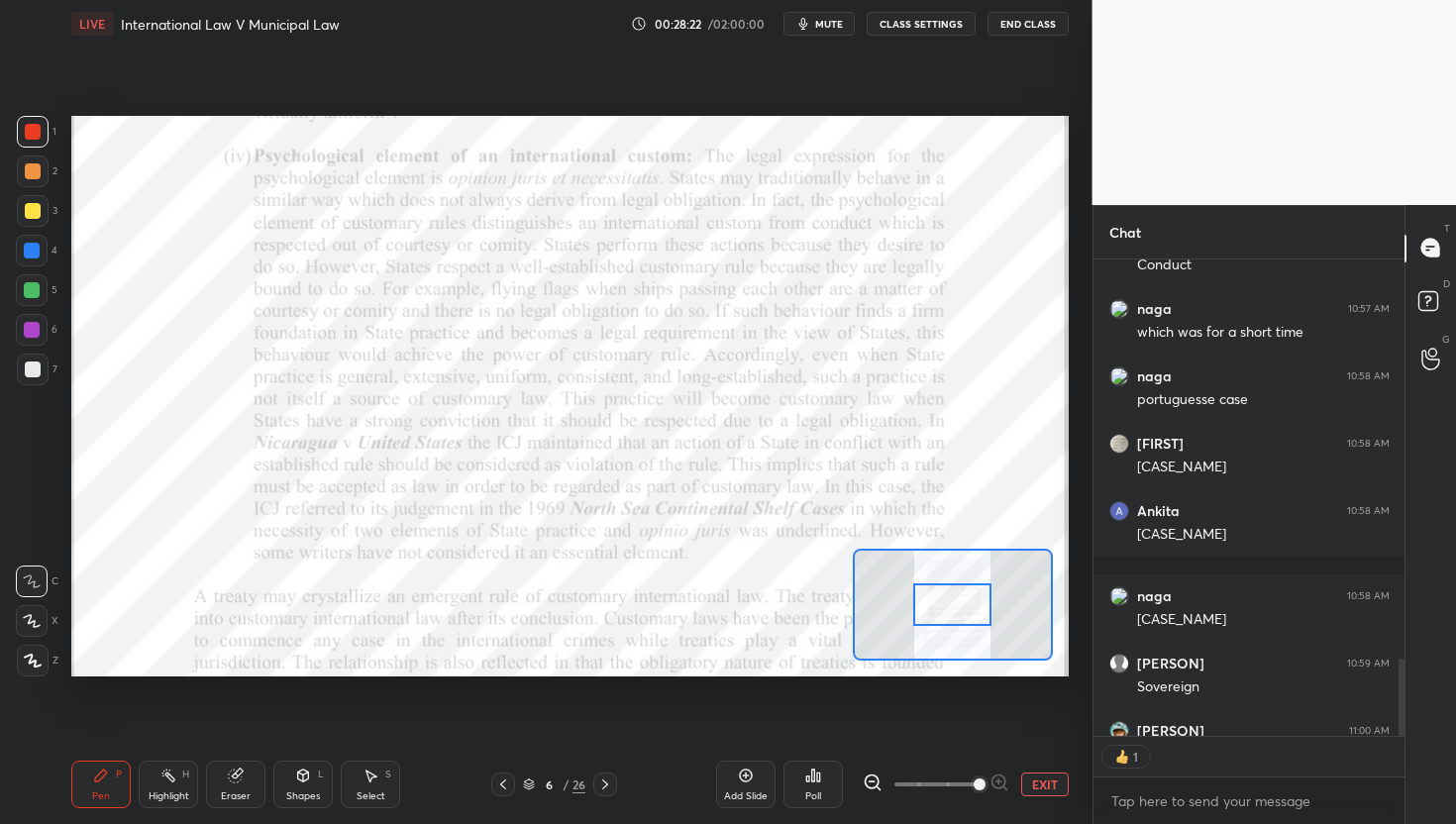 click at bounding box center (980, 784) 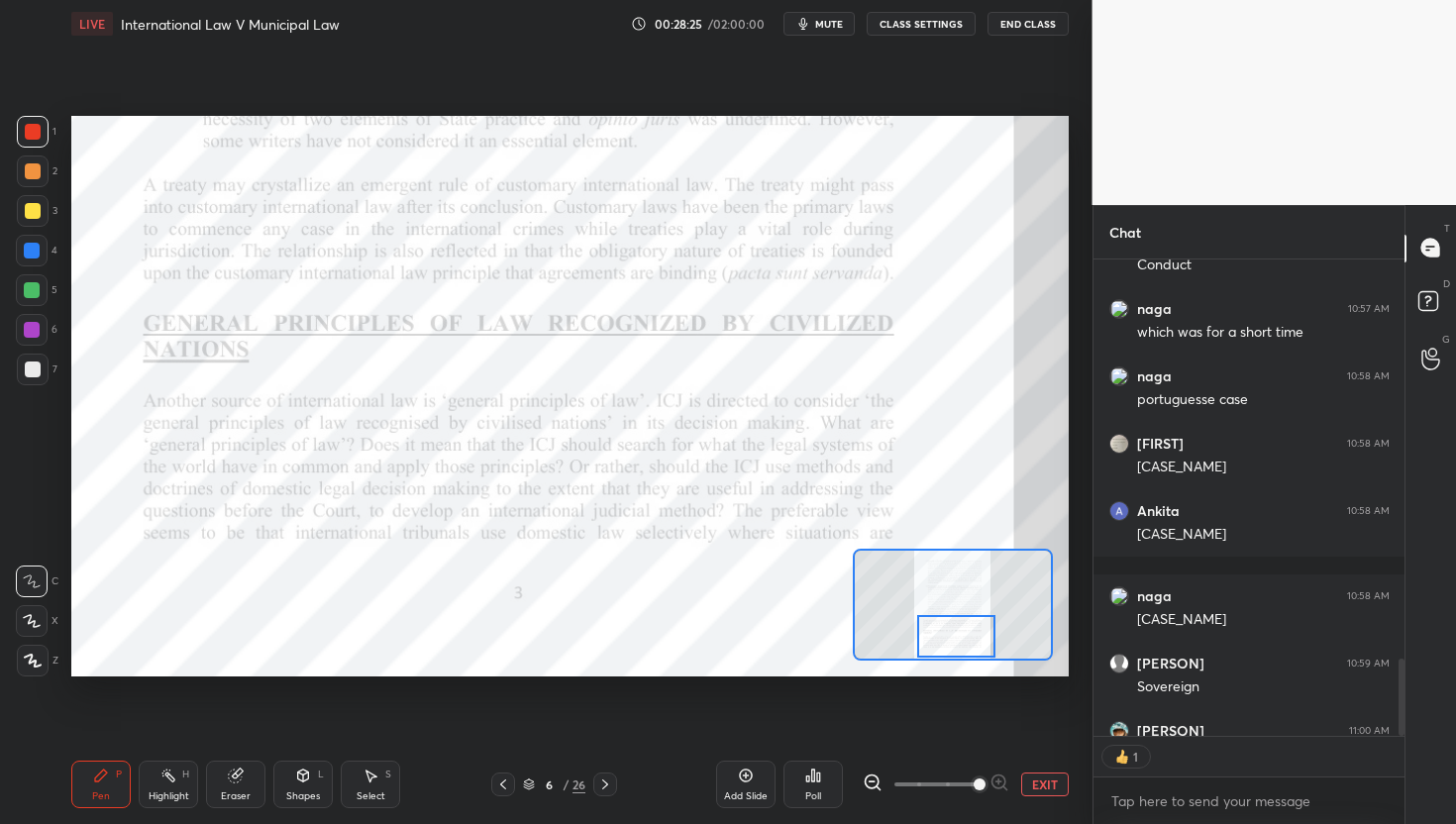 drag, startPoint x: 978, startPoint y: 591, endPoint x: 982, endPoint y: 629, distance: 38.209946 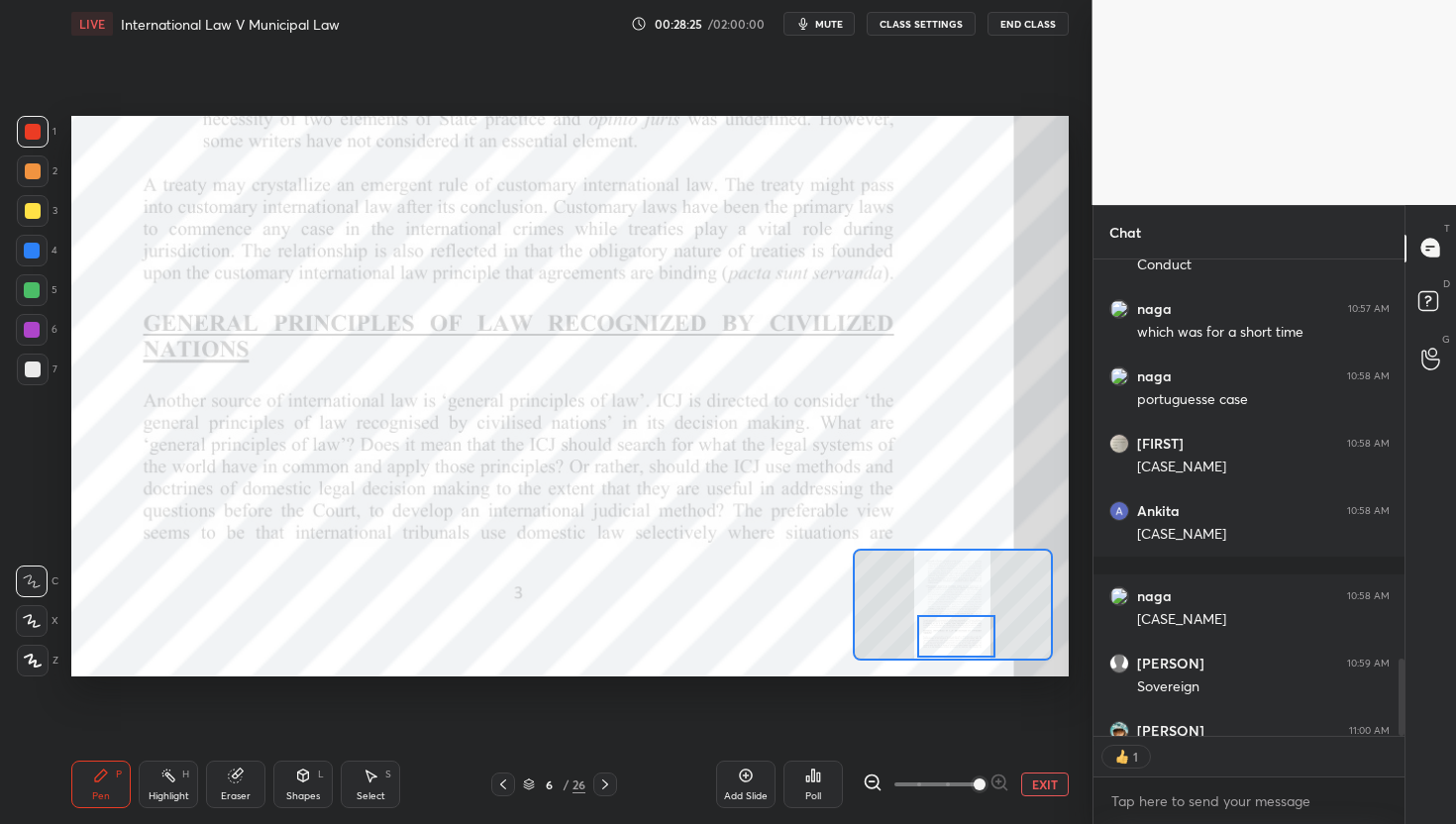 click at bounding box center (956, 637) 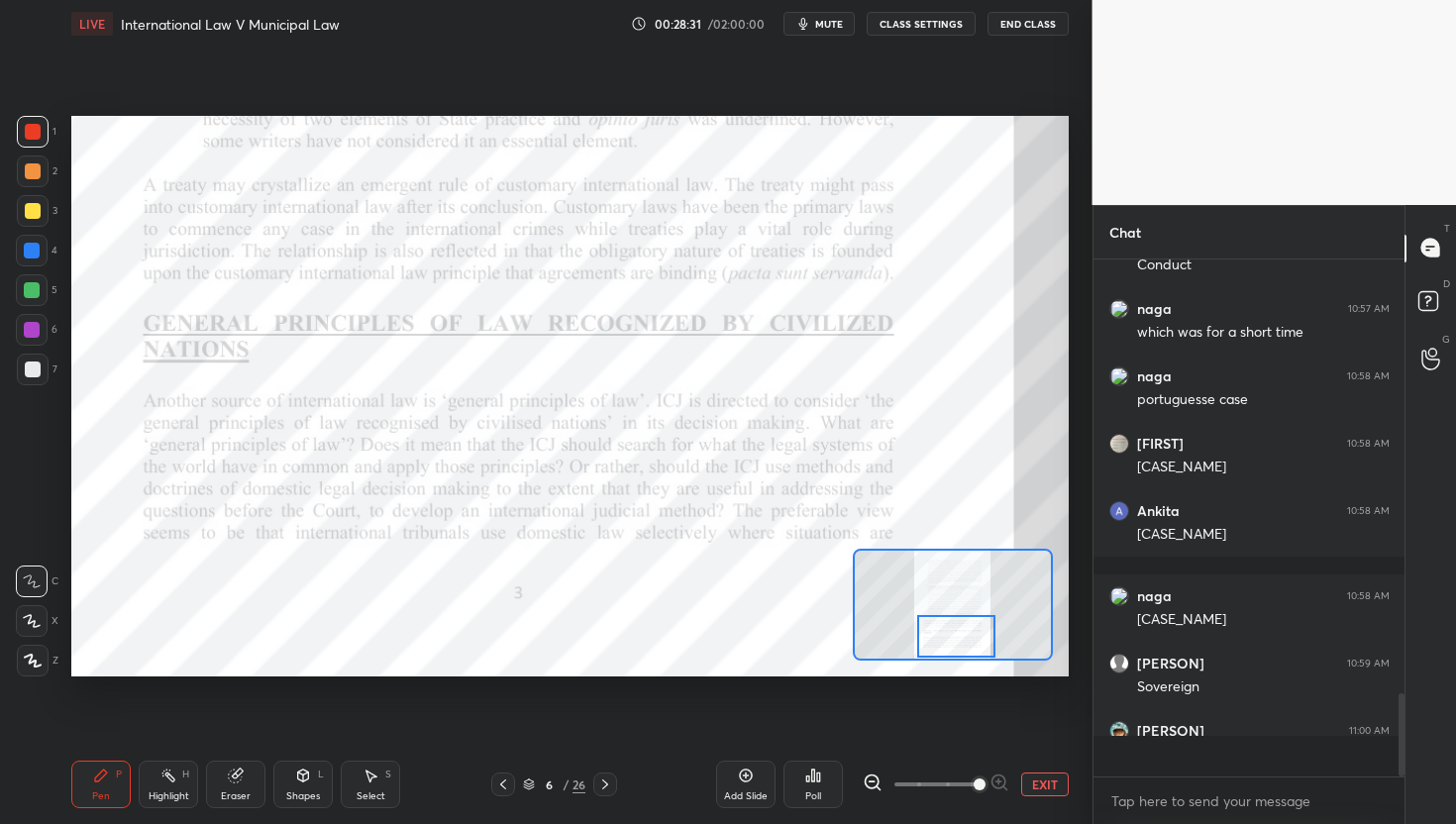 scroll, scrollTop: 6, scrollLeft: 7, axis: both 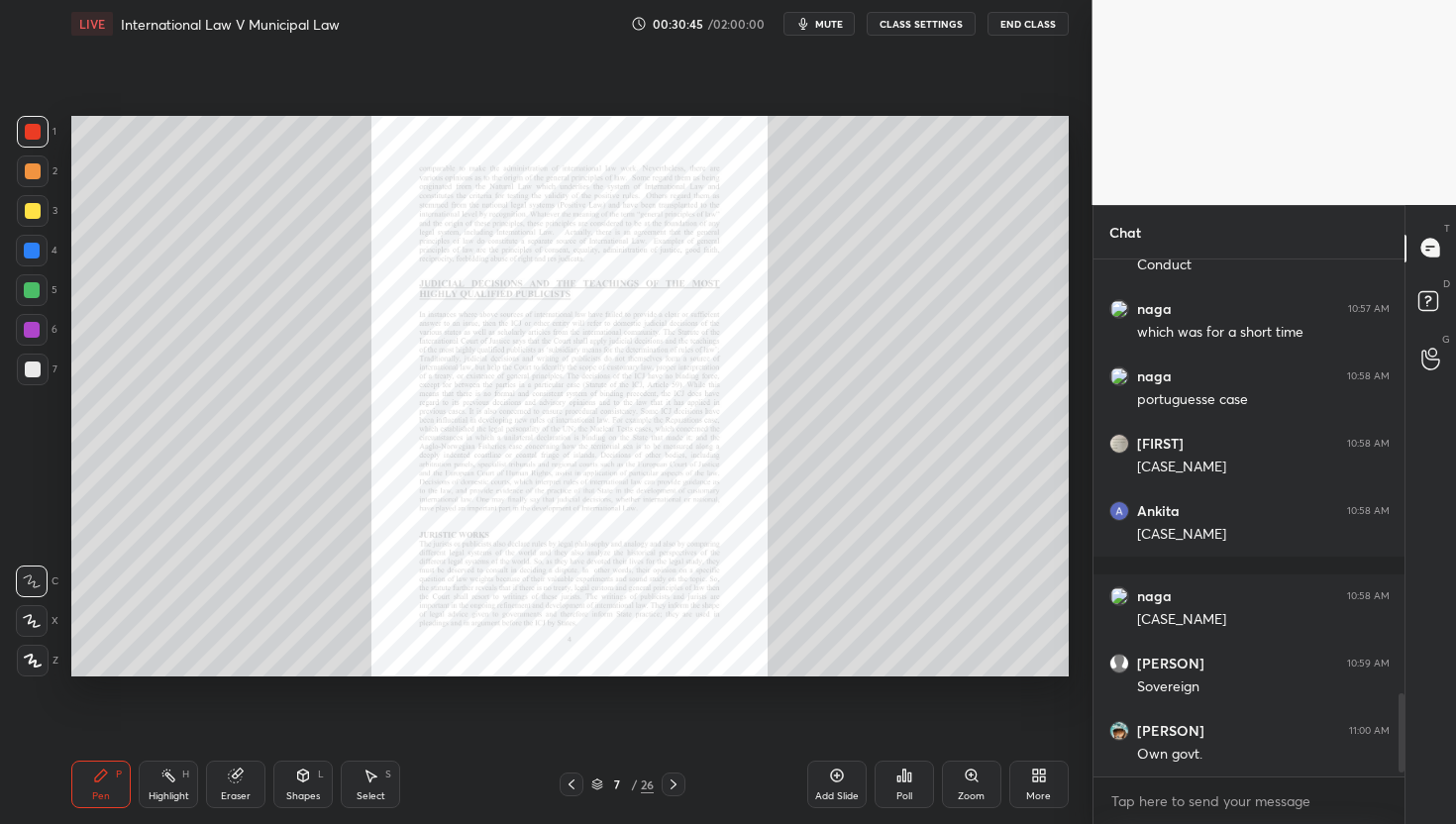 click 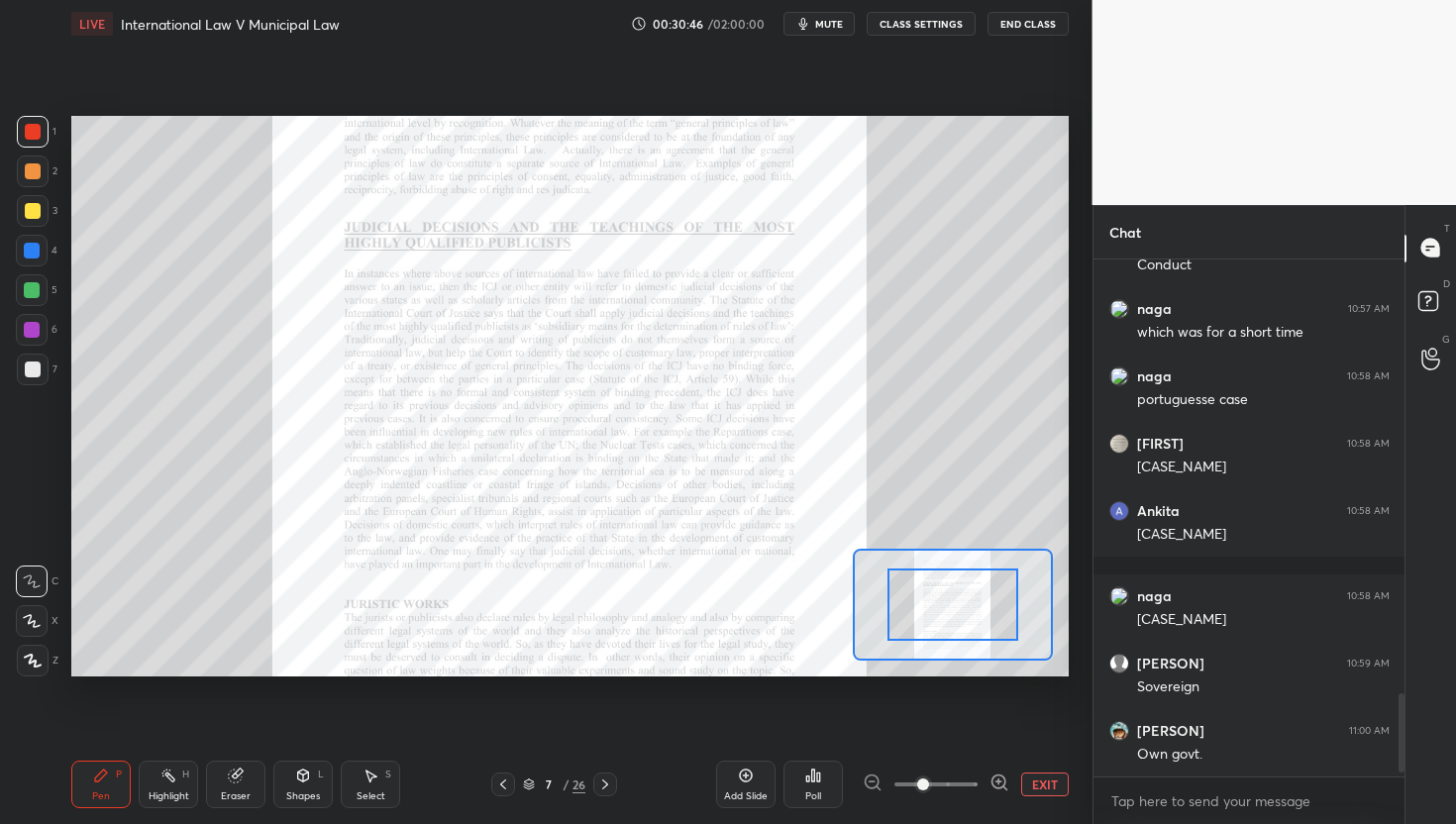 click 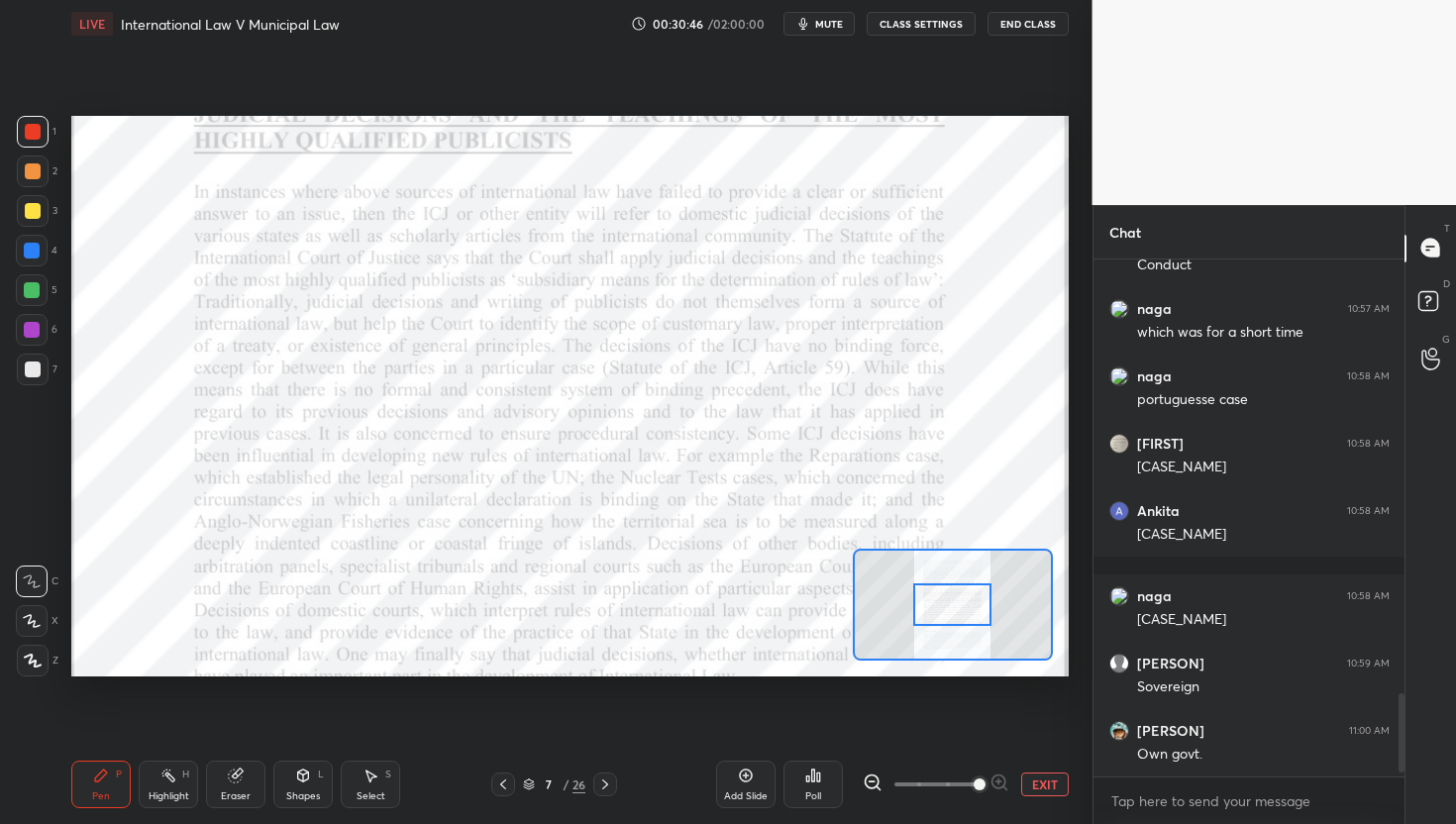 click at bounding box center [936, 784] 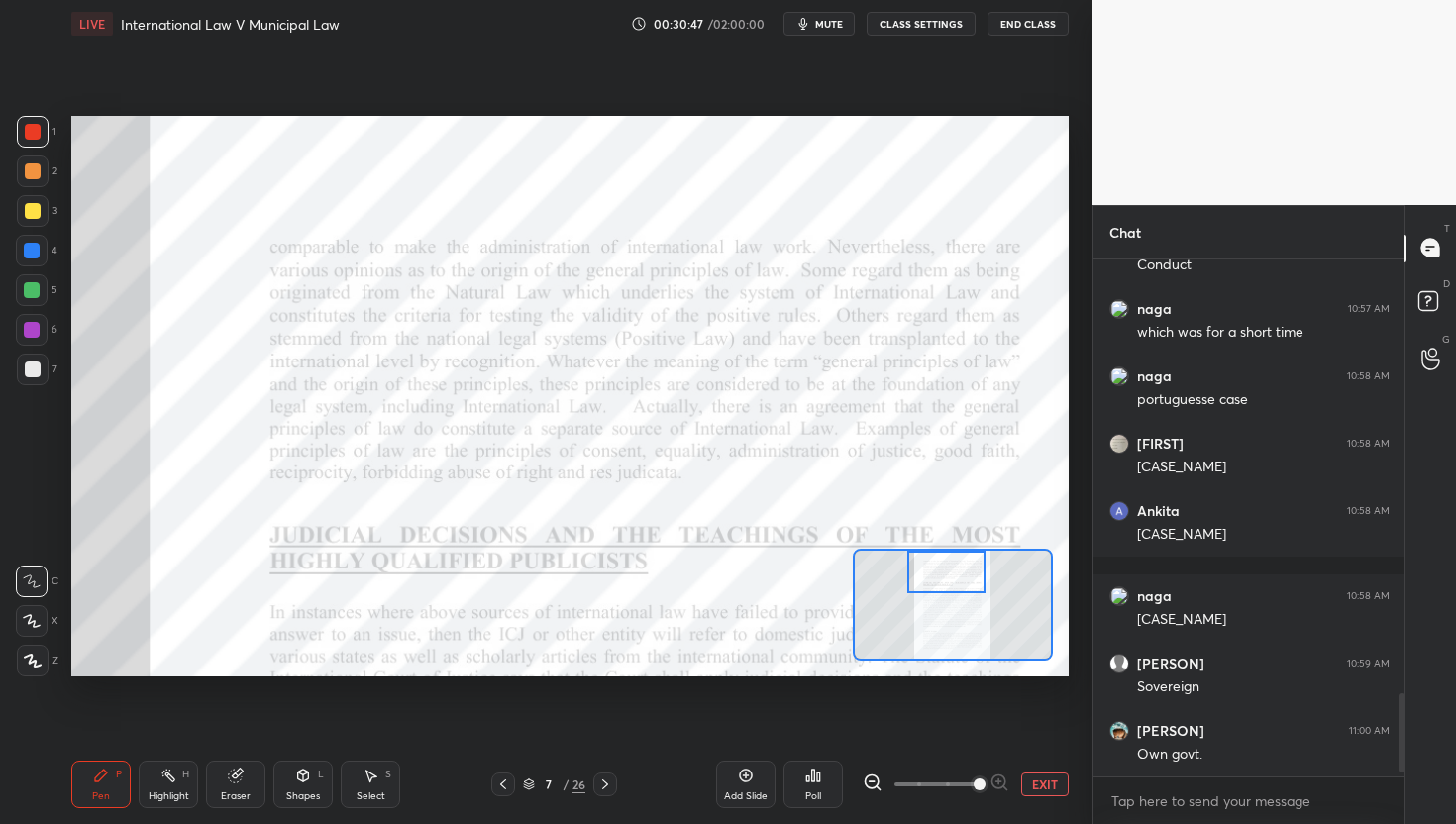 click on "Setting up your live class Poll for   secs No correct answer Start poll" at bounding box center [570, 396] 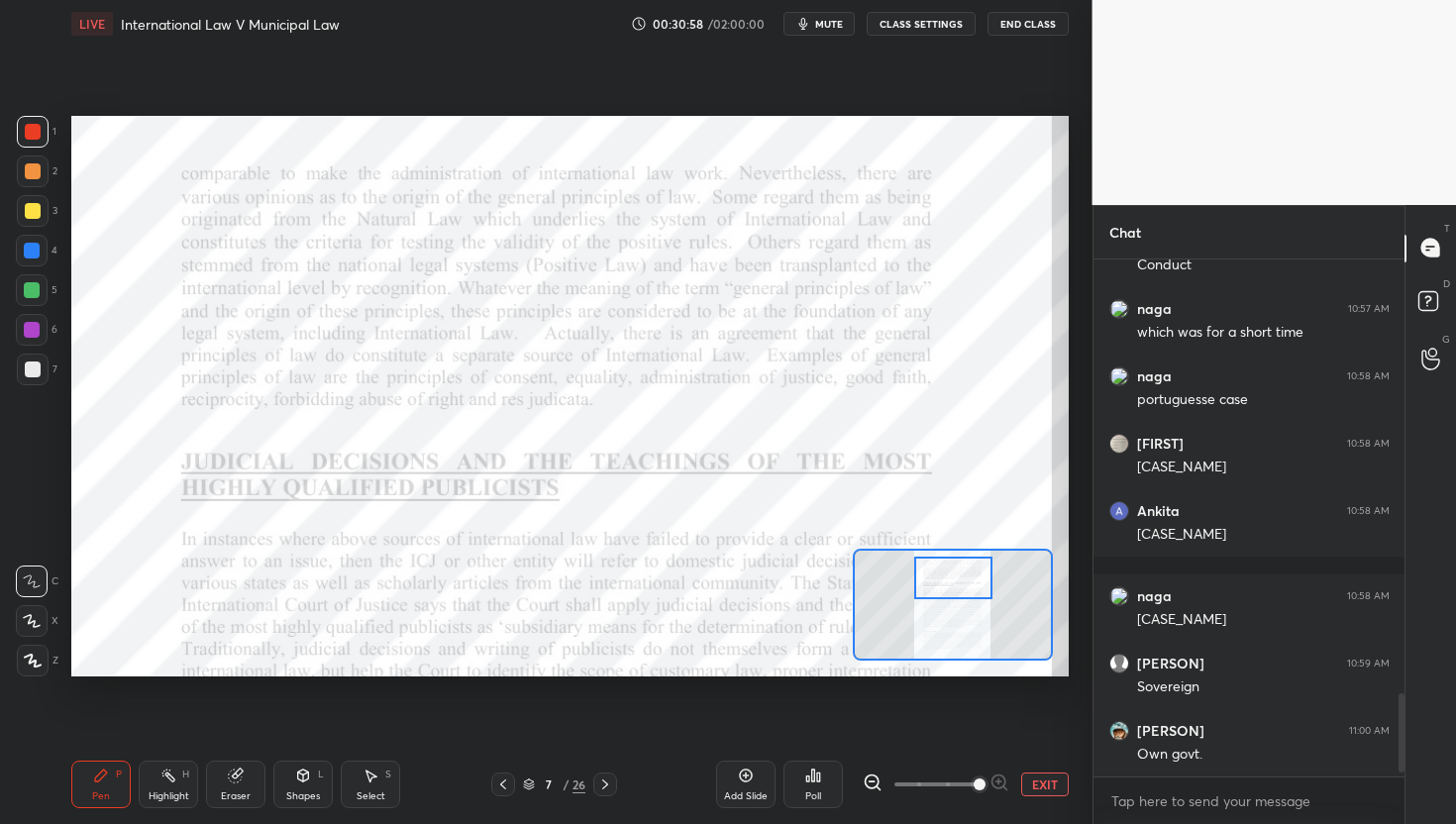 click at bounding box center [953, 578] 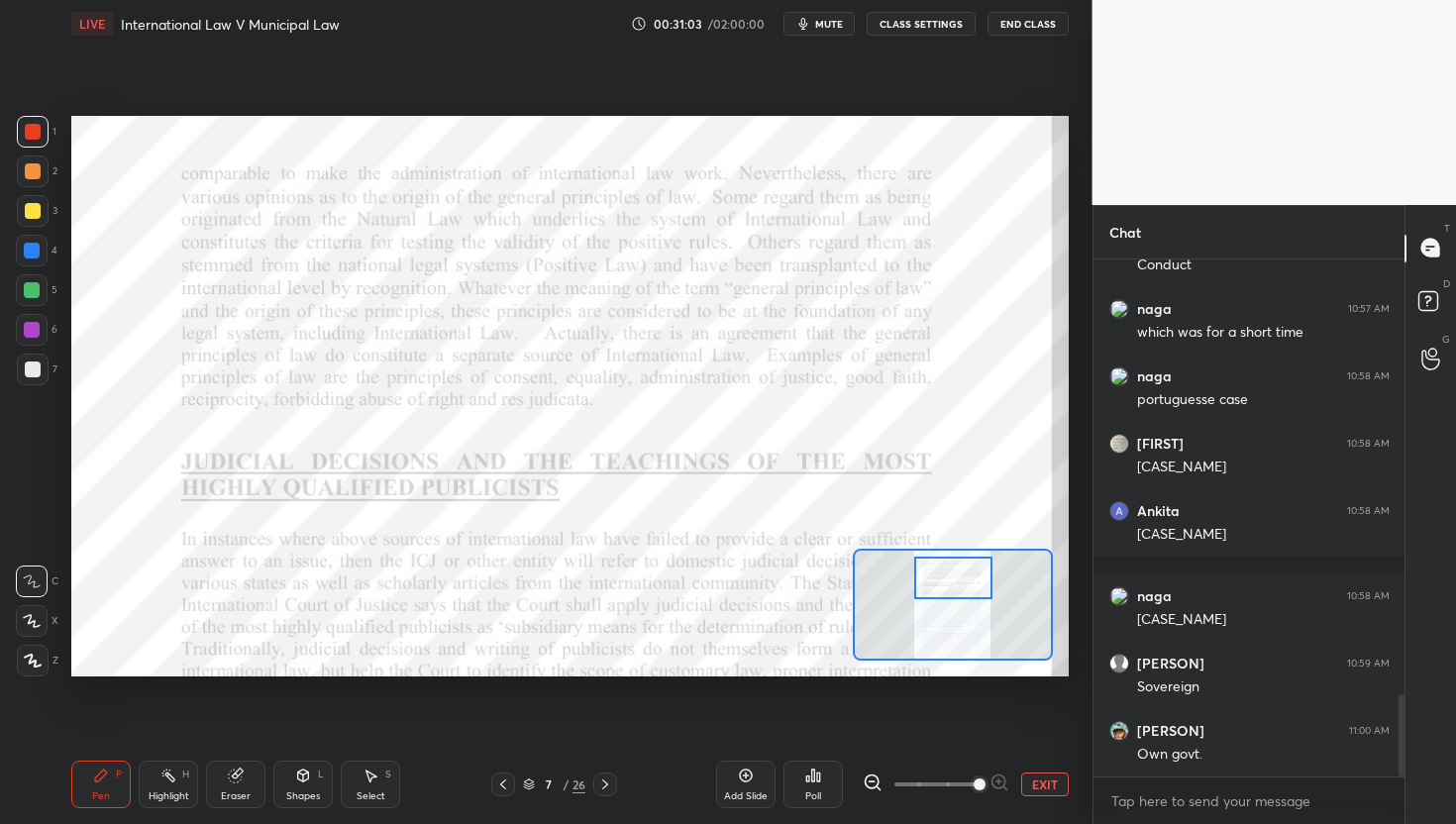 scroll, scrollTop: 2754, scrollLeft: 0, axis: vertical 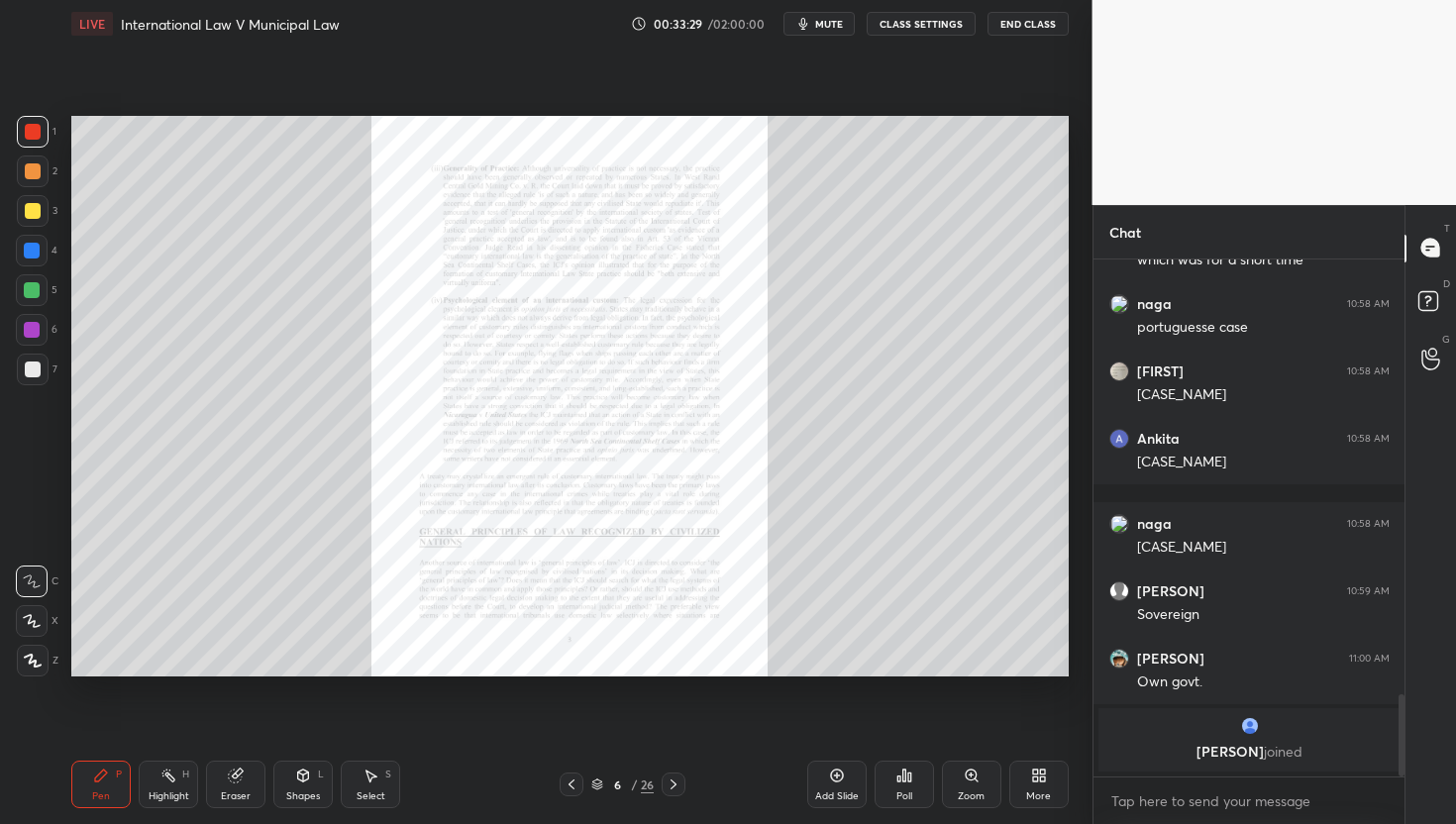 click on "Zoom" at bounding box center [972, 784] 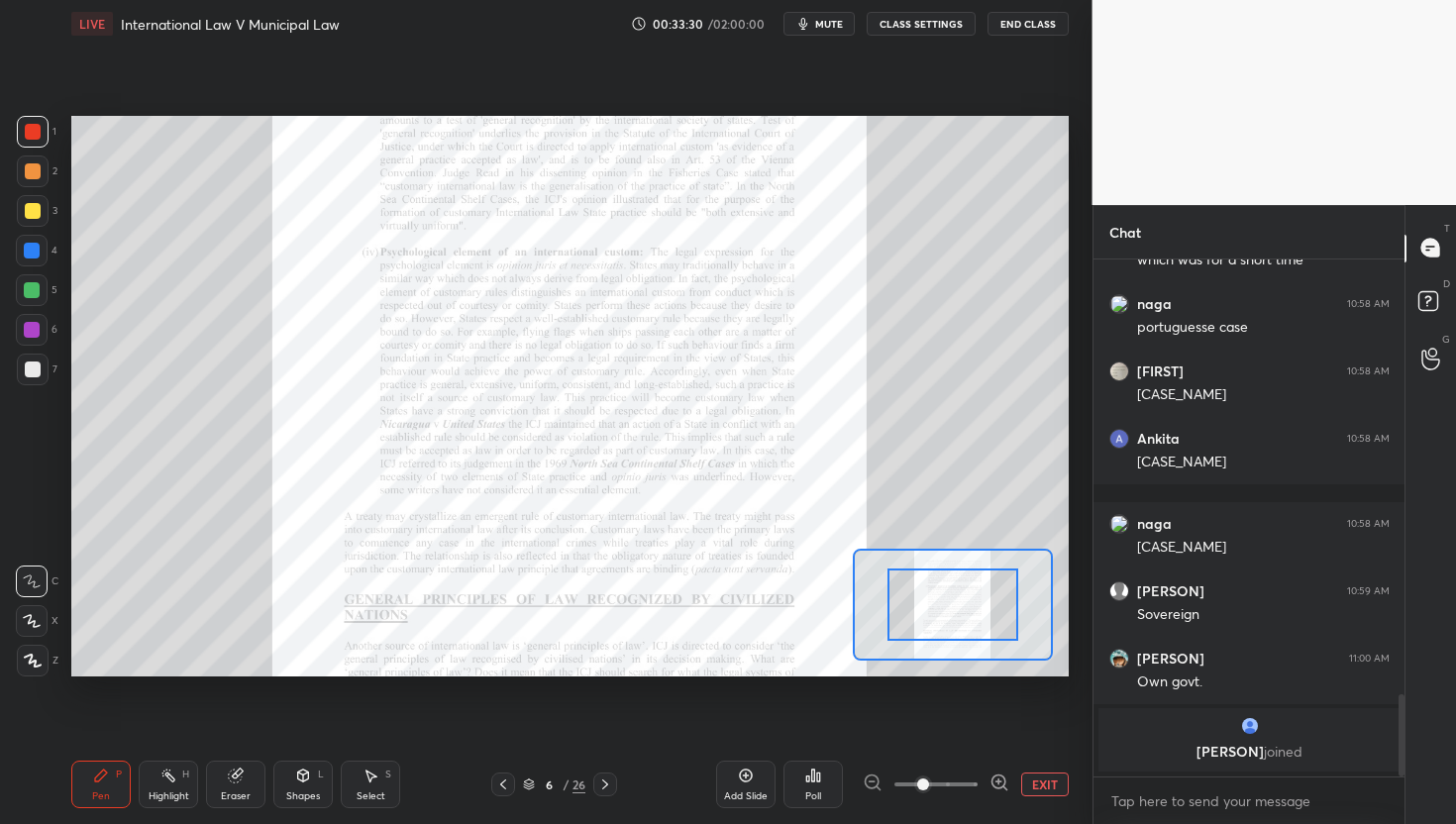 click 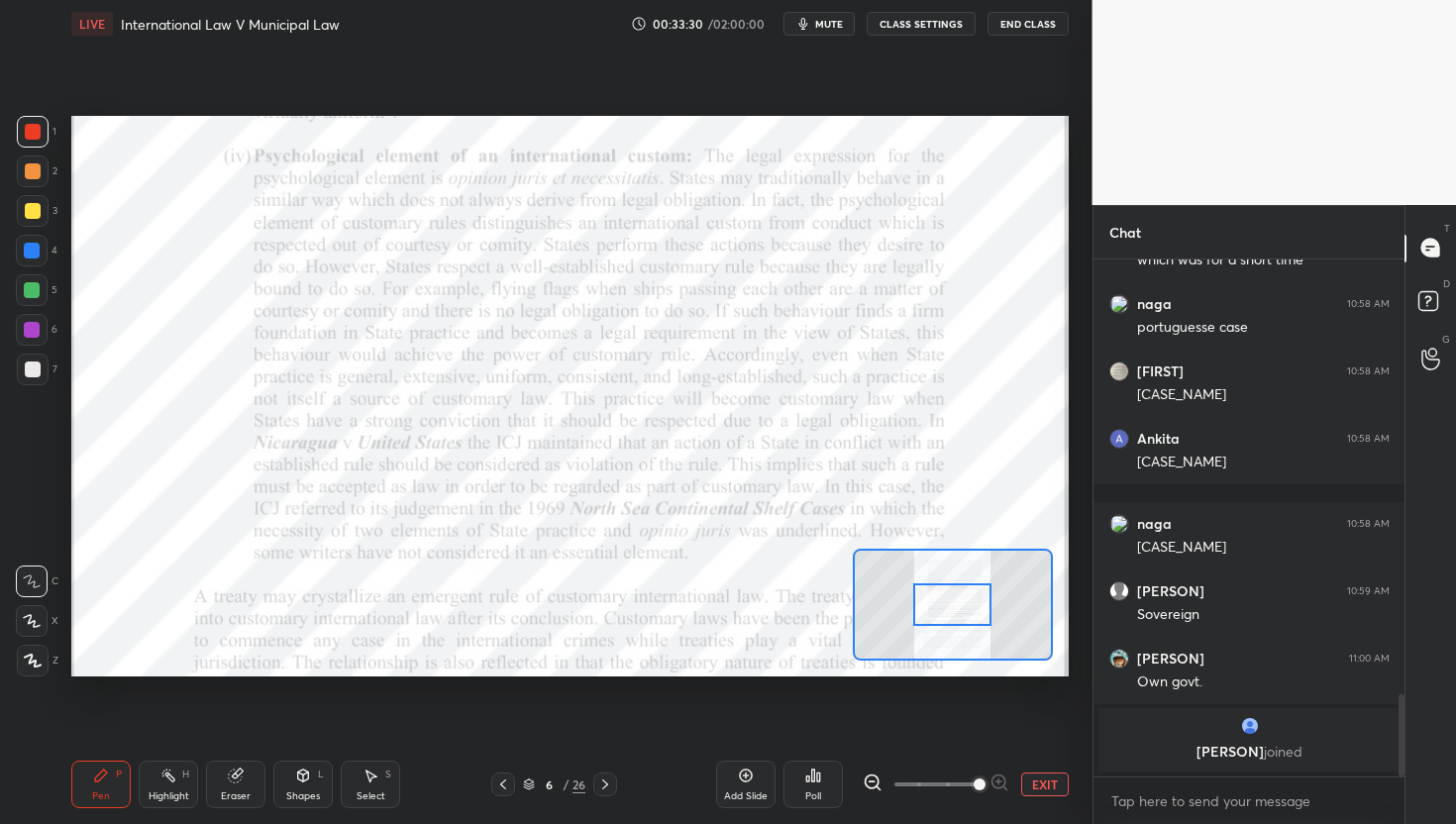 click at bounding box center [980, 784] 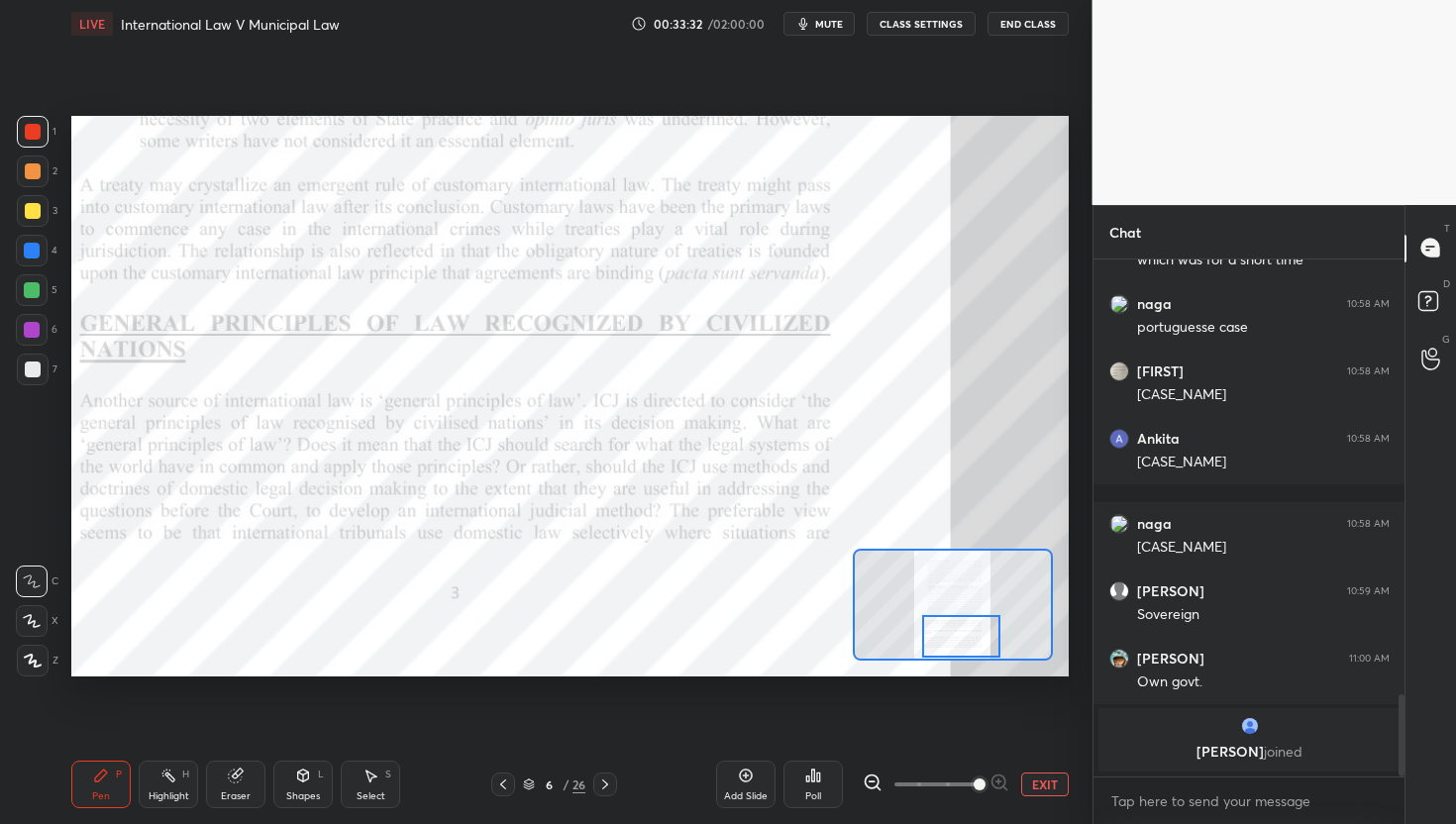drag, startPoint x: 963, startPoint y: 623, endPoint x: 972, endPoint y: 716, distance: 93.43447 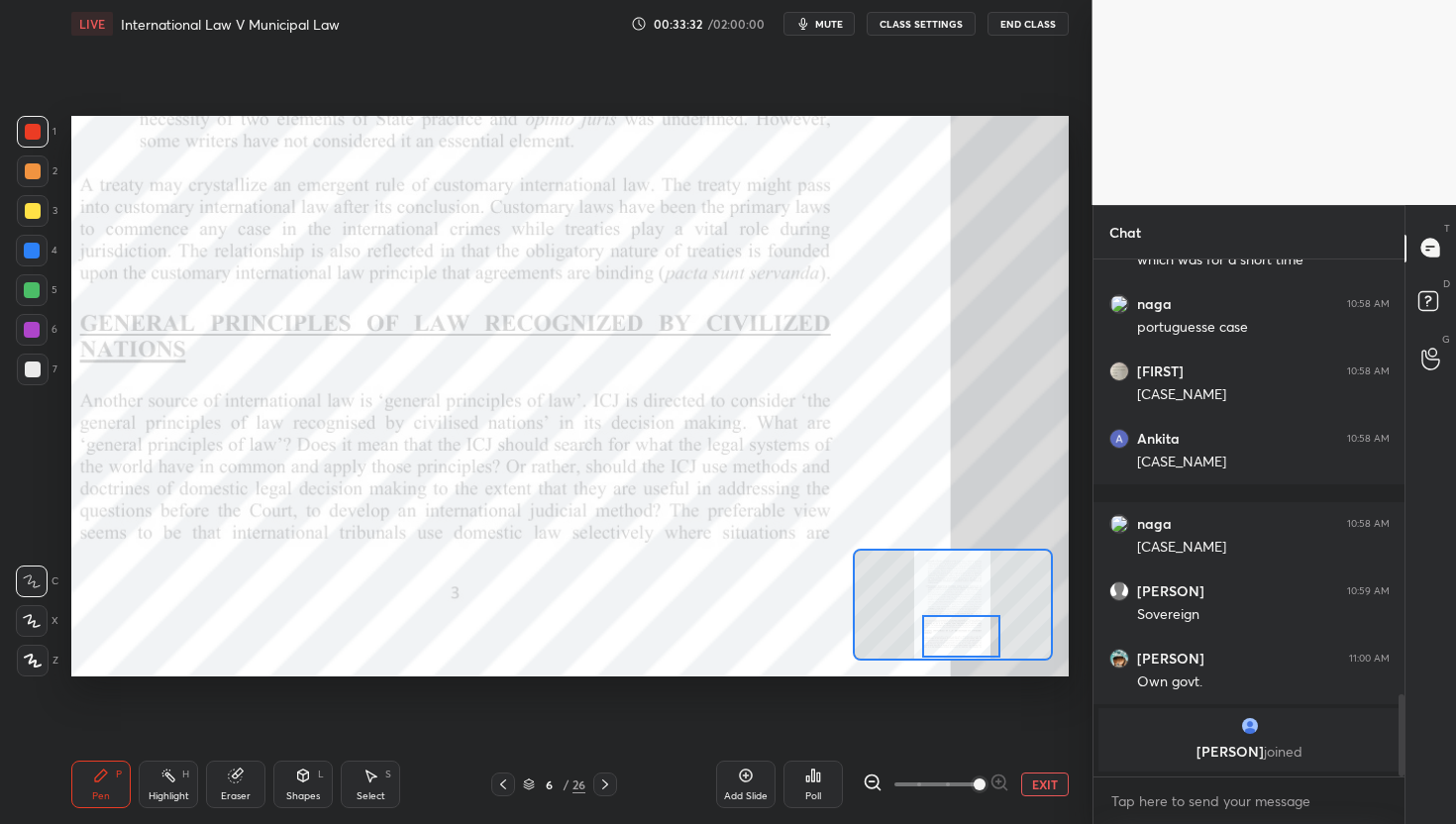 click on "Setting up your live class Poll for   secs No correct answer Start poll" at bounding box center (570, 396) 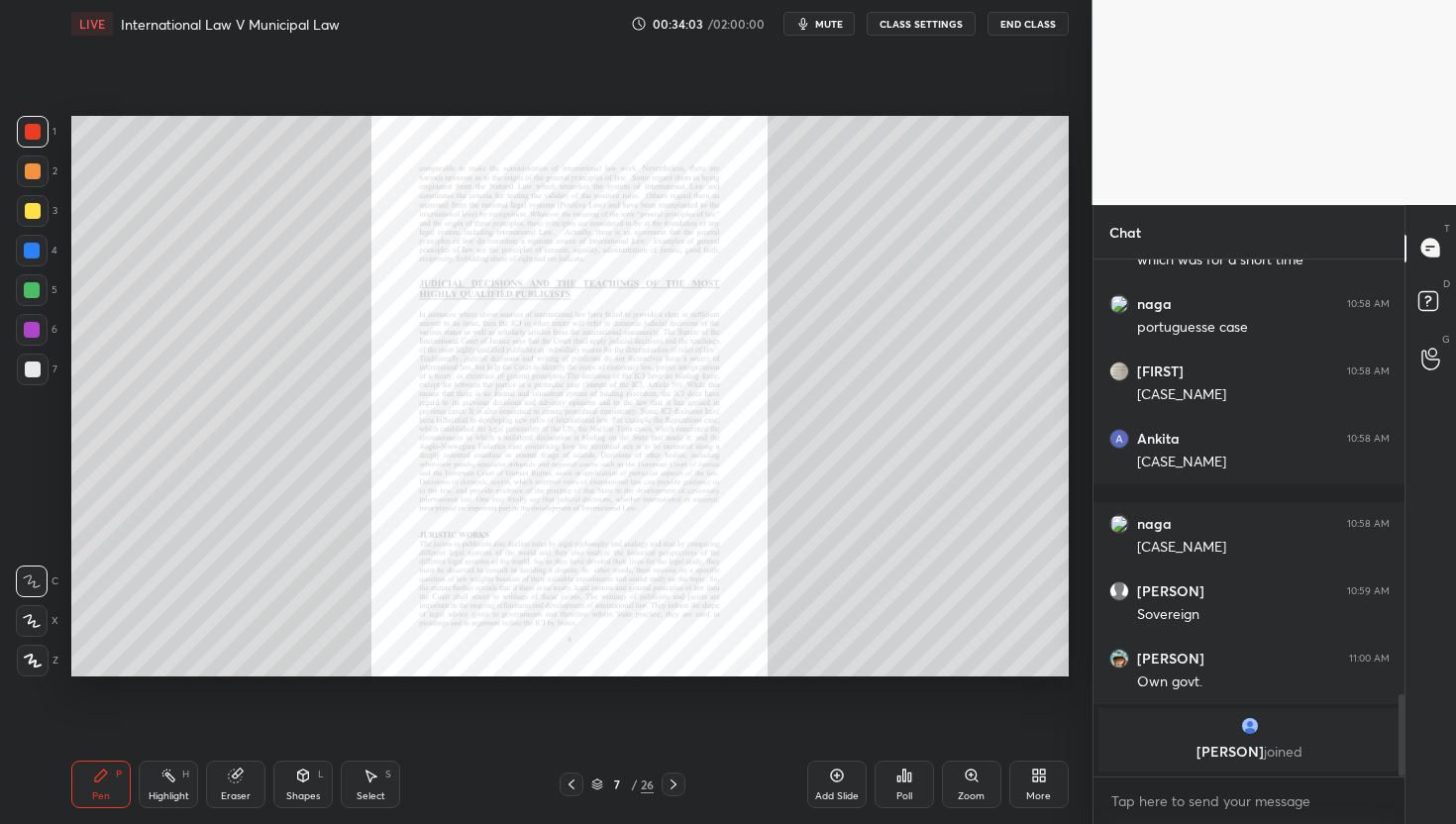 click on "Zoom" at bounding box center (971, 796) 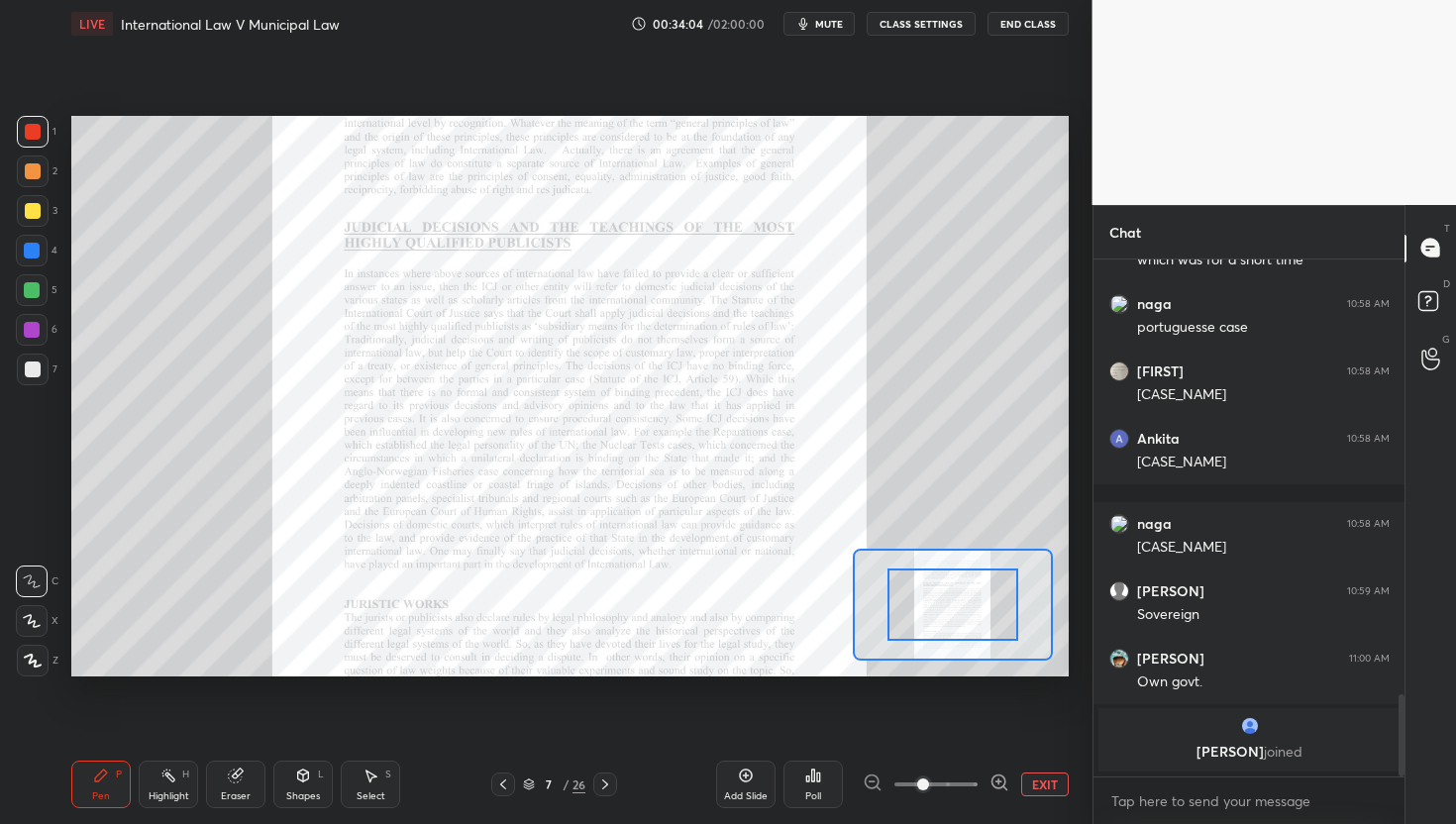 click 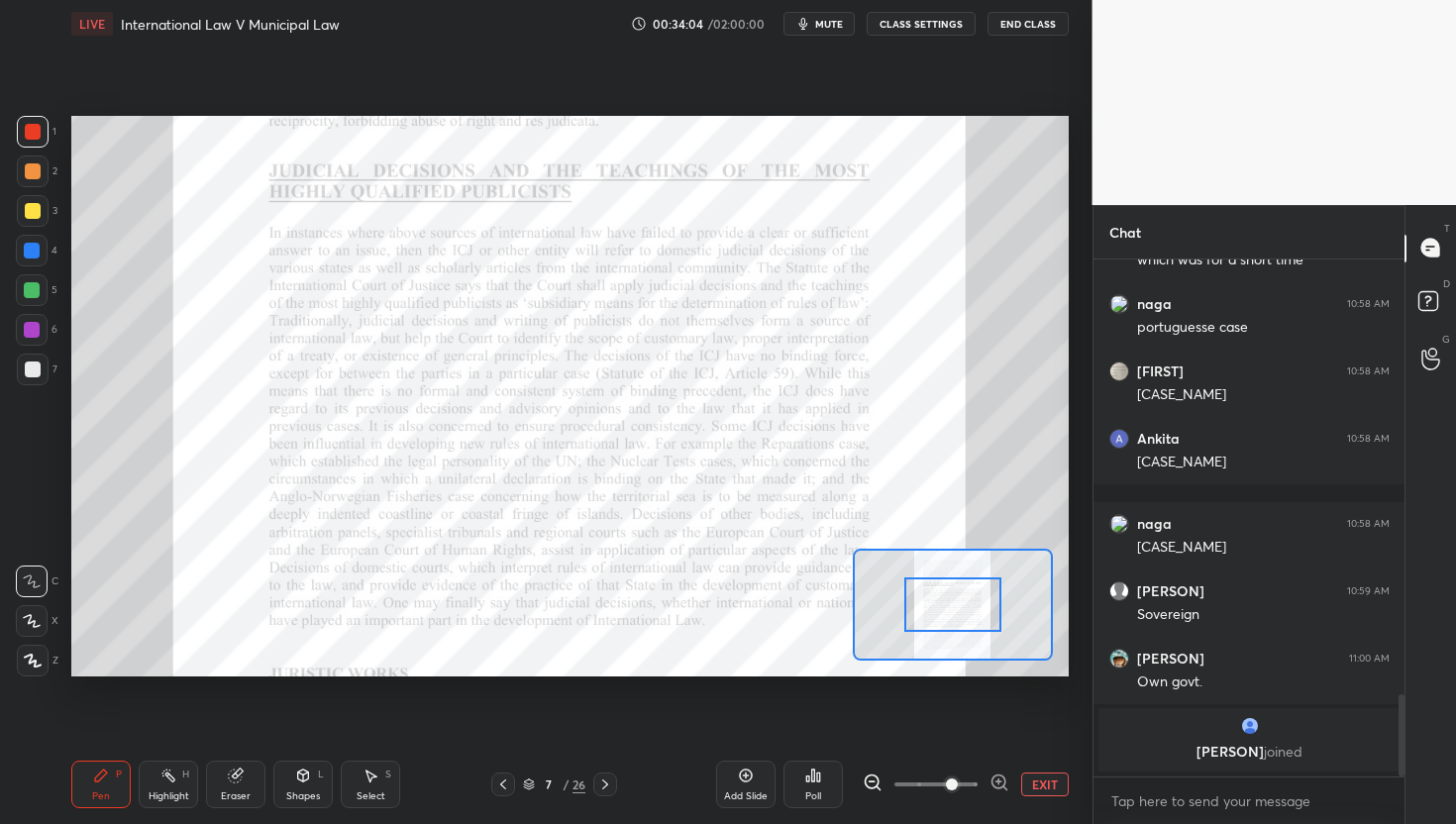 click 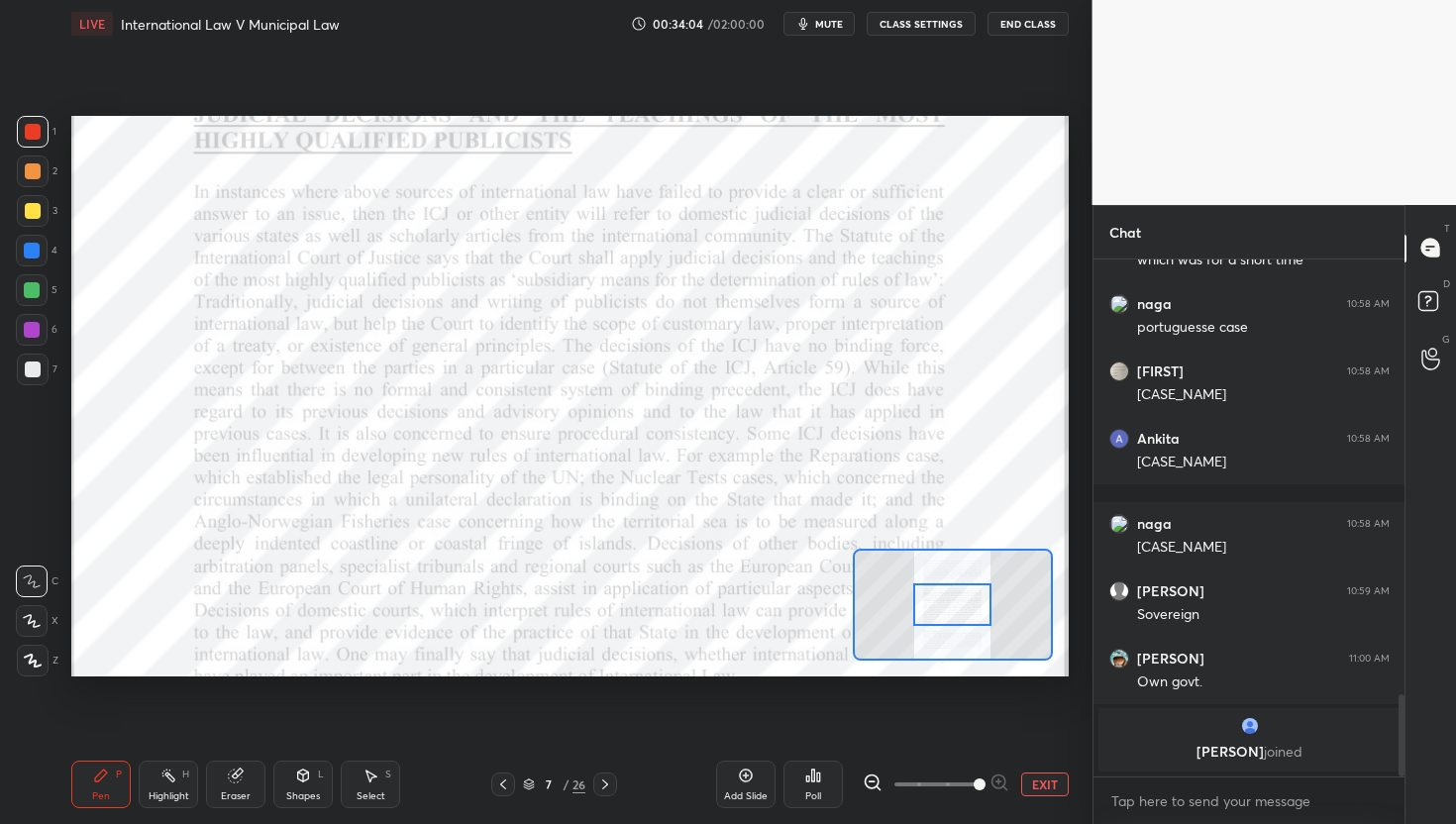 click at bounding box center (980, 784) 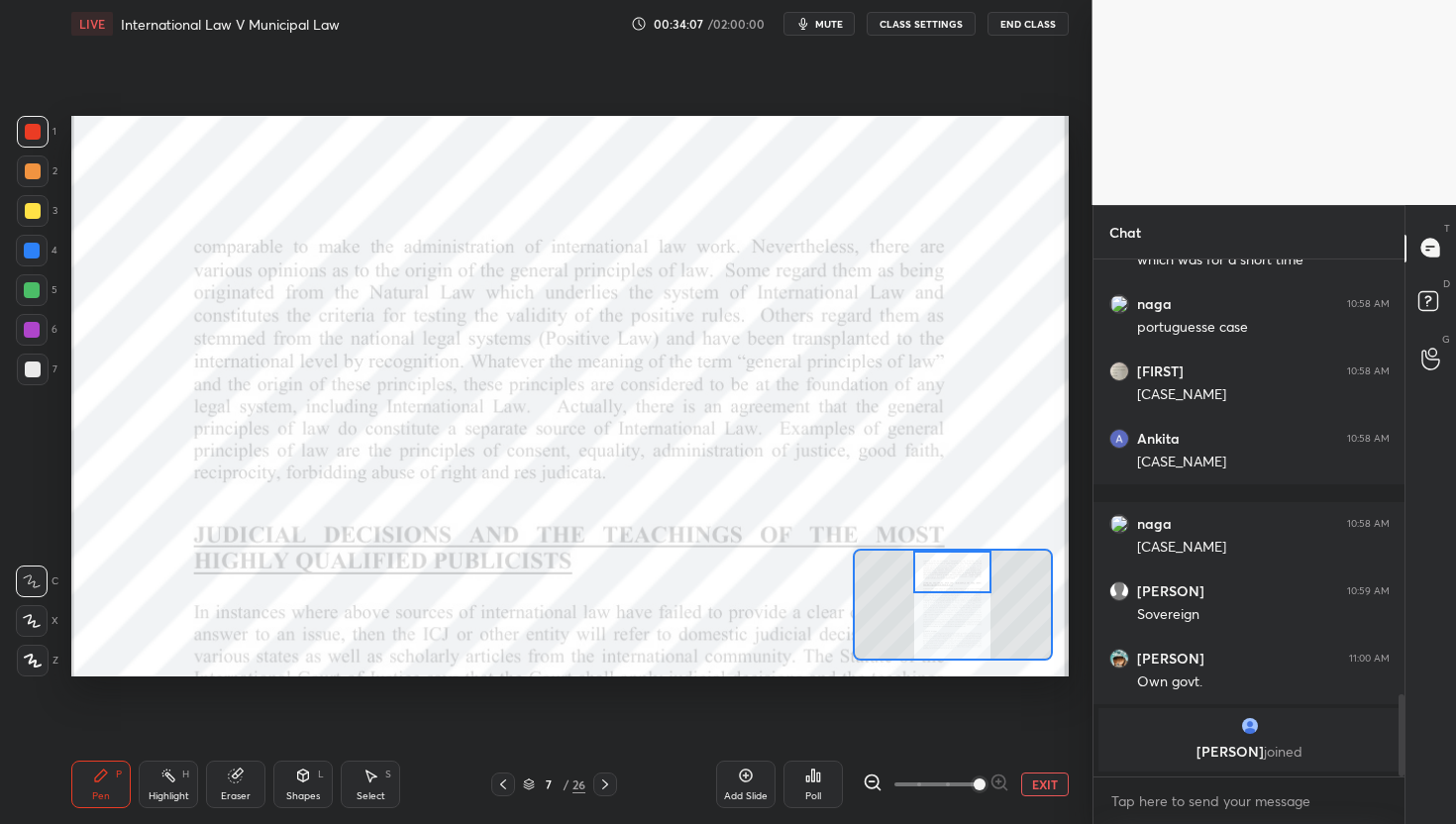 drag, startPoint x: 964, startPoint y: 608, endPoint x: 964, endPoint y: 566, distance: 42 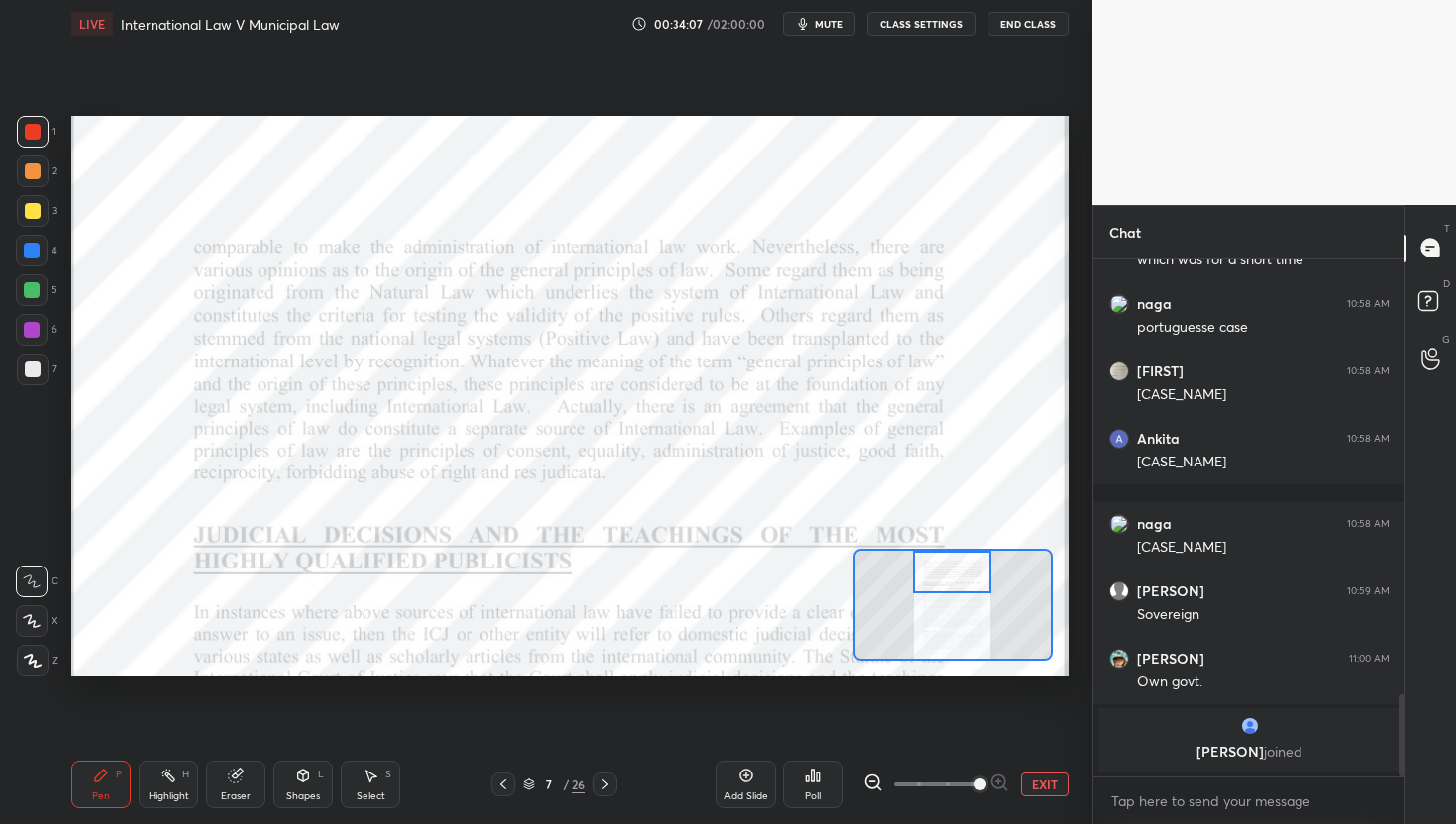 click at bounding box center (952, 572) 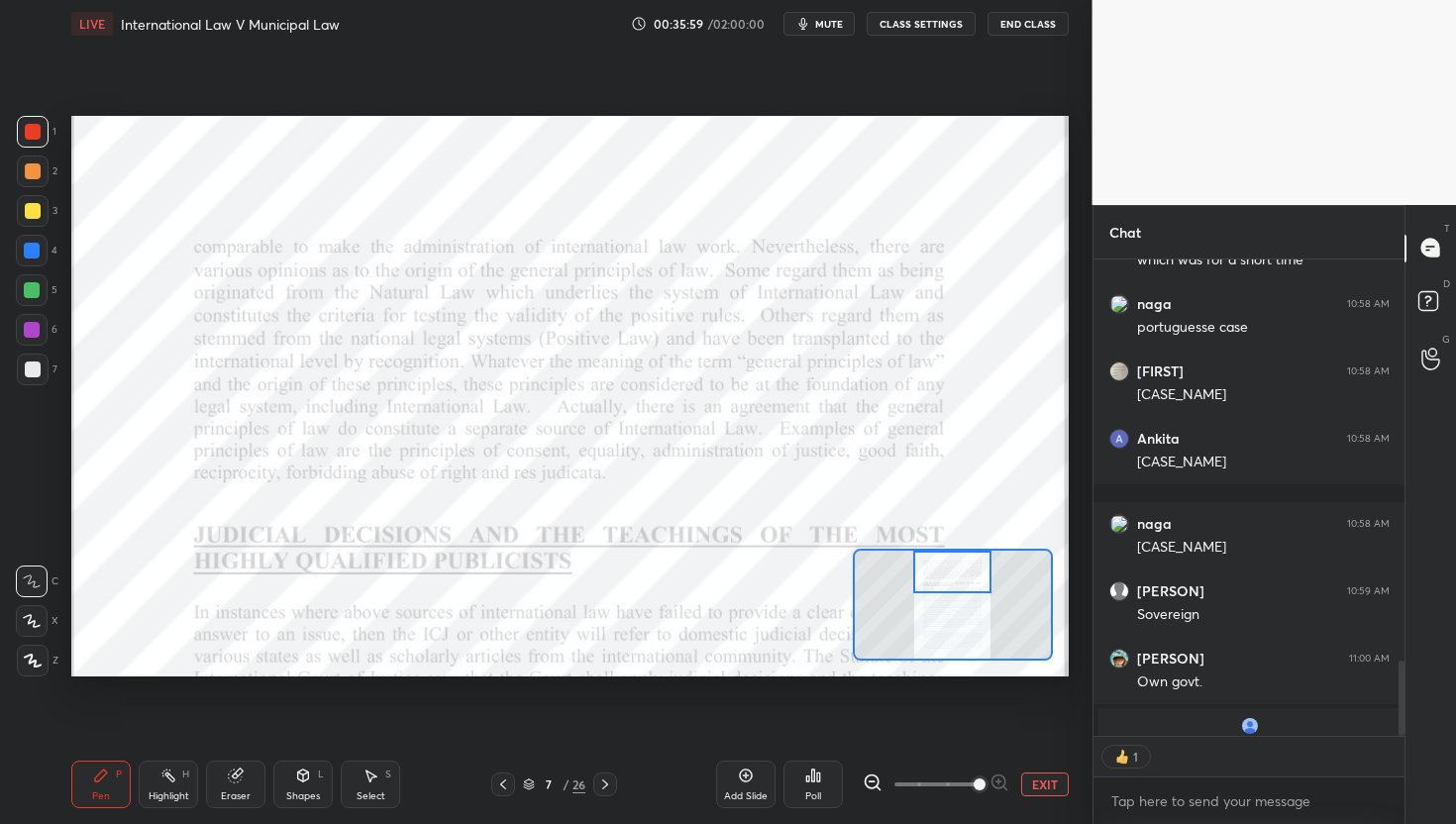 scroll, scrollTop: 470, scrollLeft: 305, axis: both 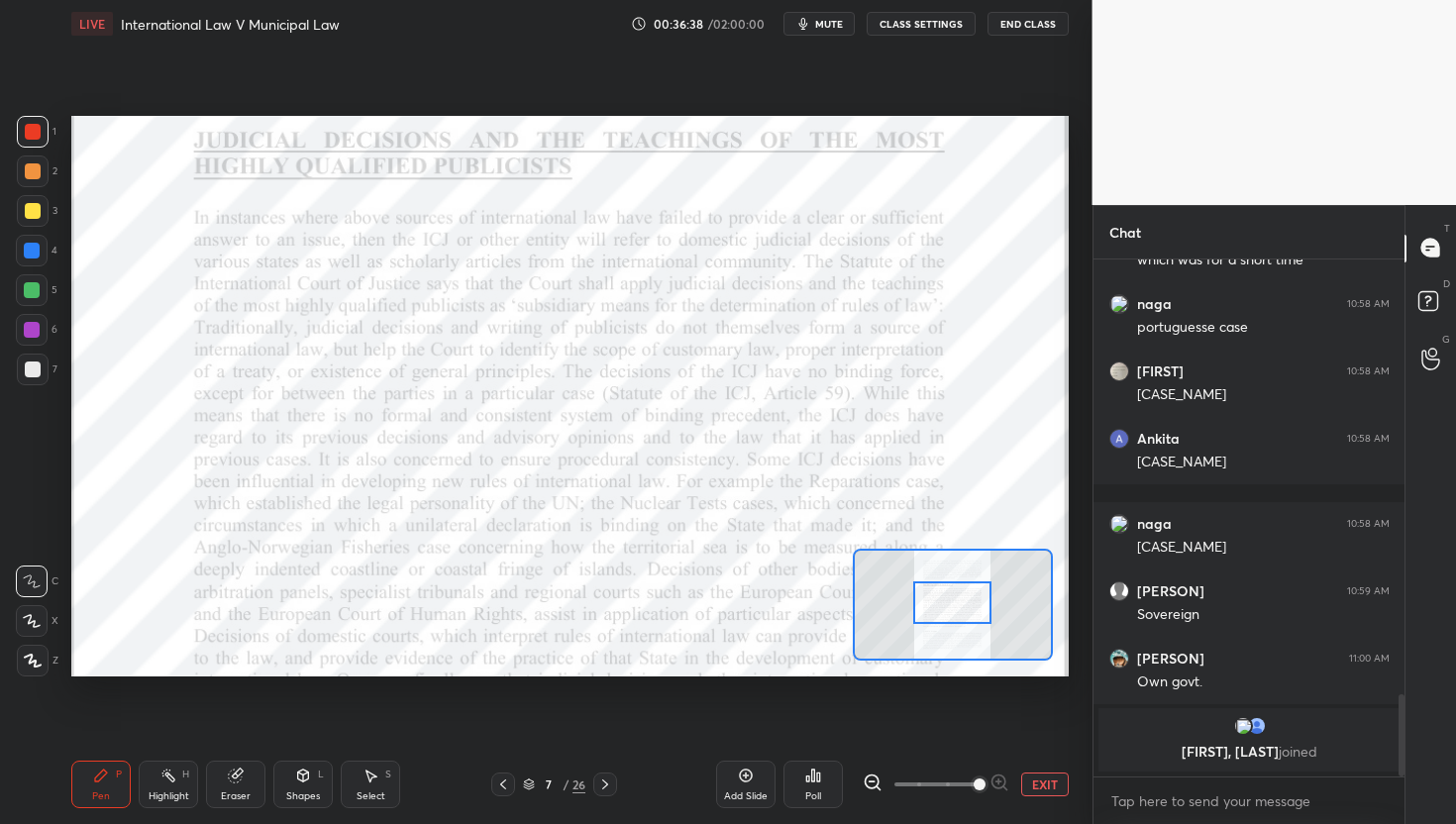 drag, startPoint x: 976, startPoint y: 568, endPoint x: 976, endPoint y: 599, distance: 31 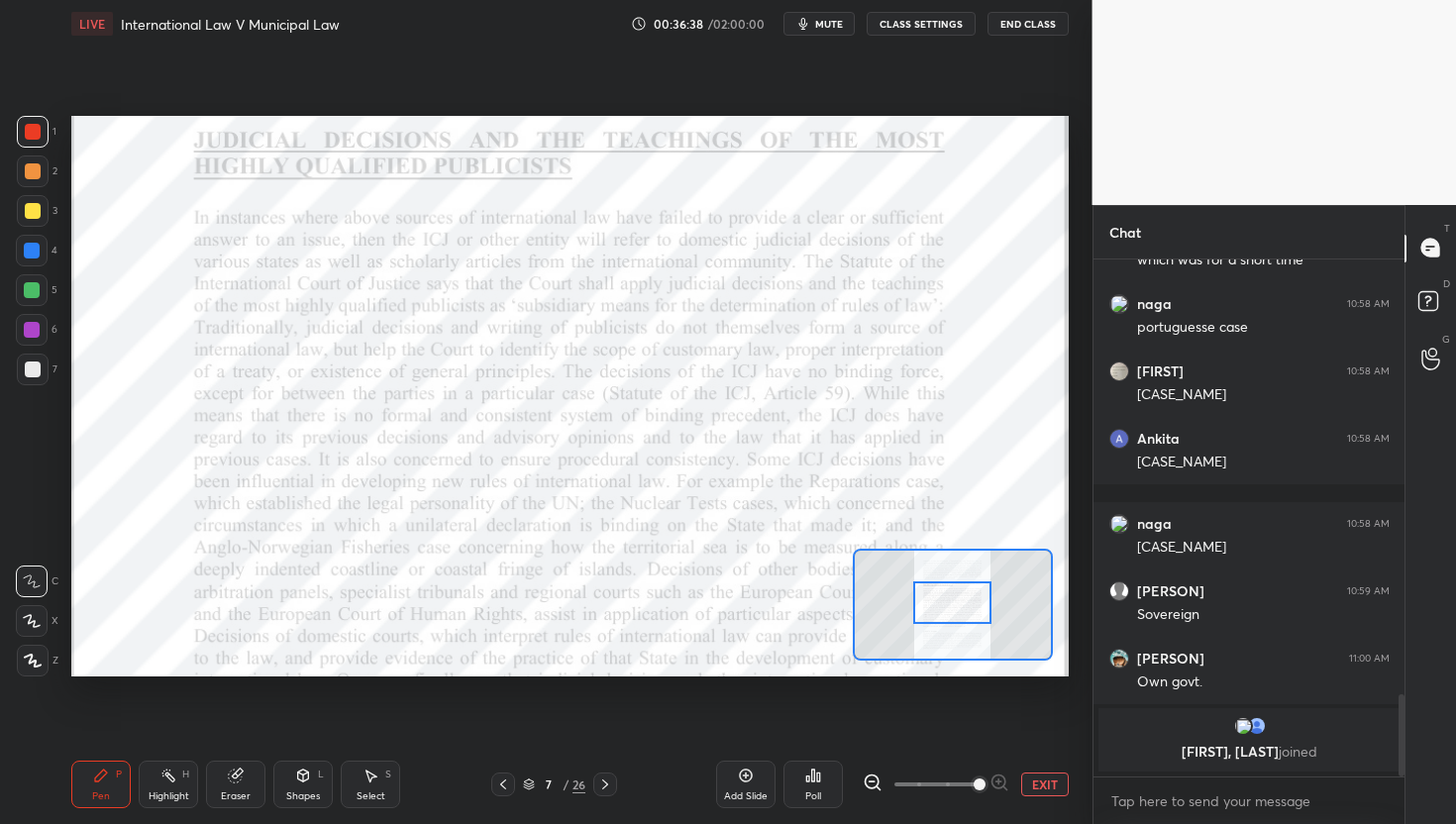 click at bounding box center [952, 603] 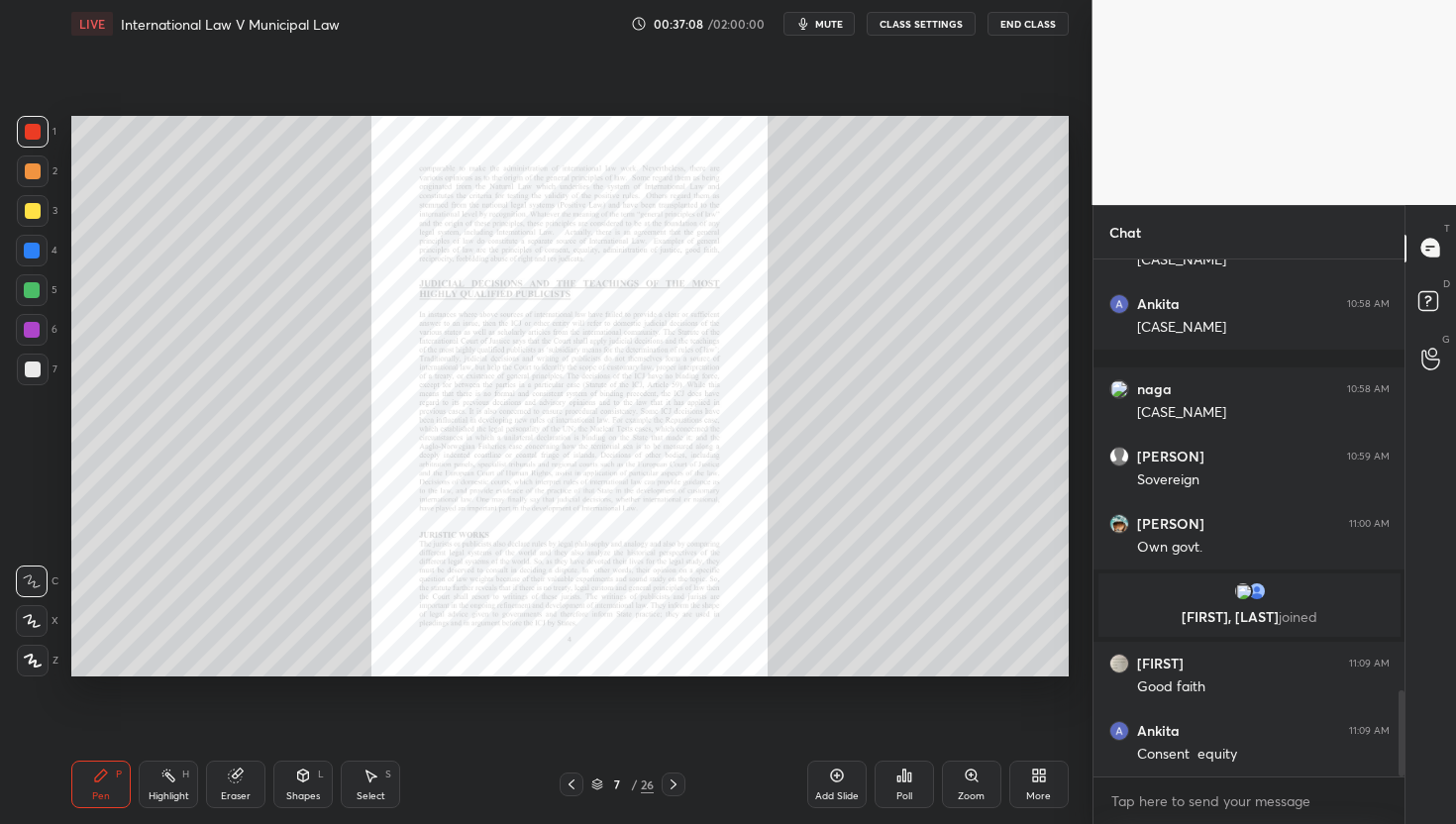scroll, scrollTop: 2638, scrollLeft: 0, axis: vertical 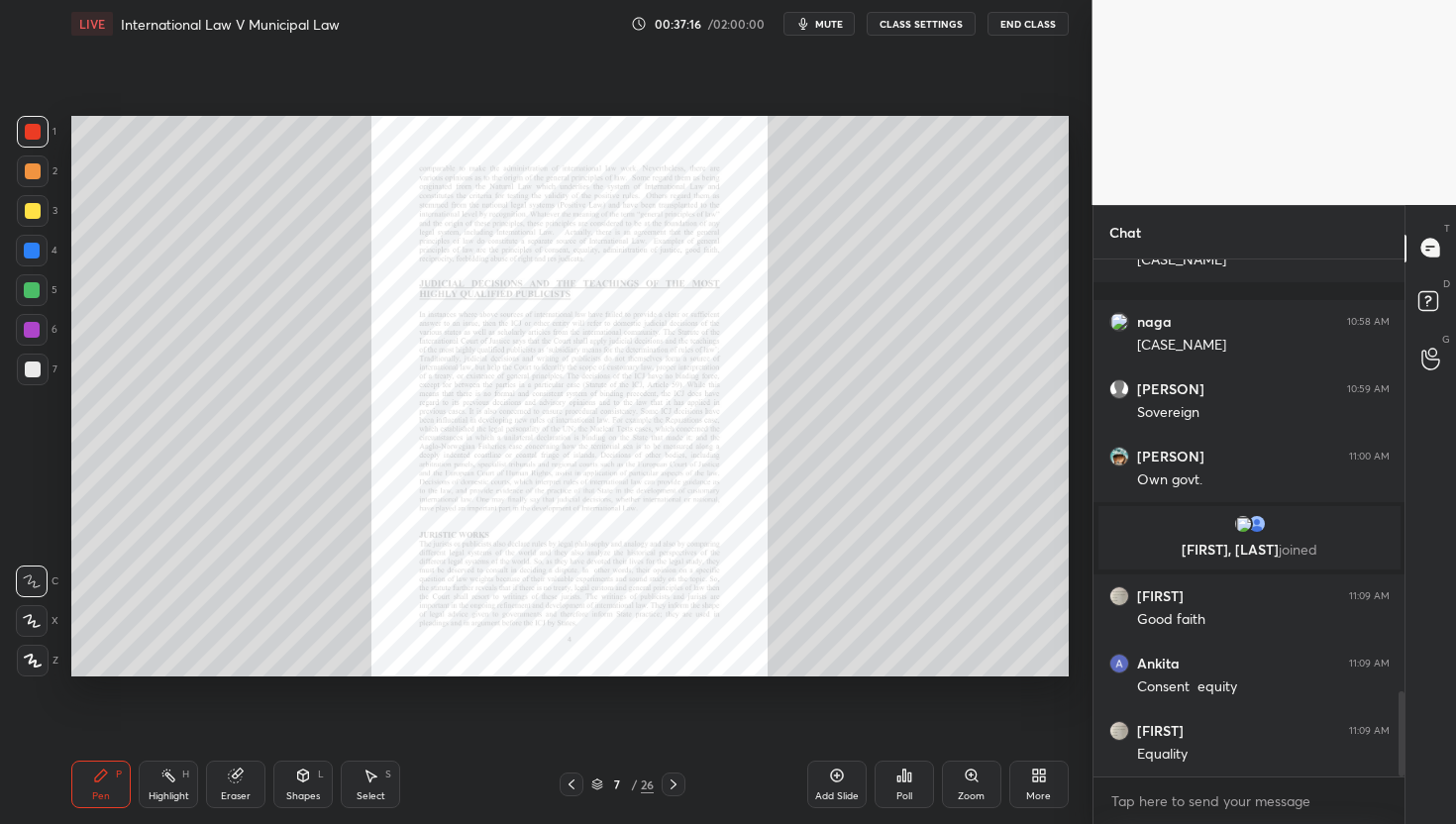 click on "Zoom" at bounding box center [972, 784] 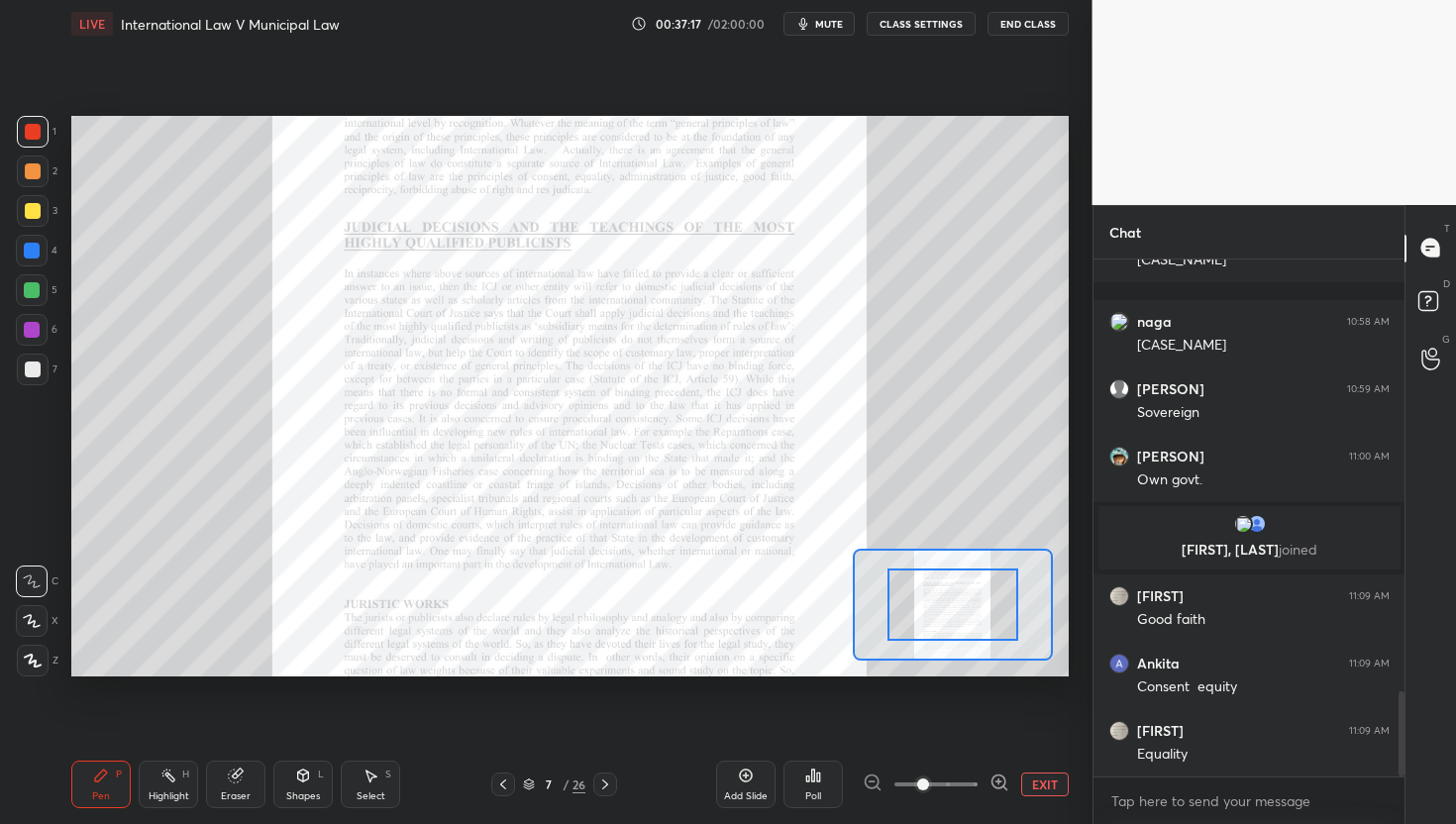 click 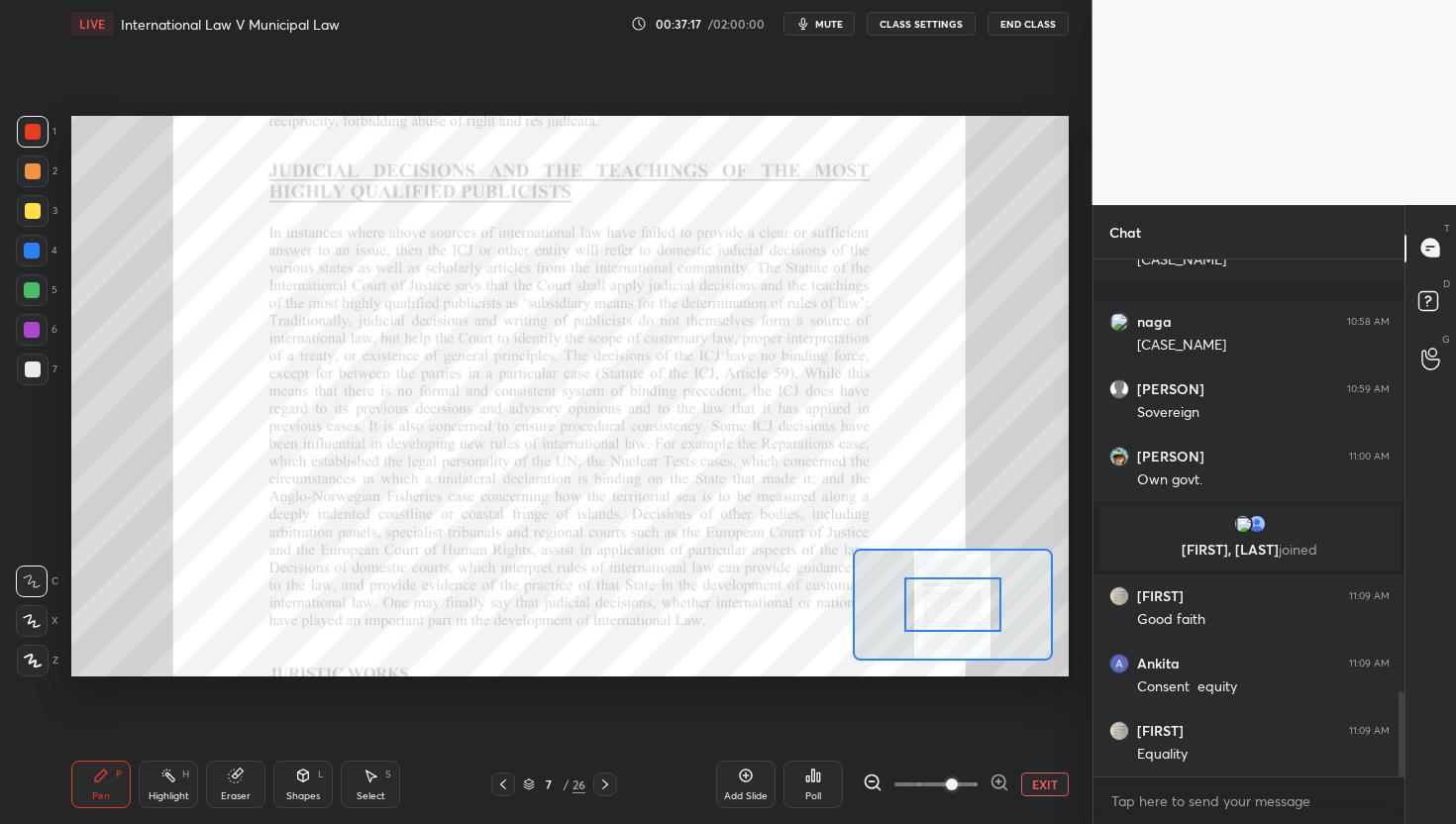 click 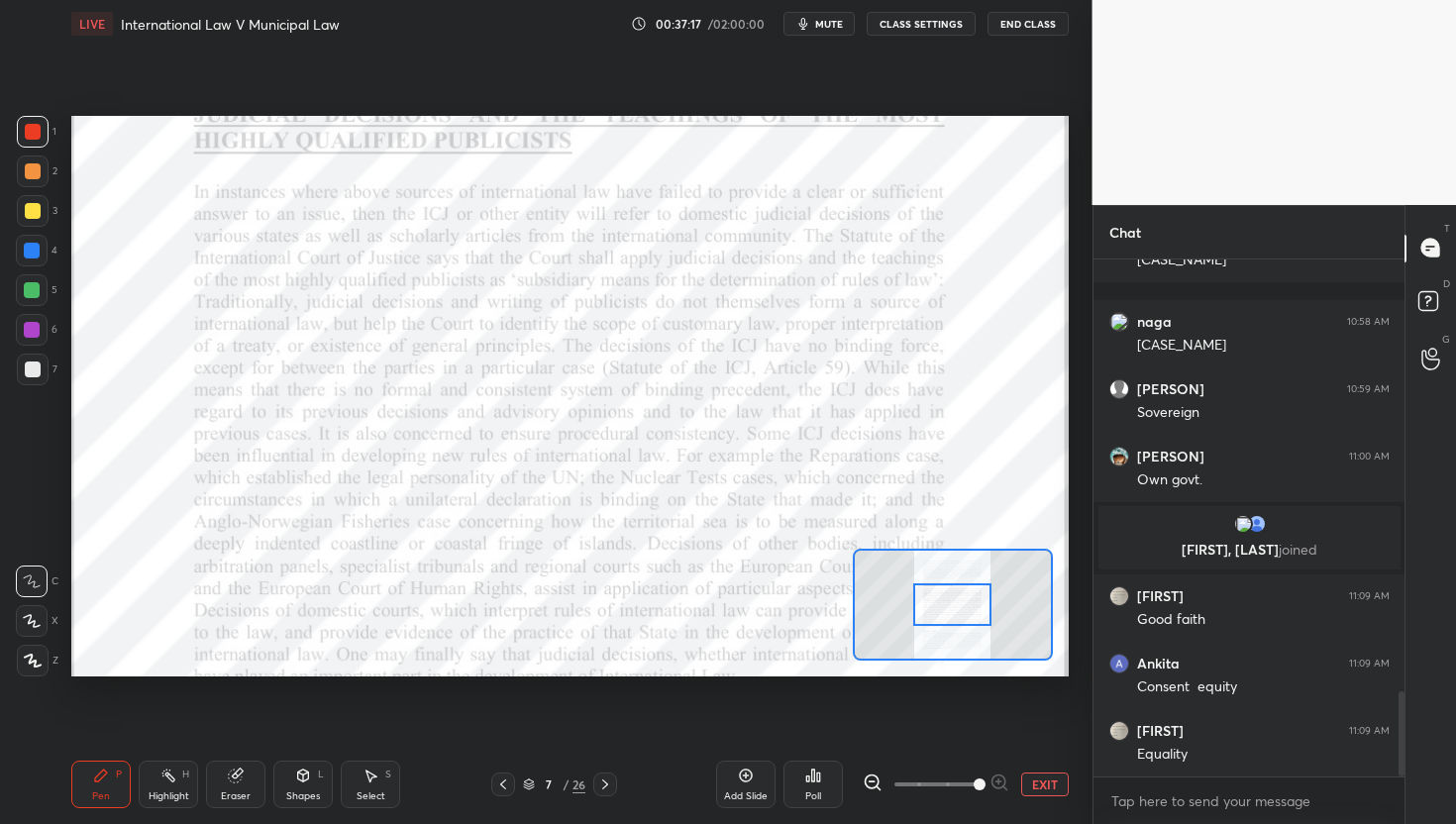 click at bounding box center (980, 784) 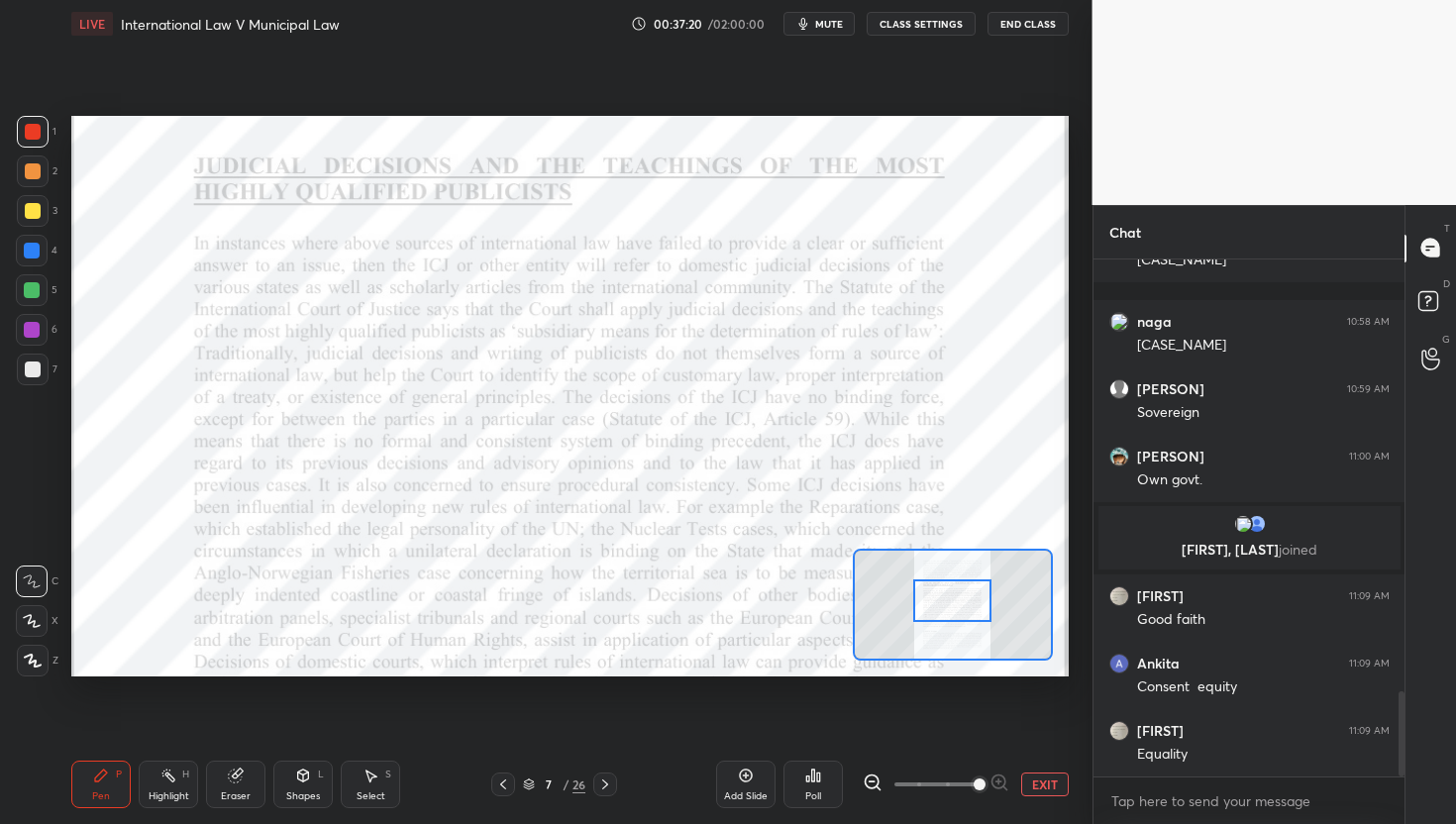 click at bounding box center (952, 601) 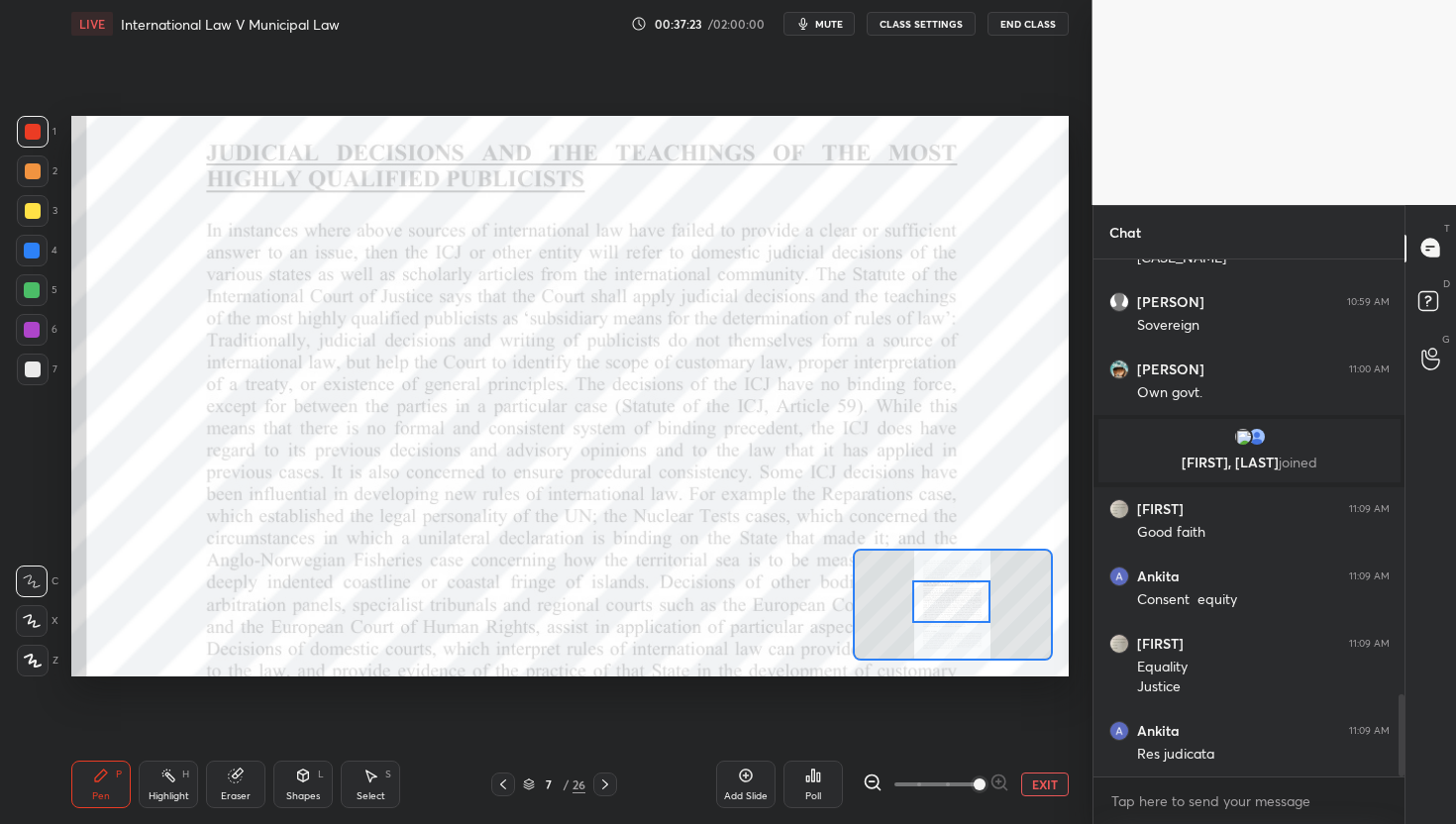 scroll, scrollTop: 2829, scrollLeft: 0, axis: vertical 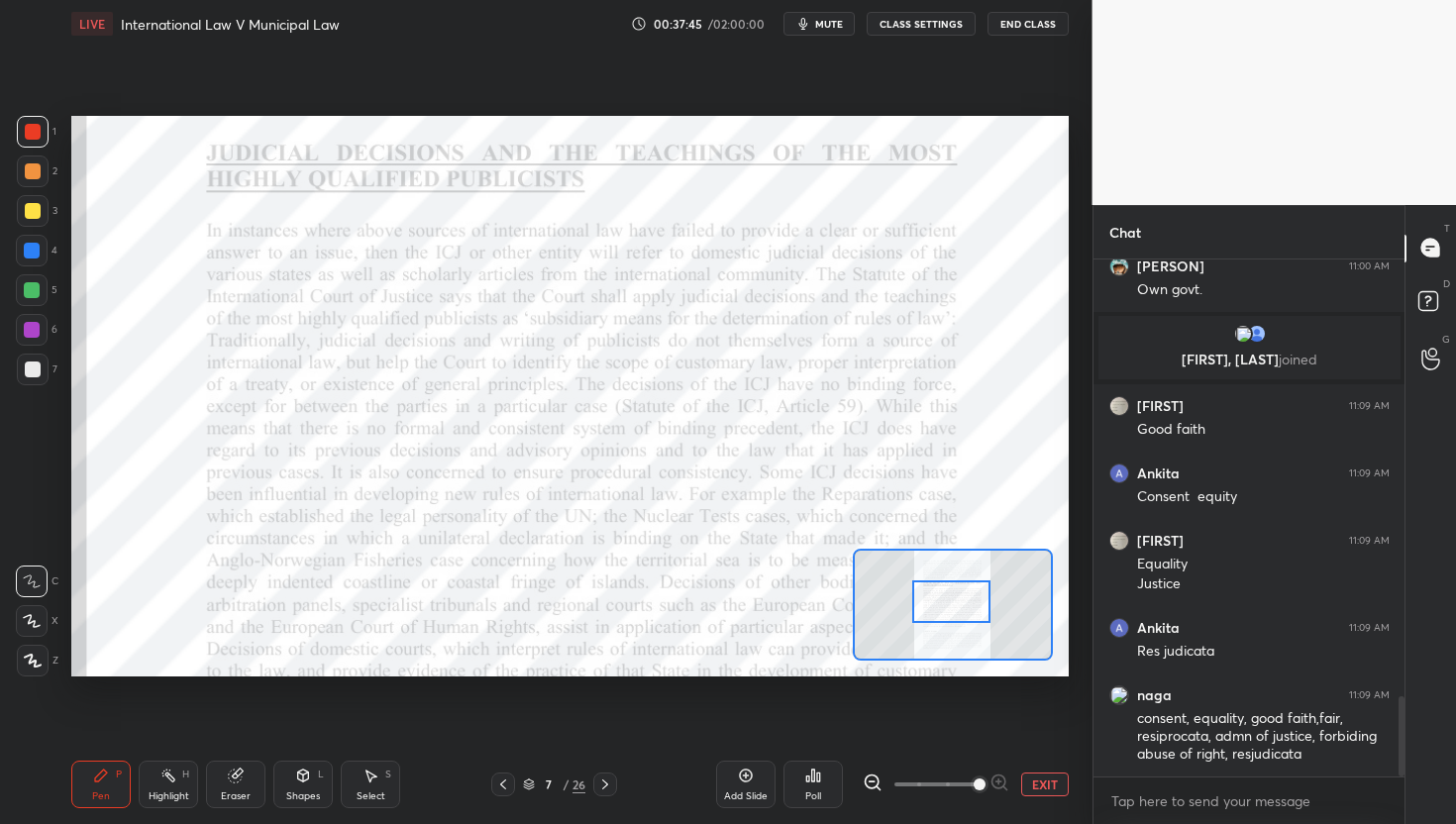 click on "mute" at bounding box center [829, 24] 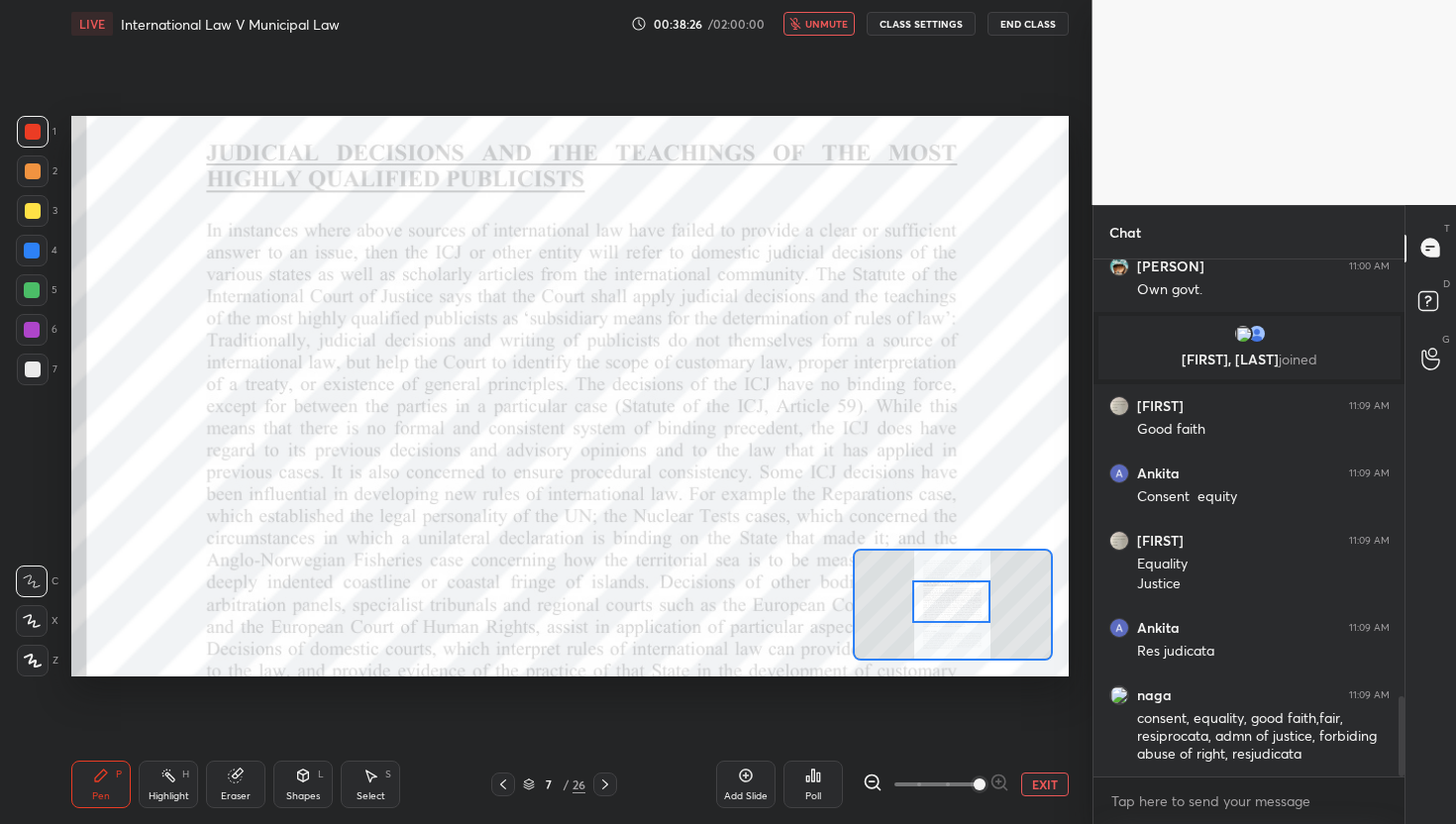 click on "unmute" at bounding box center (819, 24) 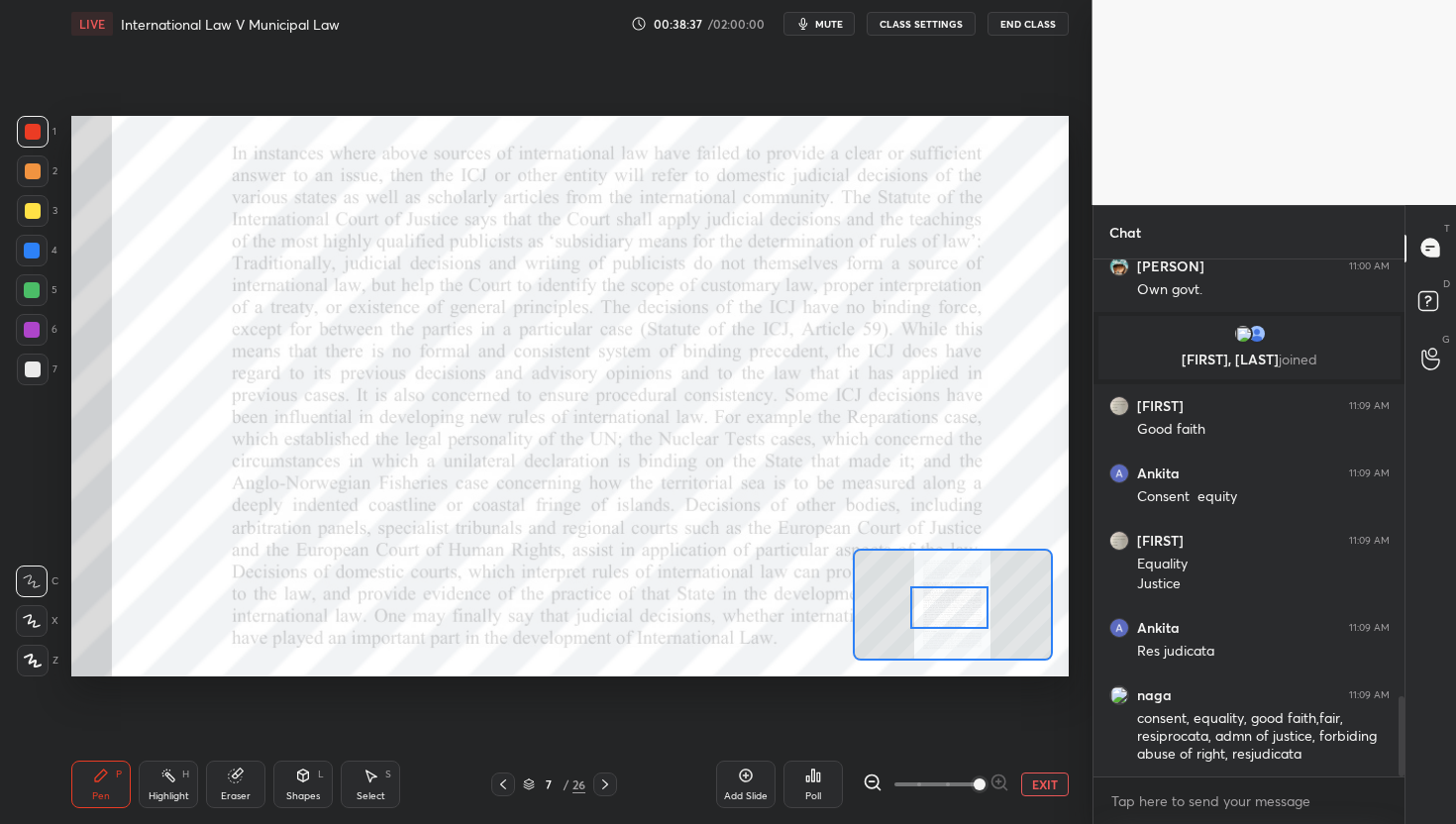 click at bounding box center [949, 608] 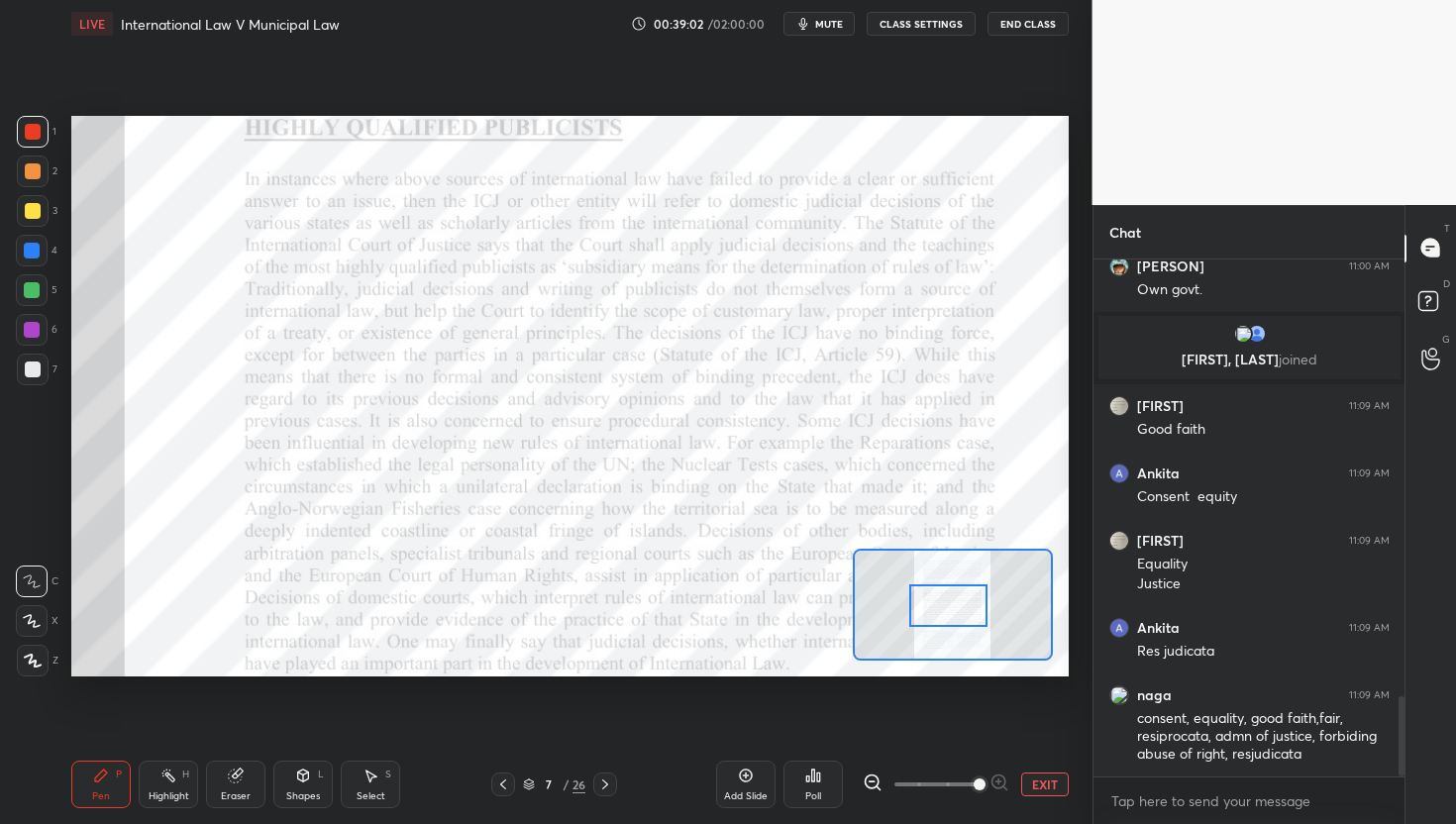 click at bounding box center [948, 606] 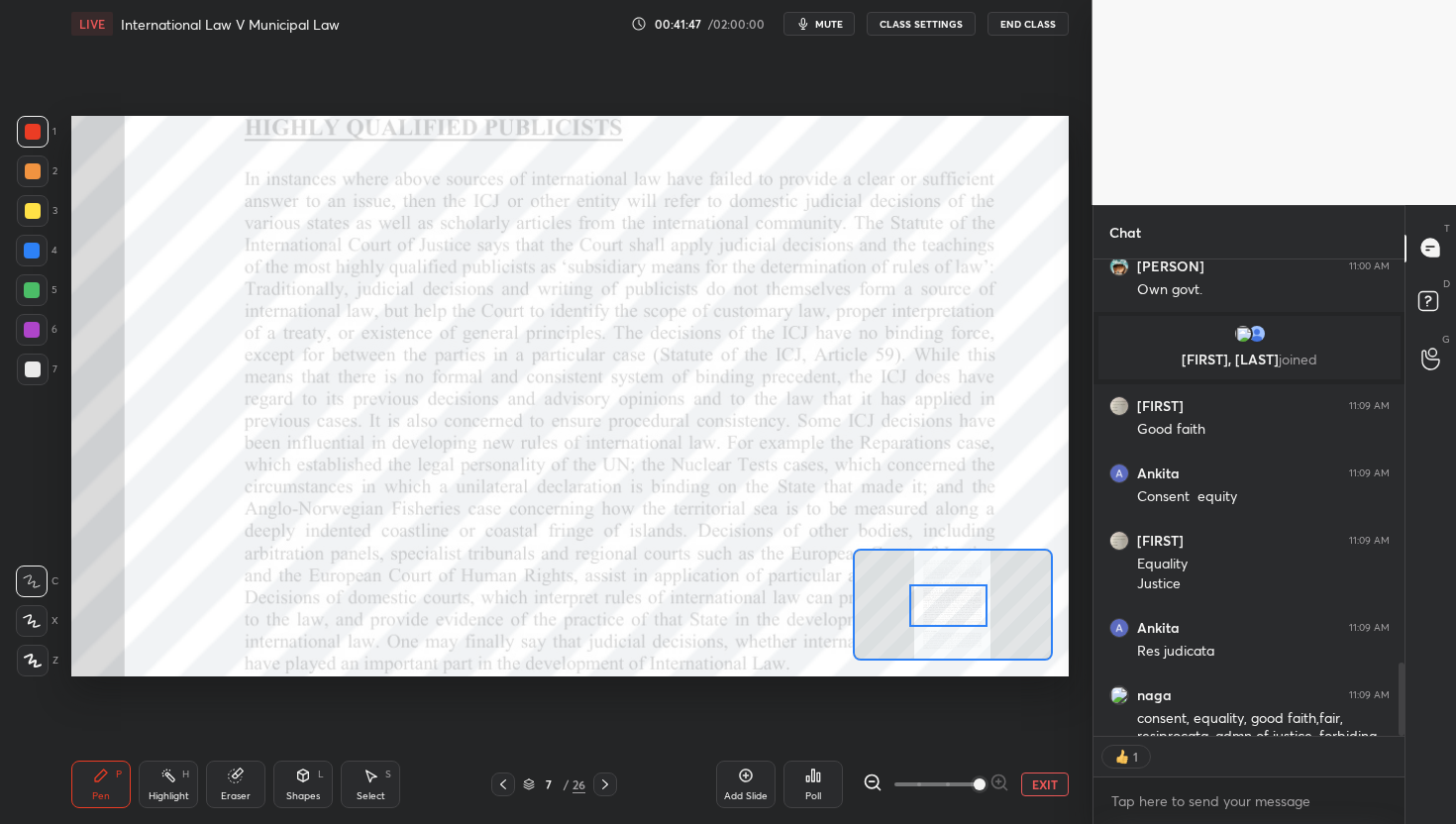 scroll, scrollTop: 470, scrollLeft: 305, axis: both 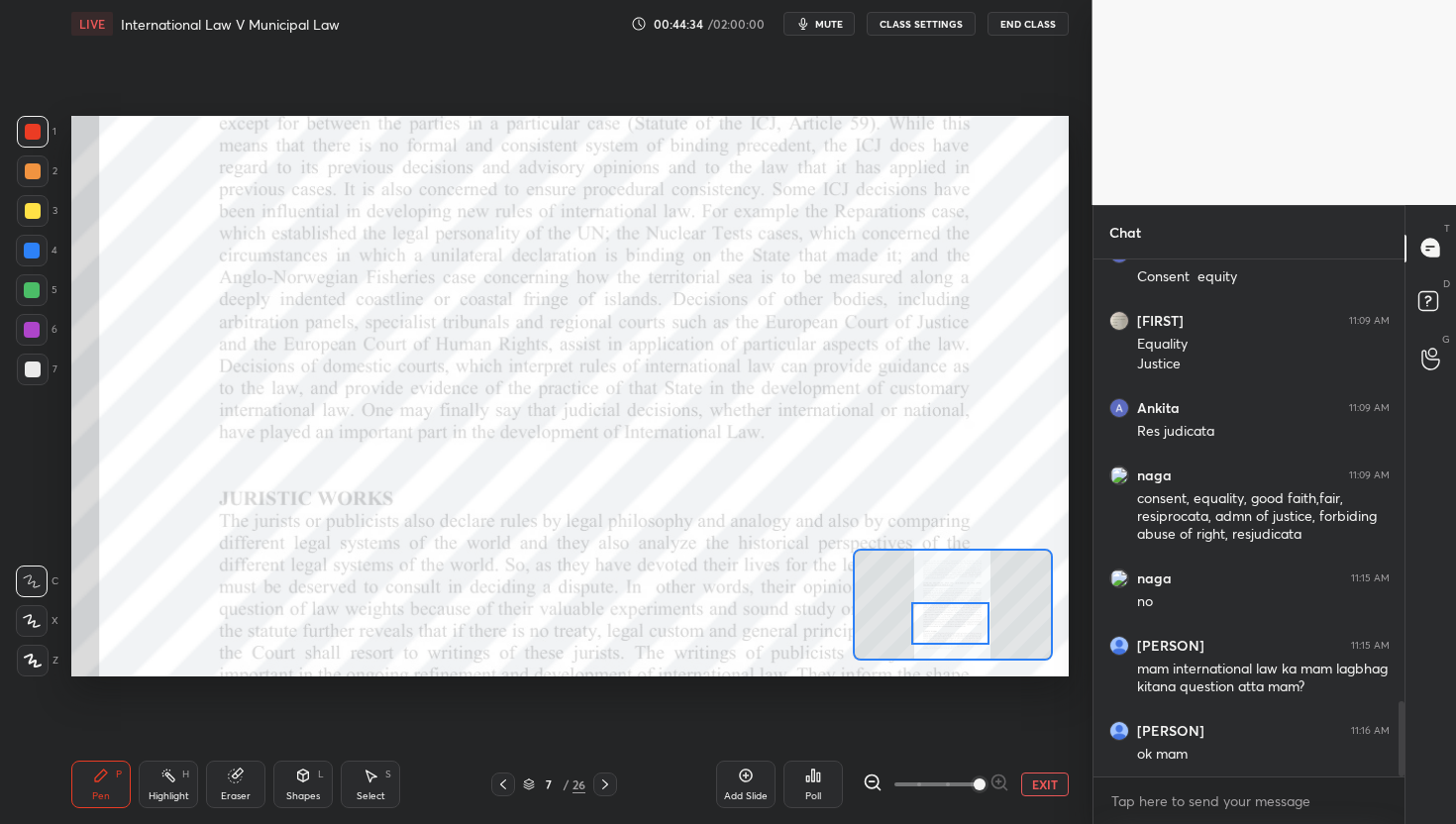 drag, startPoint x: 962, startPoint y: 612, endPoint x: 964, endPoint y: 630, distance: 18.11077 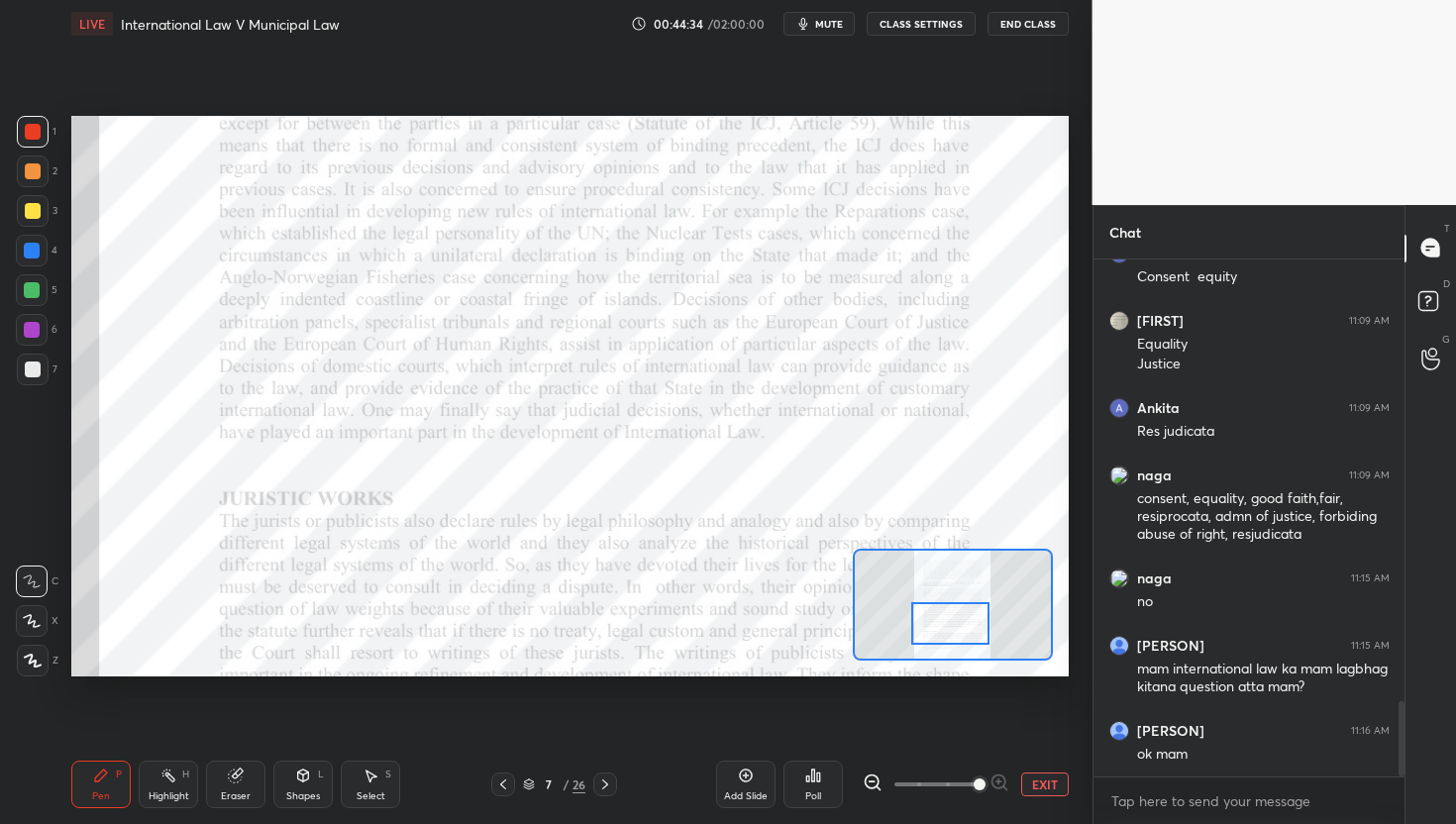 click at bounding box center [950, 624] 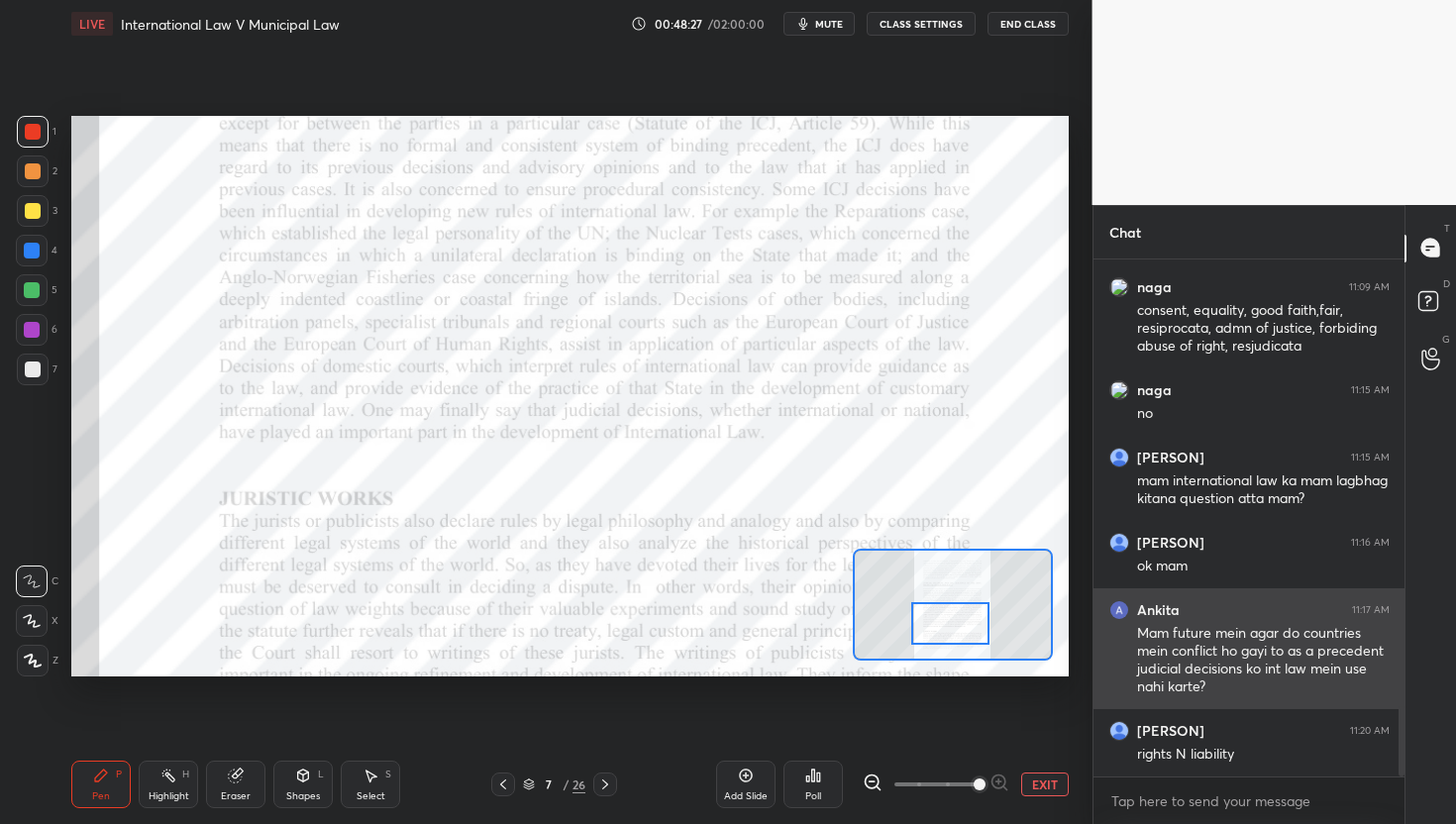 scroll, scrollTop: 3304, scrollLeft: 0, axis: vertical 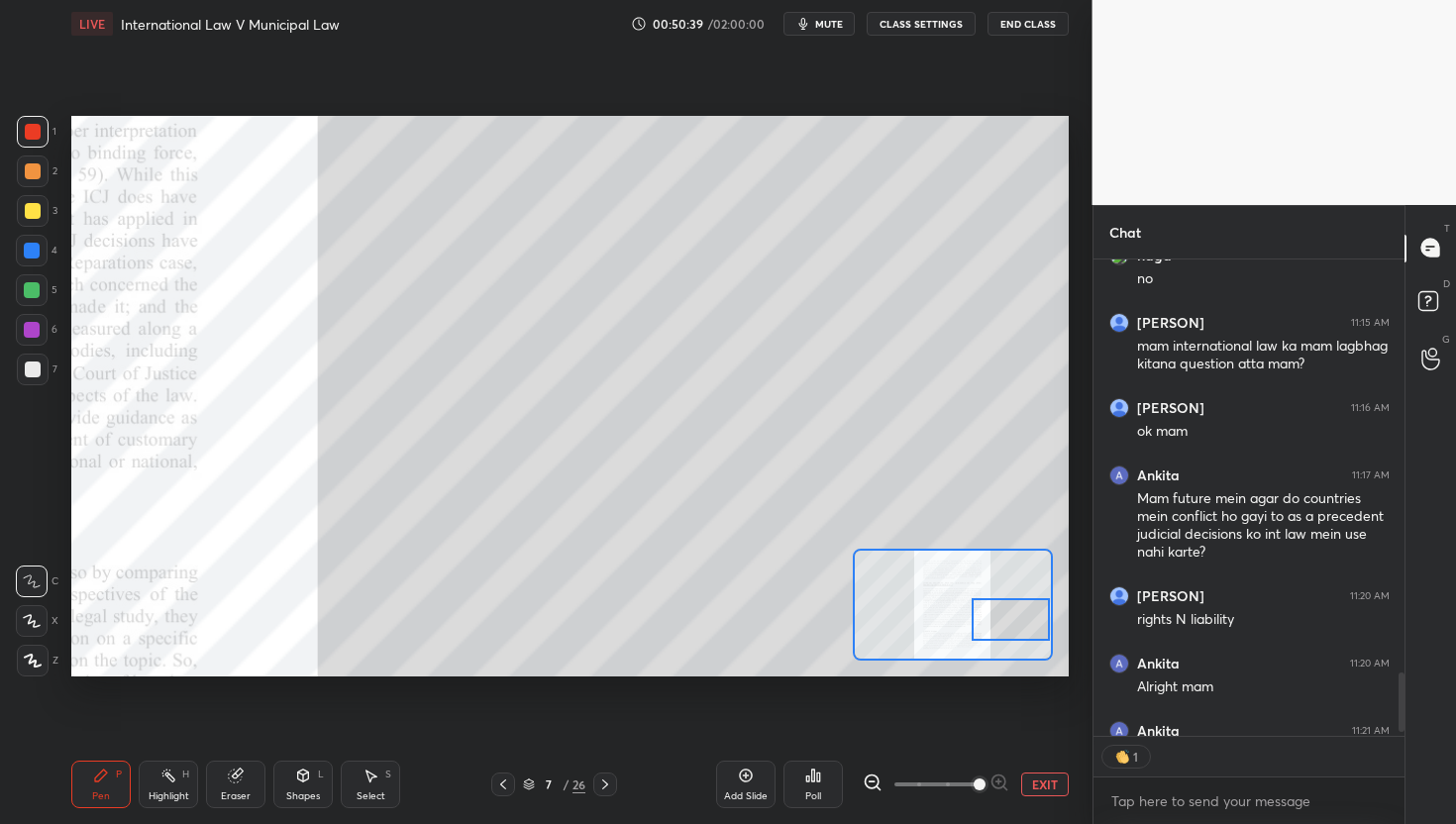 drag, startPoint x: 968, startPoint y: 631, endPoint x: 1042, endPoint y: 626, distance: 74.16873 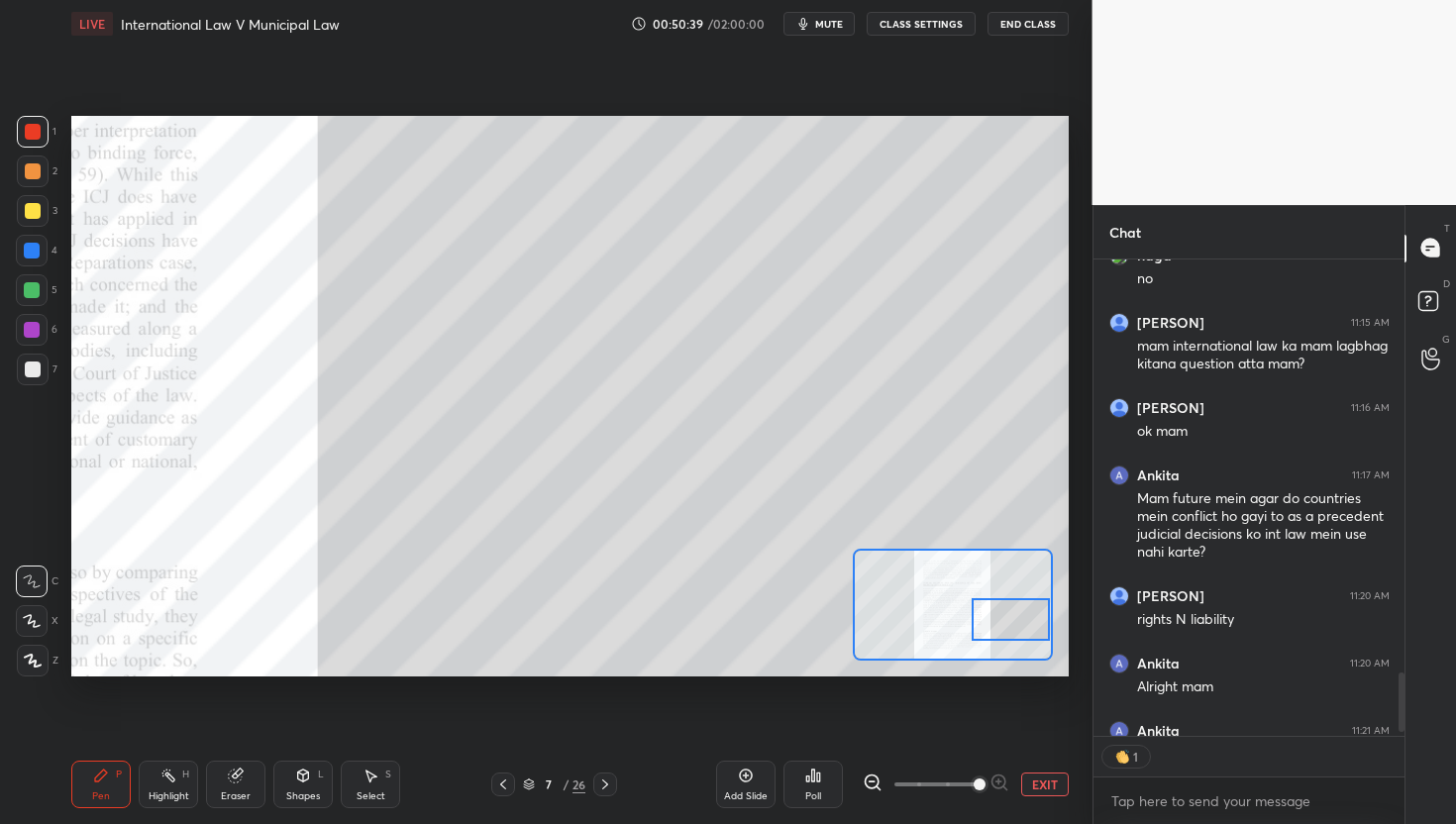 click at bounding box center (1010, 620) 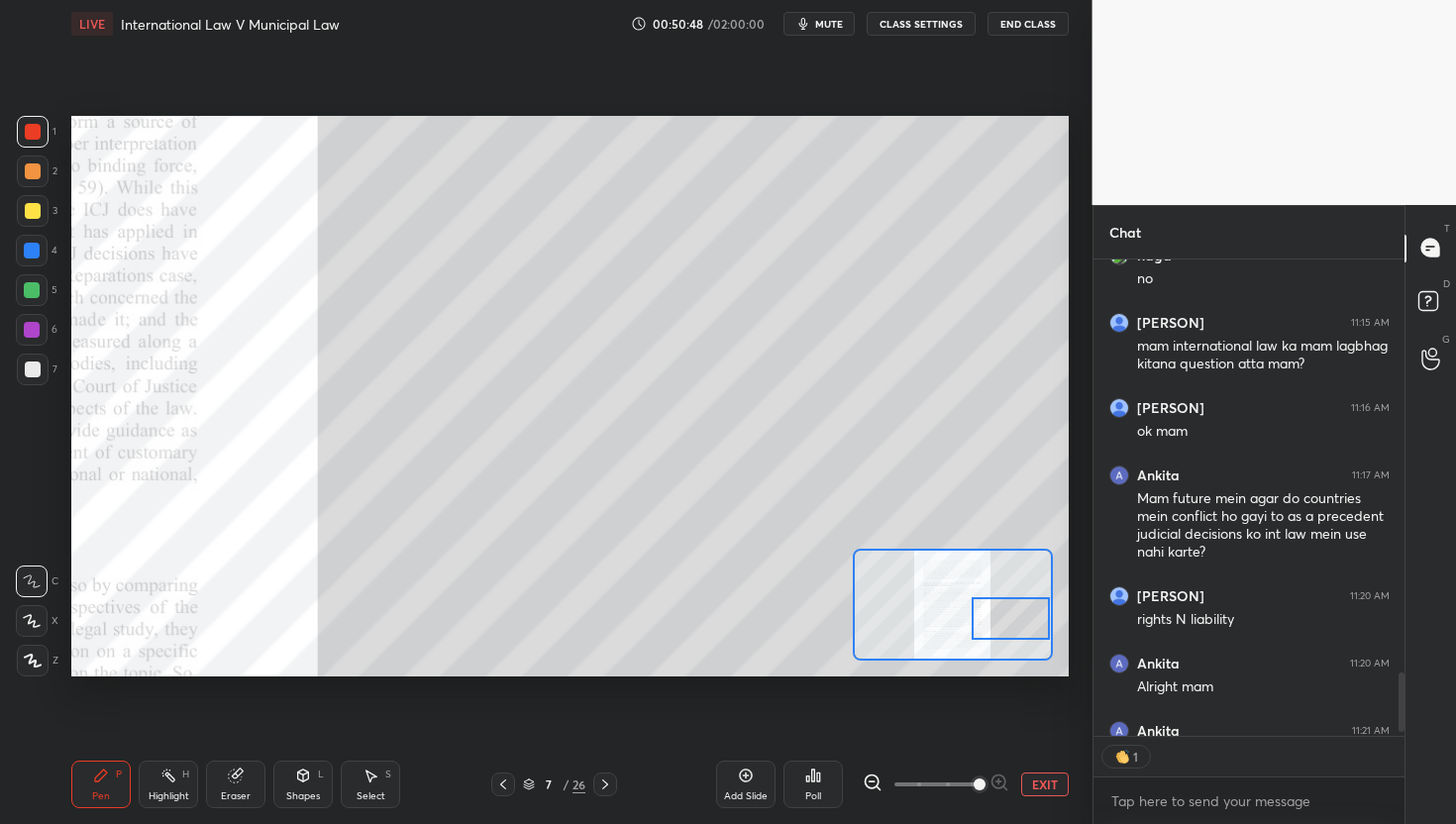 scroll, scrollTop: 7, scrollLeft: 7, axis: both 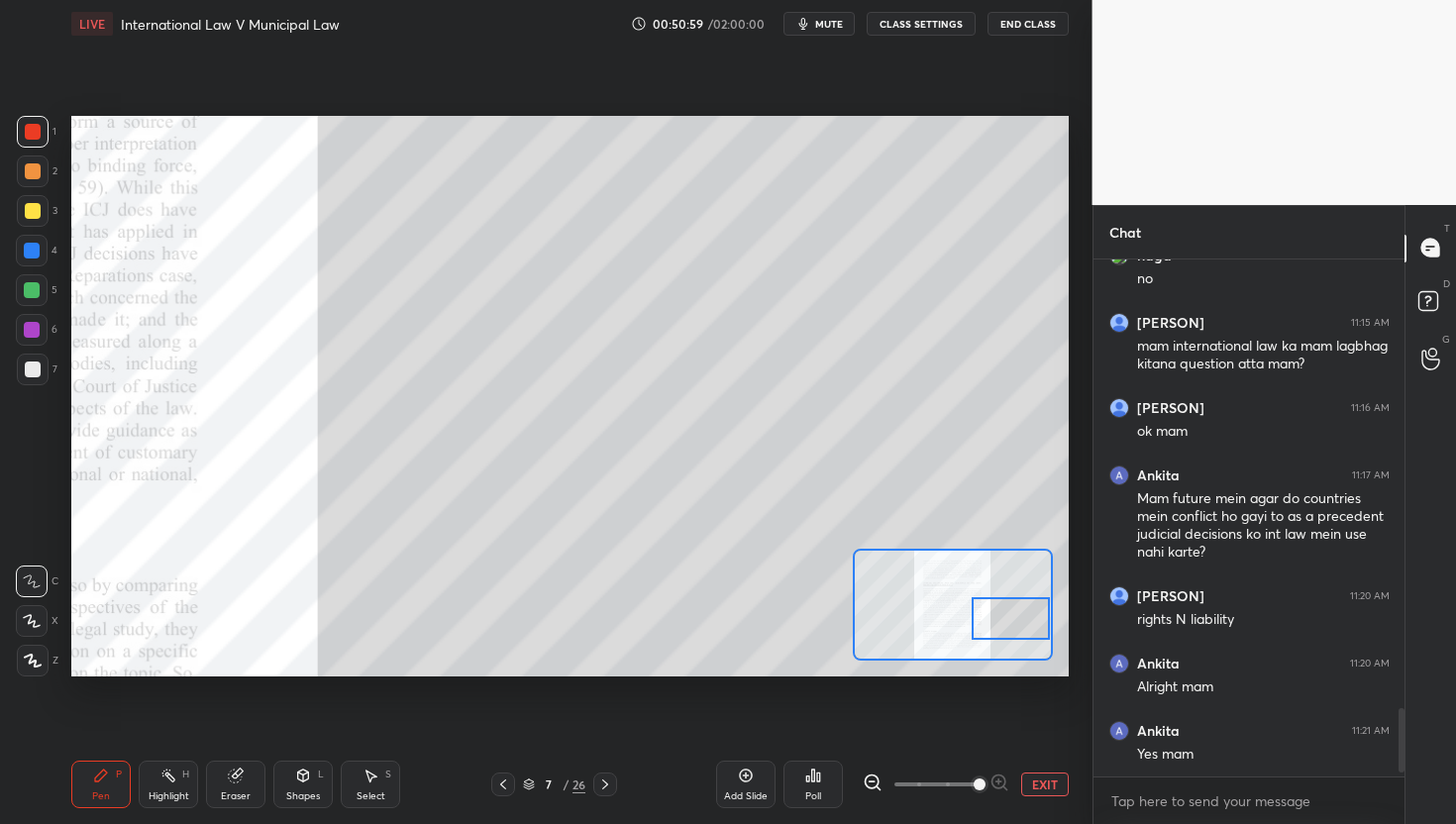 click on "1 2 3 4 5 6 7 C X Z C X Z E E Erase all   H H LIVE International Law V Municipal Law 00:50:59 /  02:00:00 mute CLASS SETTINGS End Class Setting up your live class Poll for   secs No correct answer Start poll Back International Law V Municipal Law • L3 of Public International Law [PERSON] Pen P Highlight H Eraser Shapes L Select S 7 / 26 Add Slide Poll EXIT Chat [PERSON] 10:58 AM Portuguese and india, nothbsea continentaln shelf, nicargua [PERSON] 10:58 AM north sea continental shelf case Abdus 10:59 AM Sovereign shatakshi 11:00 AM Own govt. Allwyn, [PERSON]  joined [PERSON] 11:09 AM Good faith [PERSON] 11:09 AM Consent  equity [PERSON] 11:09 AM Equality Justice [PERSON] 11:09 AM Res judicata [PERSON] 11:09 AM consent, equality, good faith,fair, resiprocata, admn of justice, forbiding abuse of right, resjudicata [PERSON] 11:15 AM no [PERSON] 11:15 AM mam international law ka mam lagbhag kitana question atta mam? [PERSON] 11:16 AM ok mam [PERSON] 11:17 AM [PERSON] 11:20 AM rights N liability [PERSON] 11:20 AM Alright mam [PERSON] x" at bounding box center [728, 412] 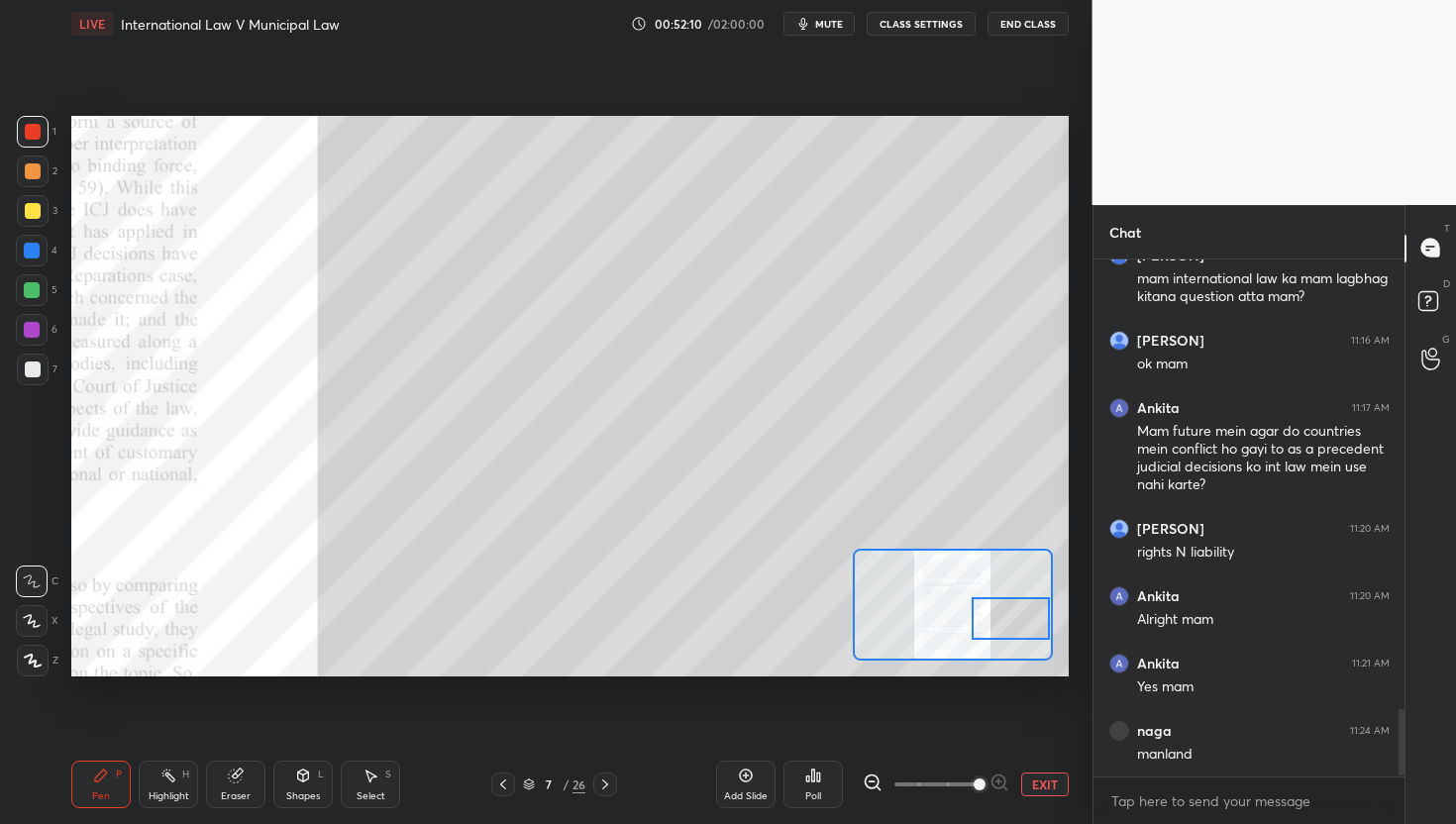 scroll, scrollTop: 3506, scrollLeft: 0, axis: vertical 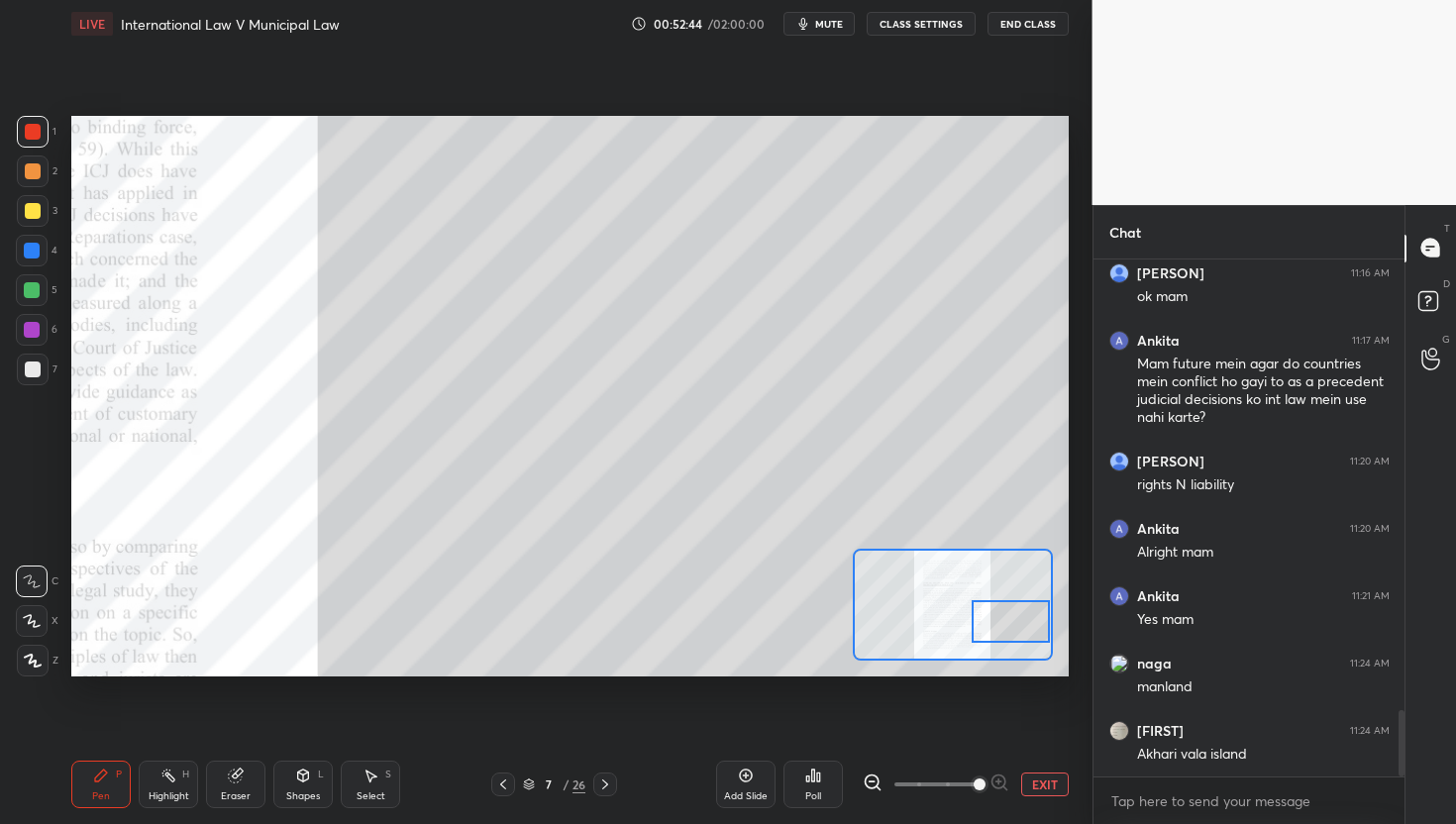 click at bounding box center [1010, 622] 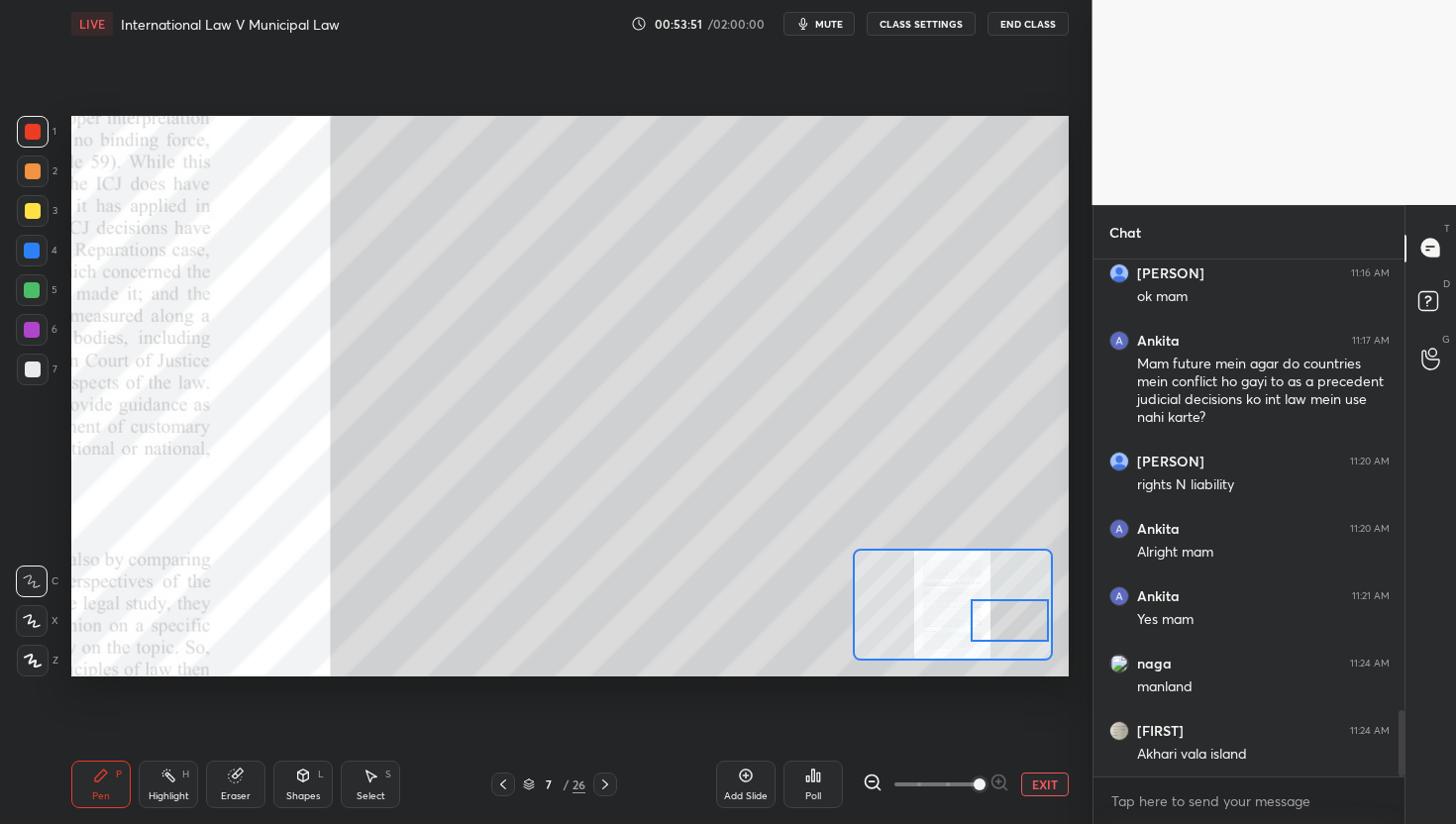 click at bounding box center (1009, 621) 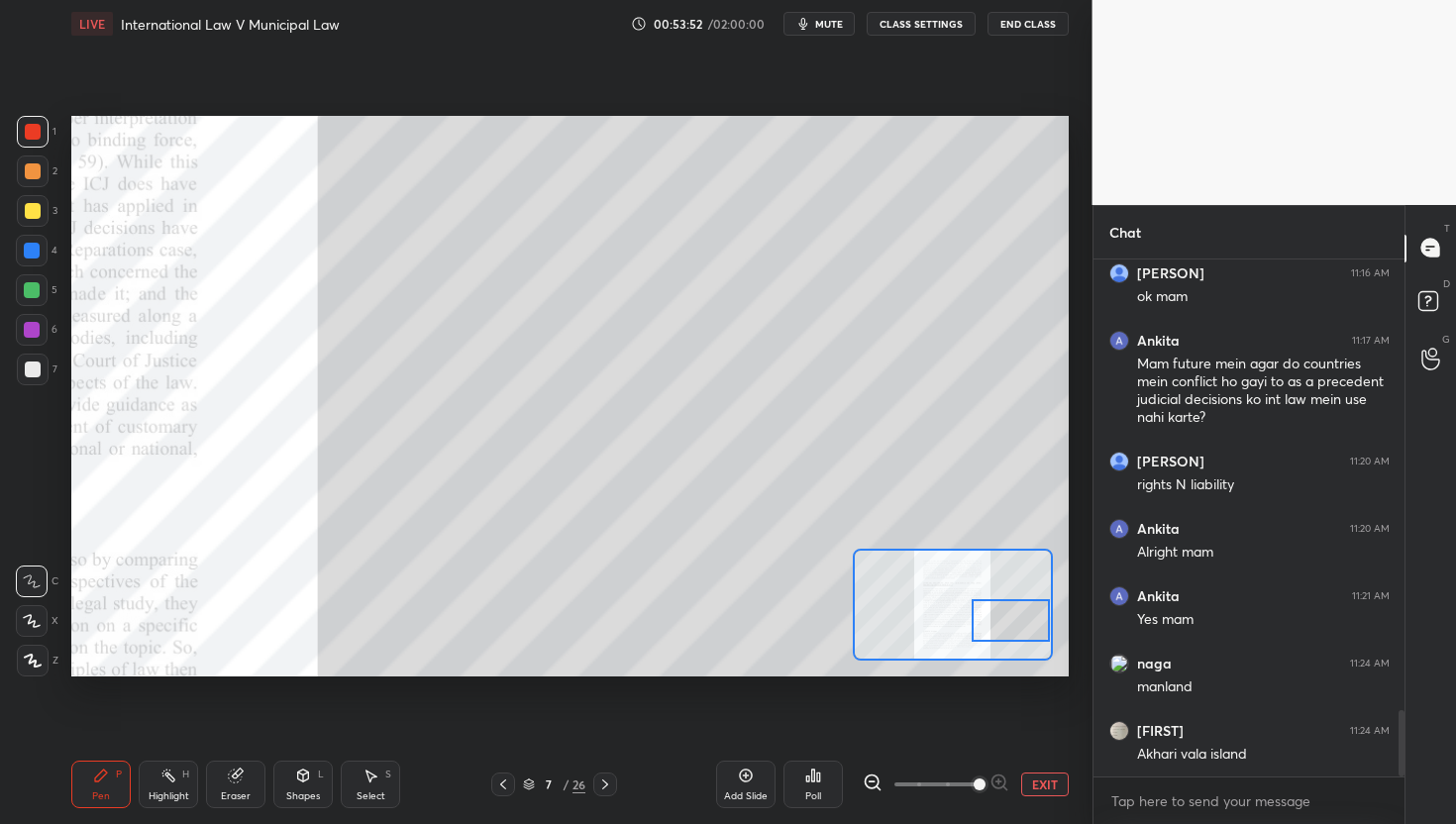 scroll, scrollTop: 470, scrollLeft: 305, axis: both 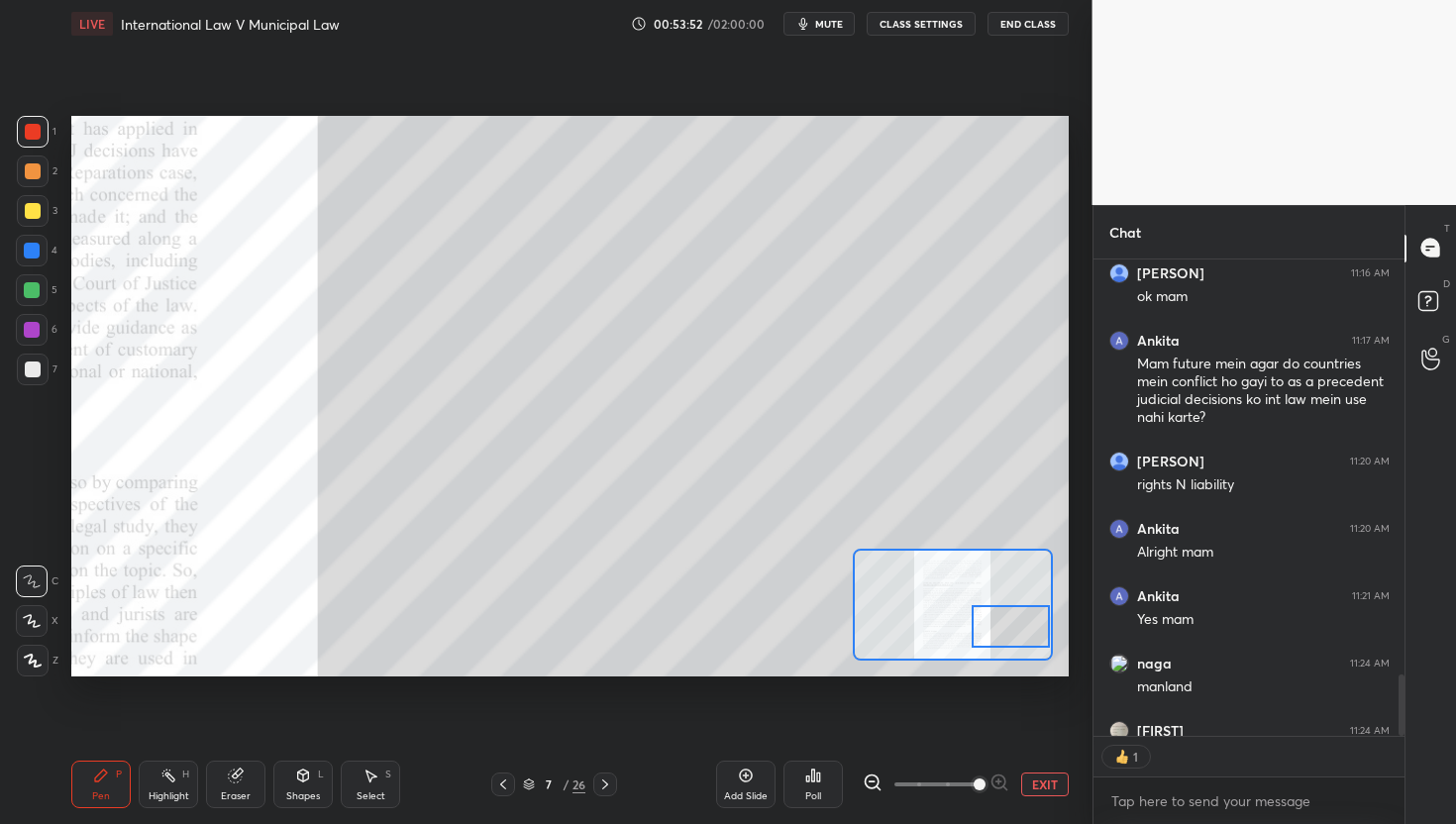 click at bounding box center [1010, 627] 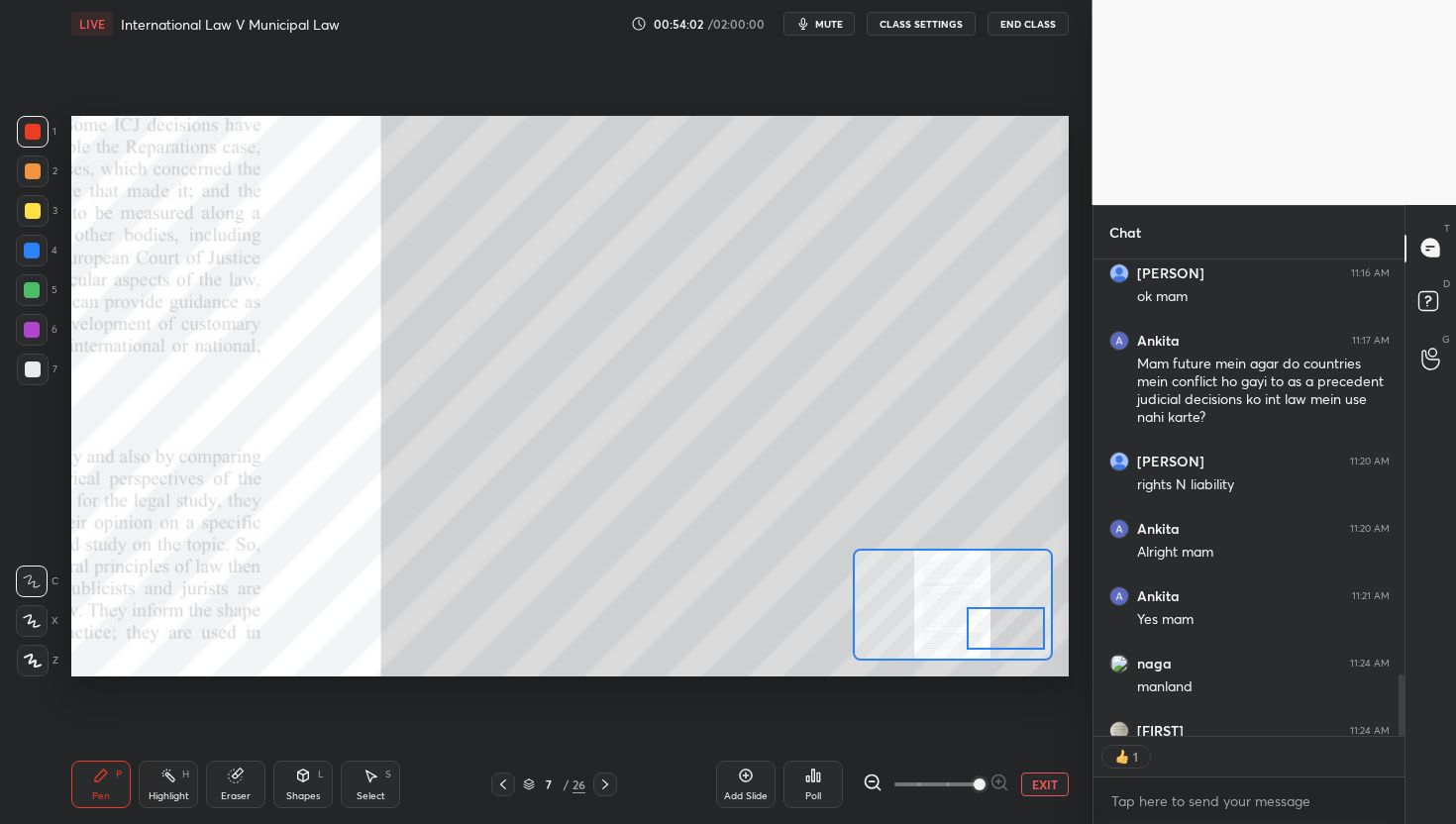 scroll, scrollTop: 6, scrollLeft: 7, axis: both 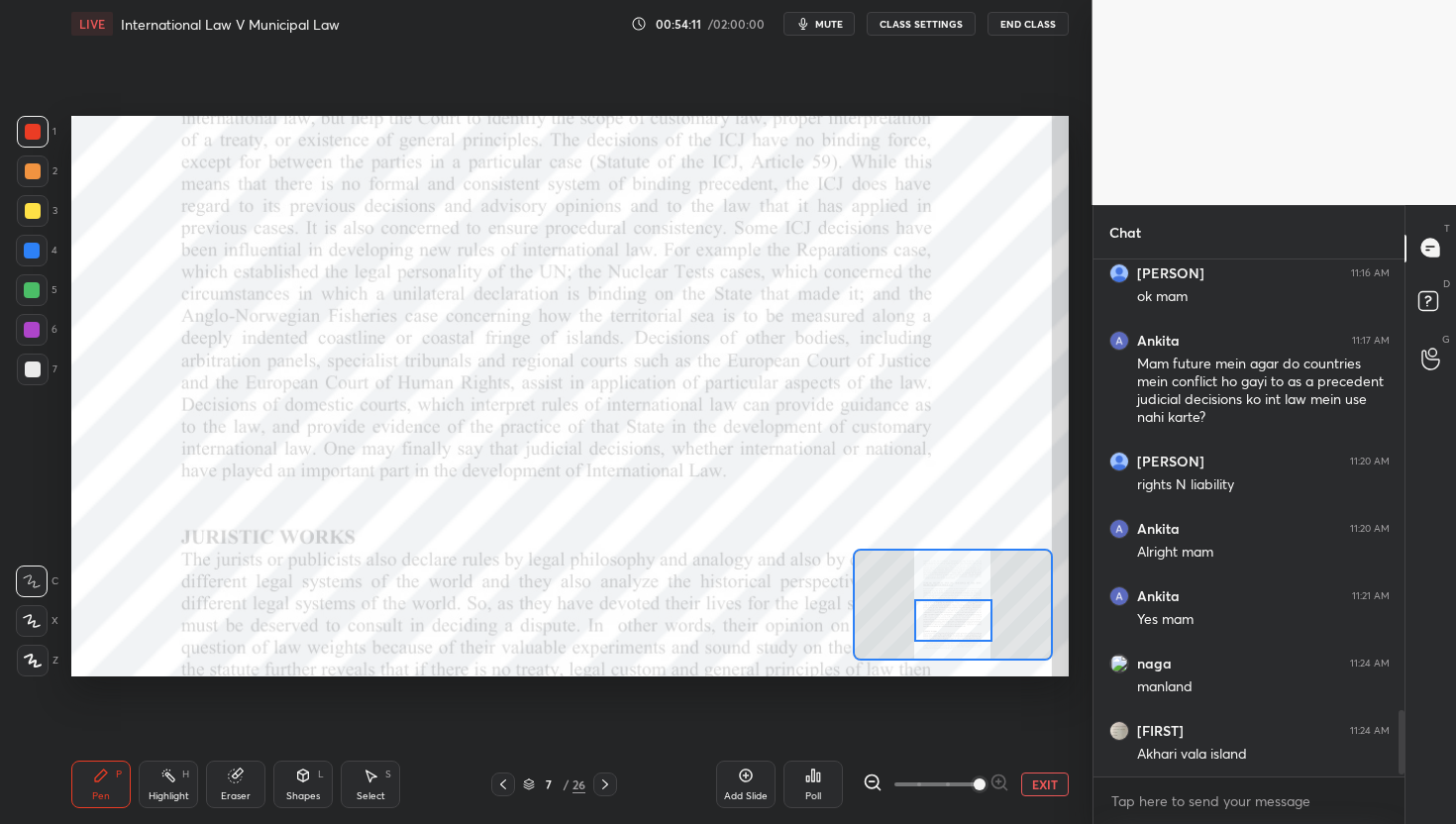 drag, startPoint x: 1028, startPoint y: 634, endPoint x: 968, endPoint y: 625, distance: 60.67125 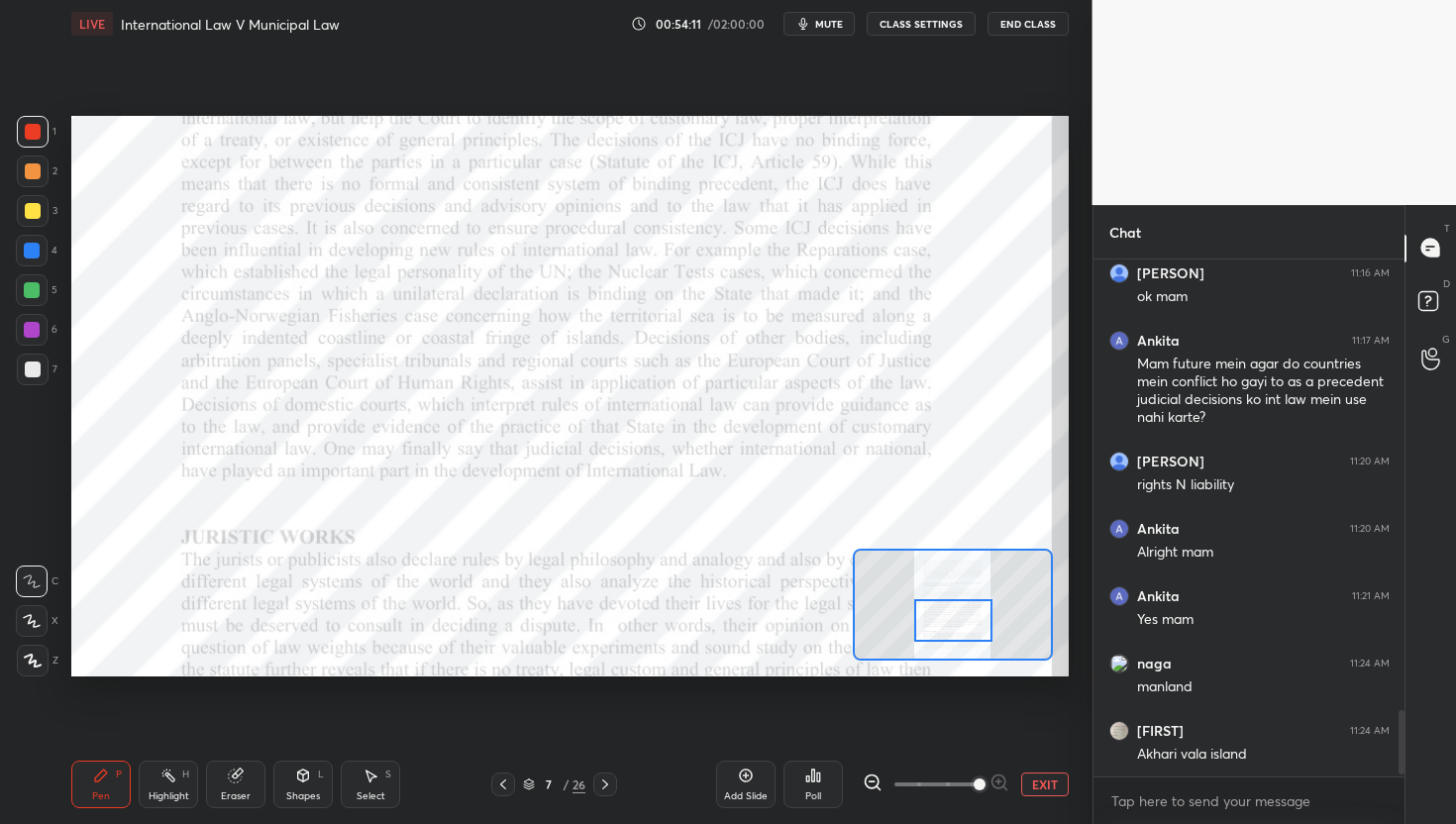 click at bounding box center [953, 621] 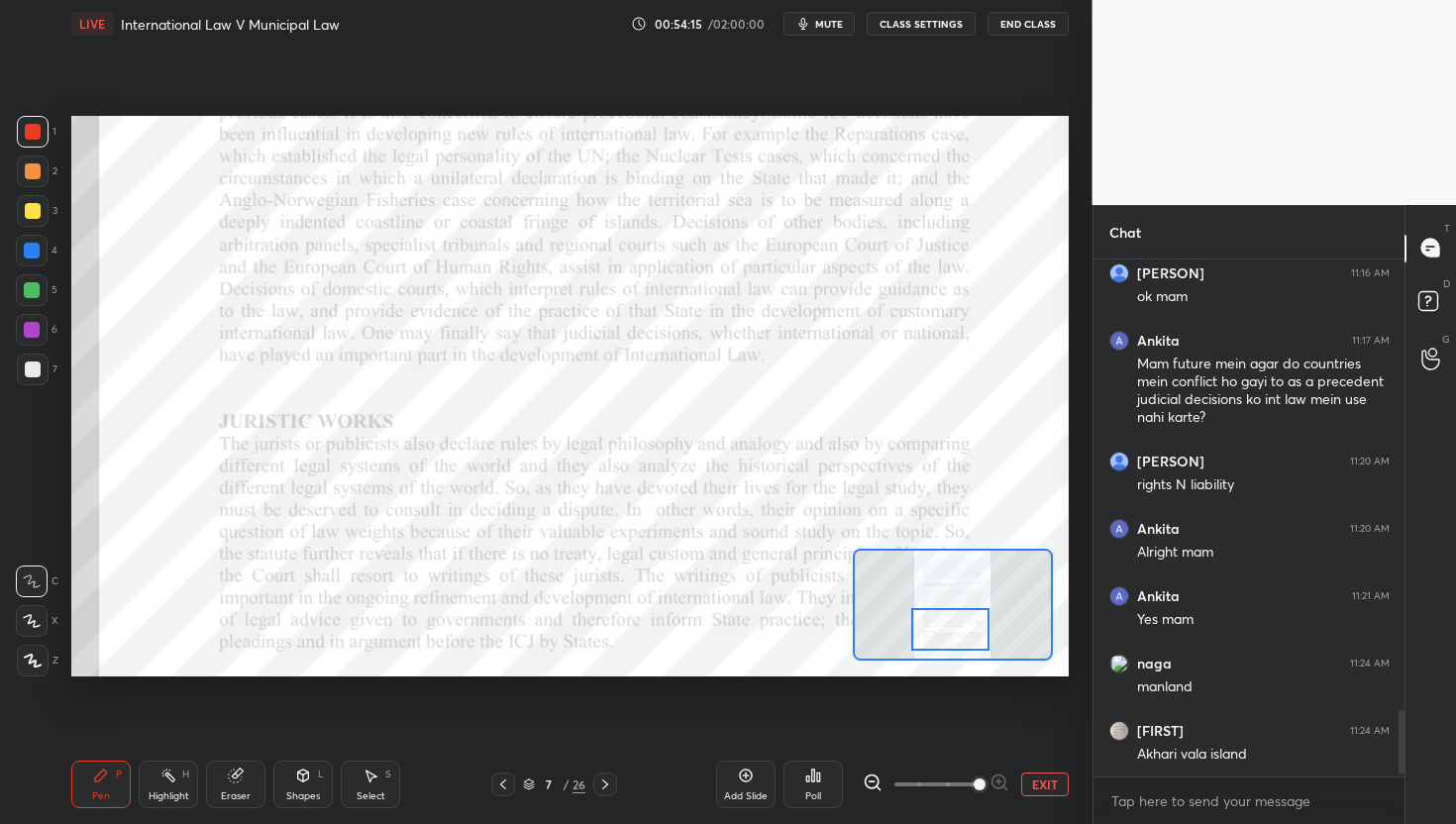 click at bounding box center (950, 630) 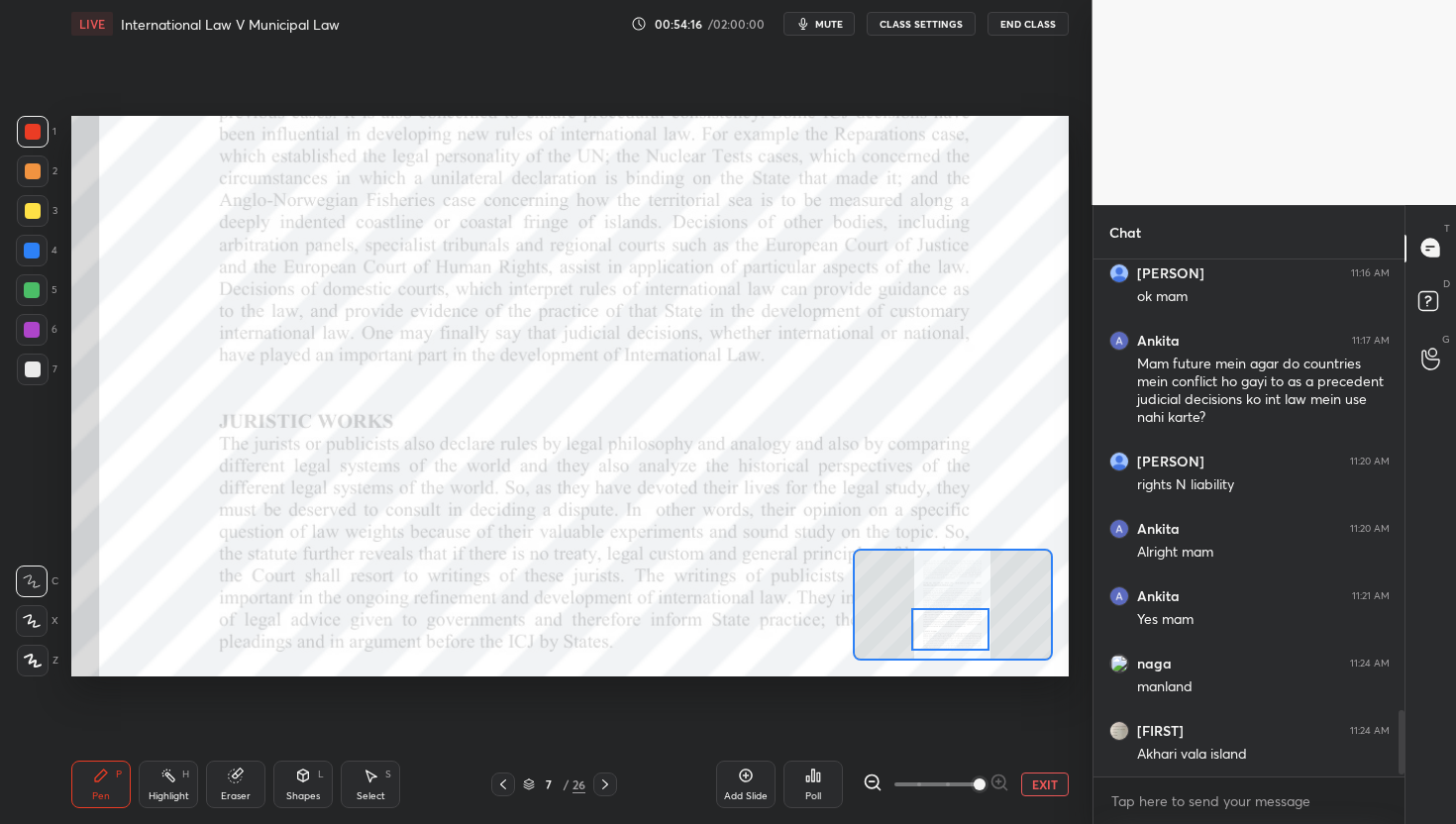 click on "Setting up your live class Poll for   secs No correct answer Start poll" at bounding box center [570, 396] 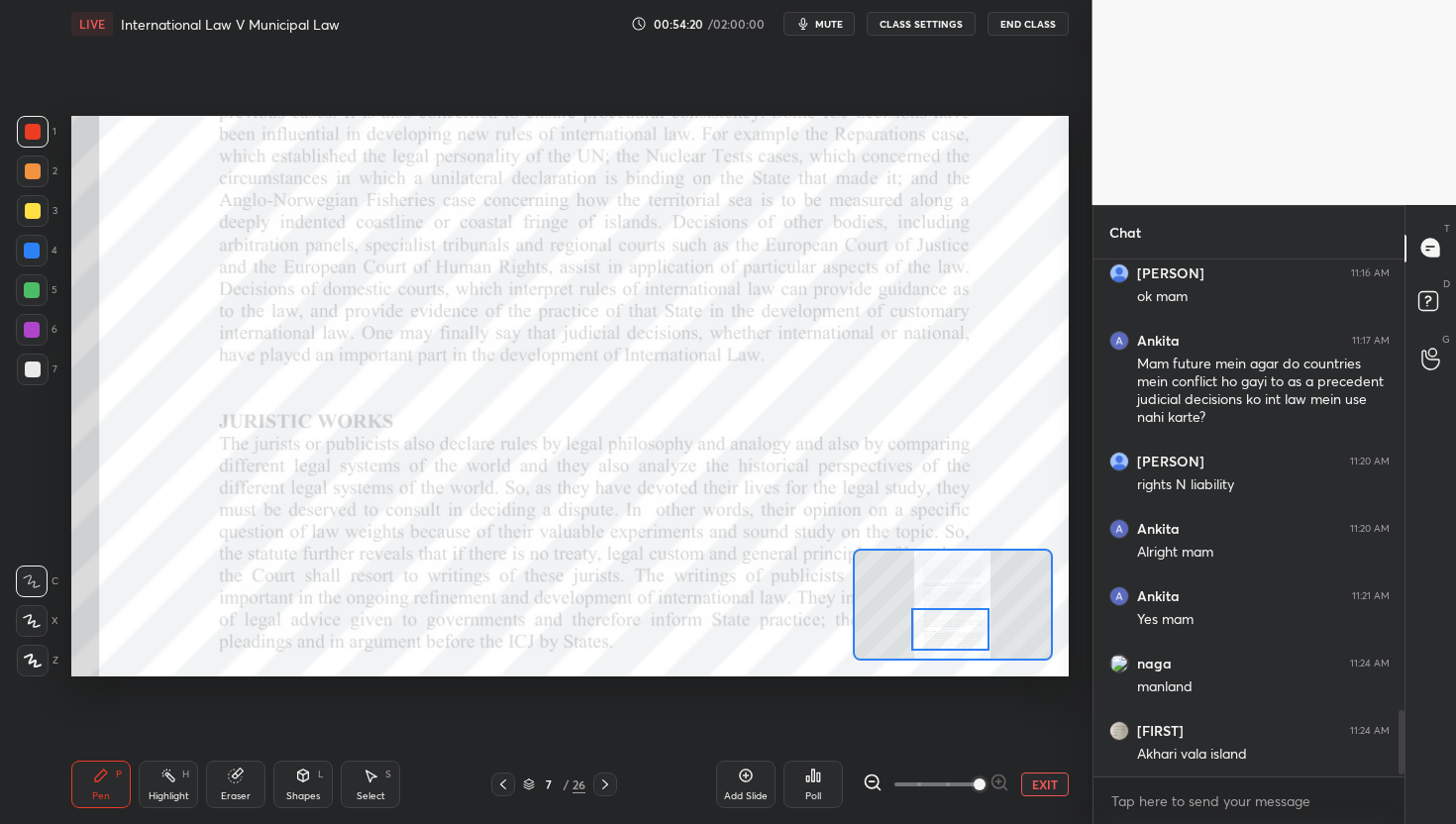 scroll, scrollTop: 470, scrollLeft: 305, axis: both 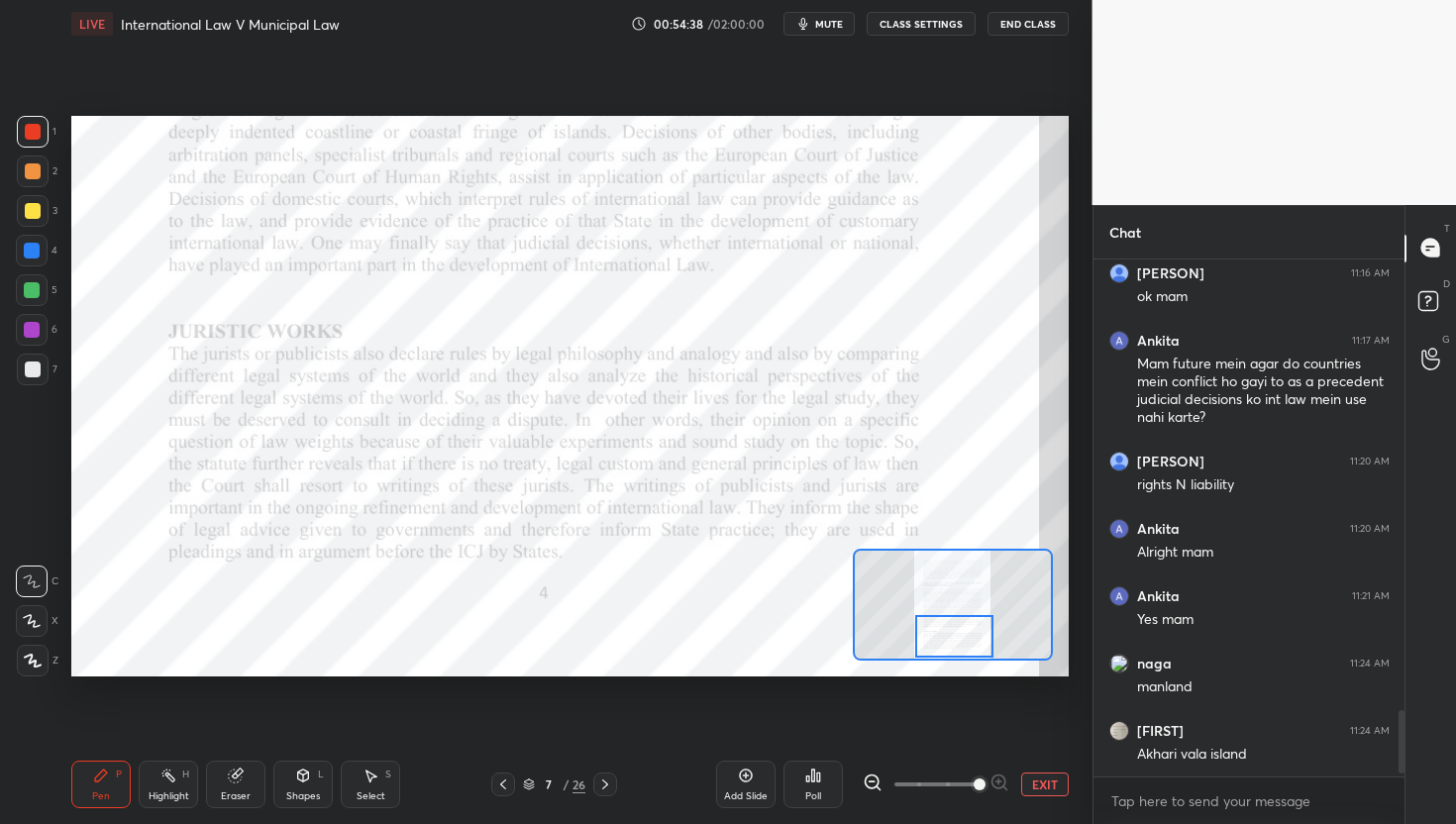 drag, startPoint x: 964, startPoint y: 623, endPoint x: 969, endPoint y: 643, distance: 20.615528 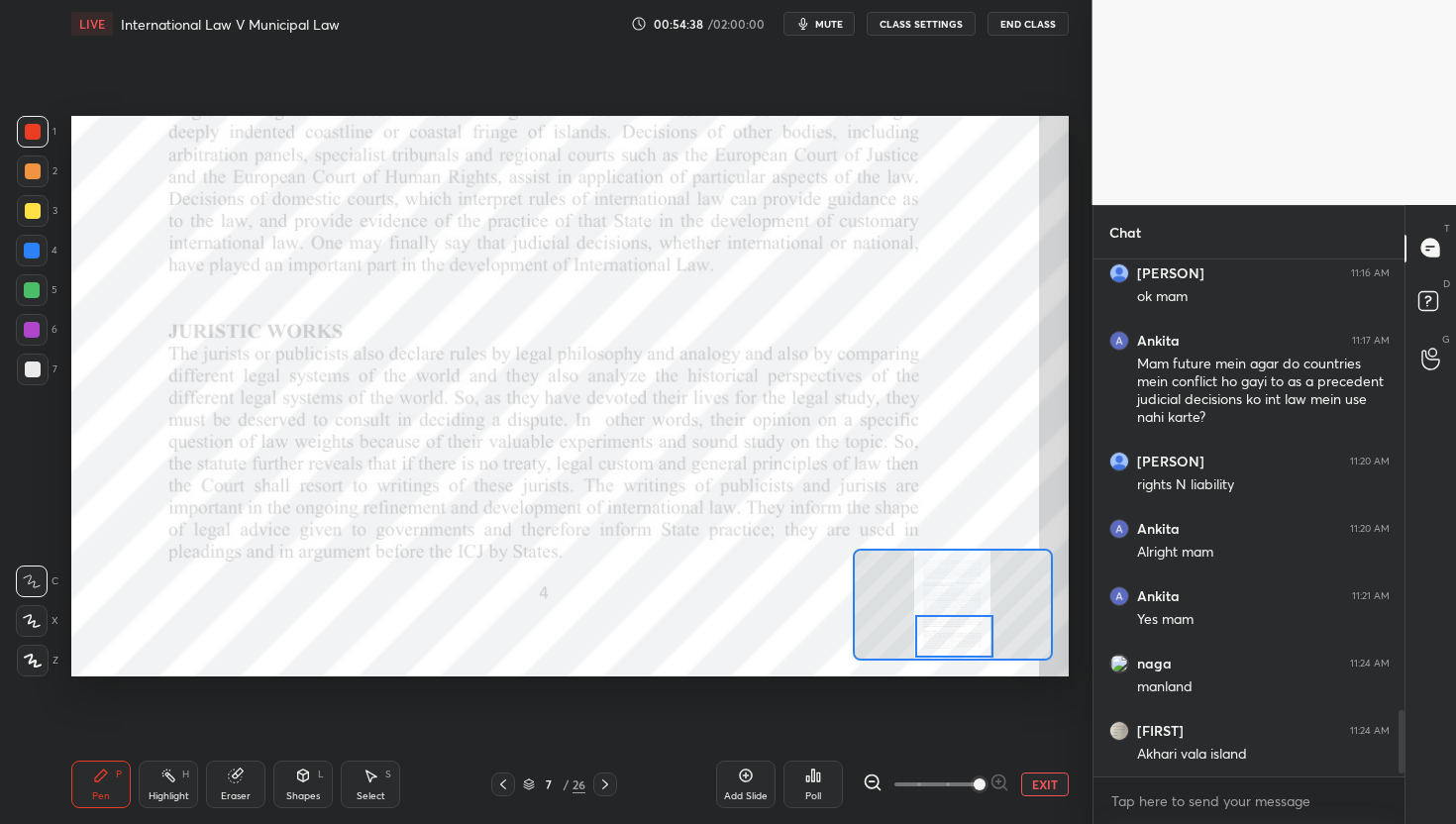 click at bounding box center (954, 637) 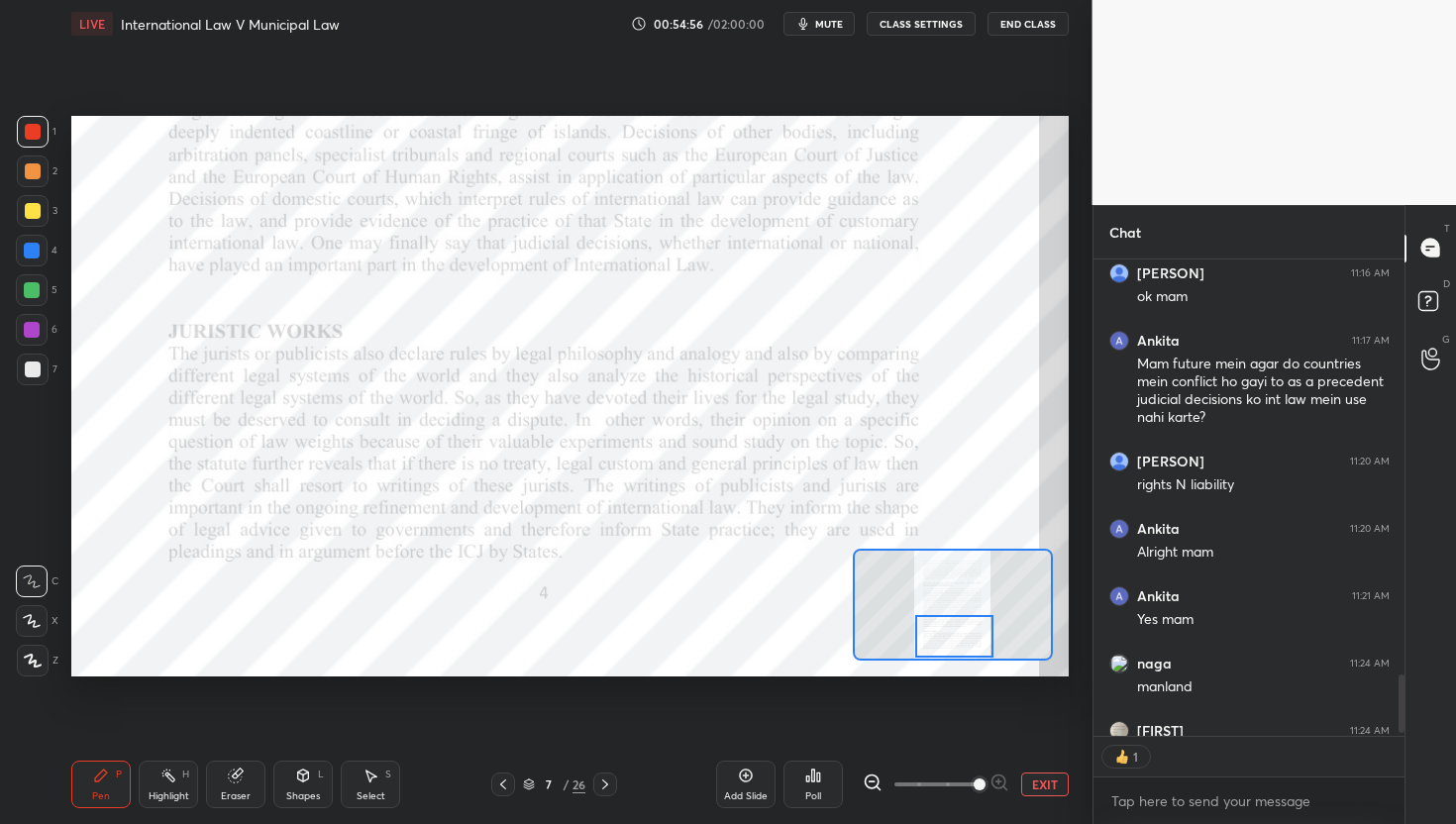 scroll, scrollTop: 470, scrollLeft: 305, axis: both 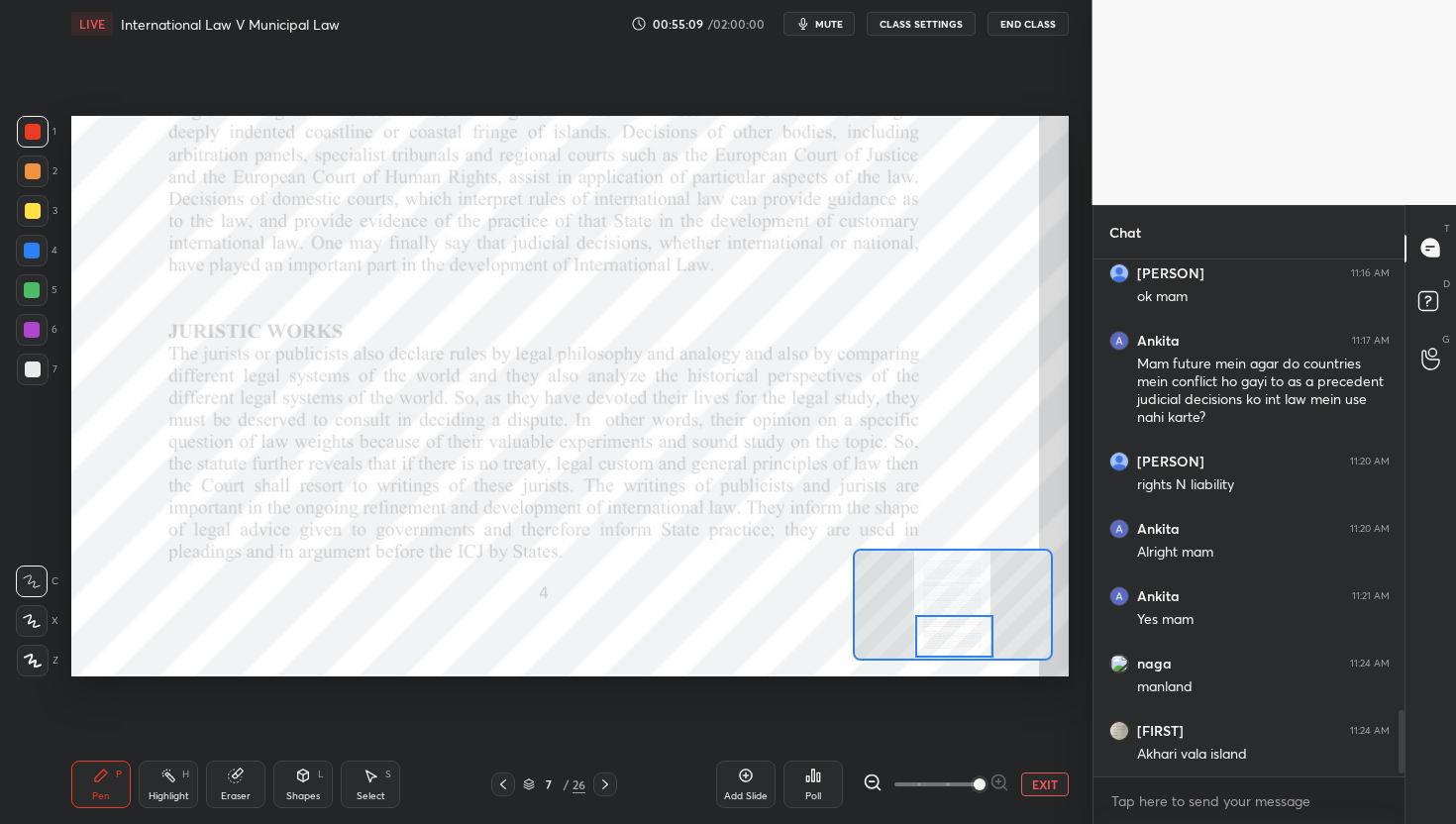 click at bounding box center (954, 637) 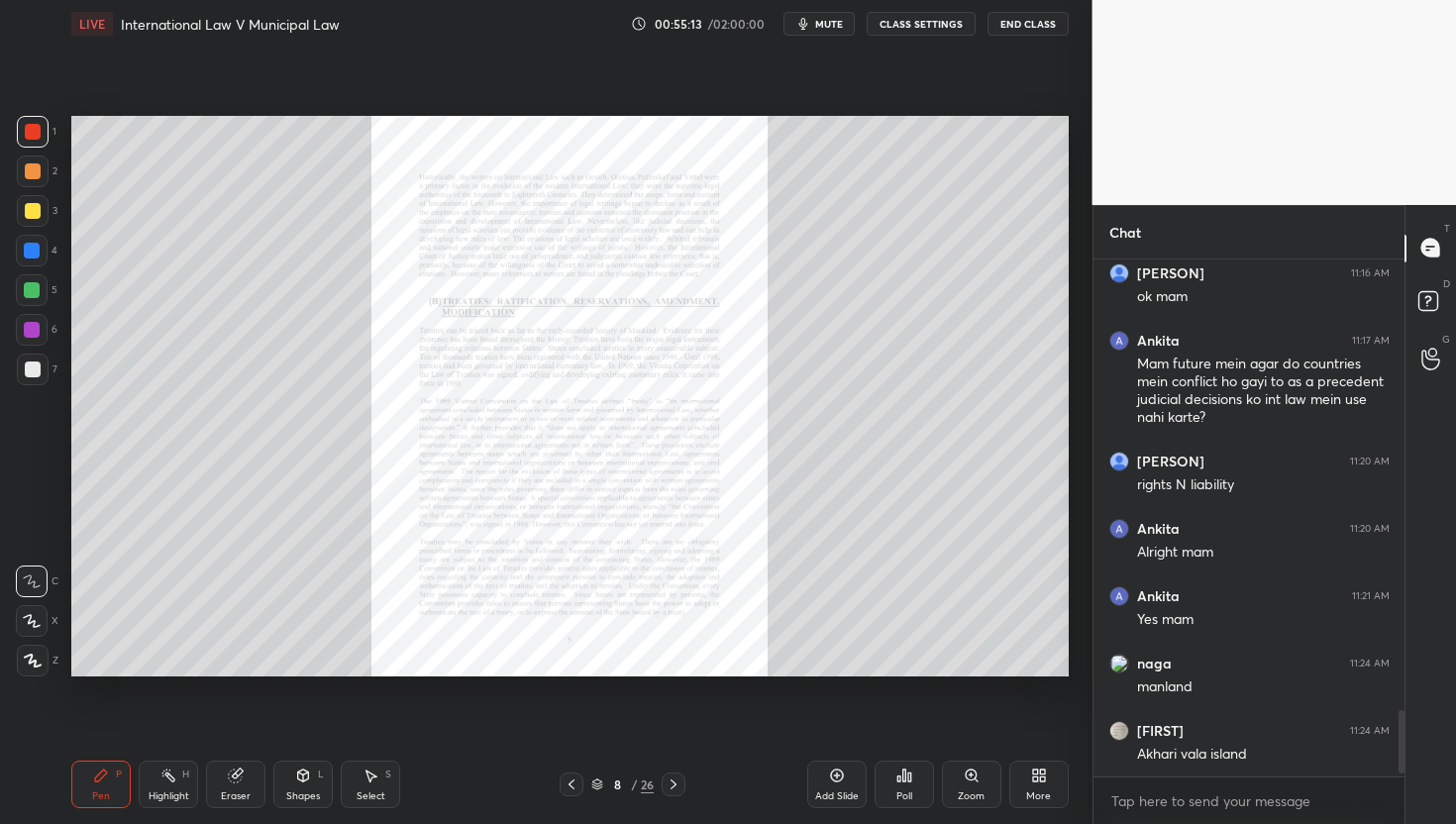 click on "Zoom" at bounding box center [971, 796] 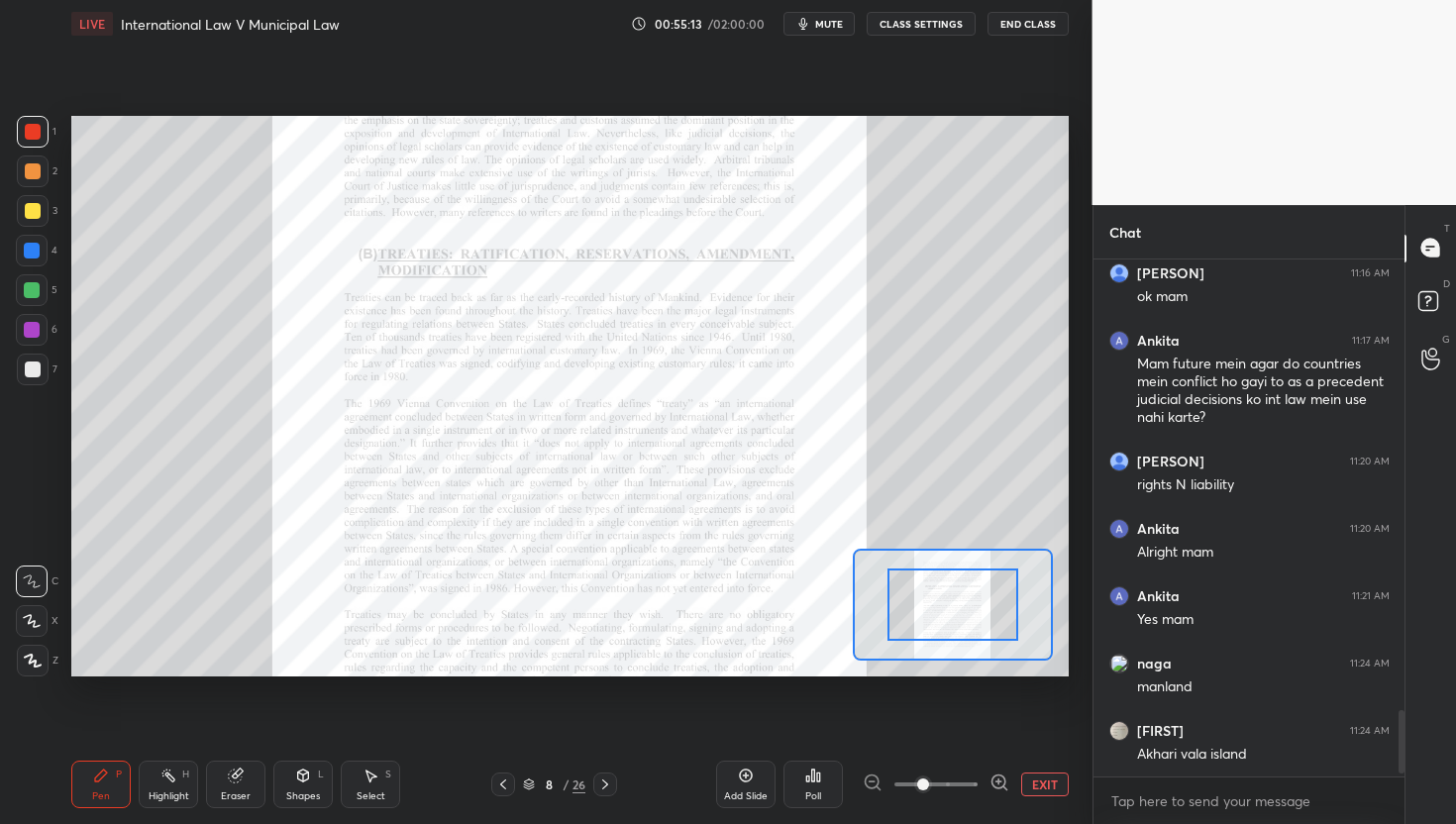 click 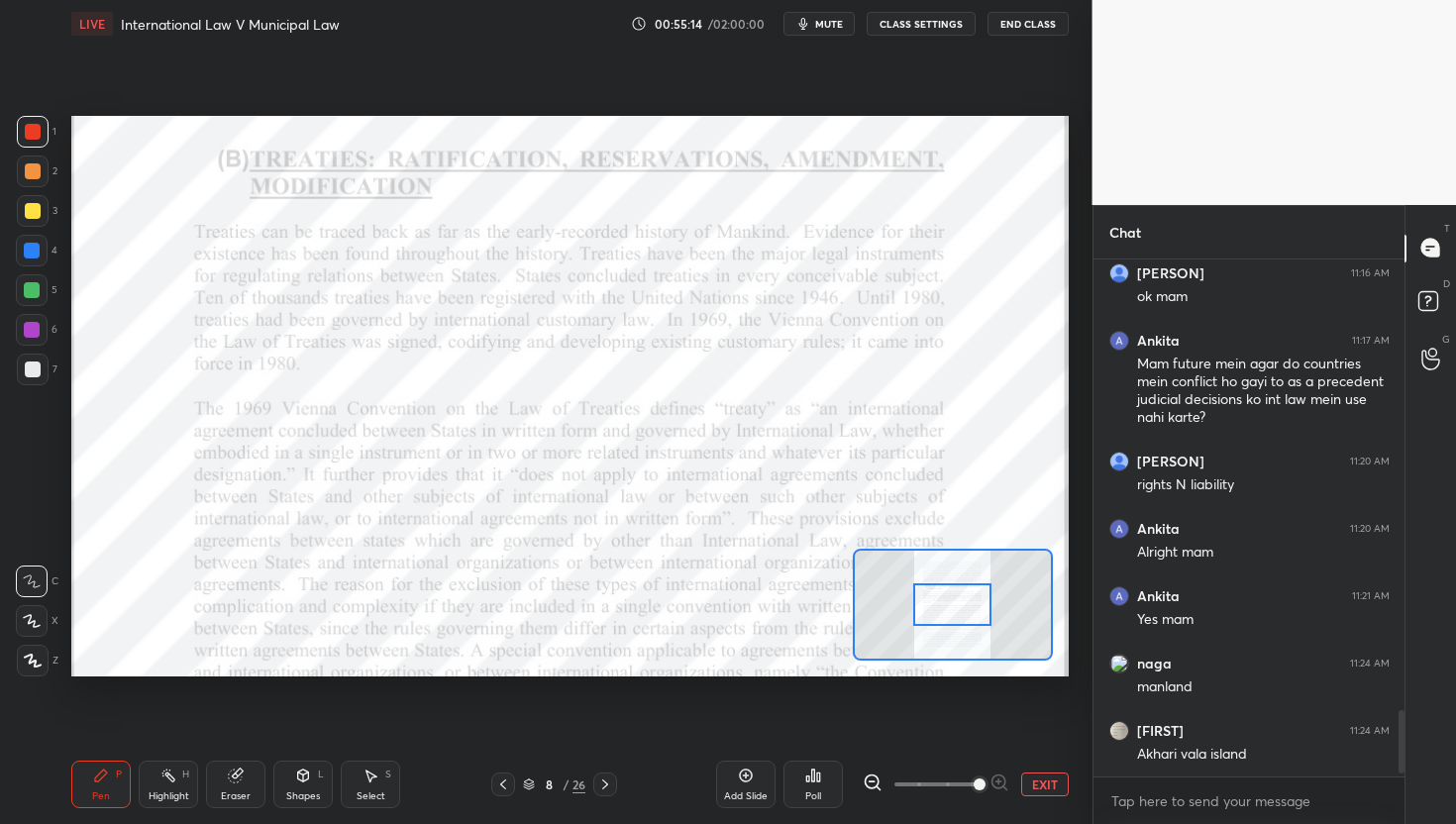 click at bounding box center [980, 784] 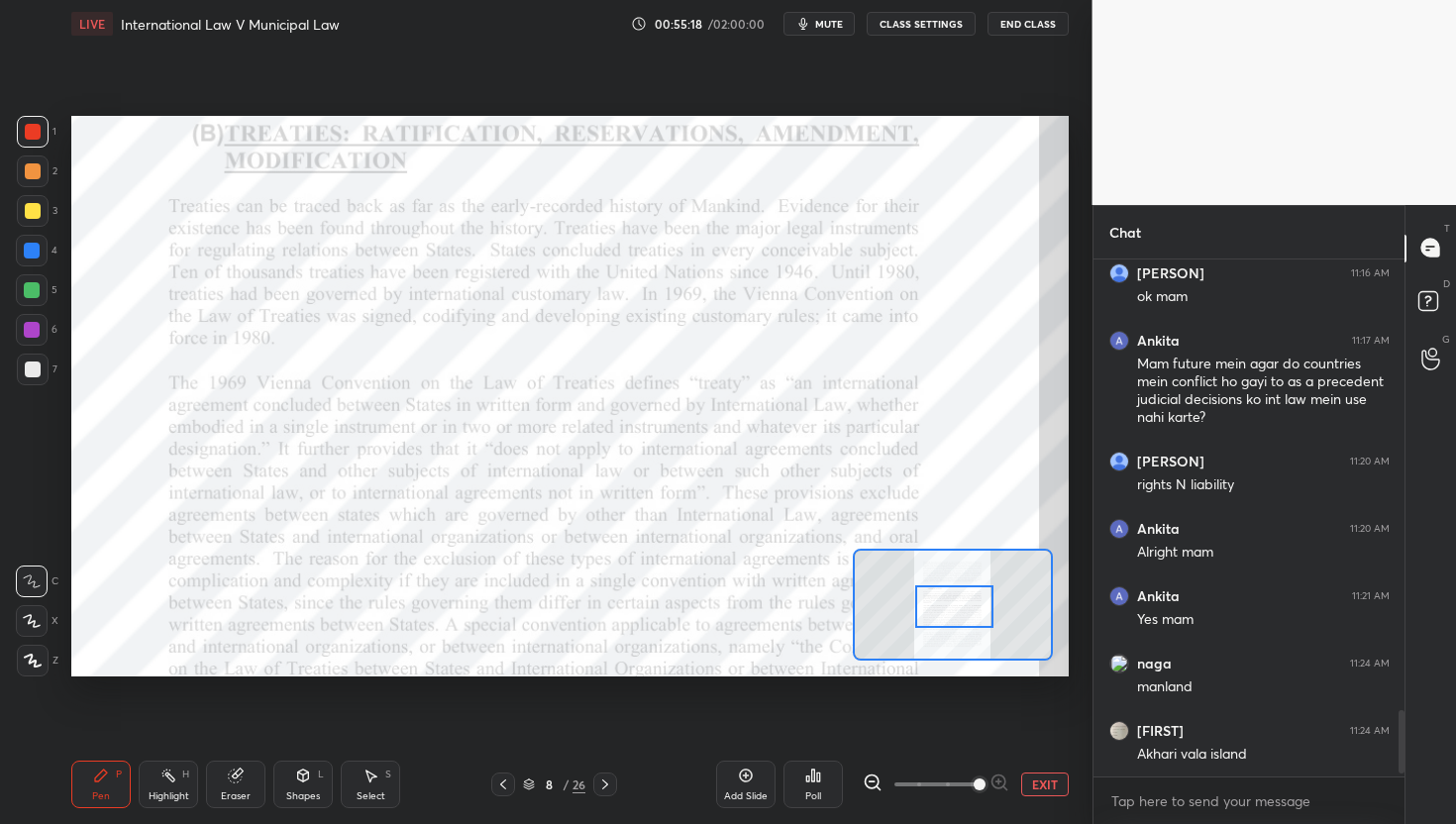 click at bounding box center [954, 607] 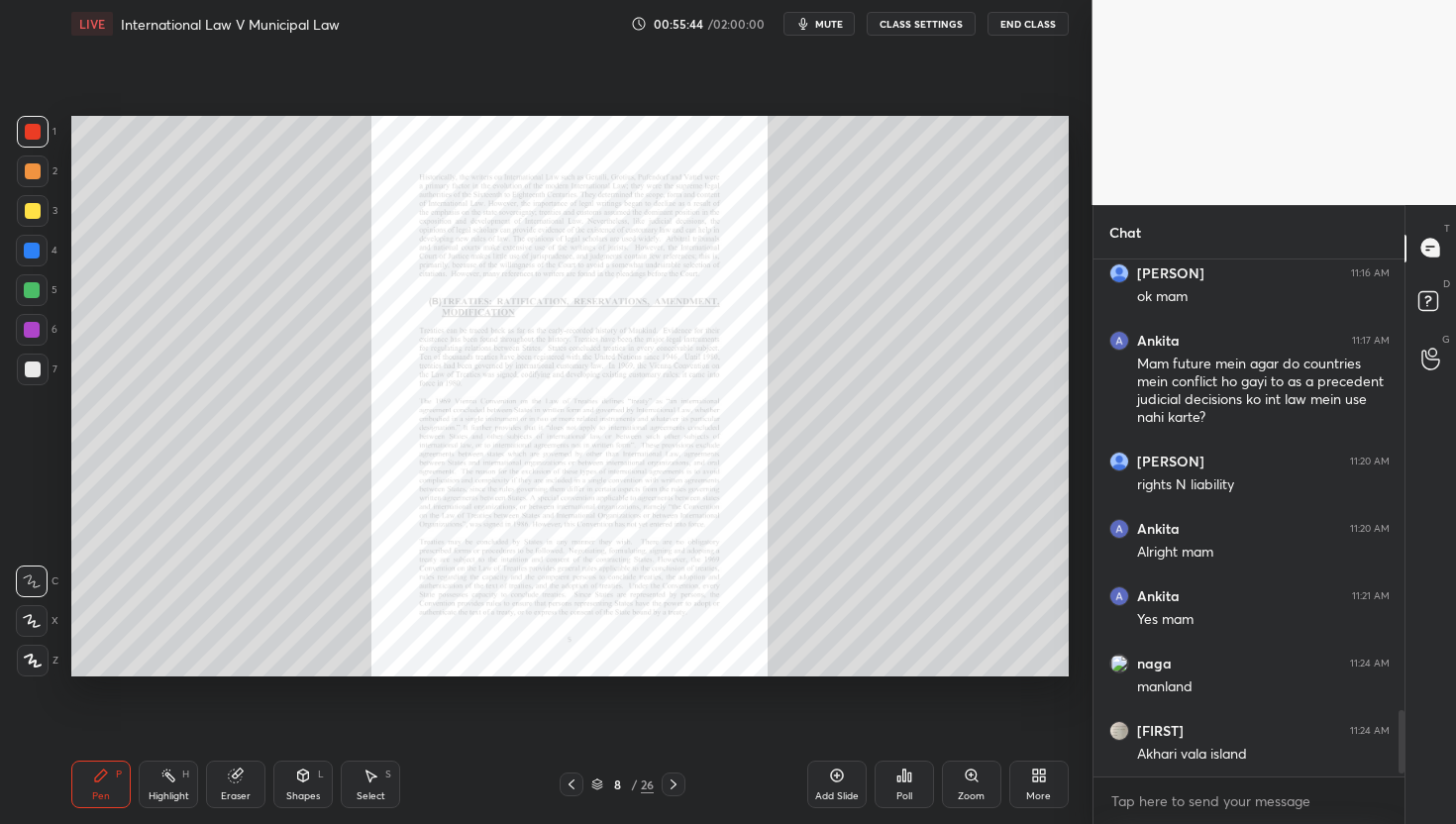 click on "Zoom" at bounding box center [972, 784] 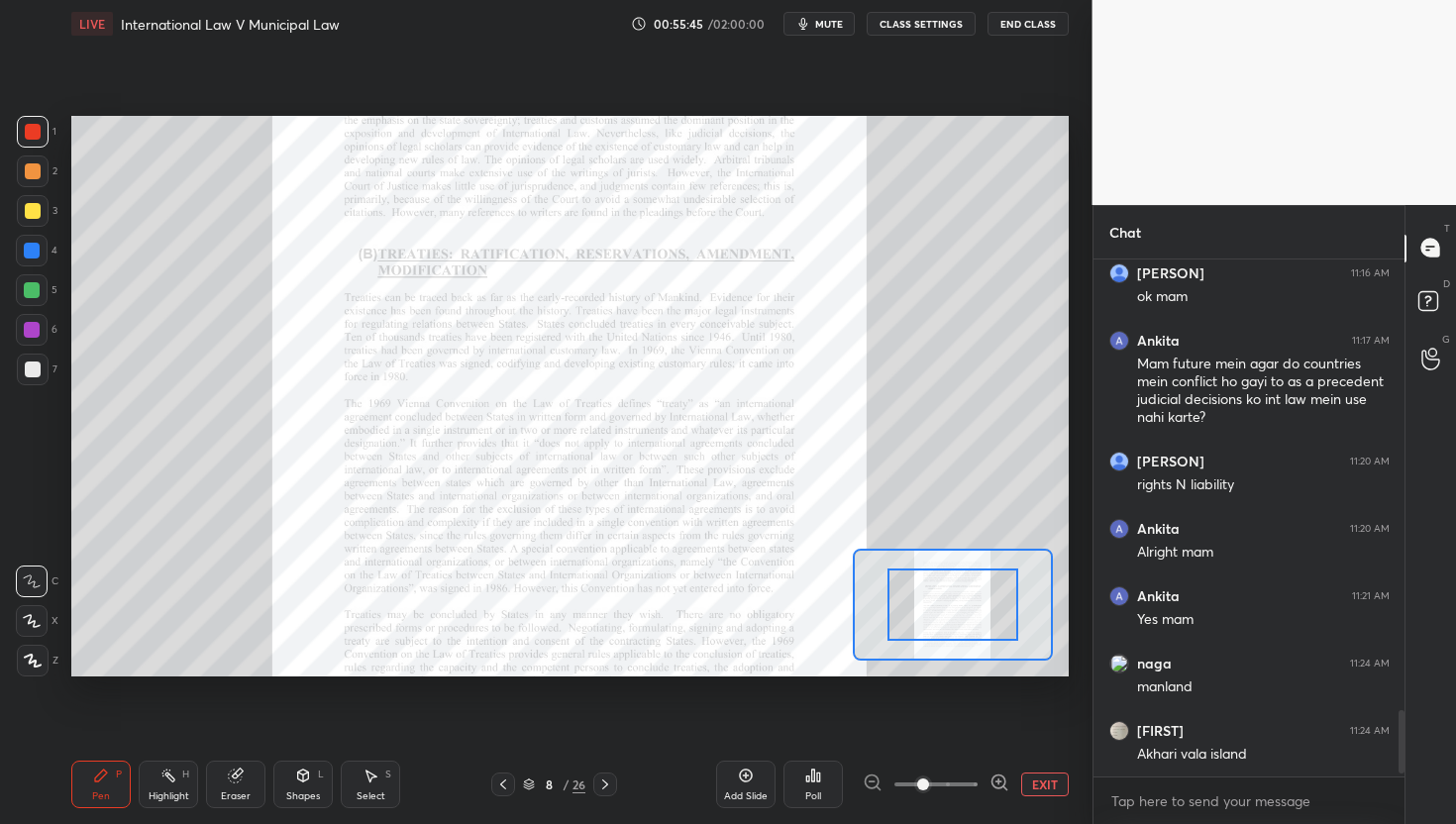 click 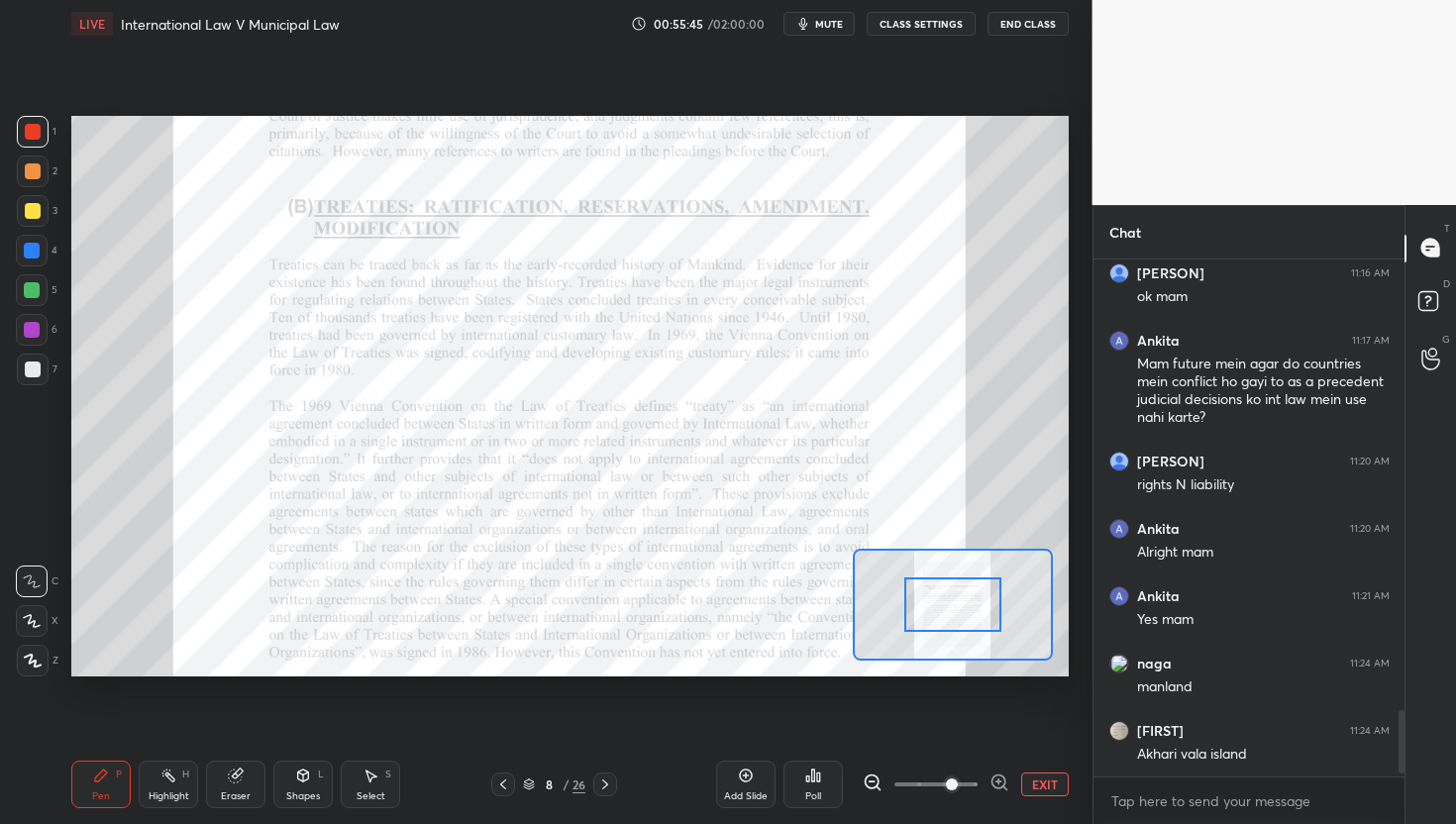 click 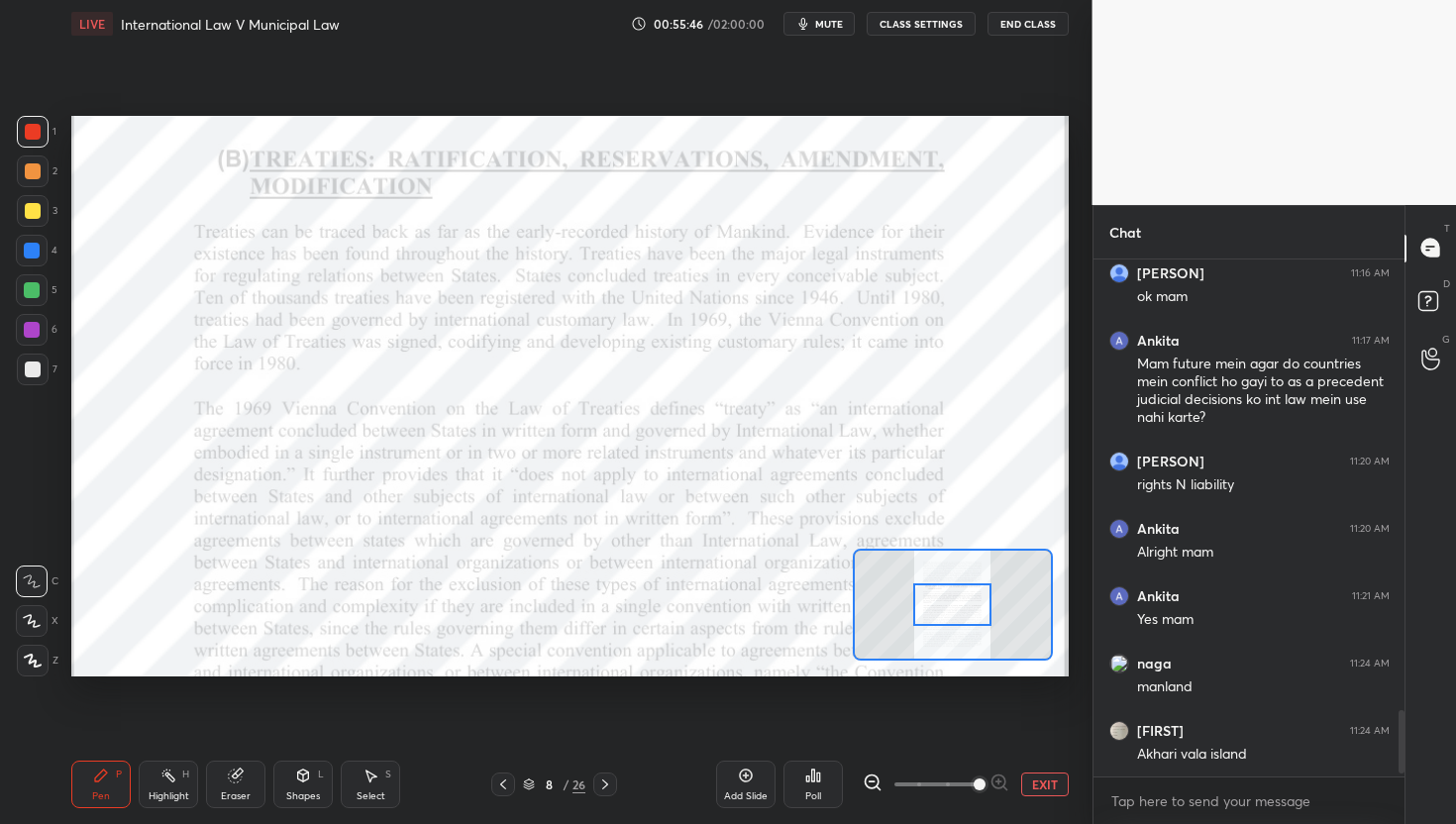 click at bounding box center [980, 784] 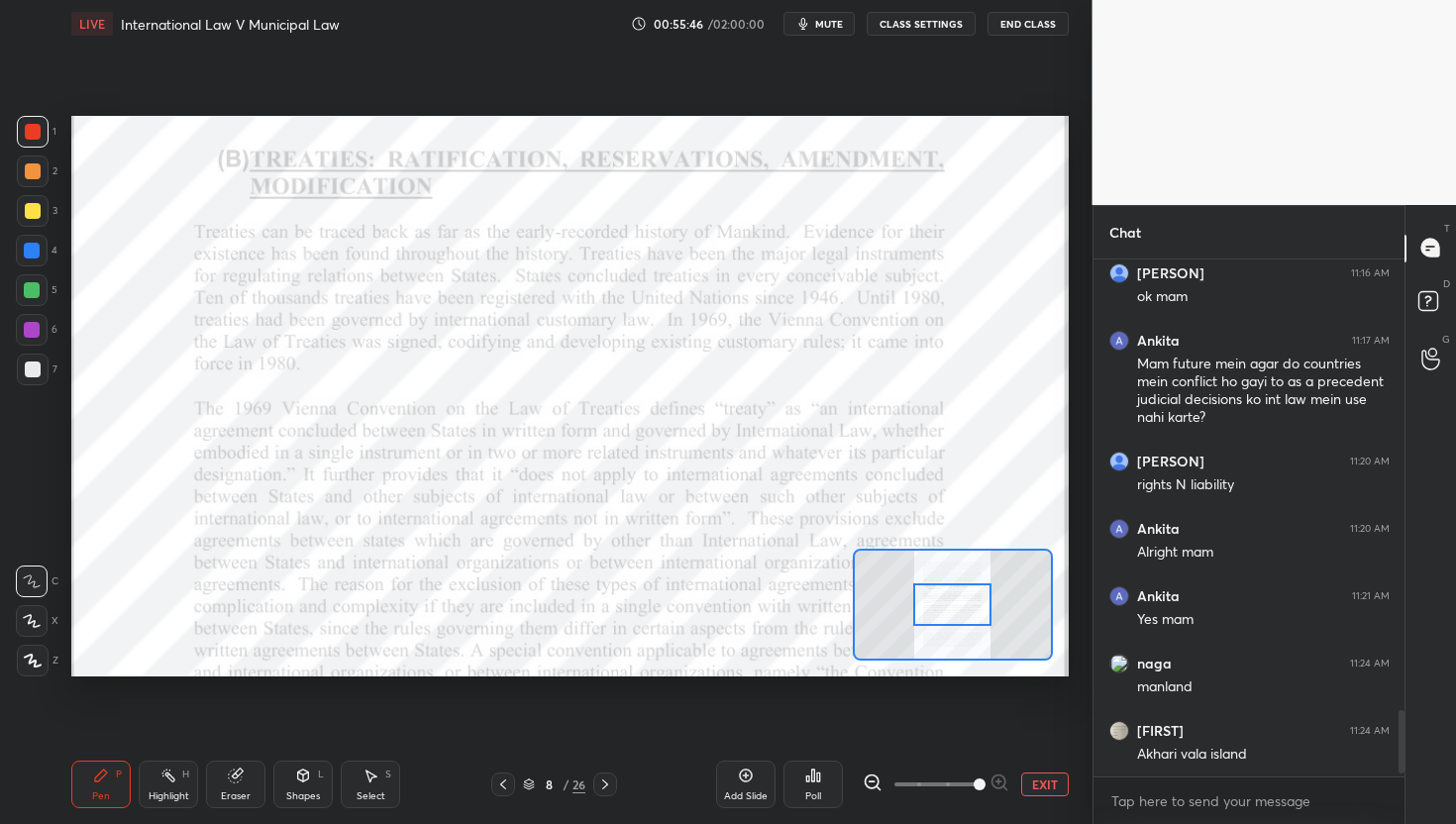 click at bounding box center [980, 784] 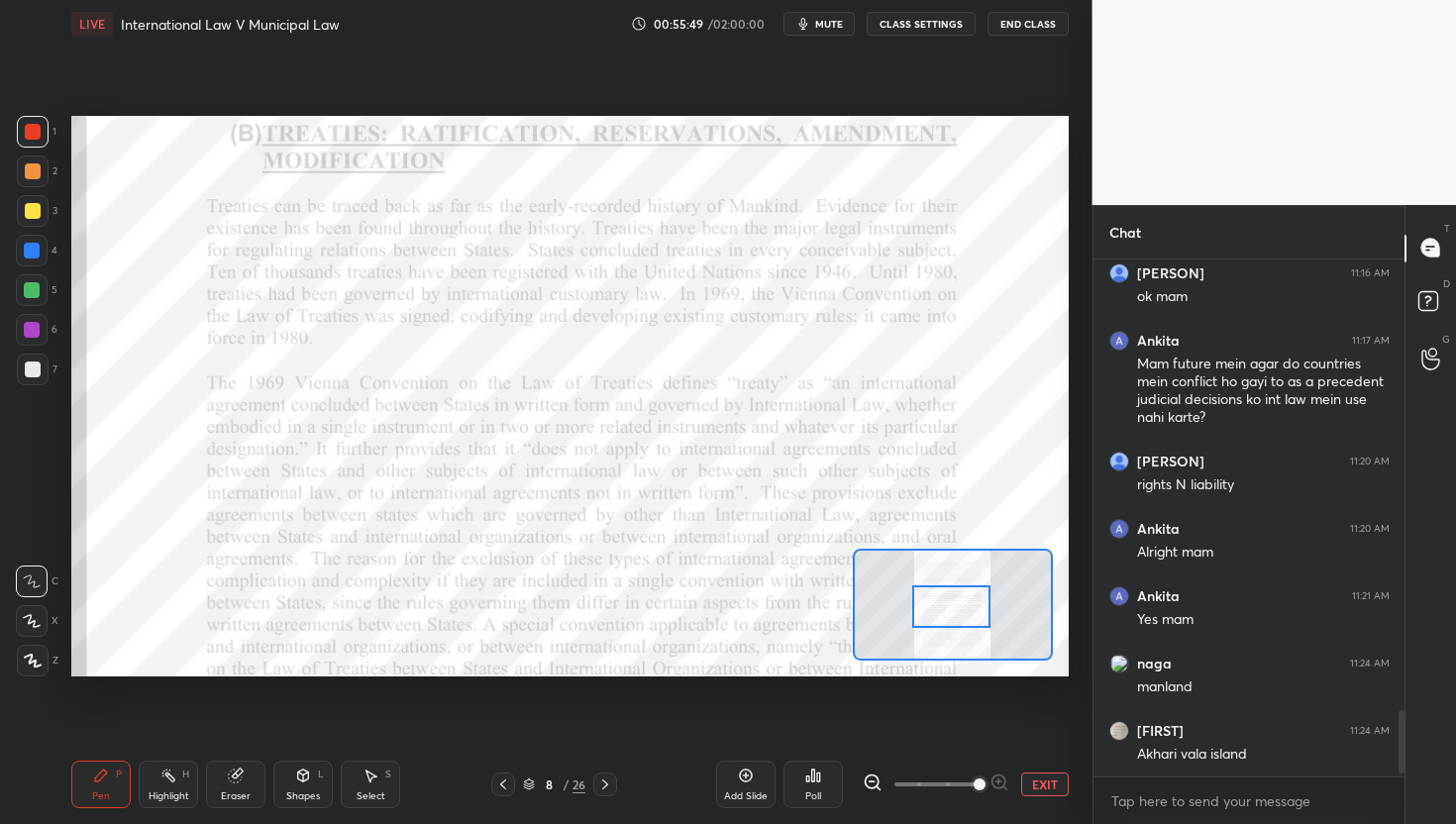 click at bounding box center (951, 607) 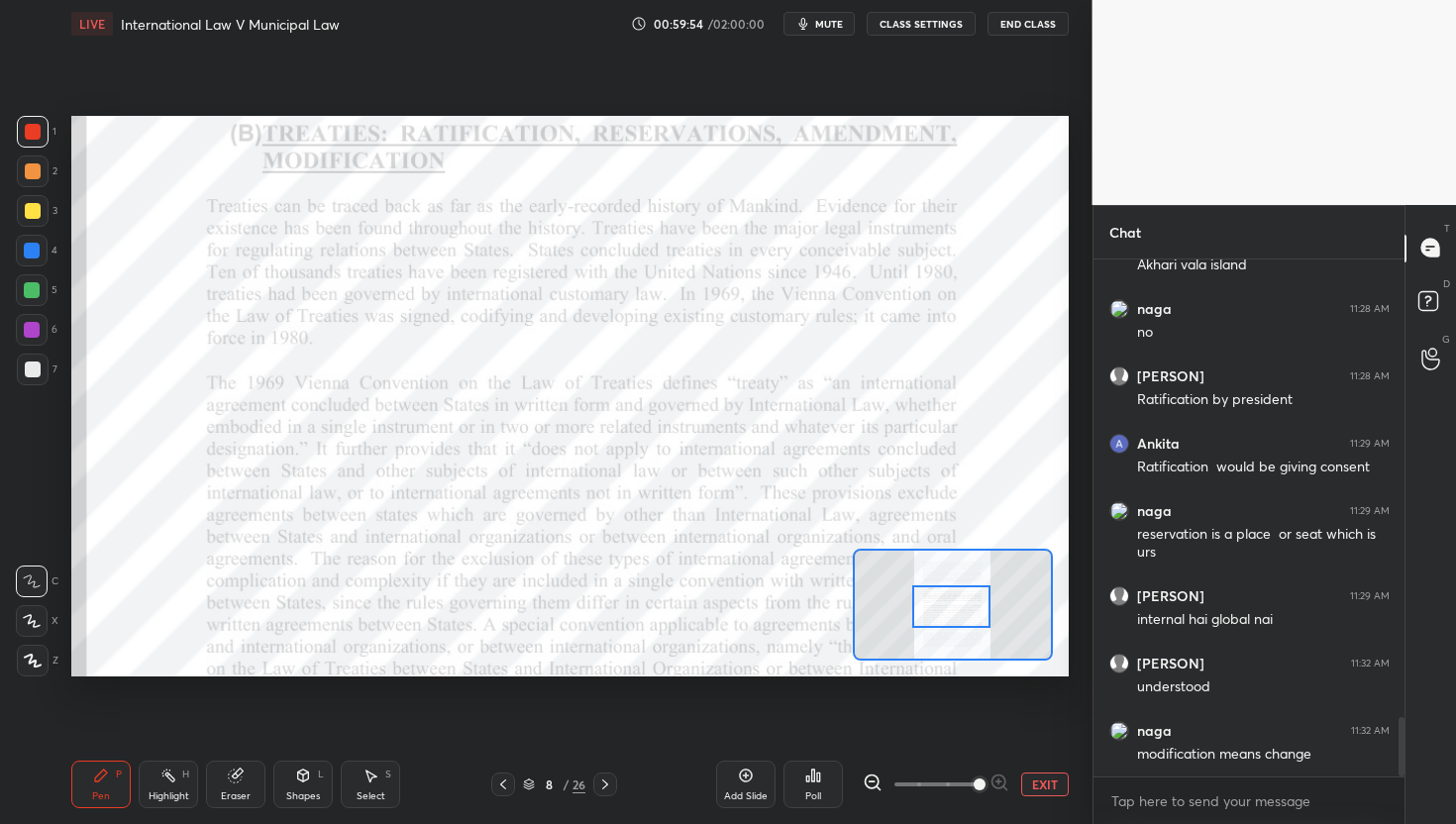 scroll, scrollTop: 4080, scrollLeft: 0, axis: vertical 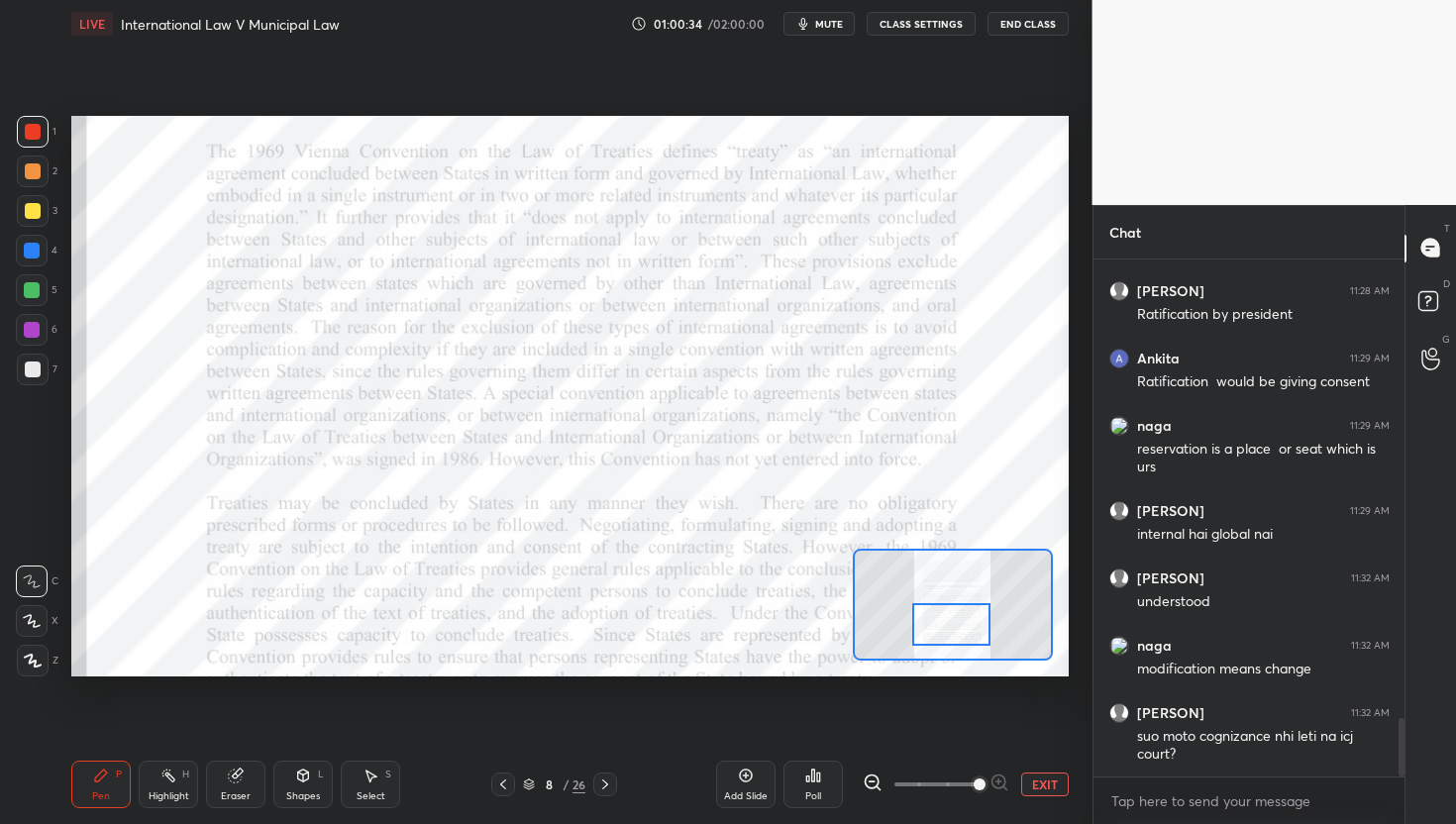 drag, startPoint x: 963, startPoint y: 616, endPoint x: 964, endPoint y: 633, distance: 17.029386 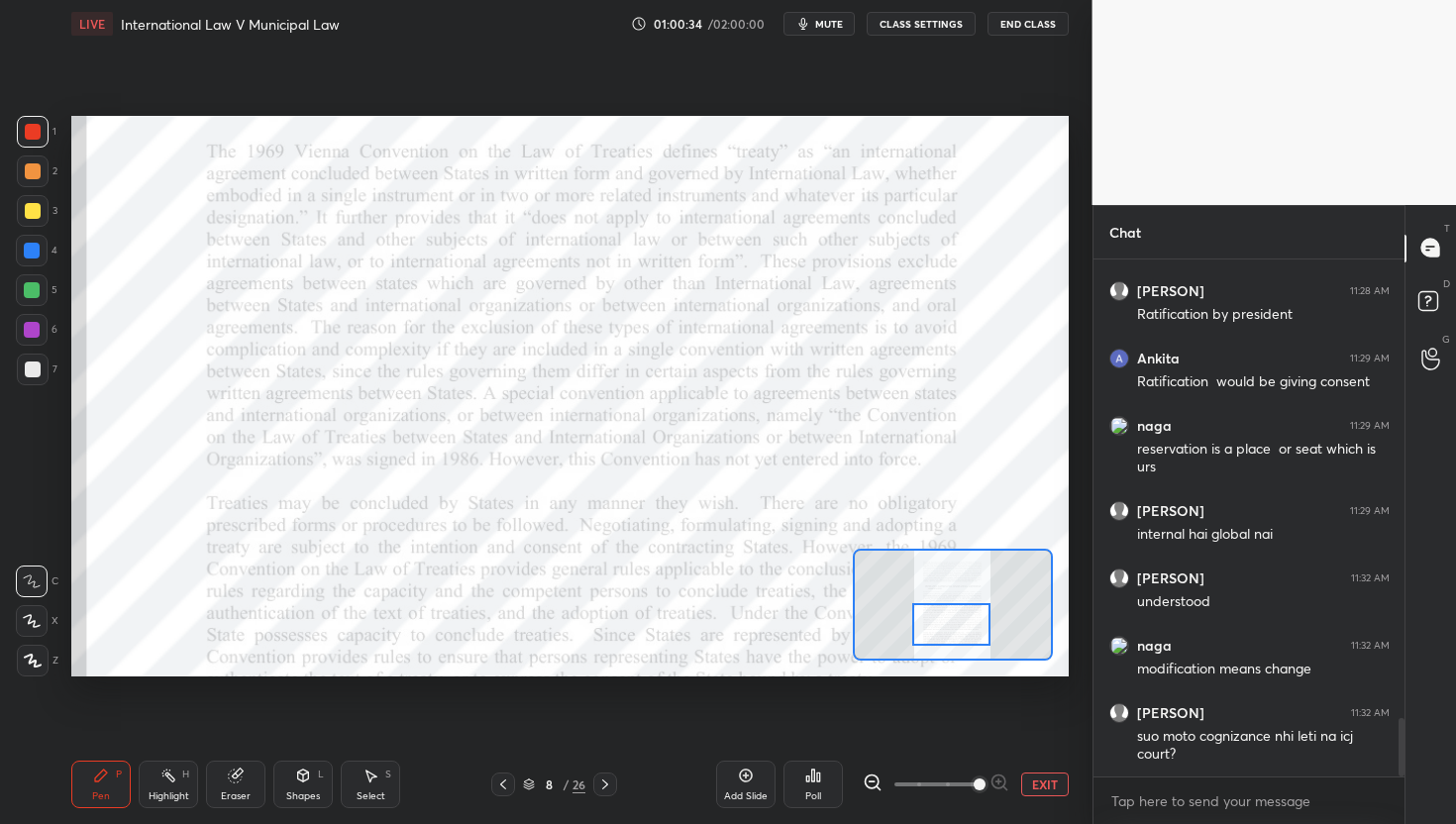 click at bounding box center (951, 625) 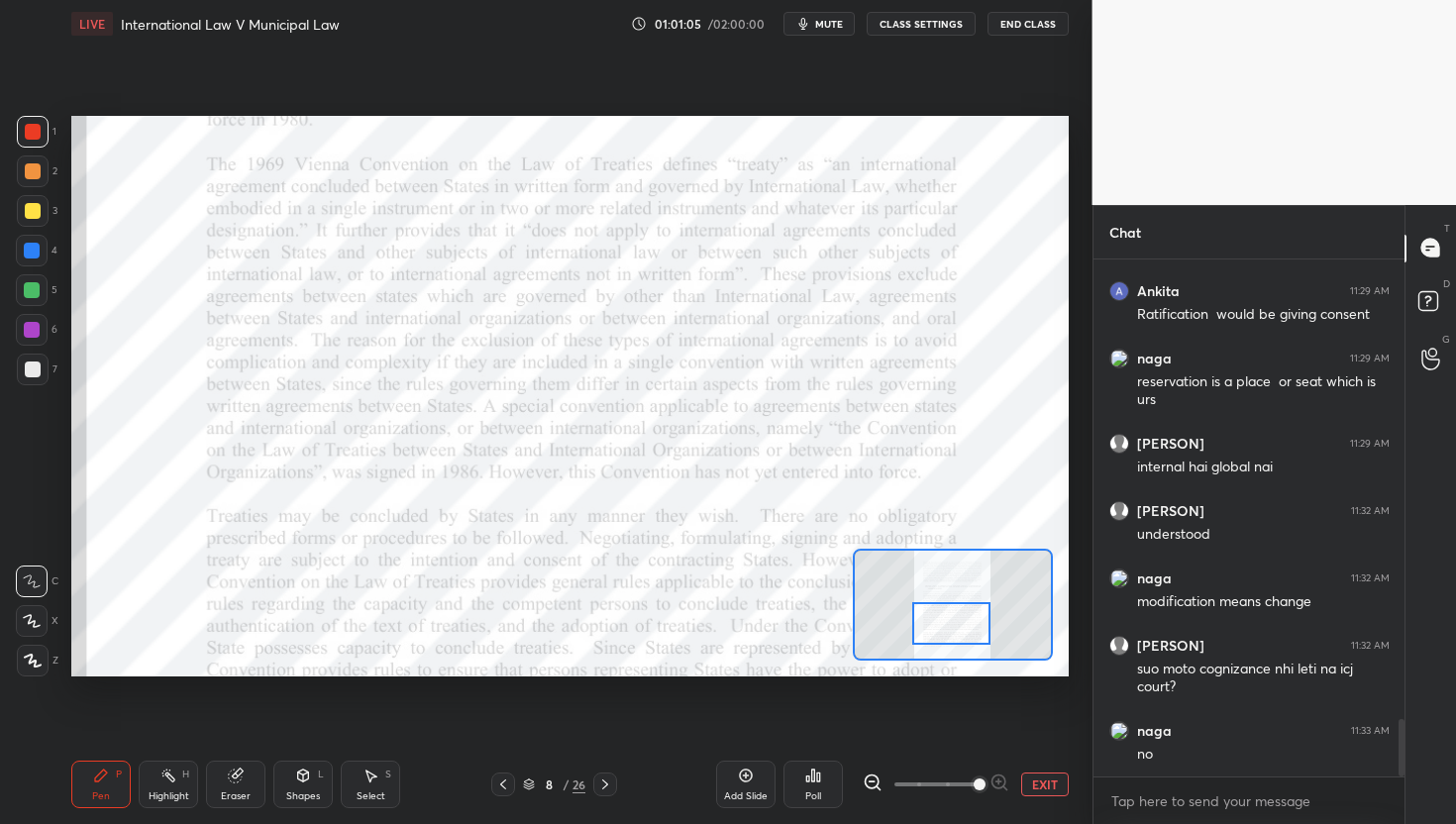 scroll, scrollTop: 4215, scrollLeft: 0, axis: vertical 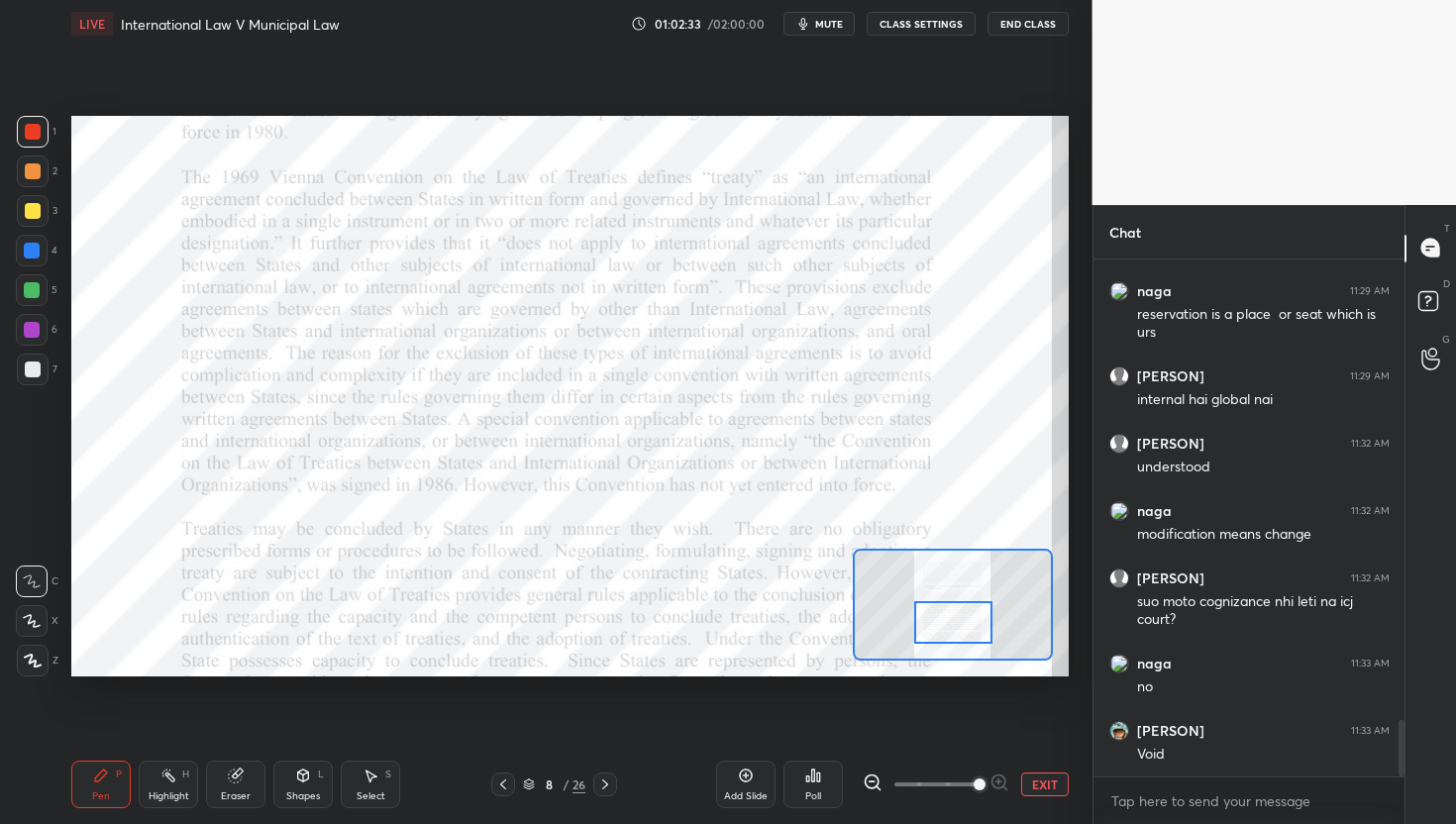click at bounding box center [953, 623] 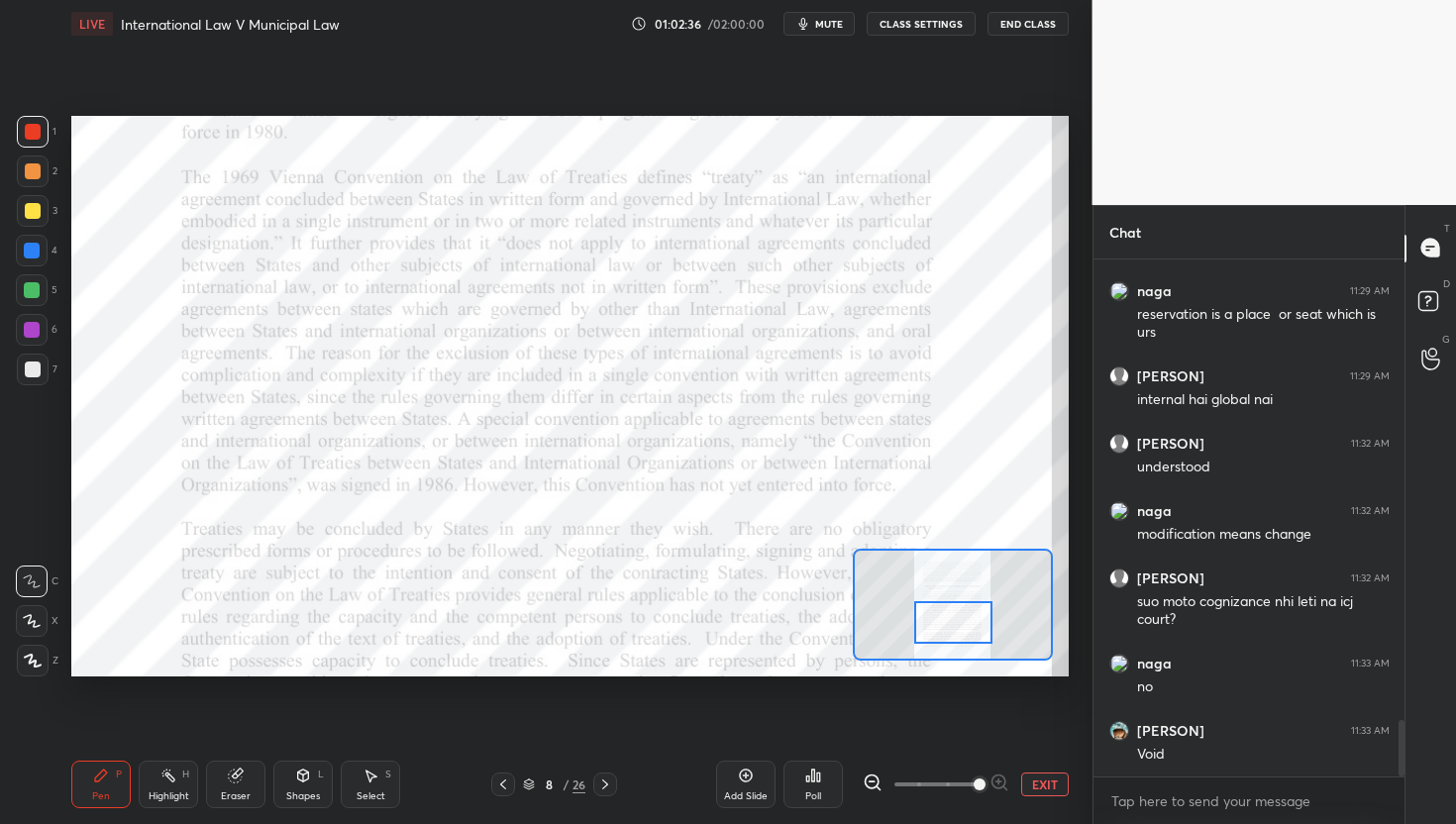 scroll, scrollTop: 4282, scrollLeft: 0, axis: vertical 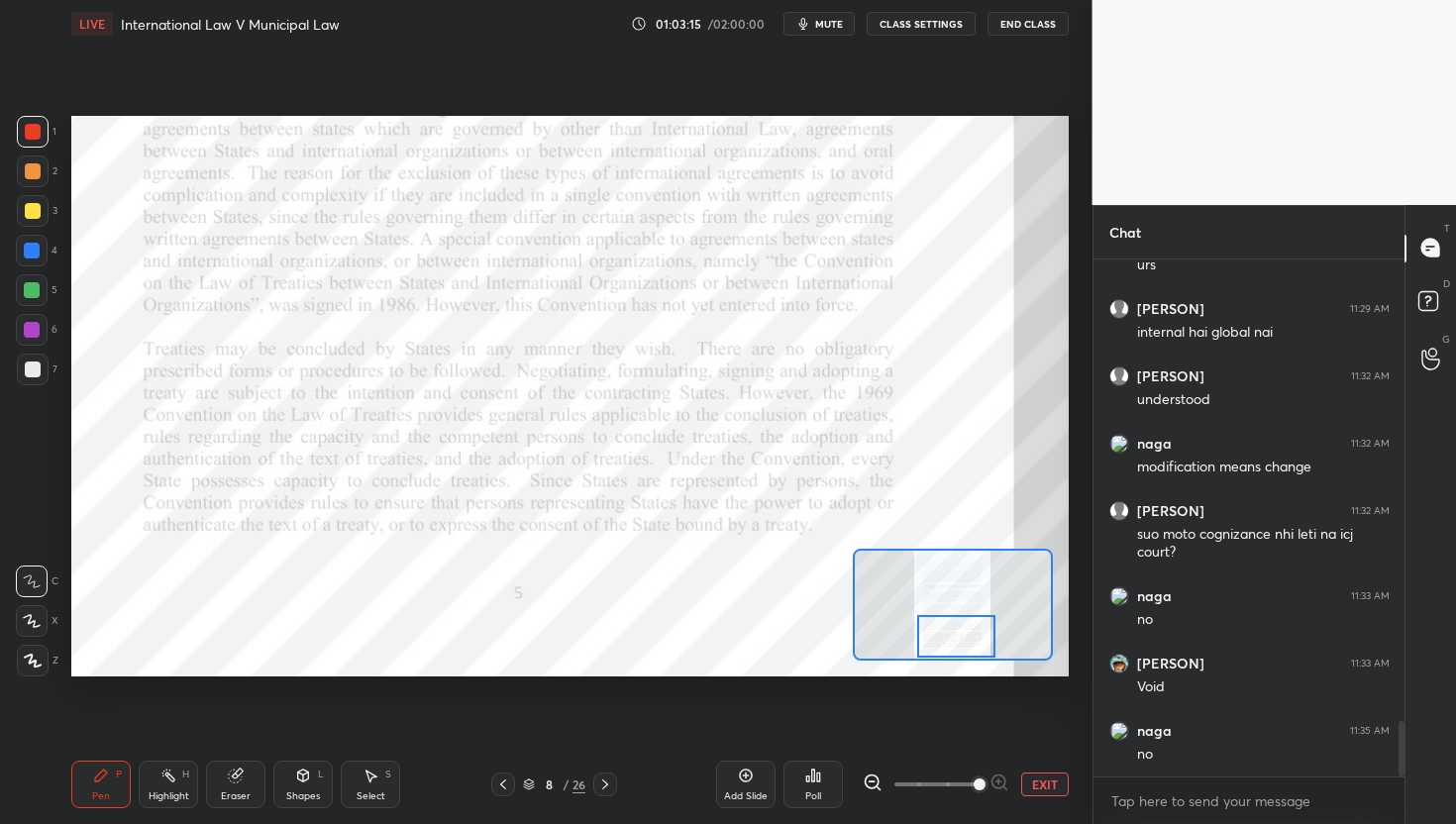 drag, startPoint x: 965, startPoint y: 620, endPoint x: 968, endPoint y: 639, distance: 19.235384 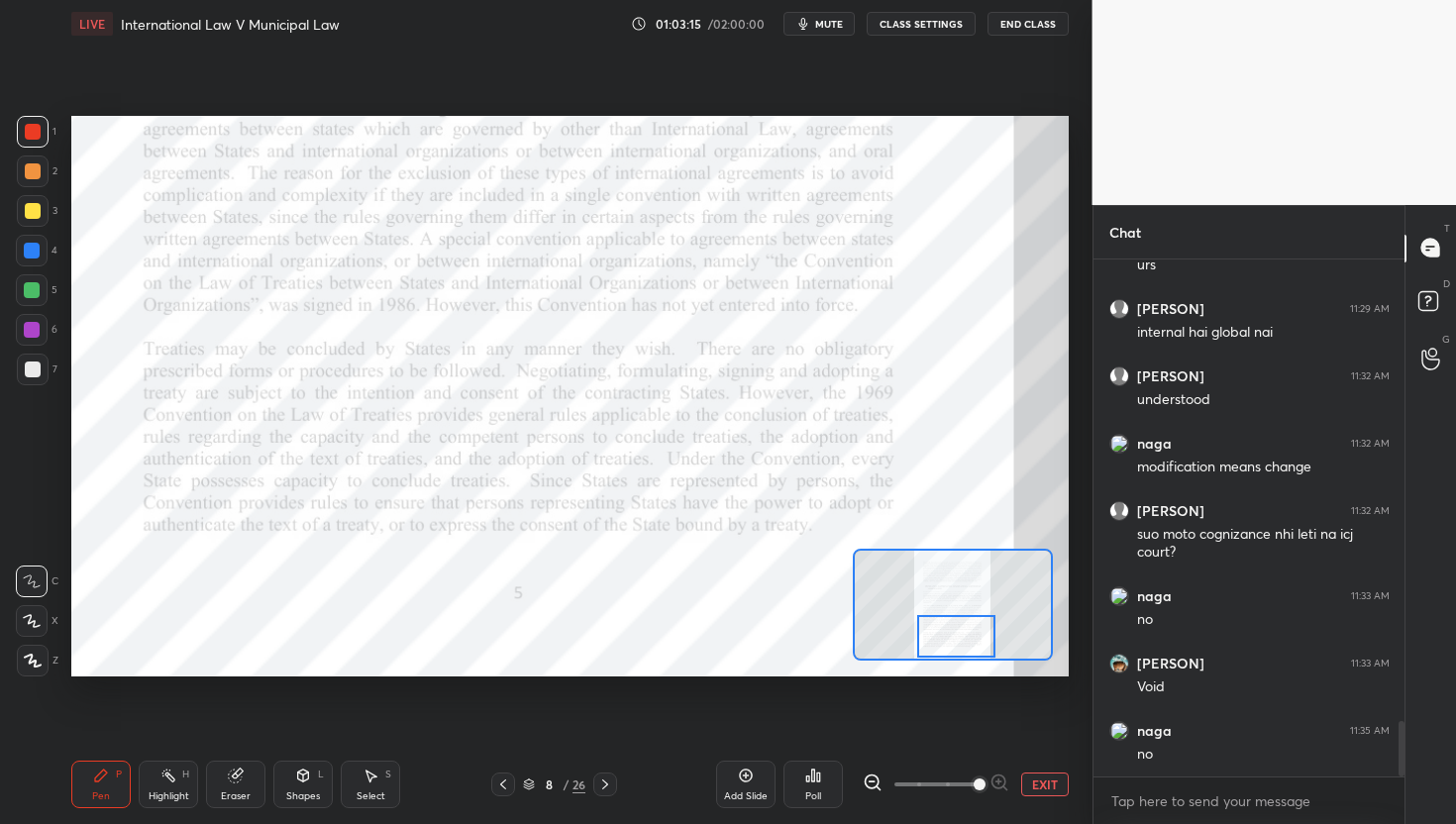 click at bounding box center [956, 637] 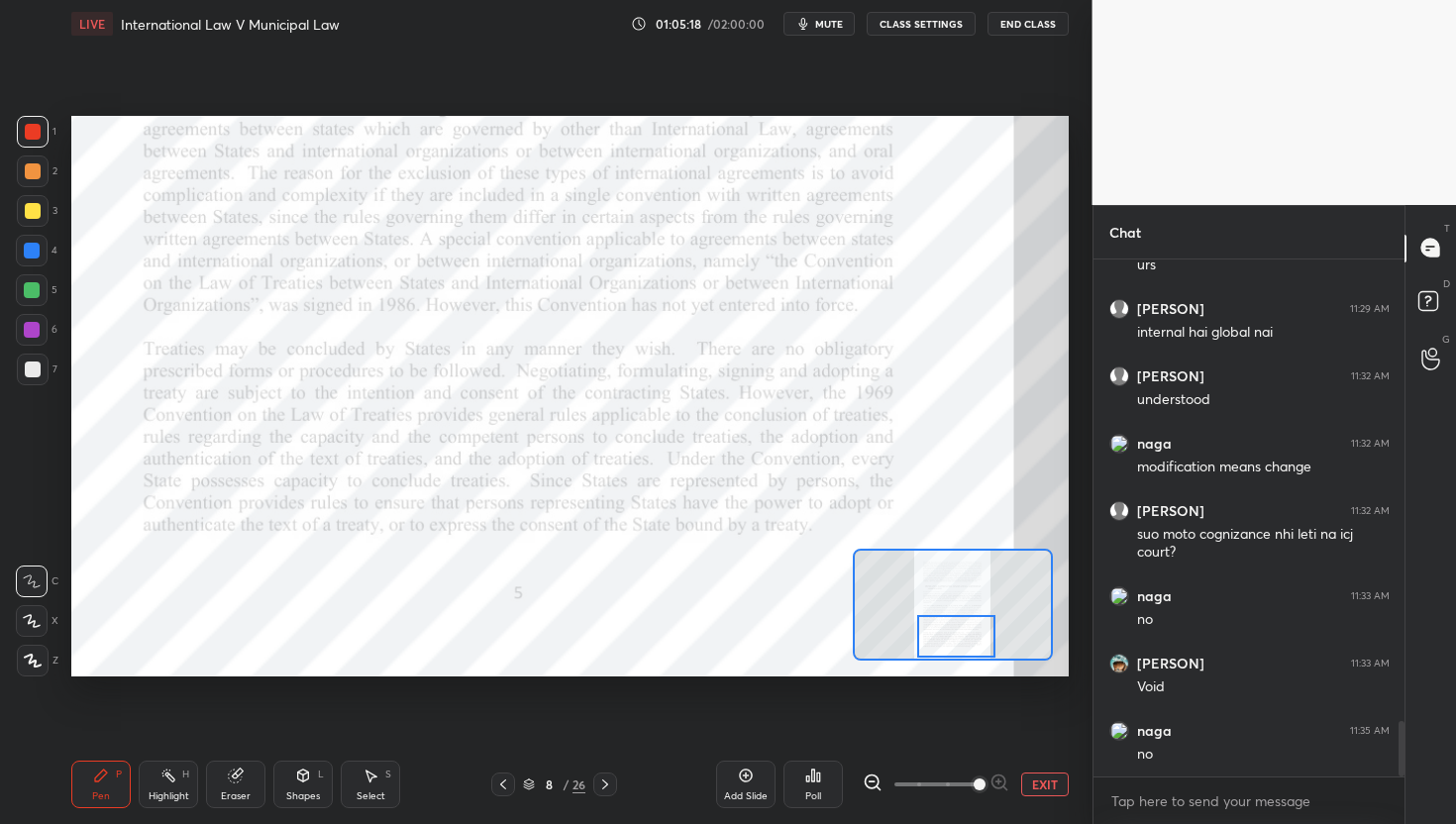 scroll, scrollTop: 470, scrollLeft: 305, axis: both 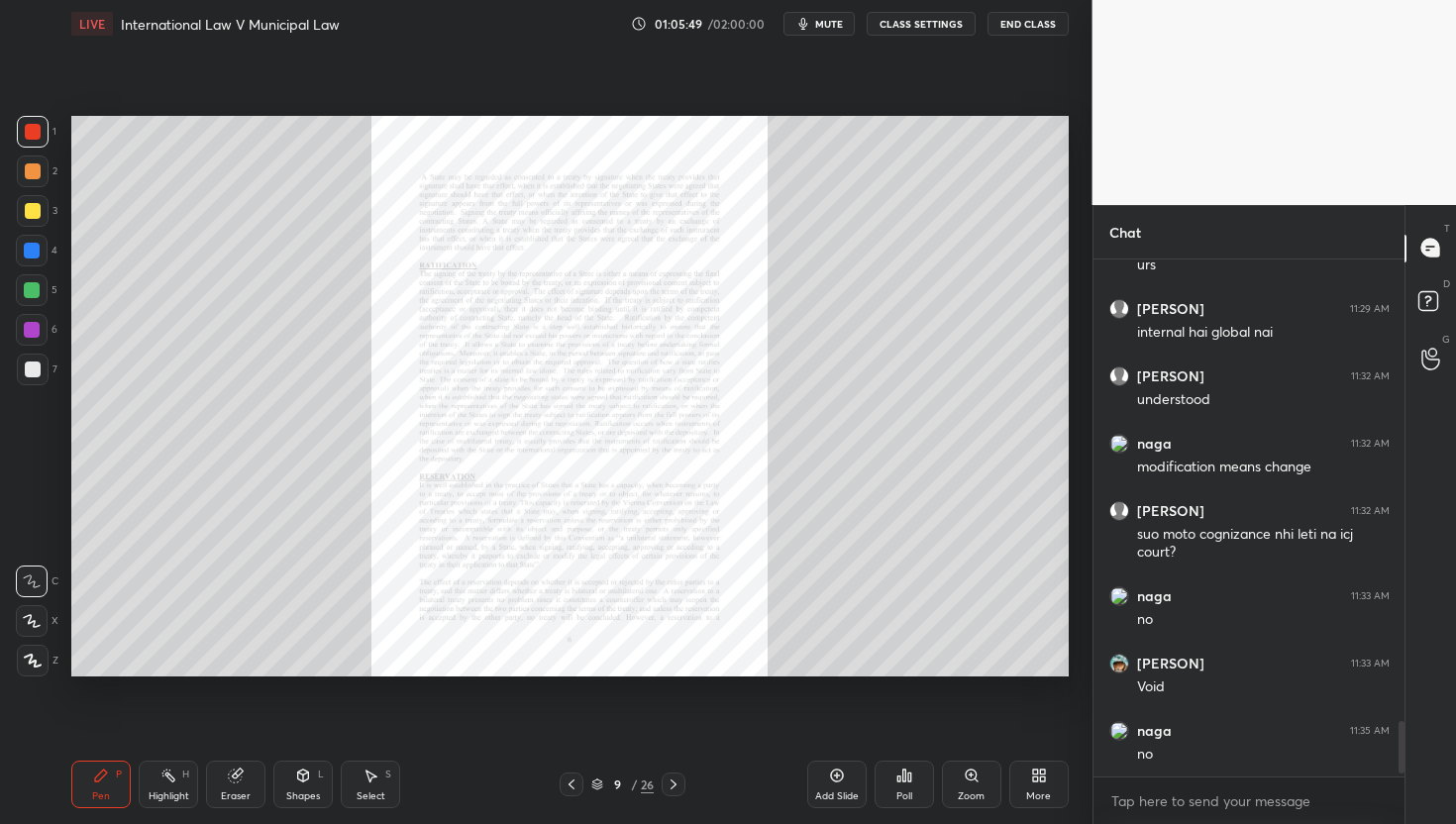 click on "Zoom" at bounding box center (971, 796) 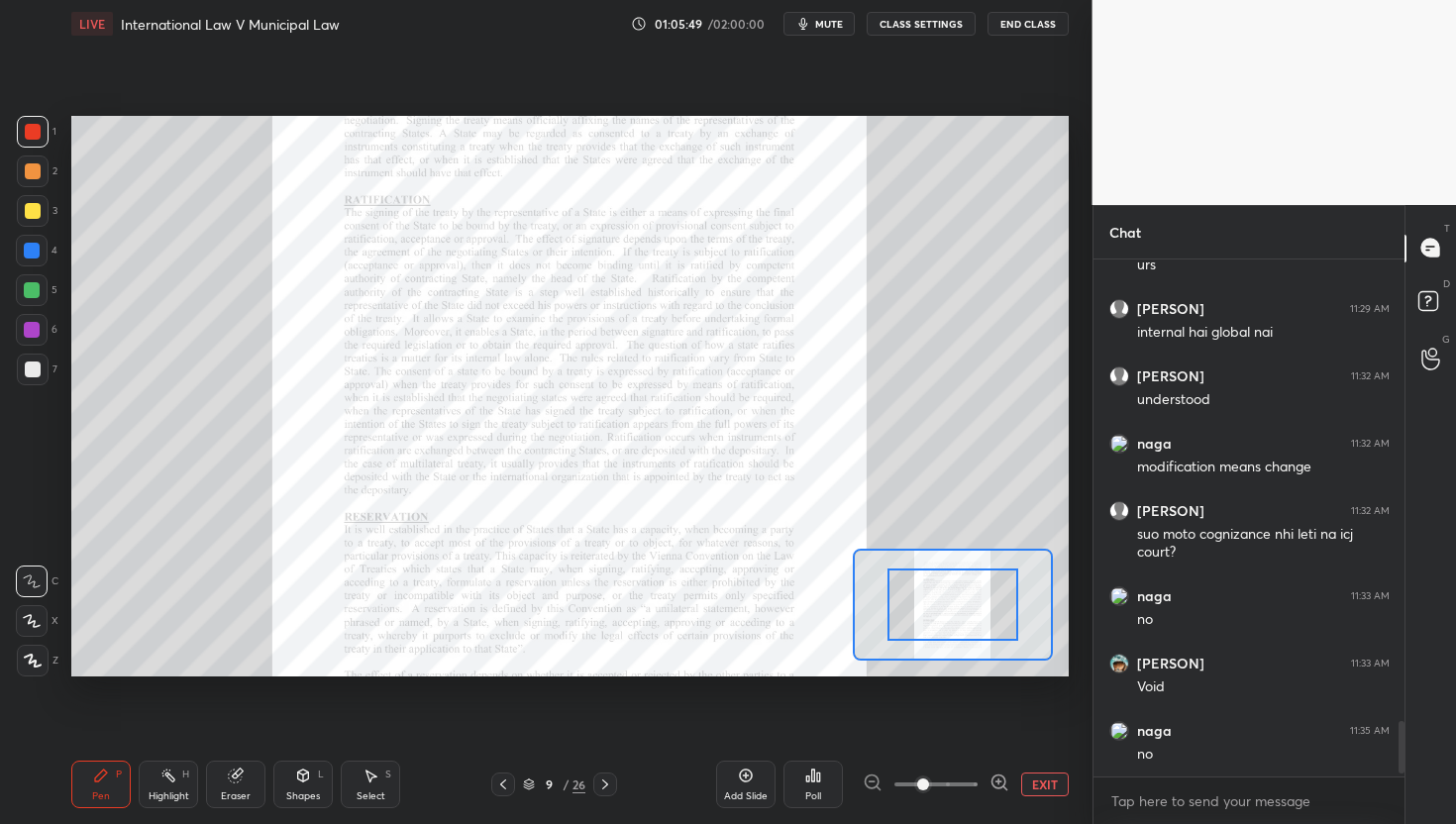 click 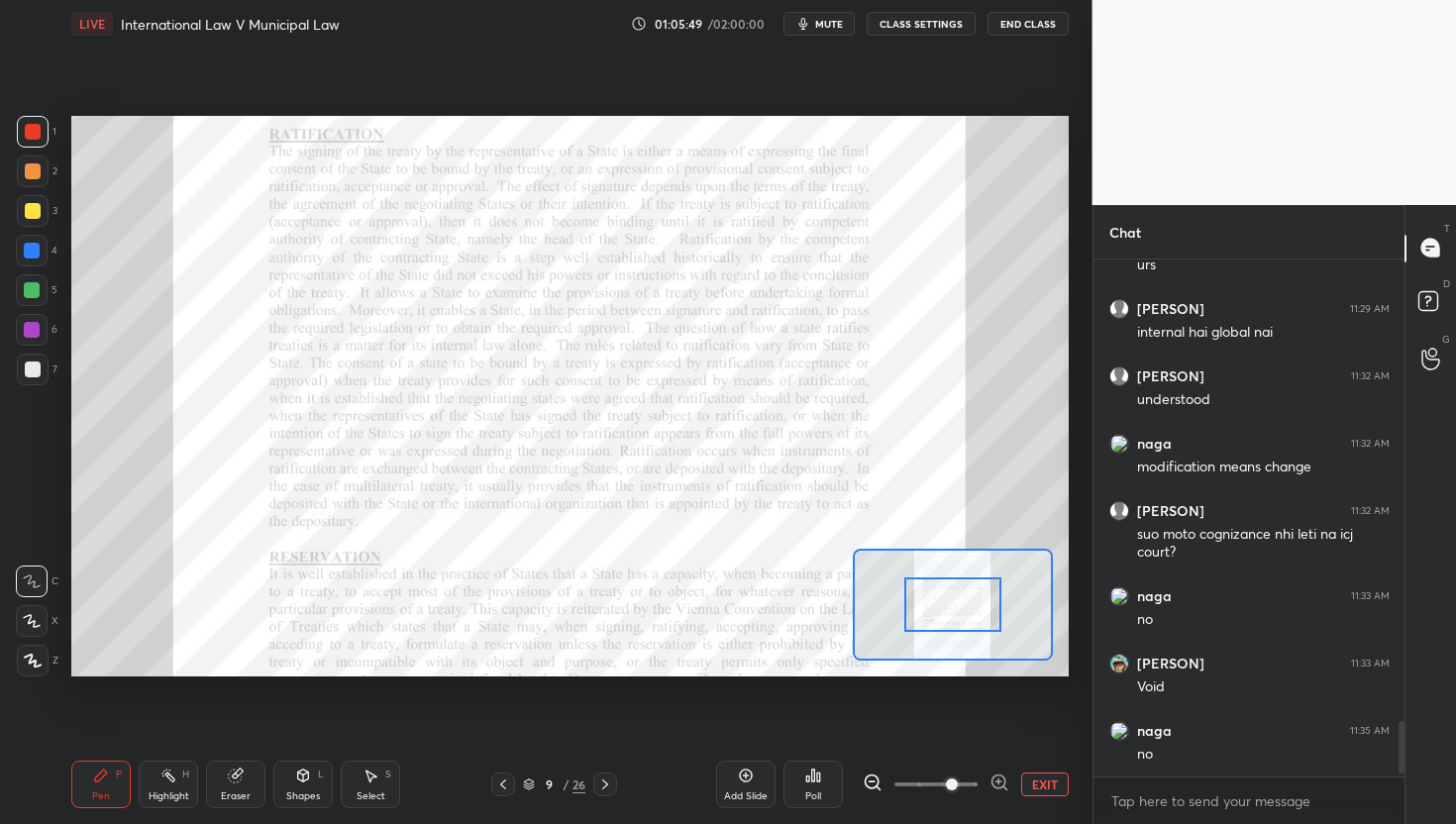 click 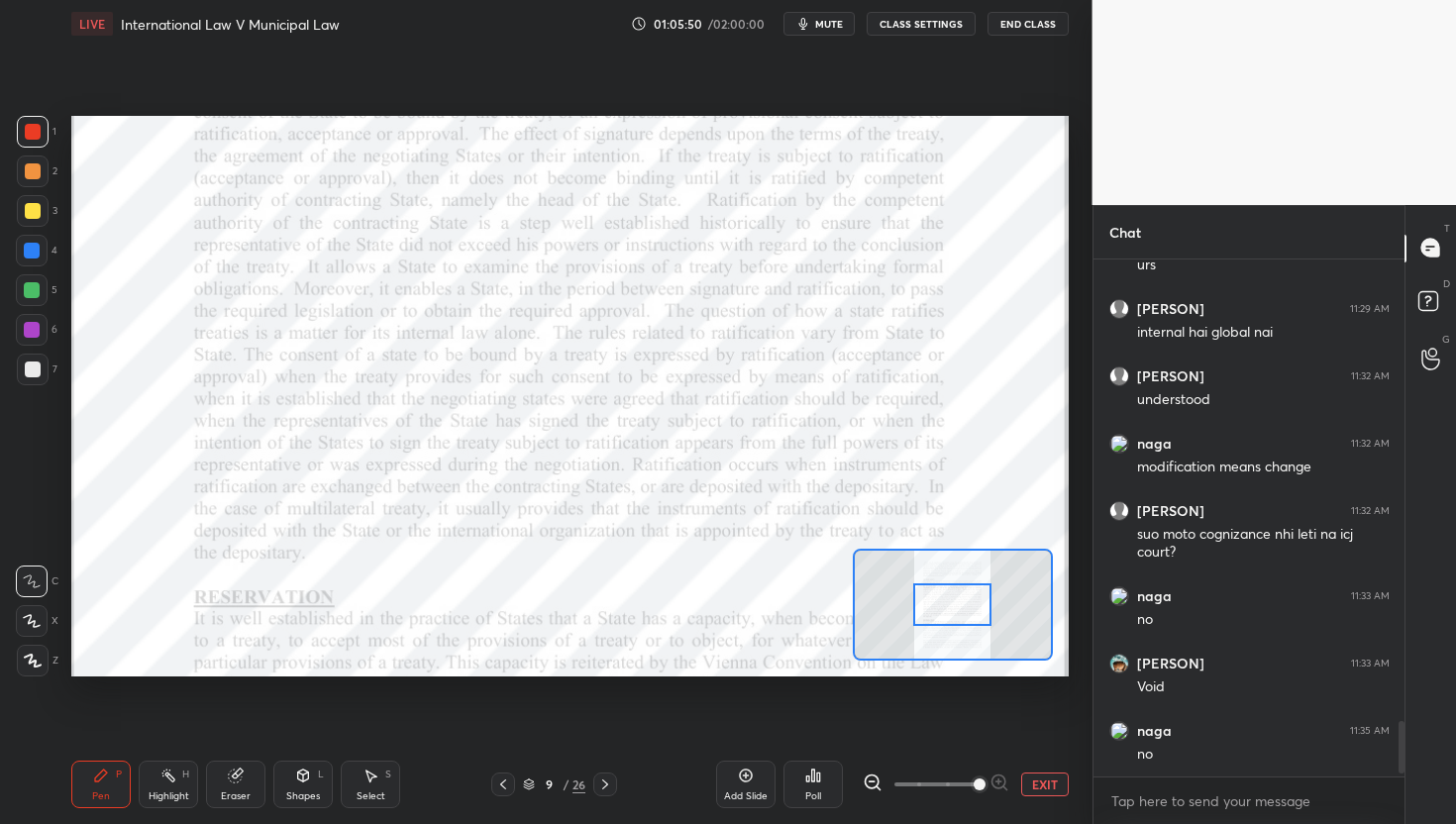 click at bounding box center (980, 784) 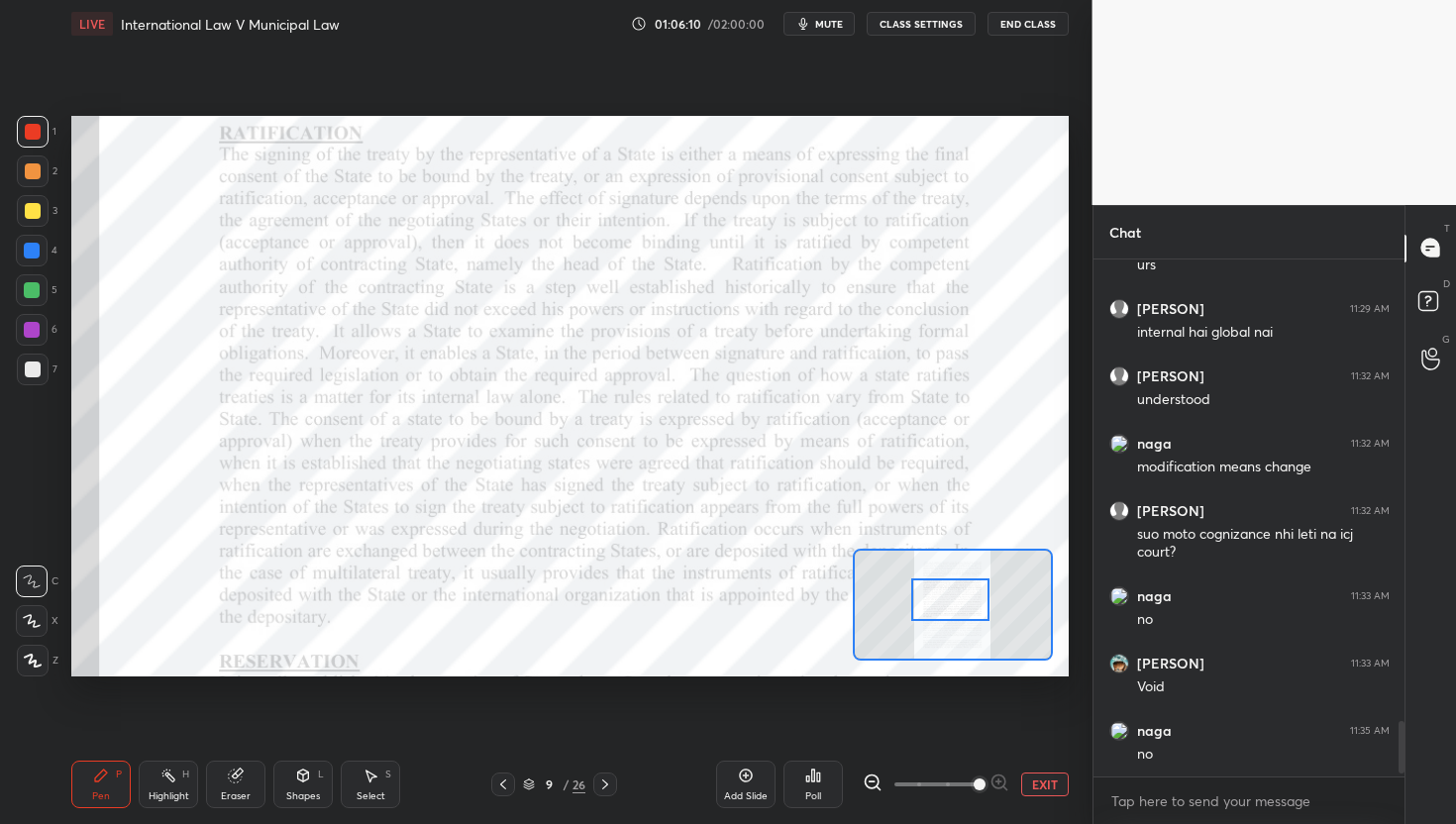 click at bounding box center [950, 600] 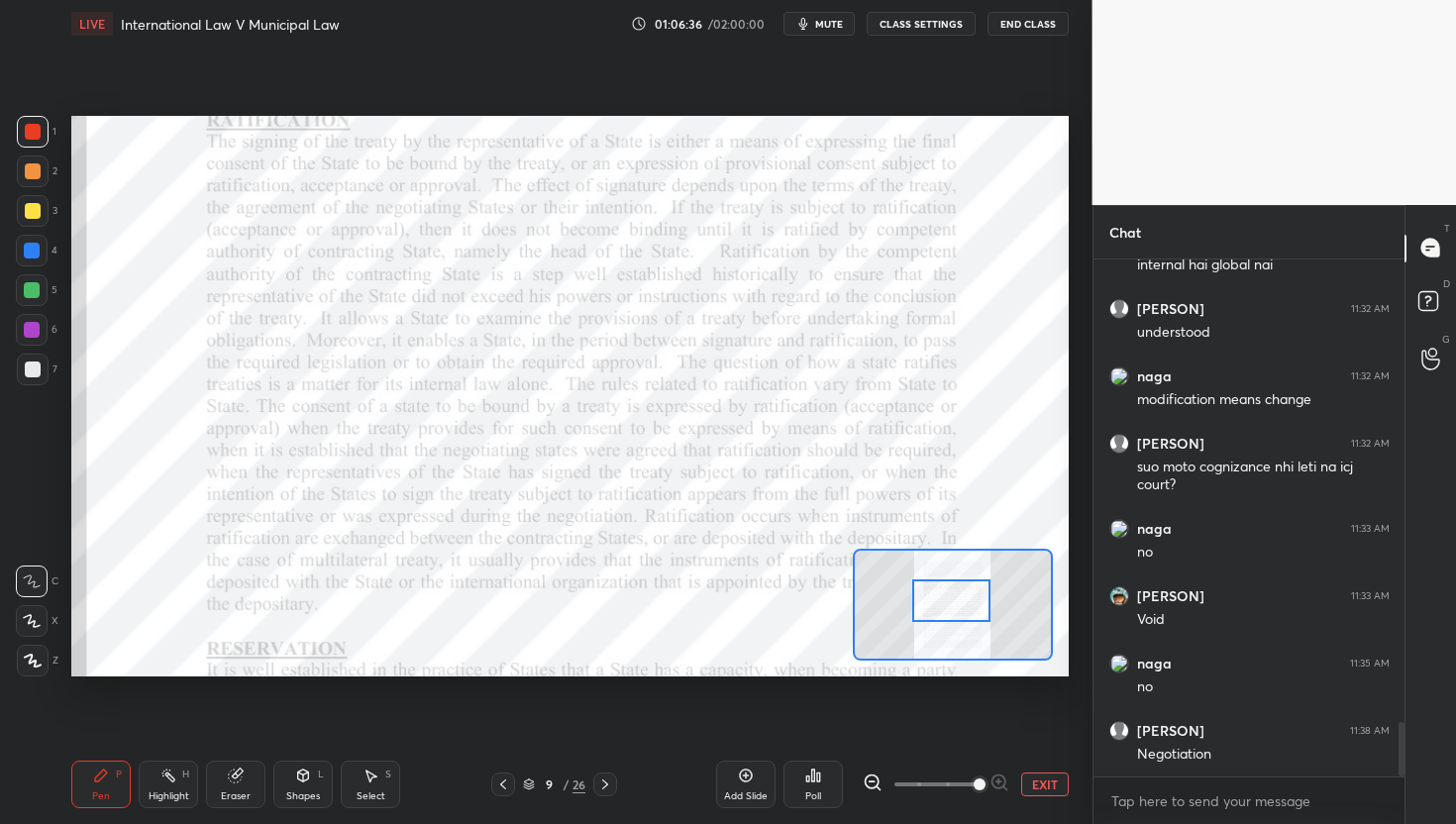 scroll, scrollTop: 4417, scrollLeft: 0, axis: vertical 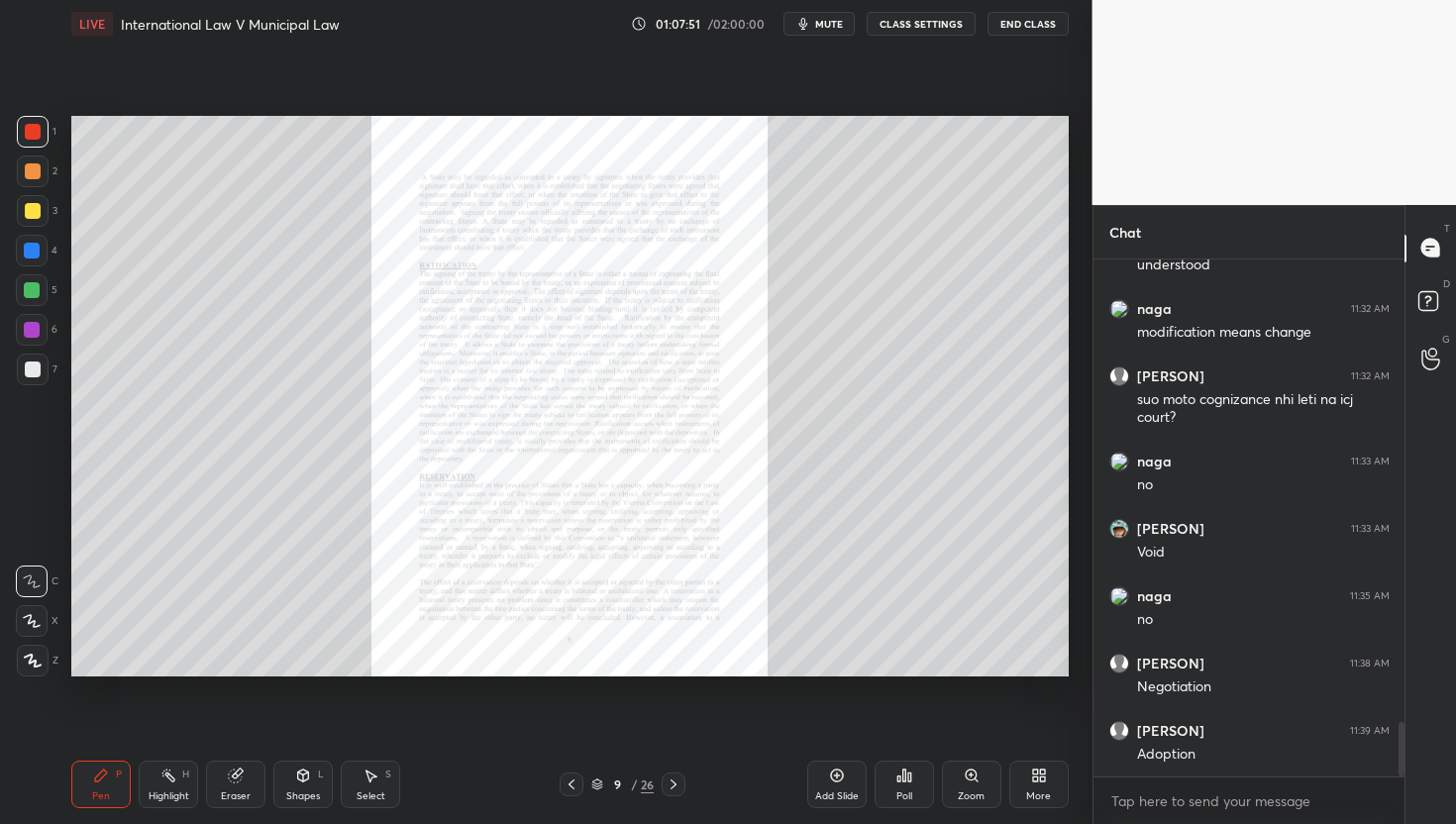 click on "Zoom" at bounding box center (972, 784) 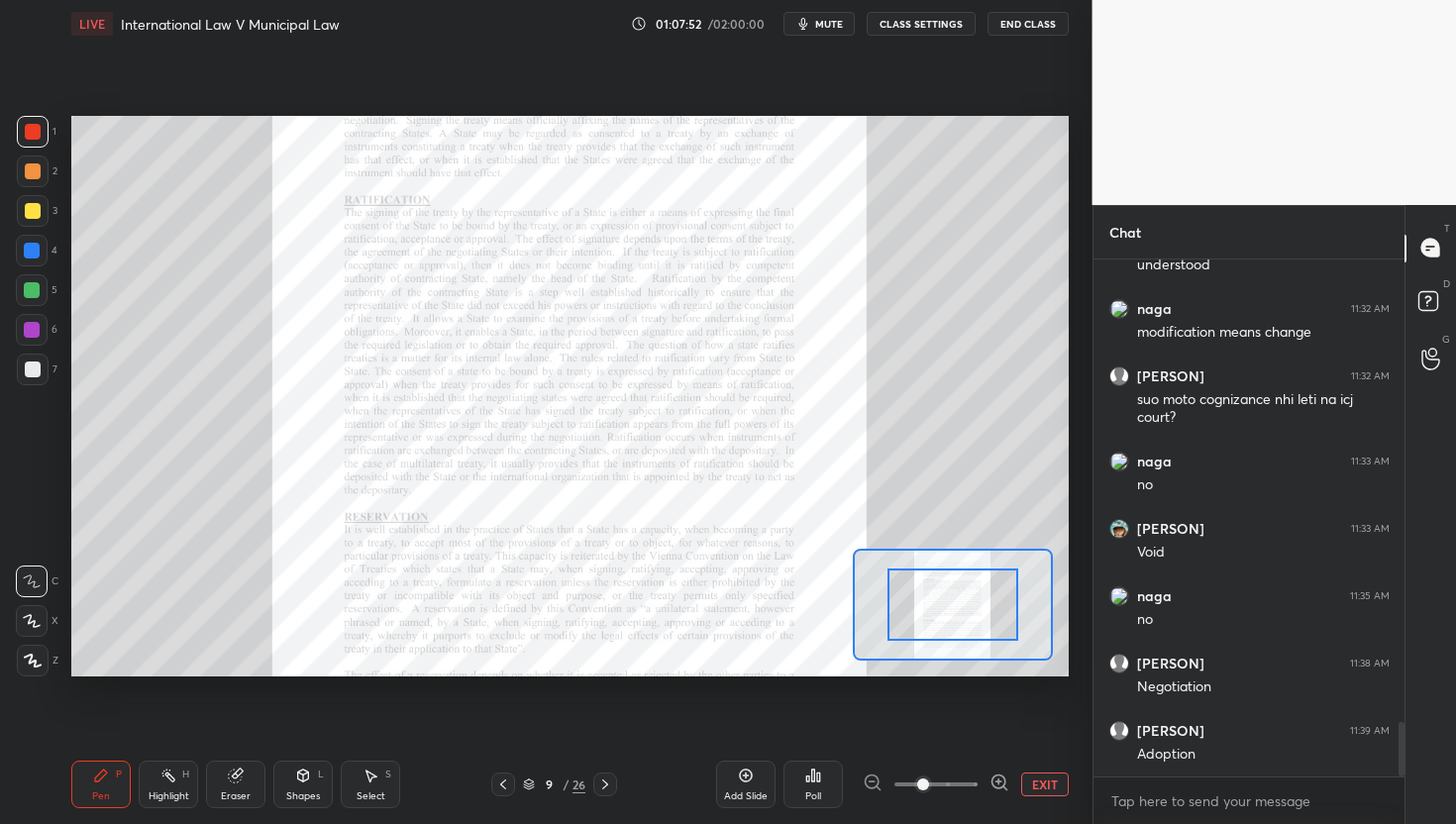 click 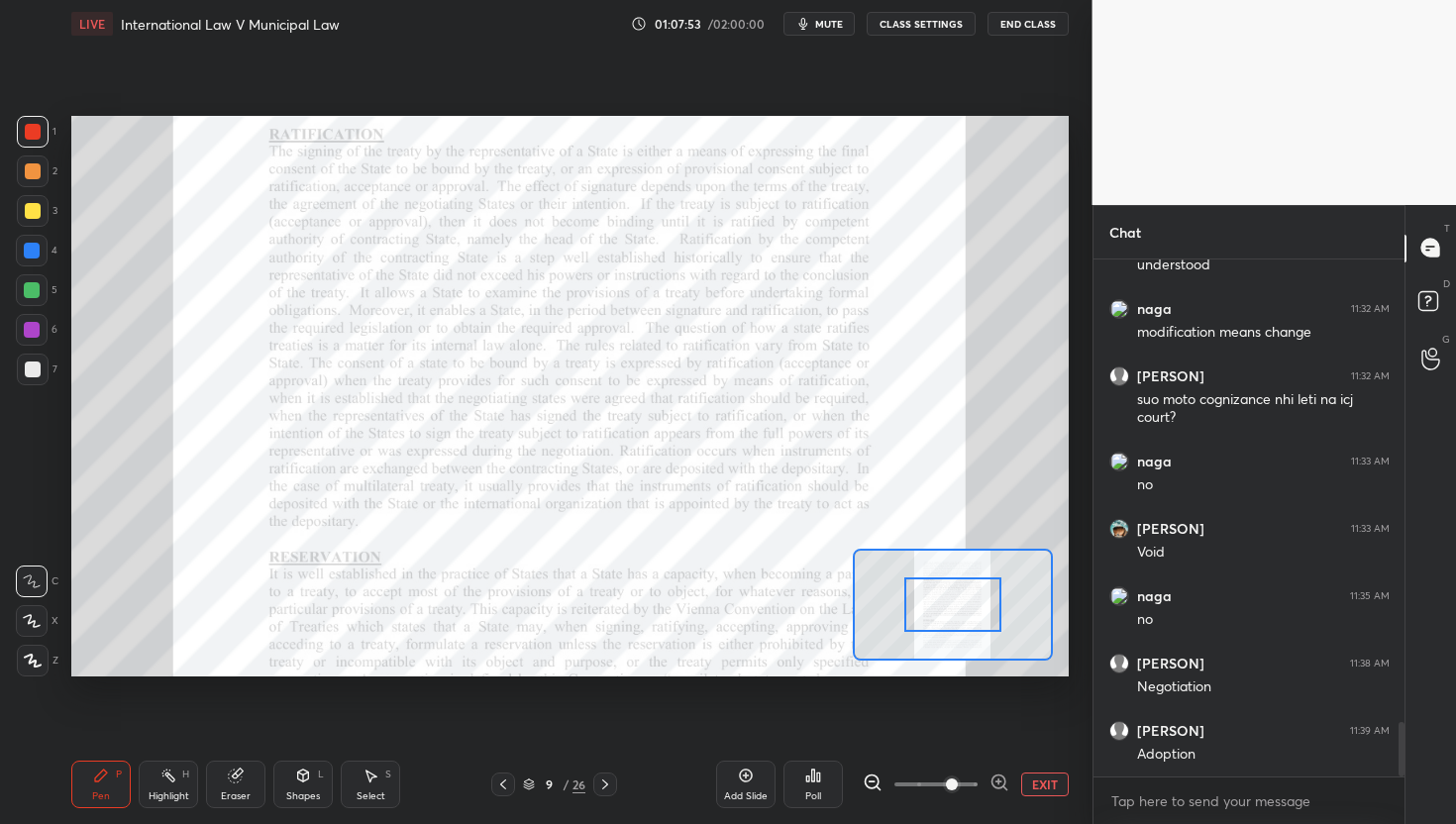 click 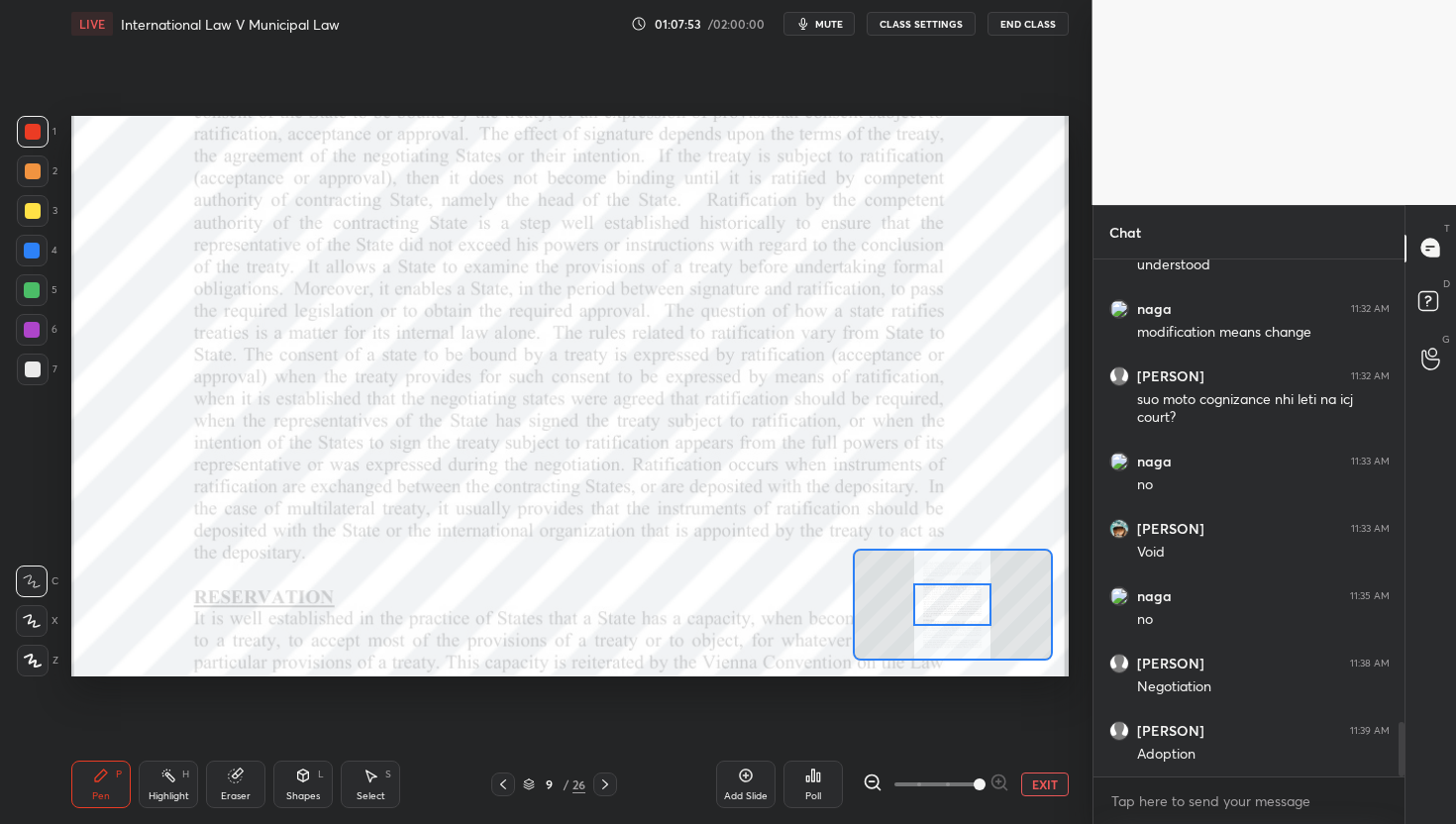 click at bounding box center (980, 784) 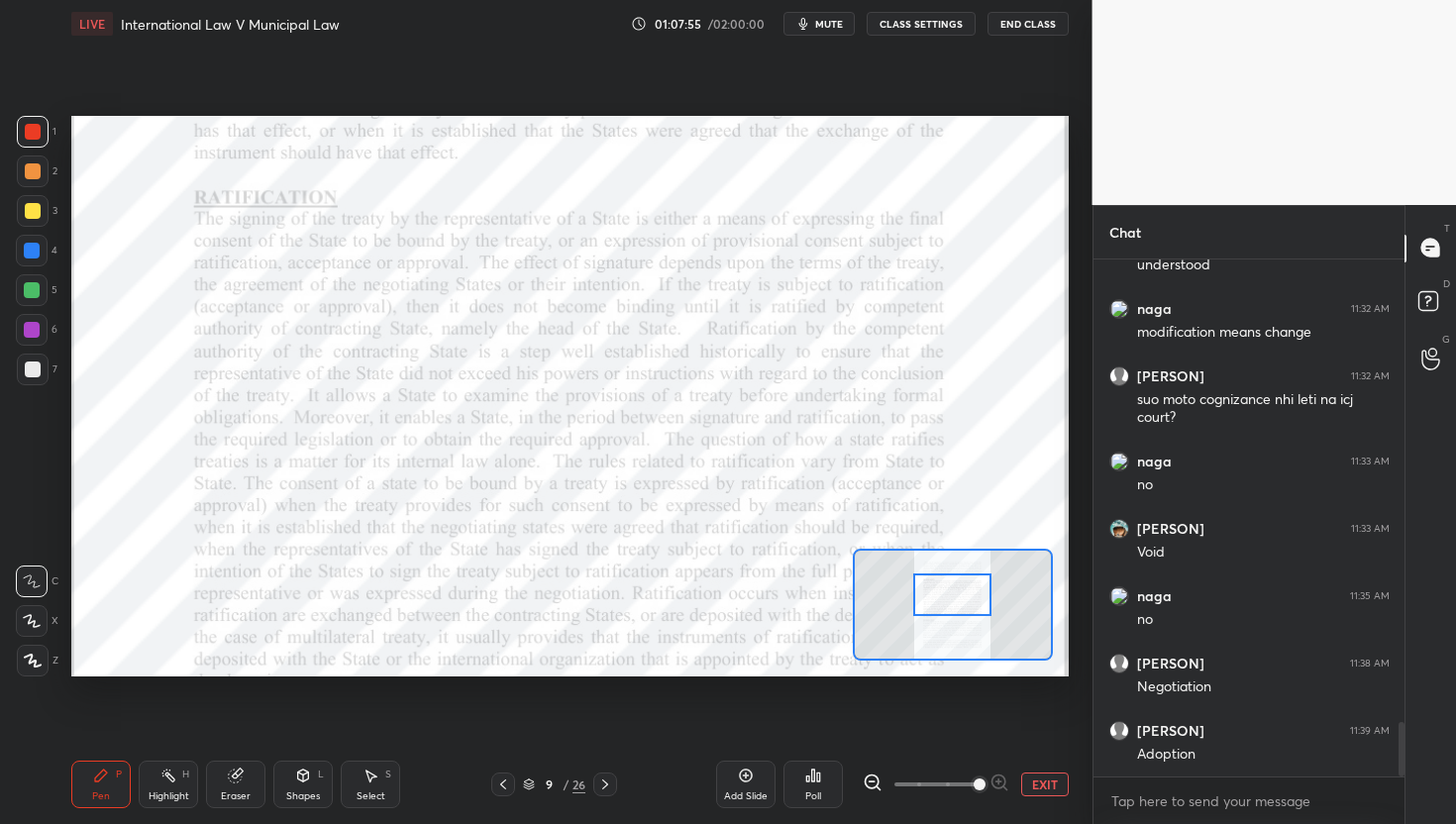 click at bounding box center (952, 595) 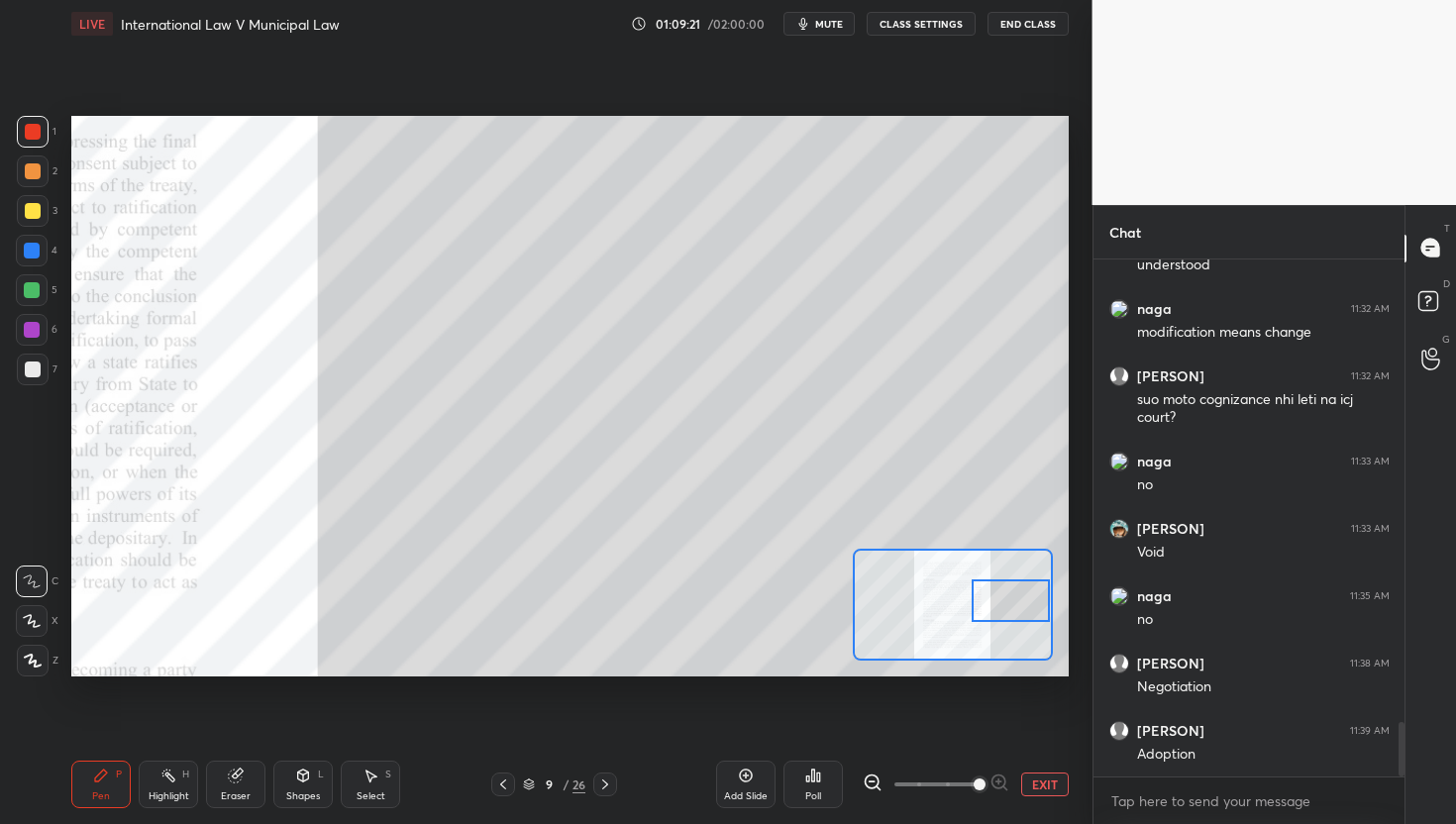 drag, startPoint x: 978, startPoint y: 604, endPoint x: 1031, endPoint y: 608, distance: 53.150729 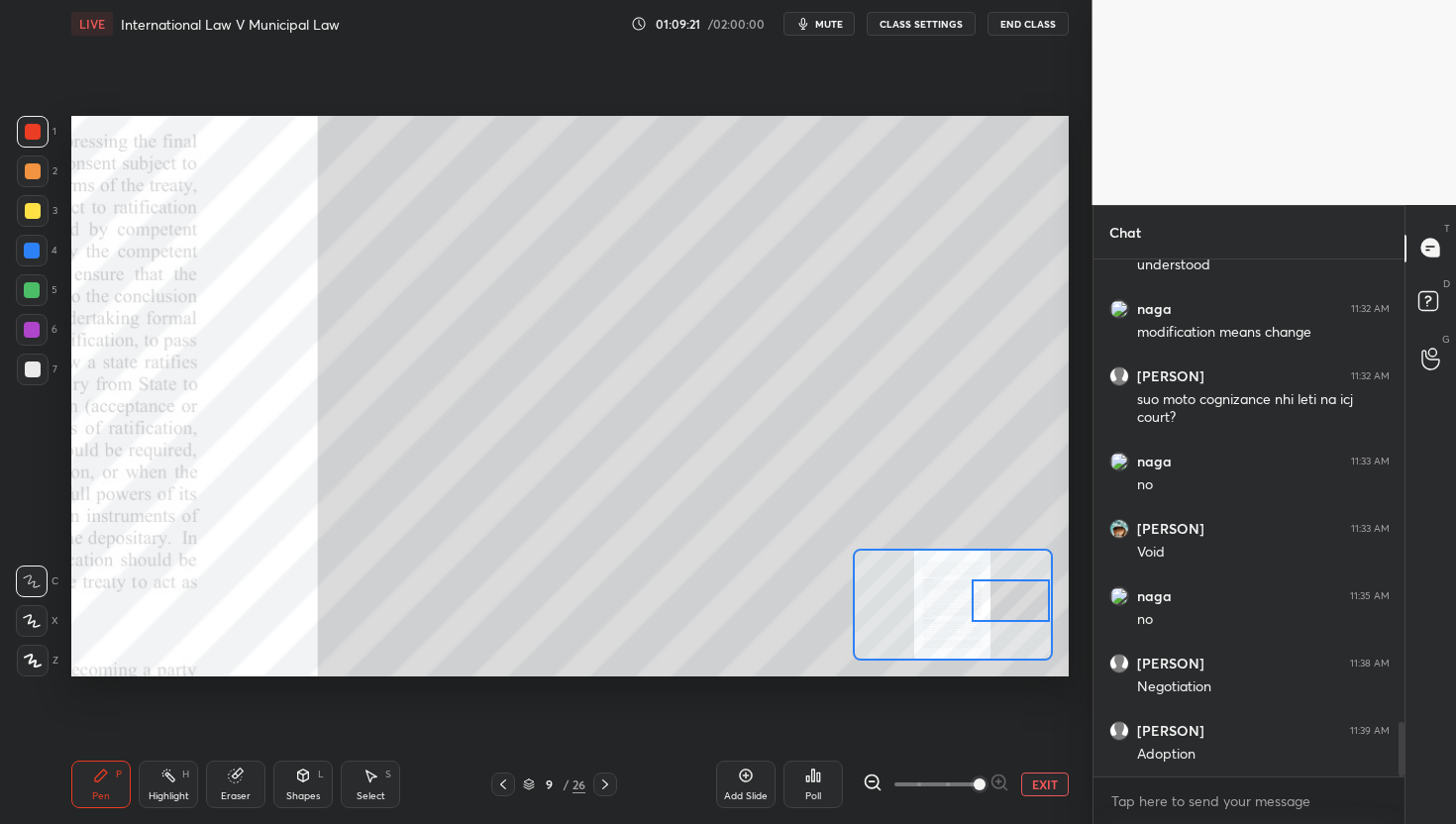 click at bounding box center (1010, 601) 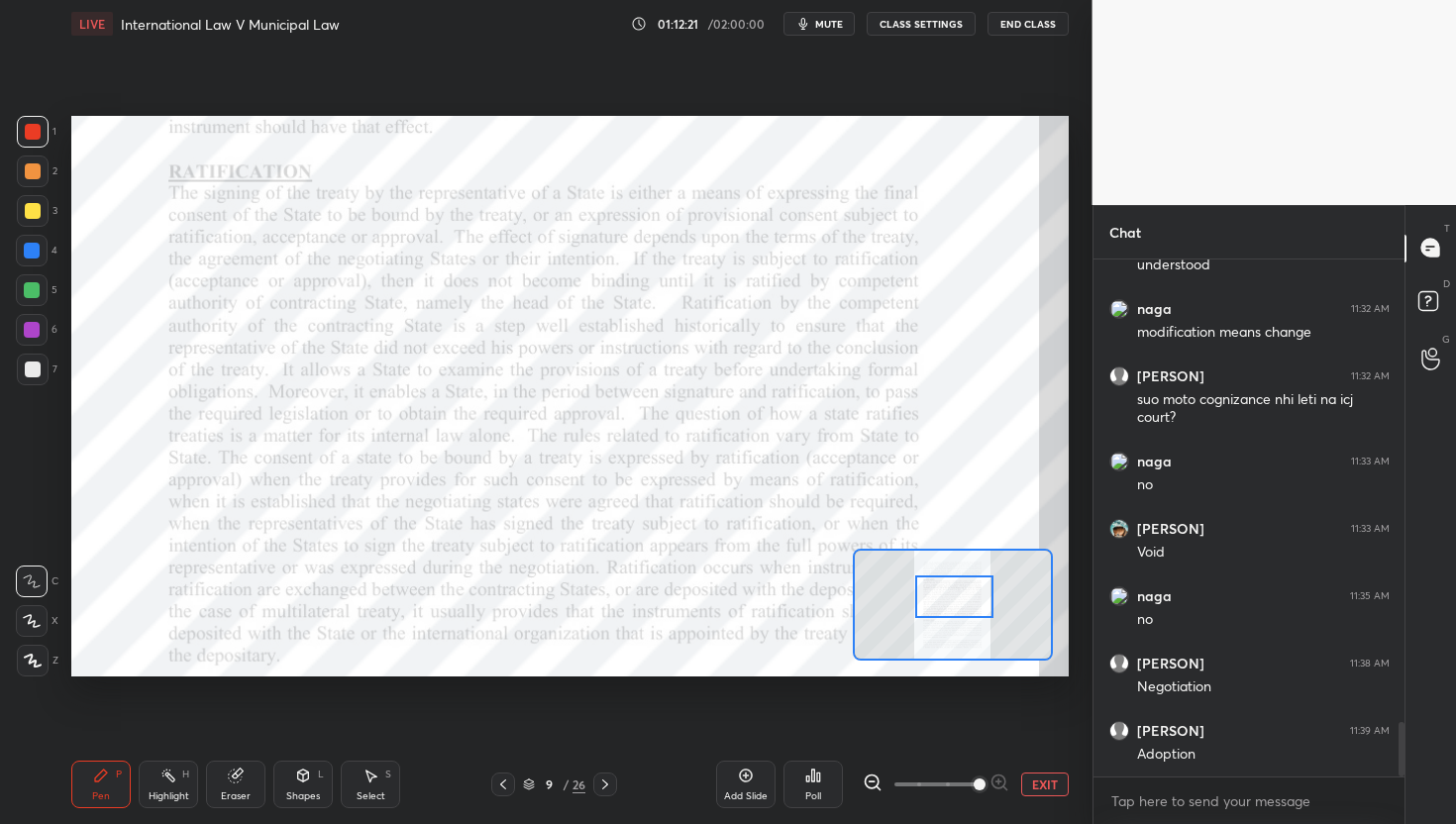 drag, startPoint x: 1036, startPoint y: 609, endPoint x: 981, endPoint y: 604, distance: 55.22681 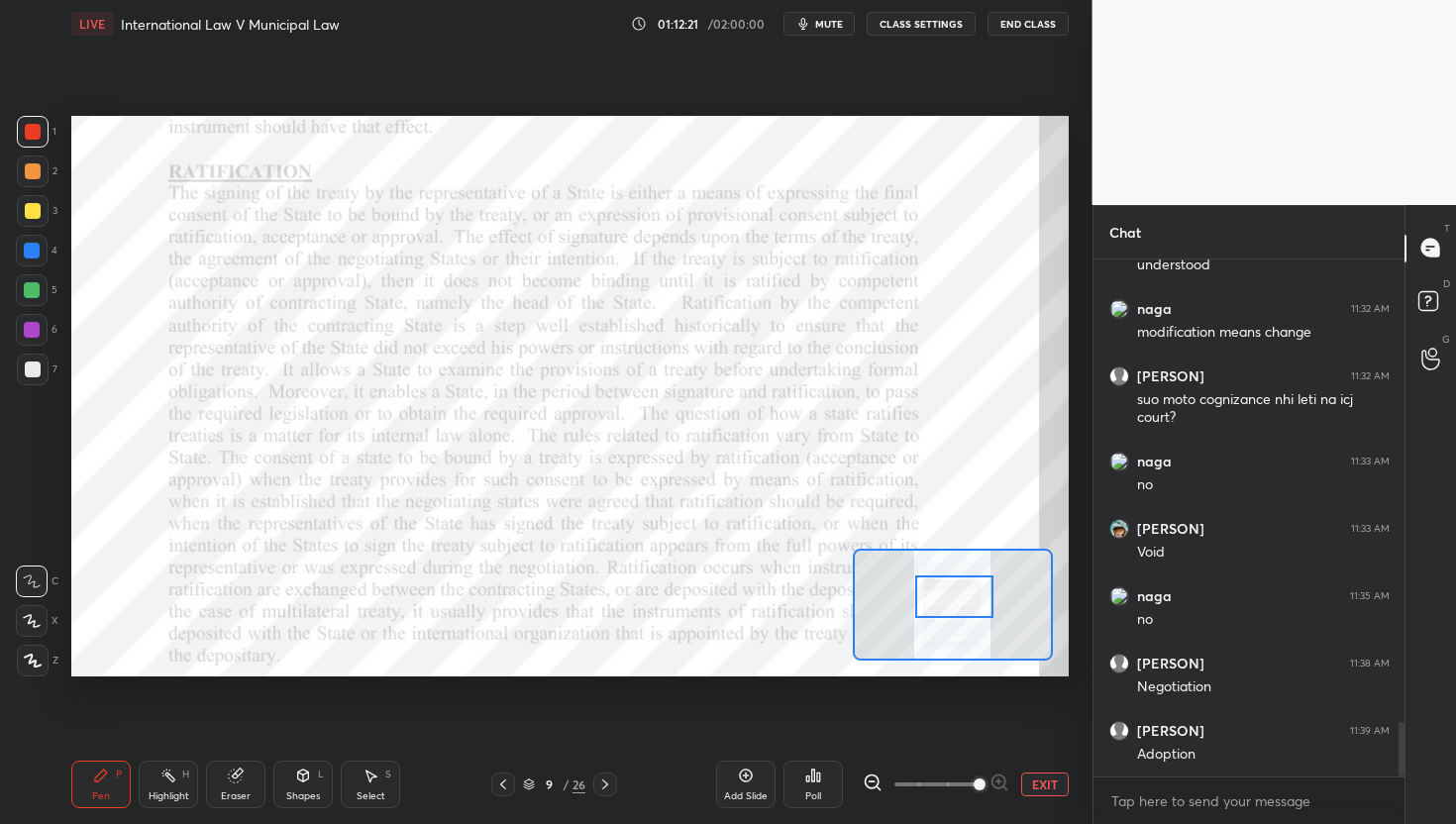 click at bounding box center [954, 597] 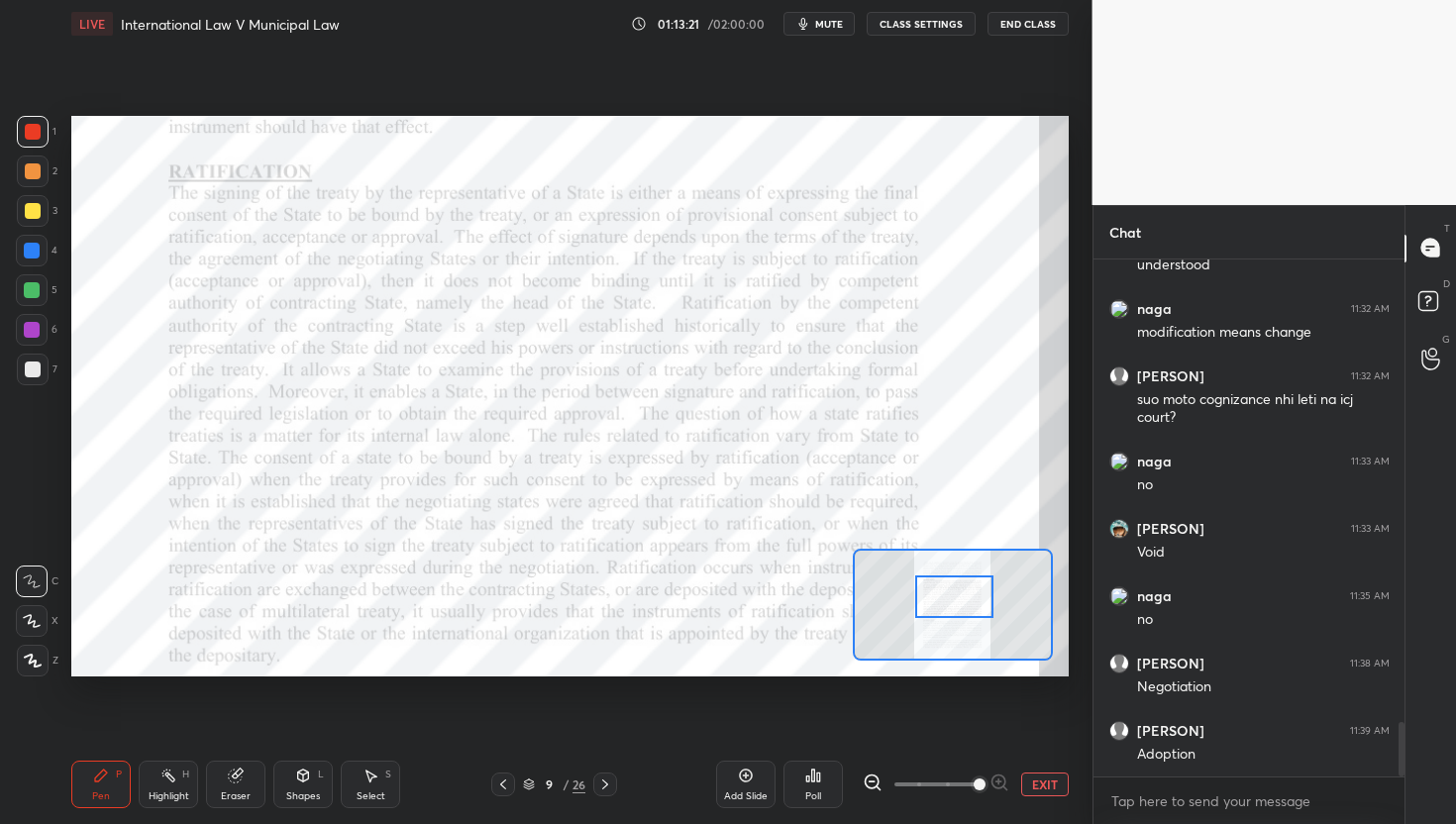scroll, scrollTop: 4484, scrollLeft: 0, axis: vertical 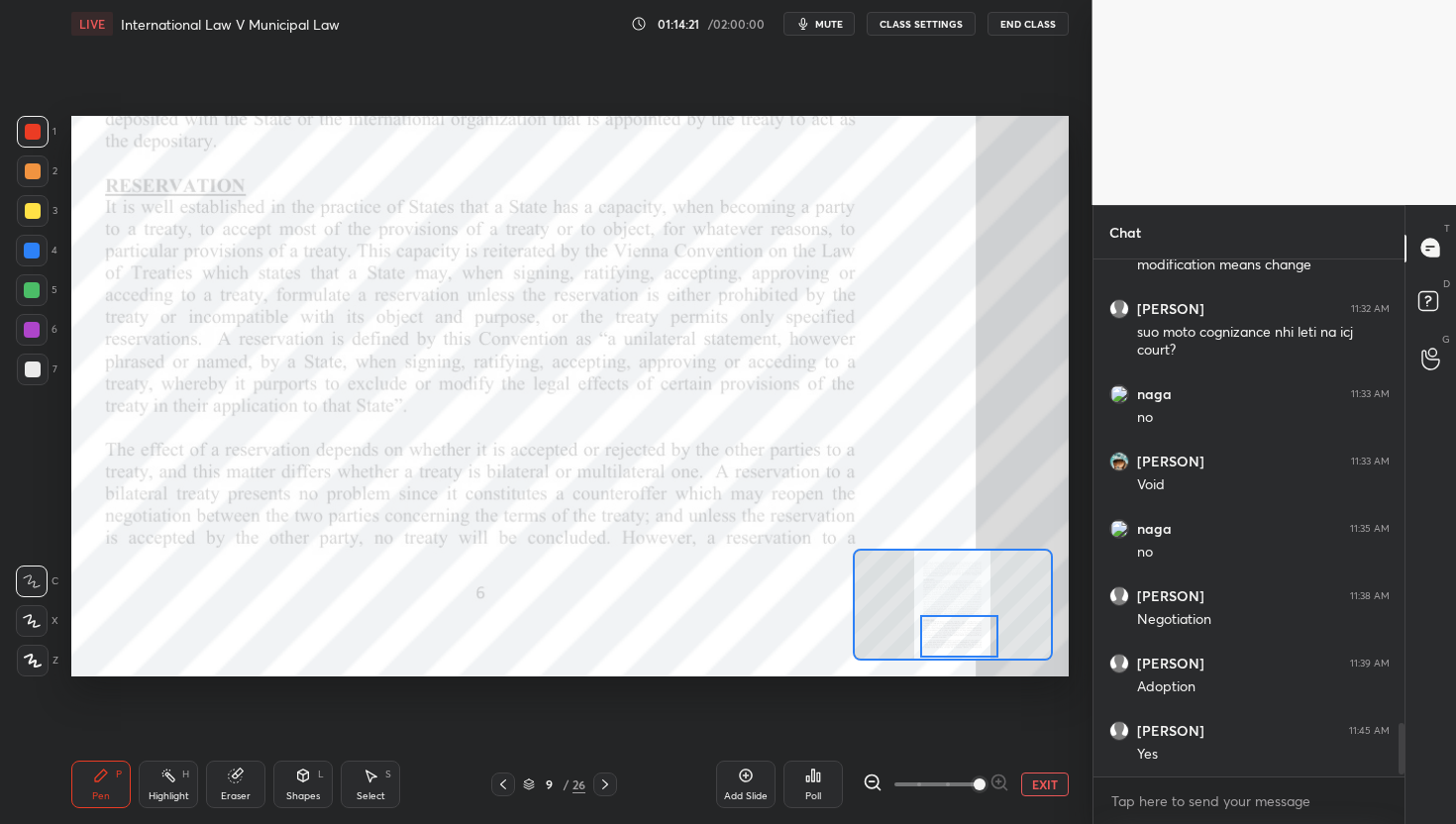 drag, startPoint x: 966, startPoint y: 600, endPoint x: 973, endPoint y: 640, distance: 40.60788 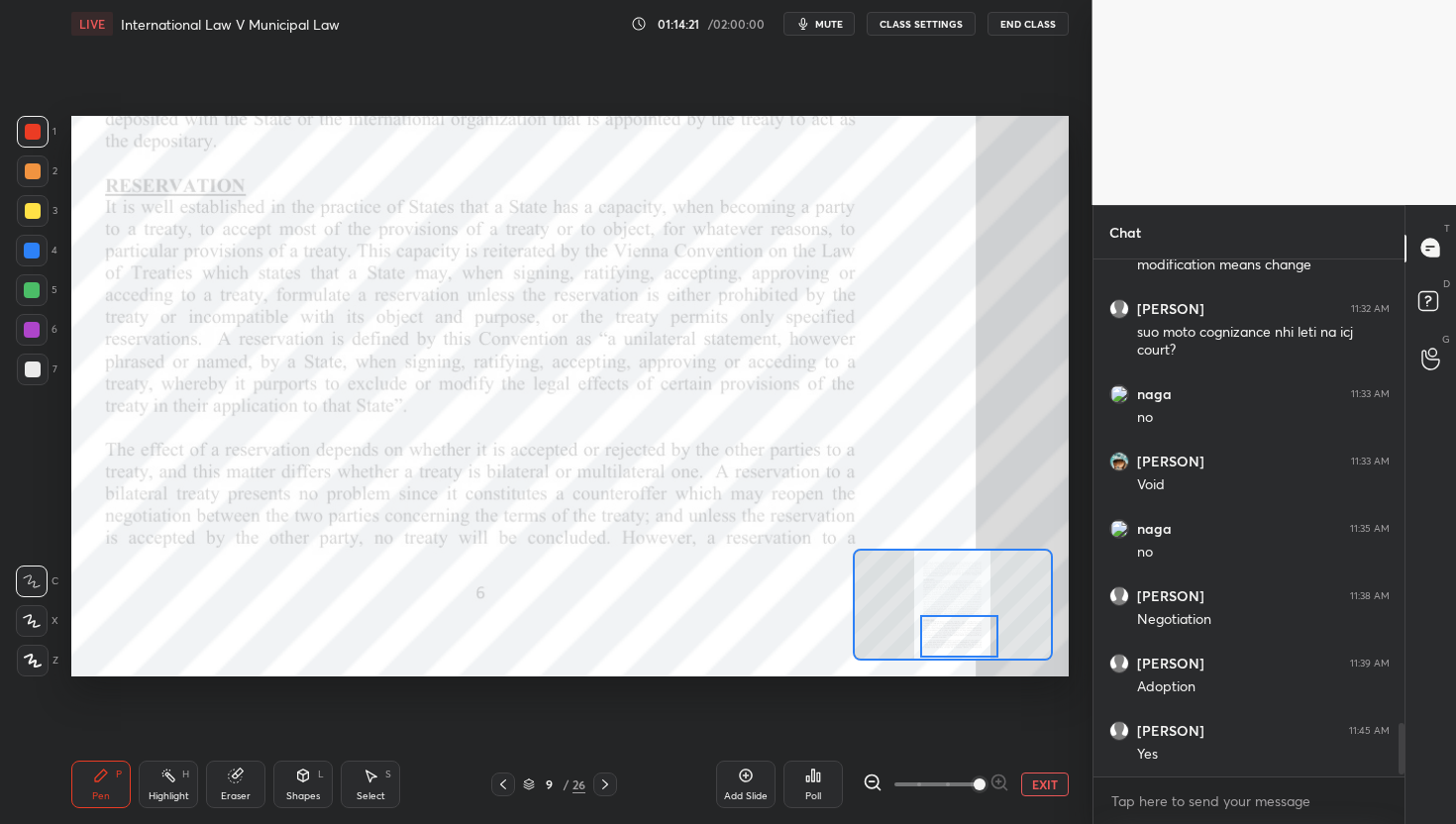click at bounding box center [959, 637] 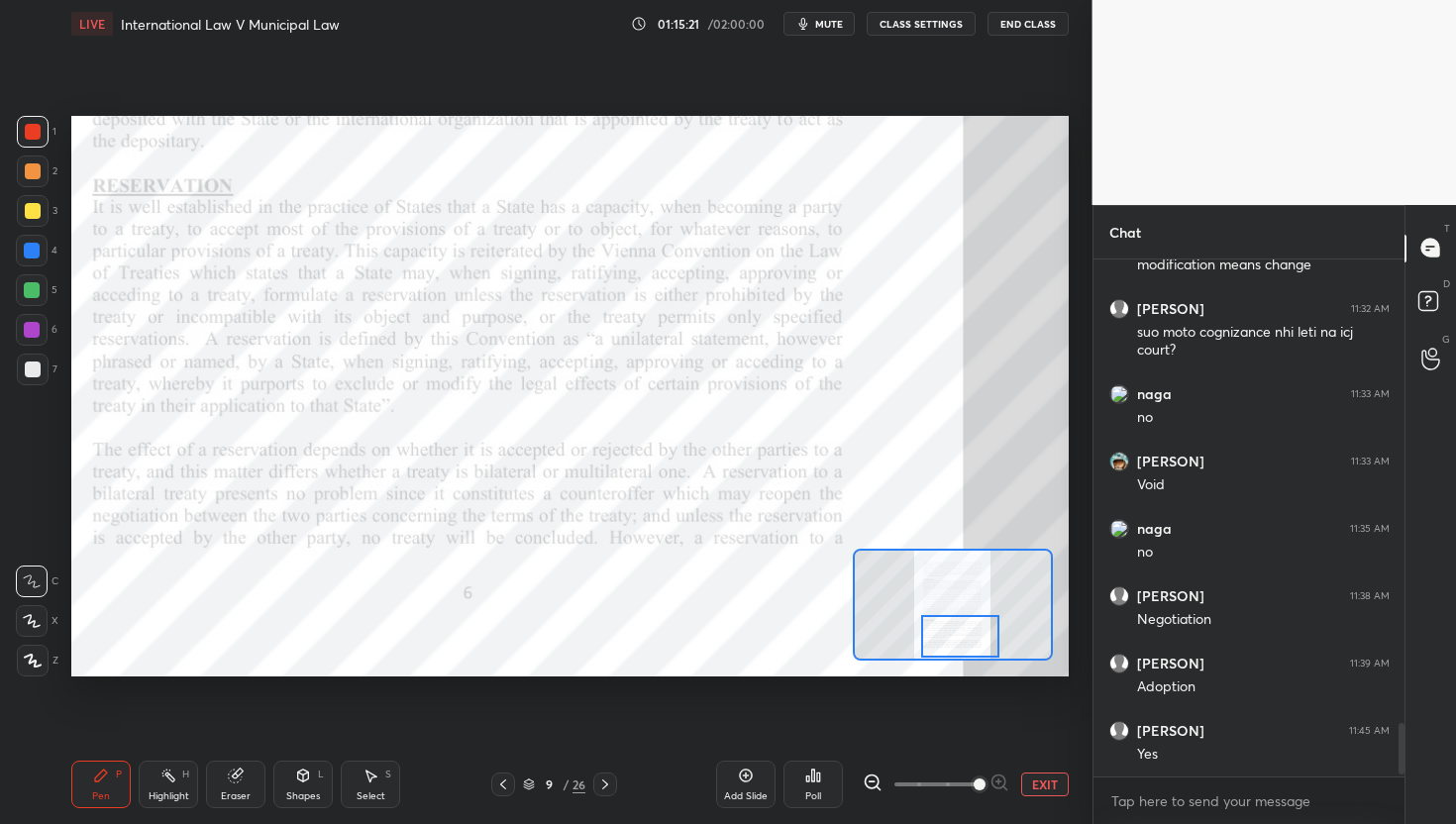 click on "1 2 3 4 5 6 7 C X Z C X Z E E Erase all   H H LIVE International Law V Municipal Law 01:15:21 /  02:00:00 mute CLASS SETTINGS End Class Setting up your live class Poll for   secs No correct answer Start poll Back International Law V Municipal Law • L3 of Public International Law [PERSON] Pen P Highlight H Eraser Shapes L Select S 9 / 26 Add Slide Poll EXIT" at bounding box center [538, 412] 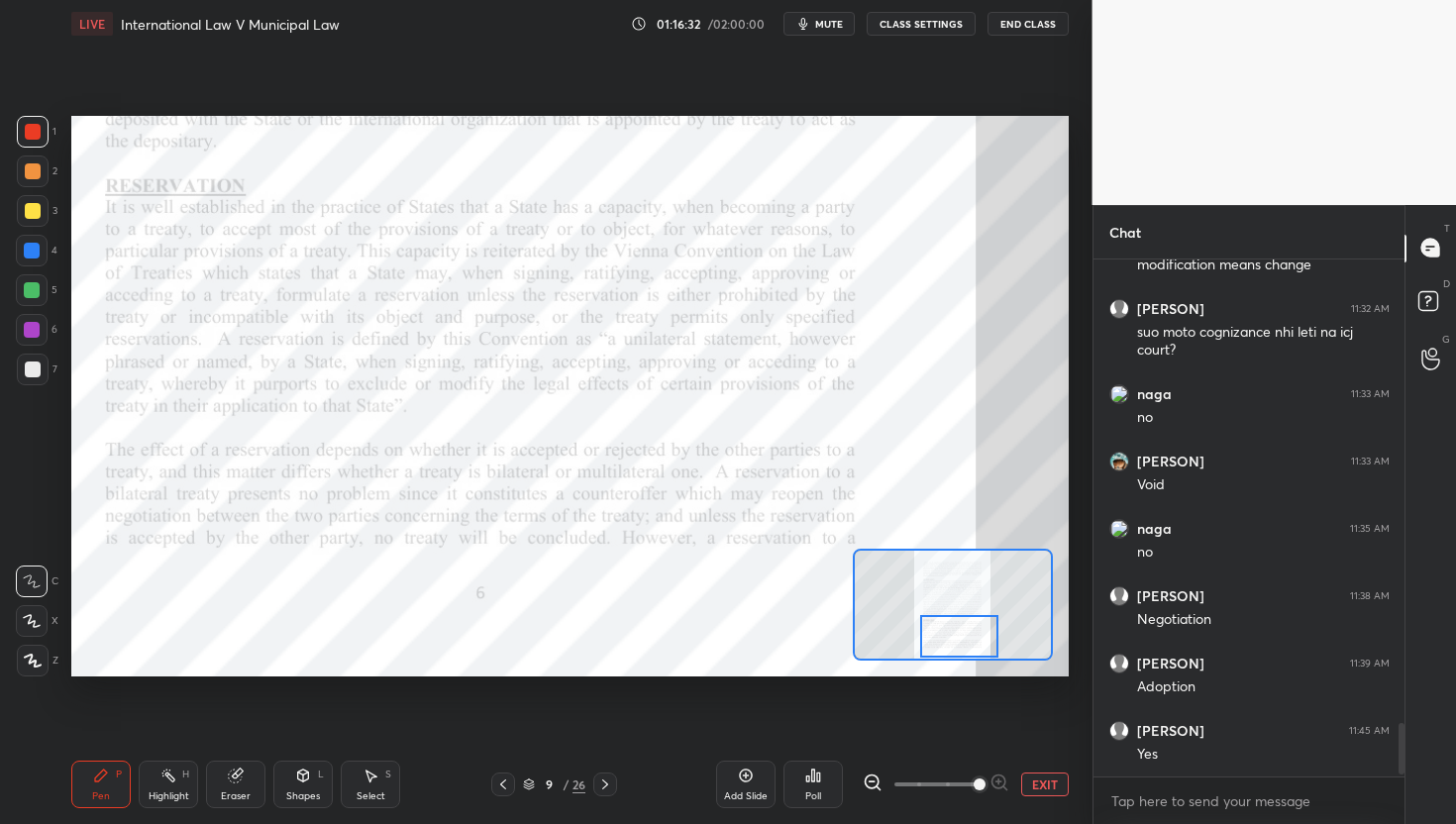 drag, startPoint x: 964, startPoint y: 624, endPoint x: 963, endPoint y: 641, distance: 17.029386 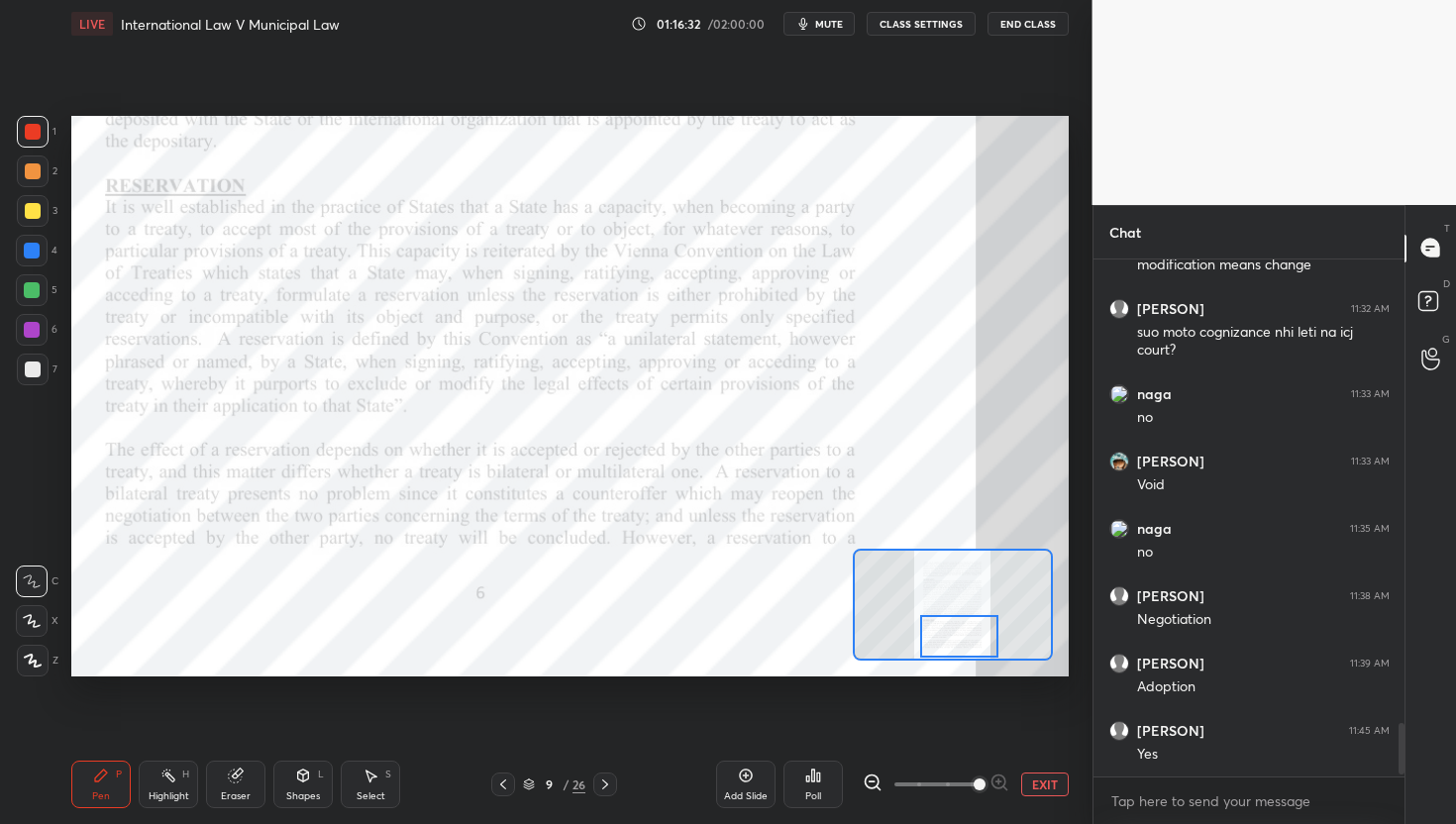 click at bounding box center (959, 637) 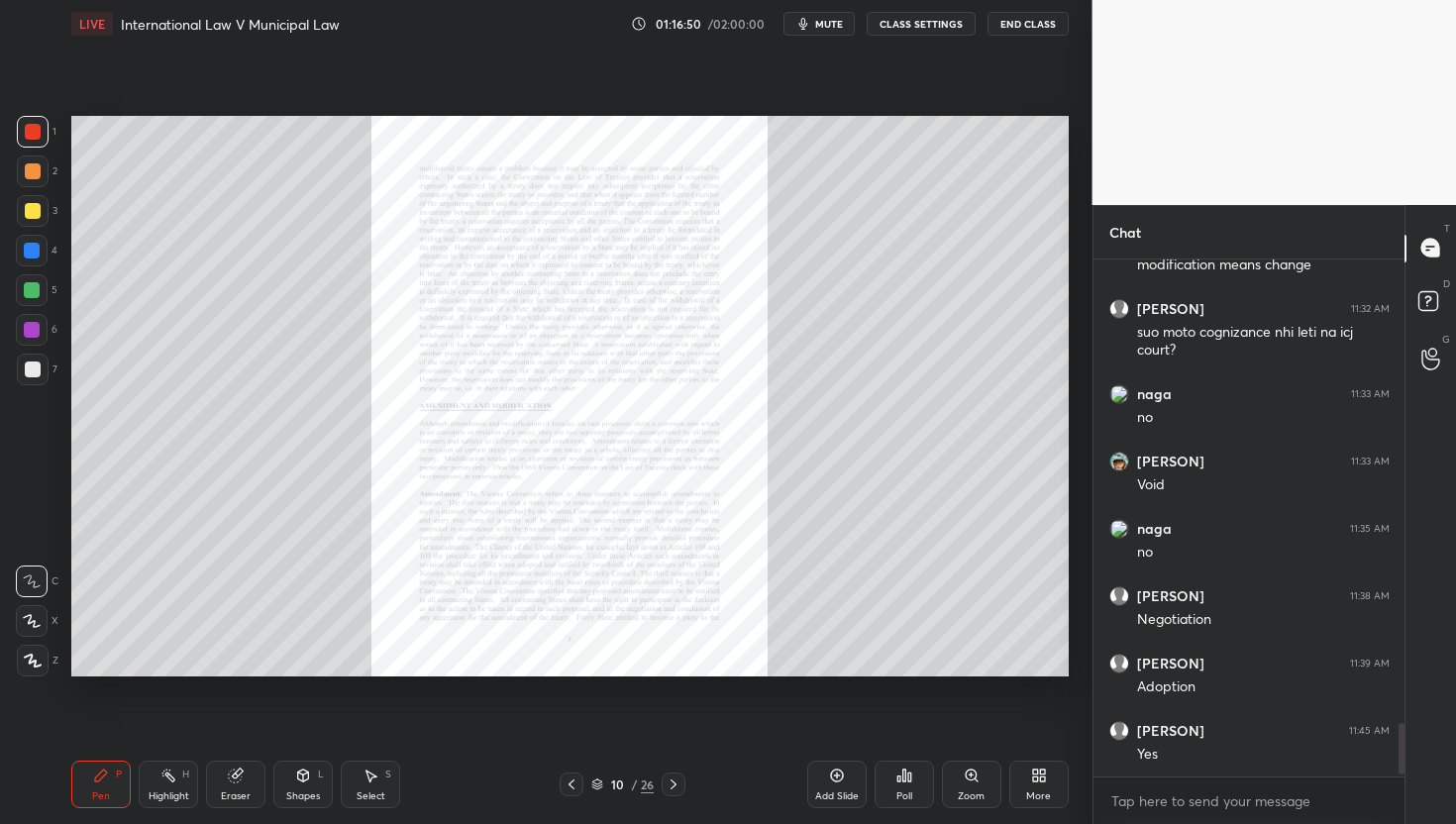 click 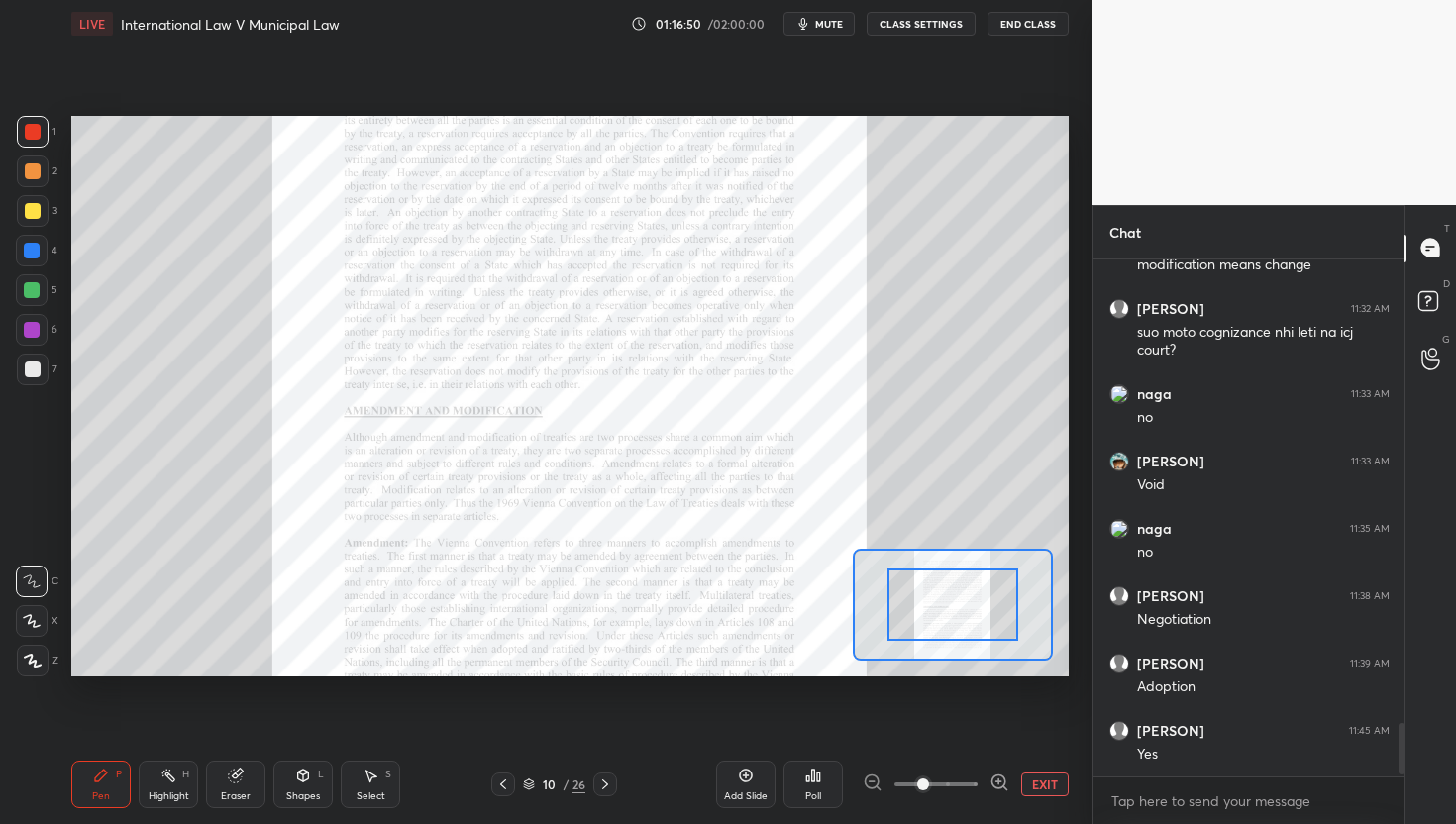 click at bounding box center [936, 784] 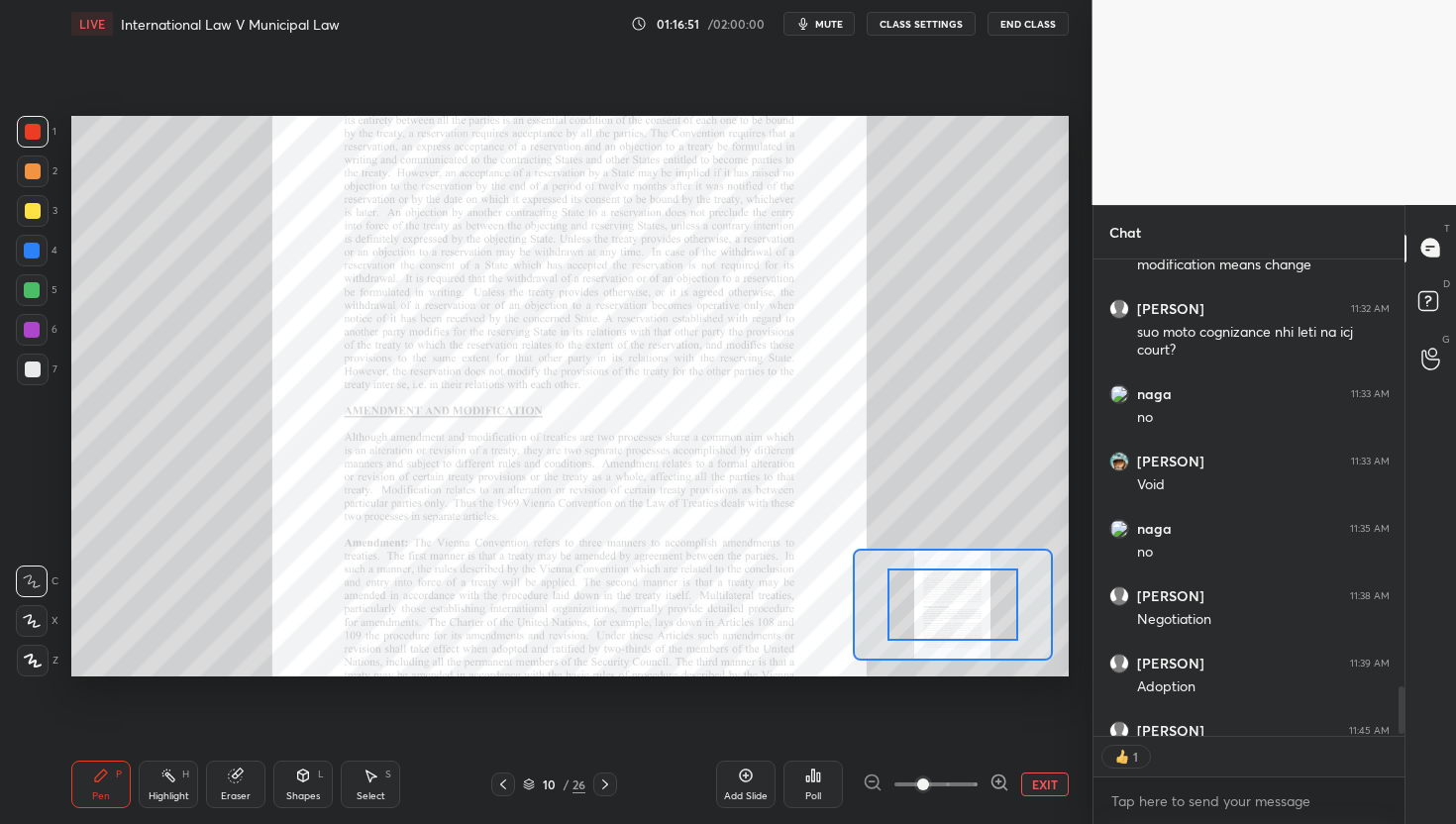 click on "EXIT" at bounding box center [966, 784] 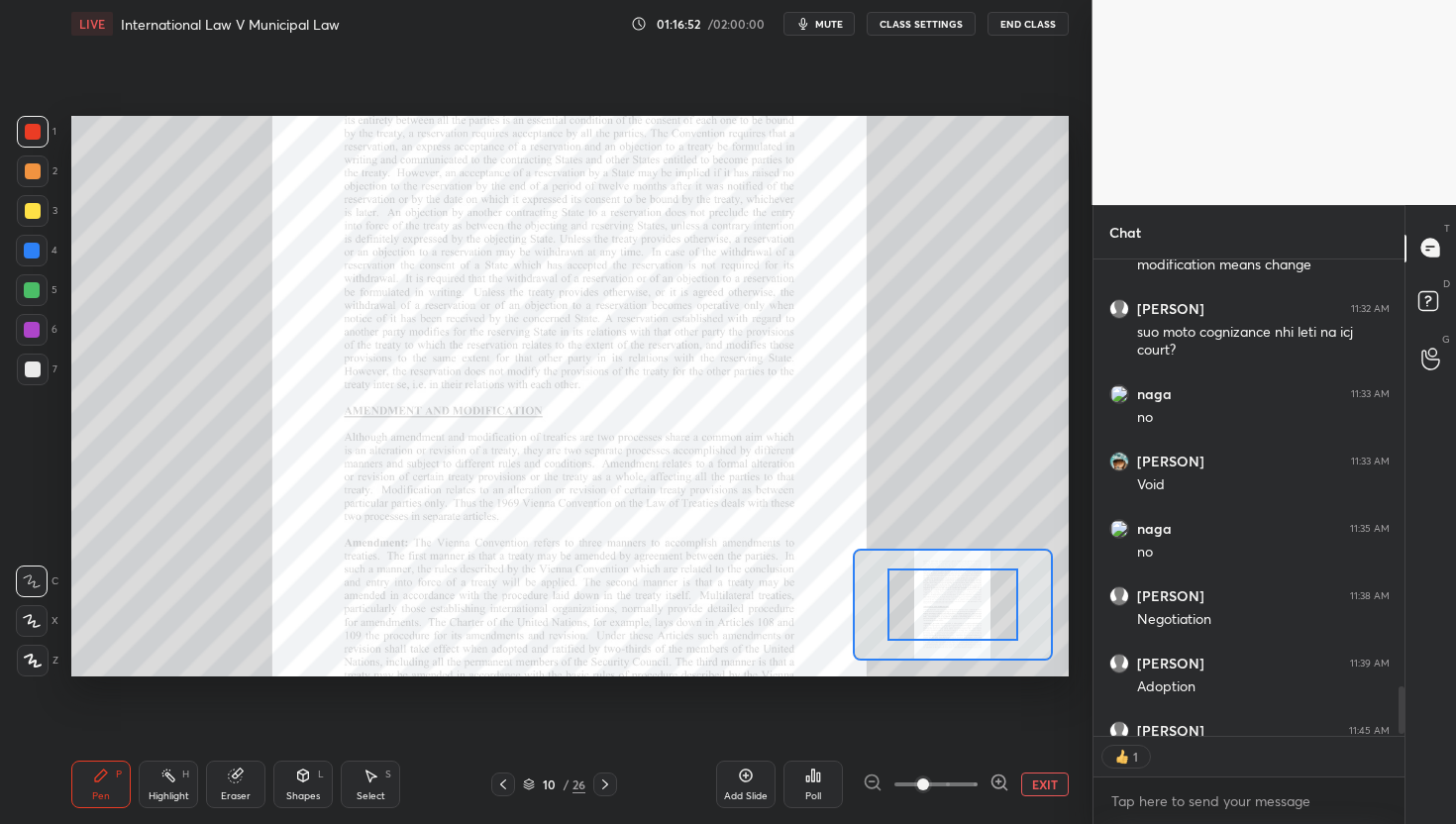 click 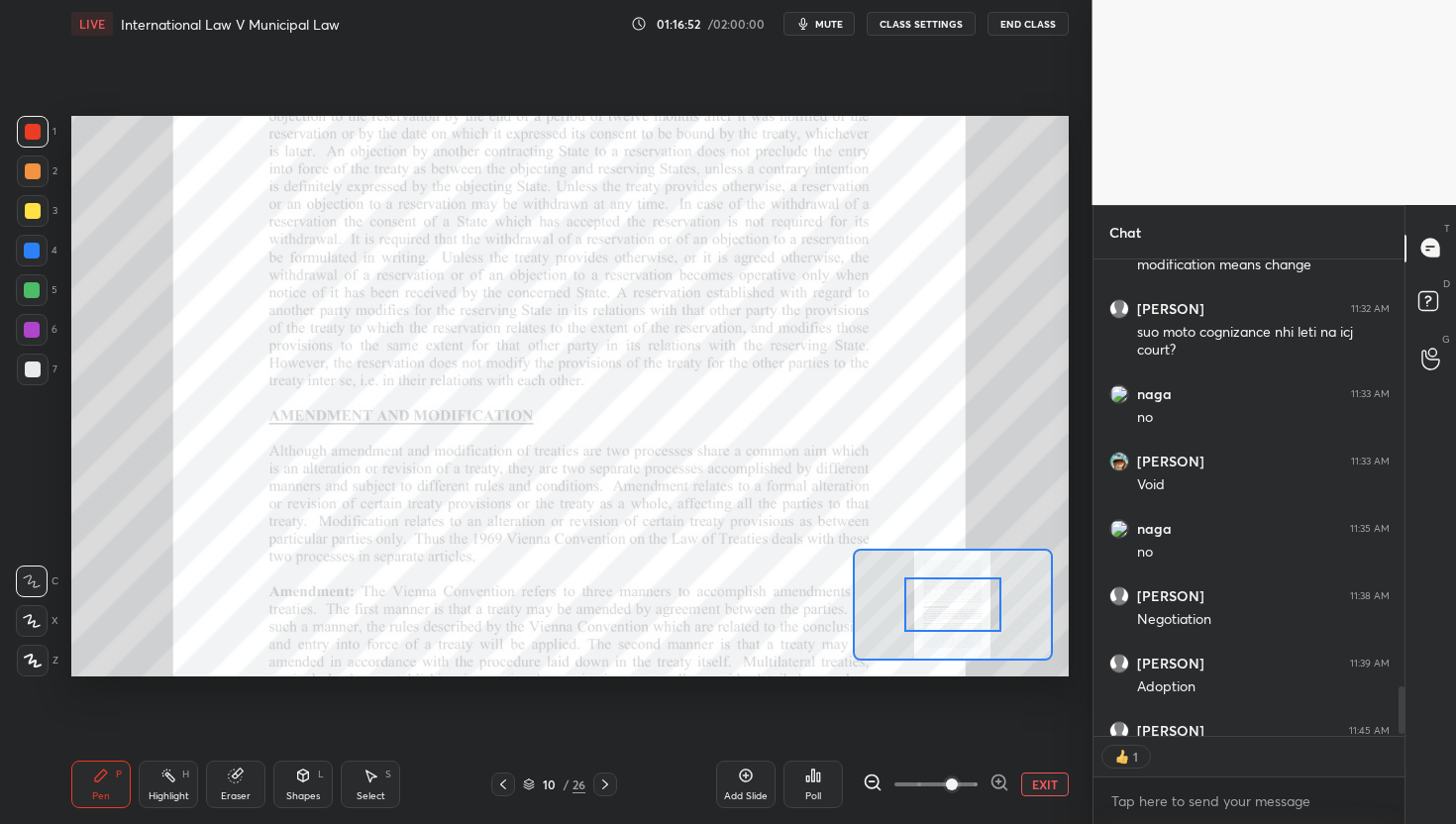 click 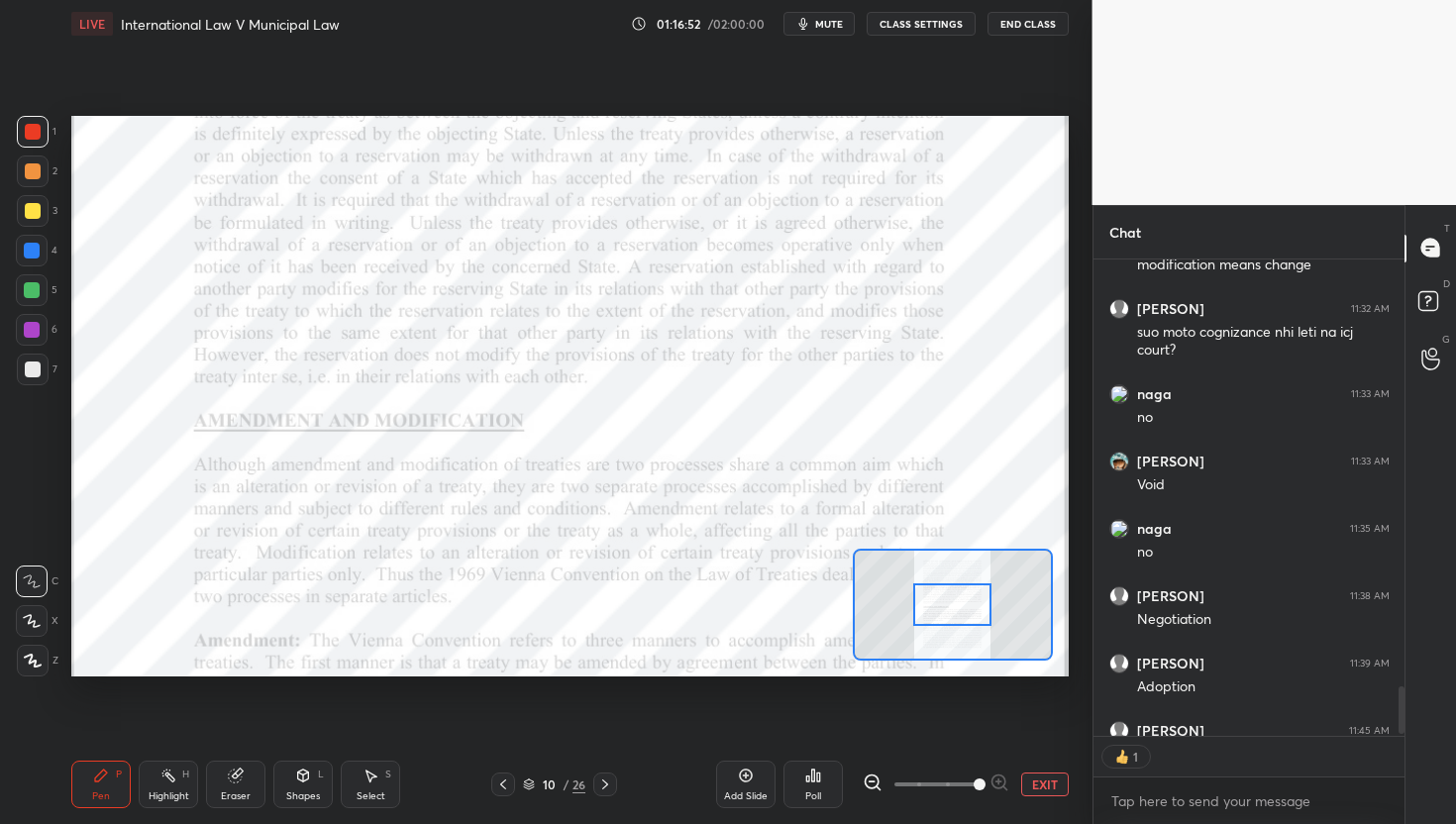 click at bounding box center (980, 784) 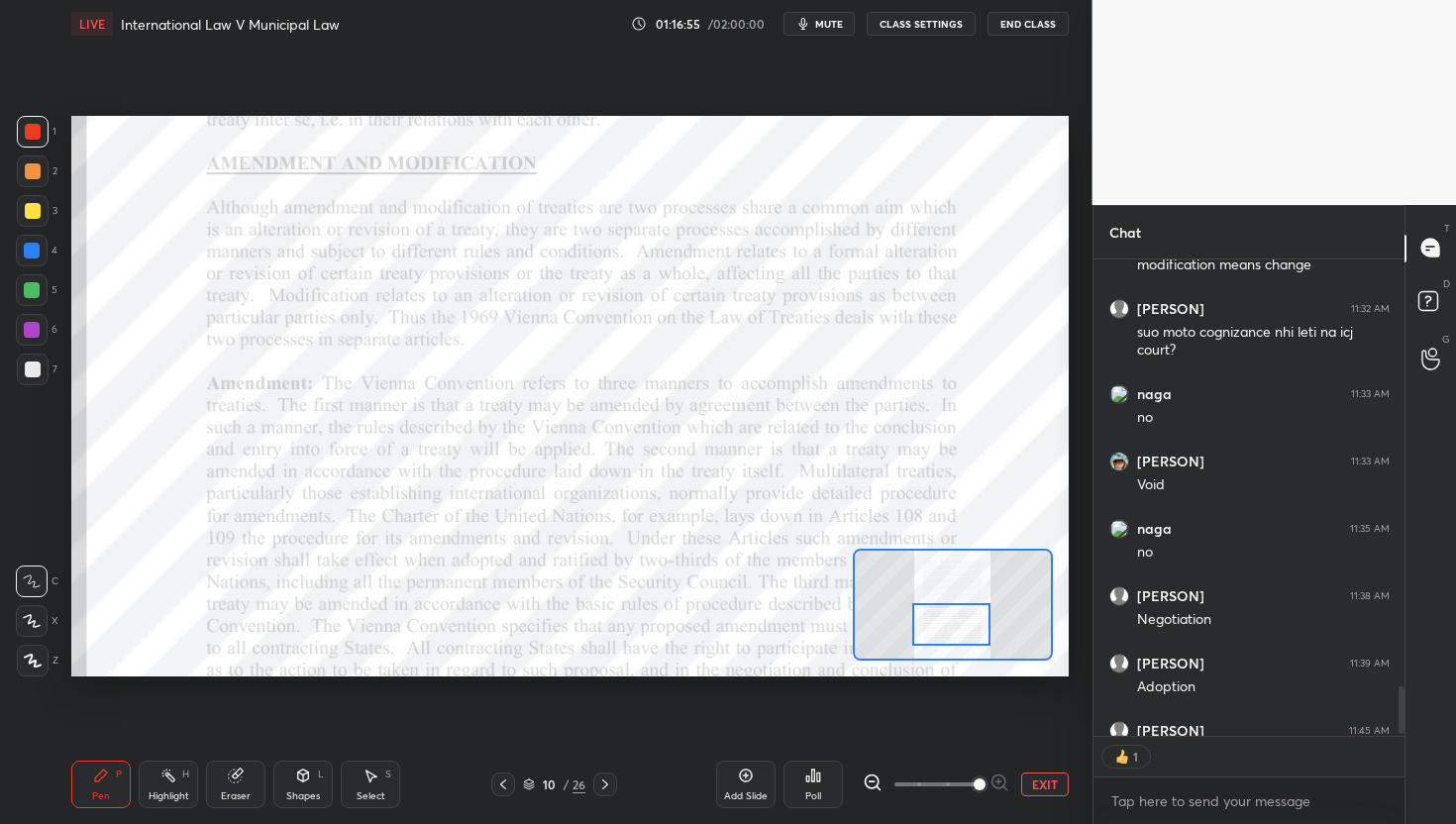 drag, startPoint x: 961, startPoint y: 599, endPoint x: 960, endPoint y: 619, distance: 20.024984 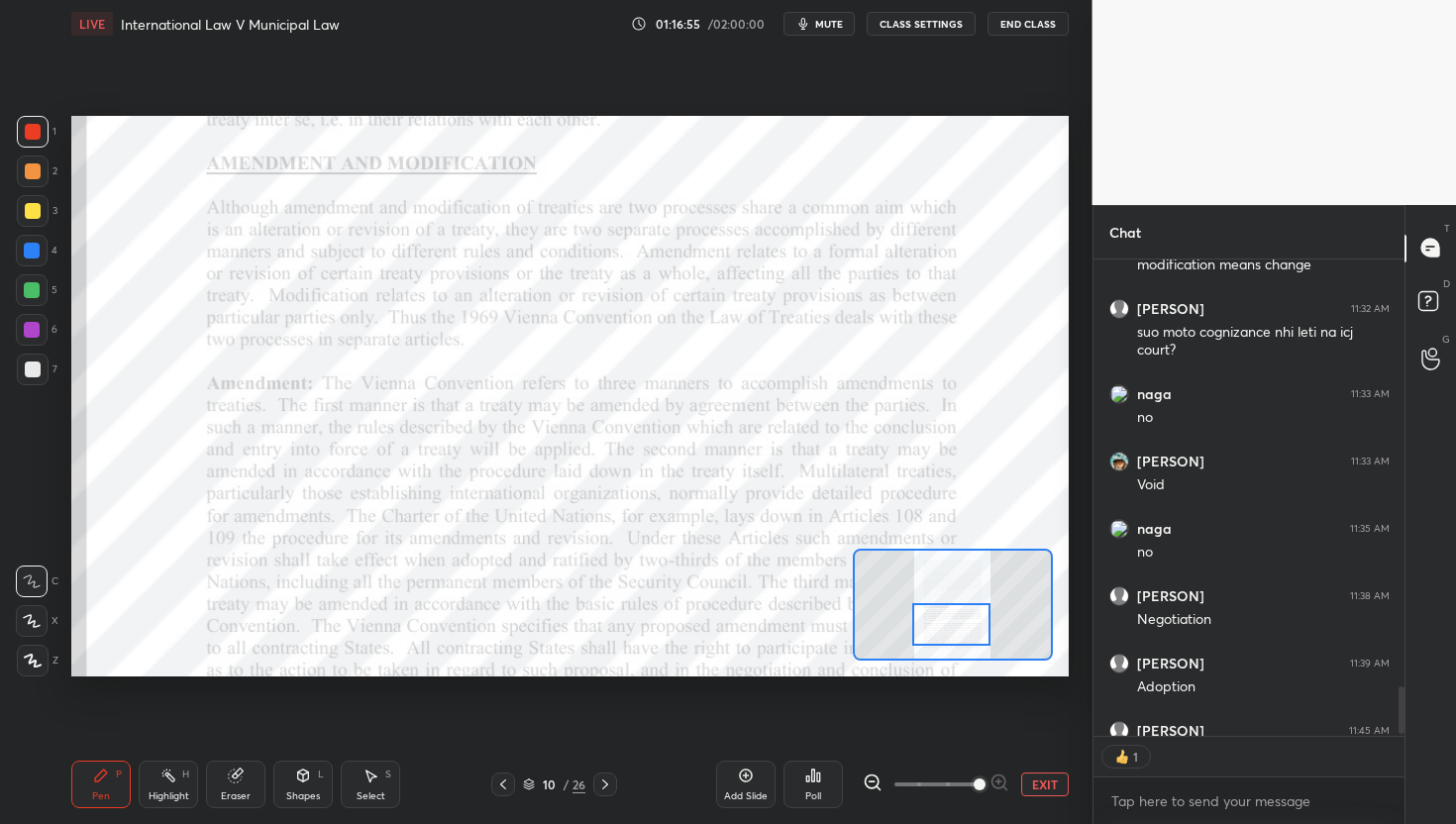 click at bounding box center [951, 625] 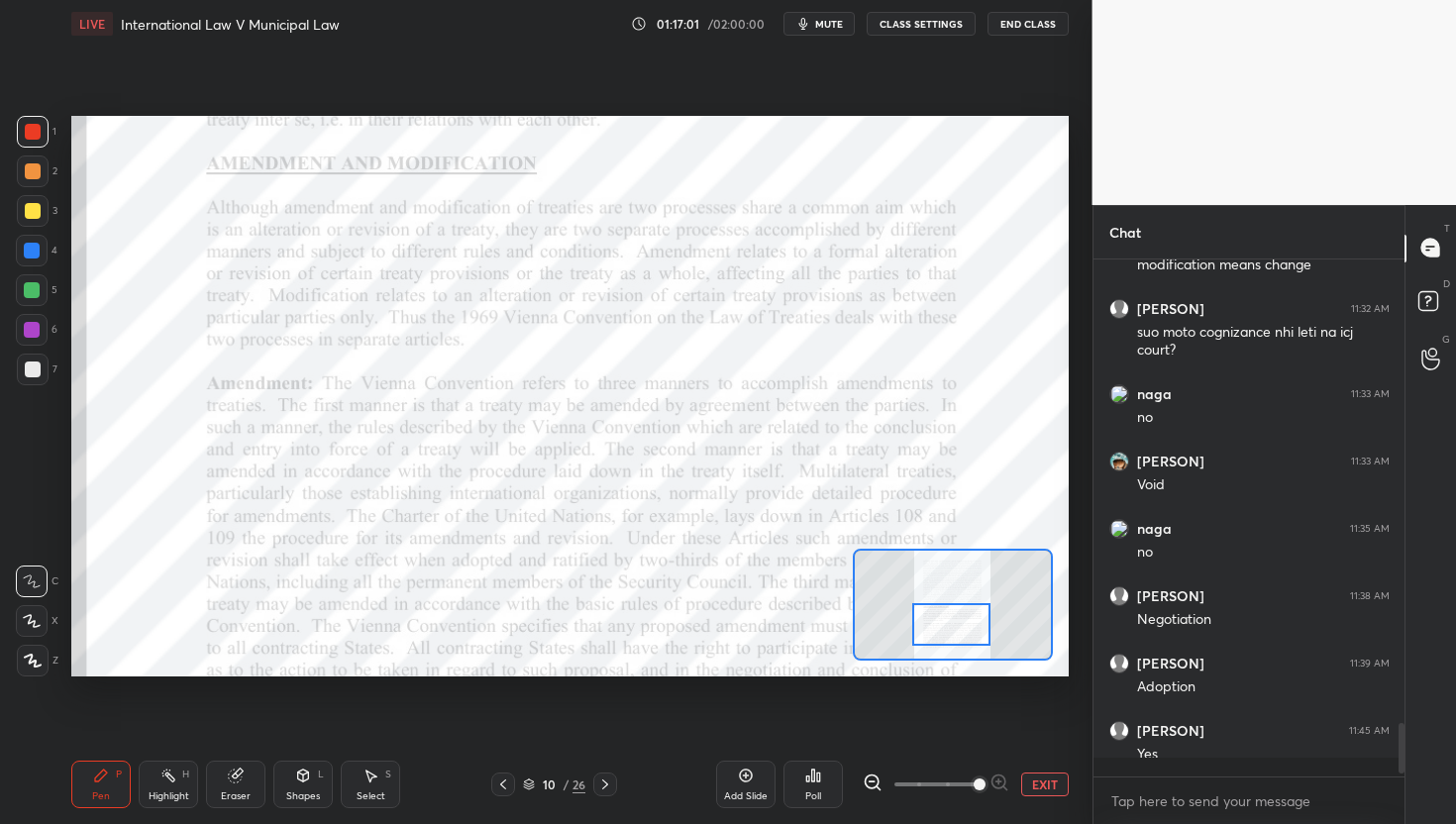 scroll, scrollTop: 6, scrollLeft: 7, axis: both 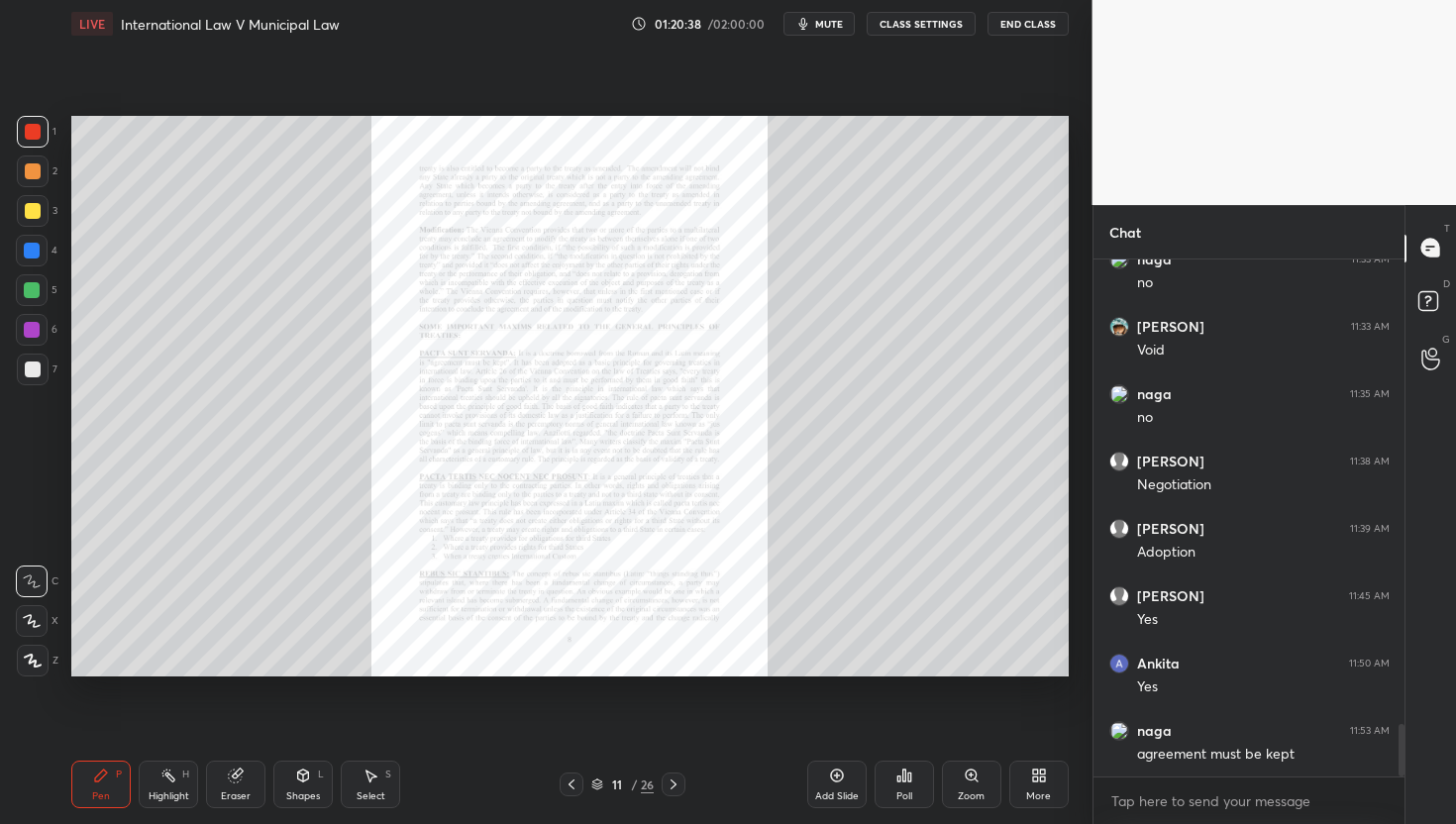 click 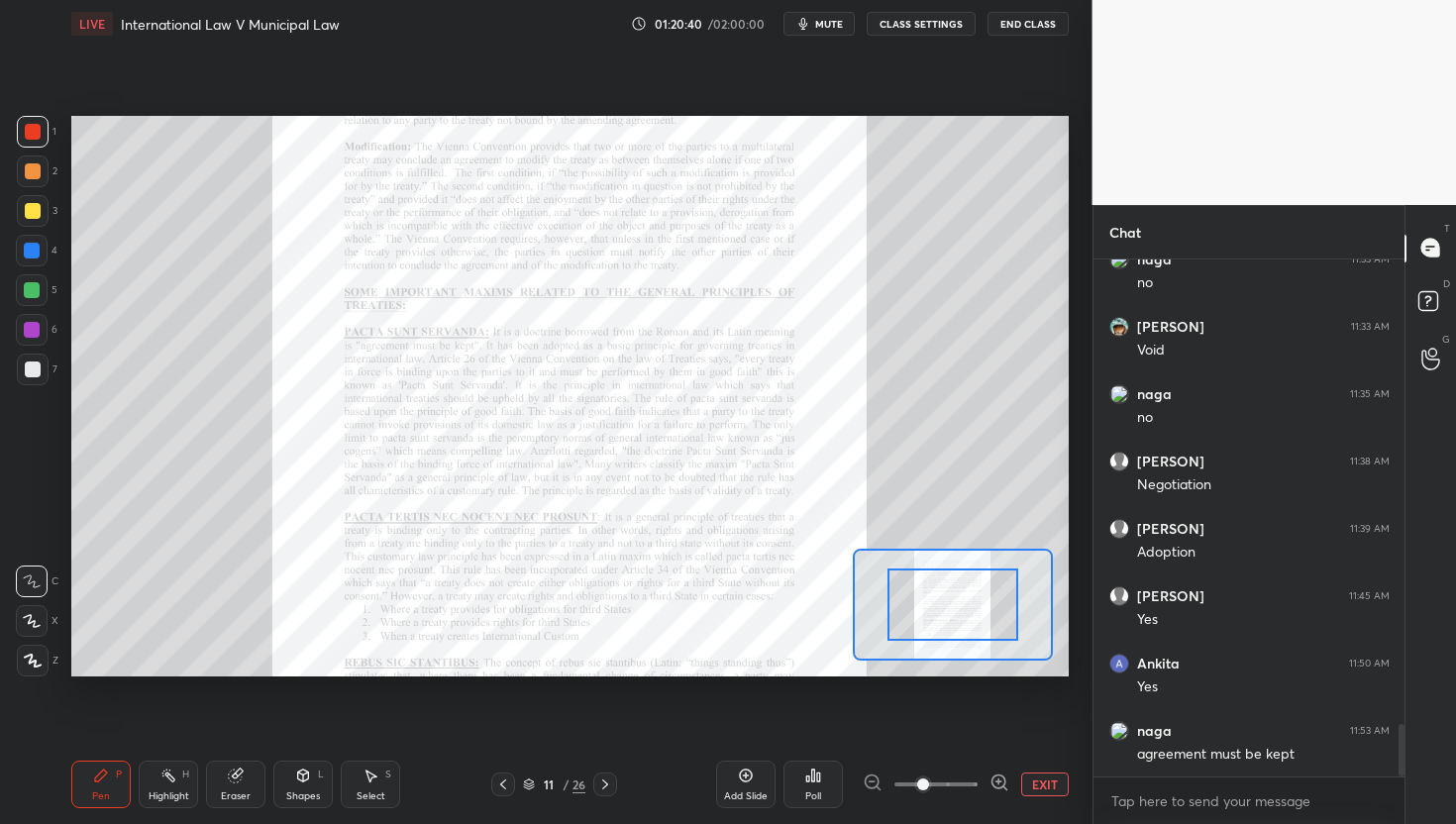 click 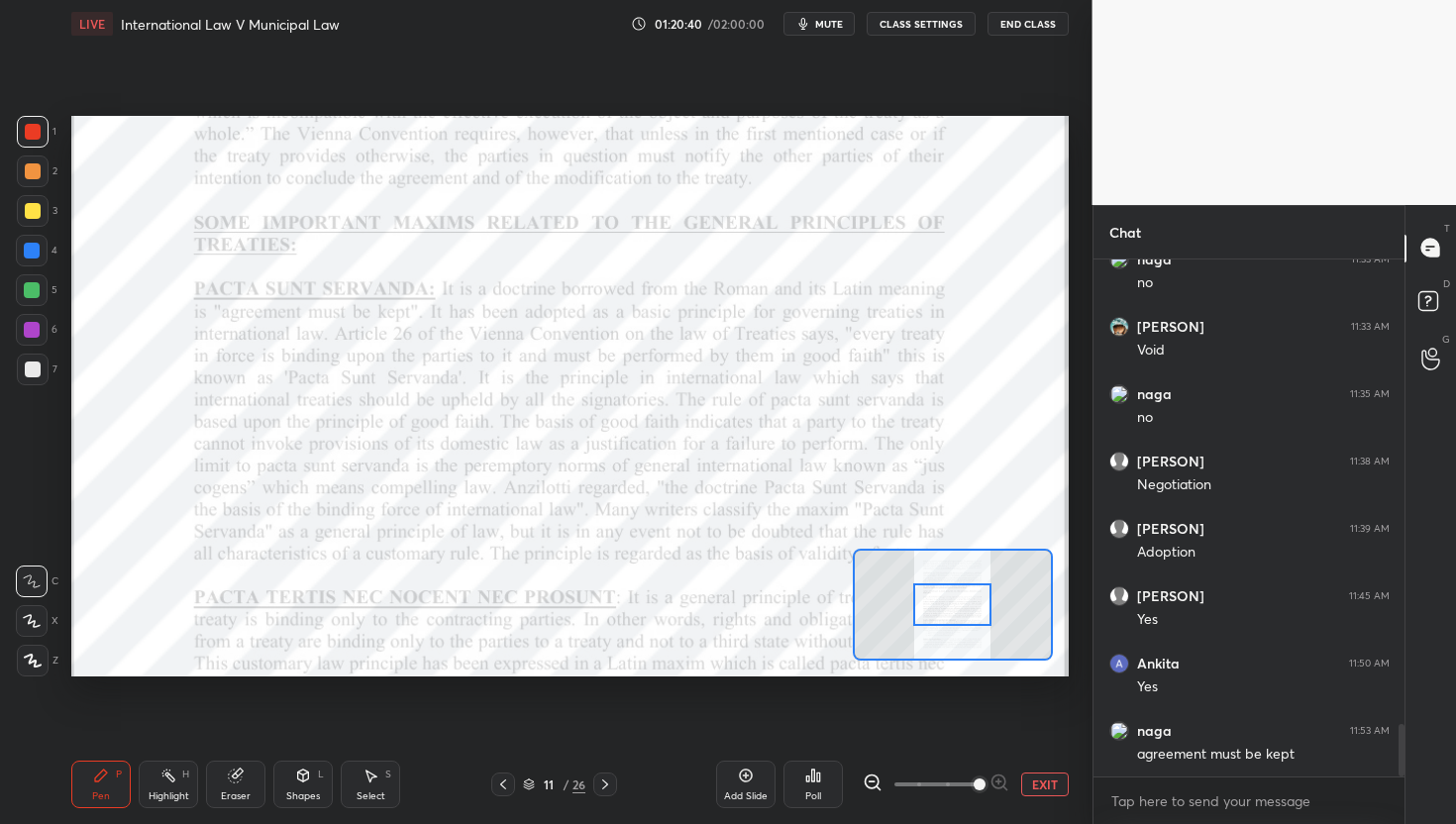 click at bounding box center [936, 784] 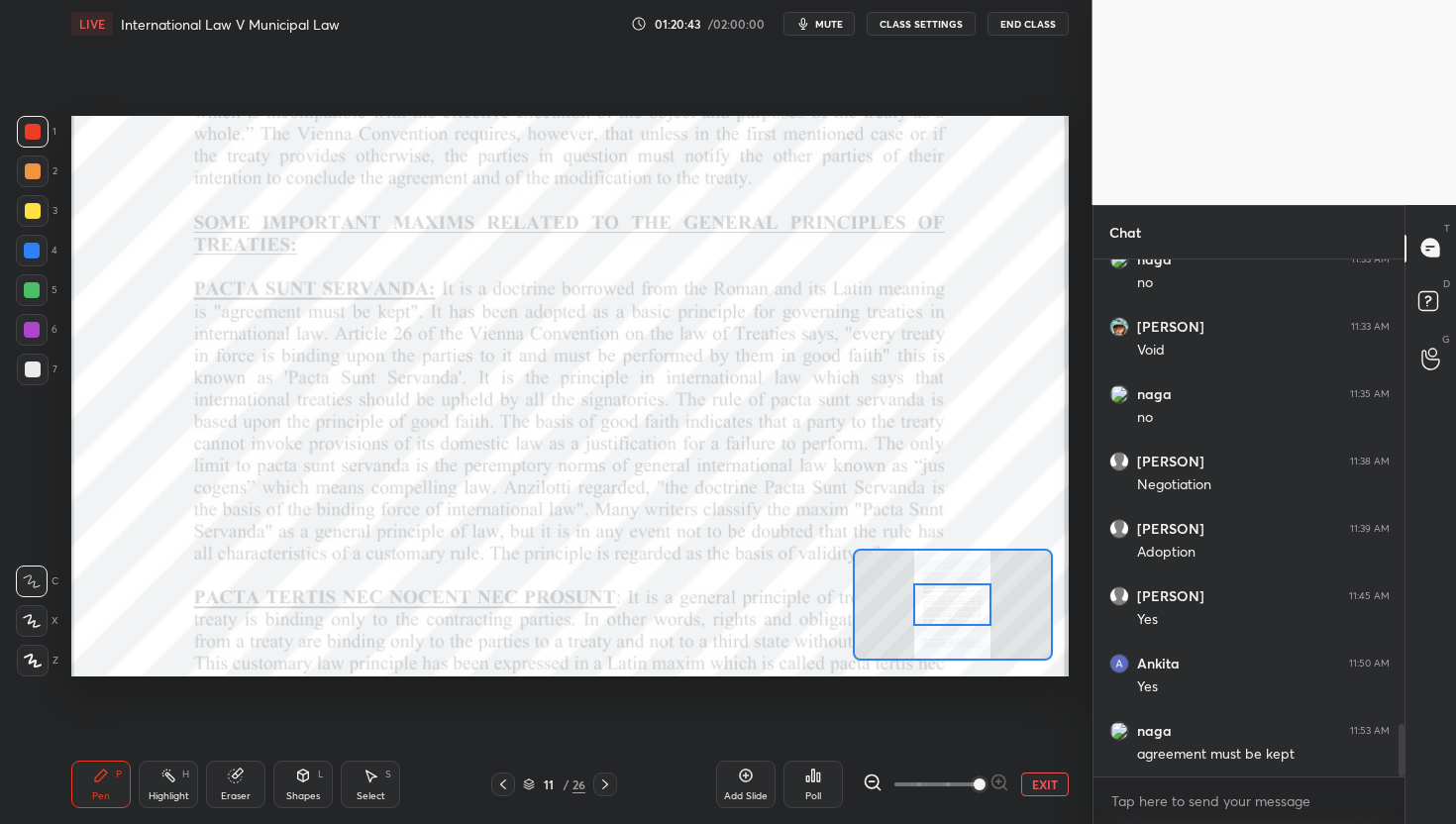 scroll, scrollTop: 4686, scrollLeft: 0, axis: vertical 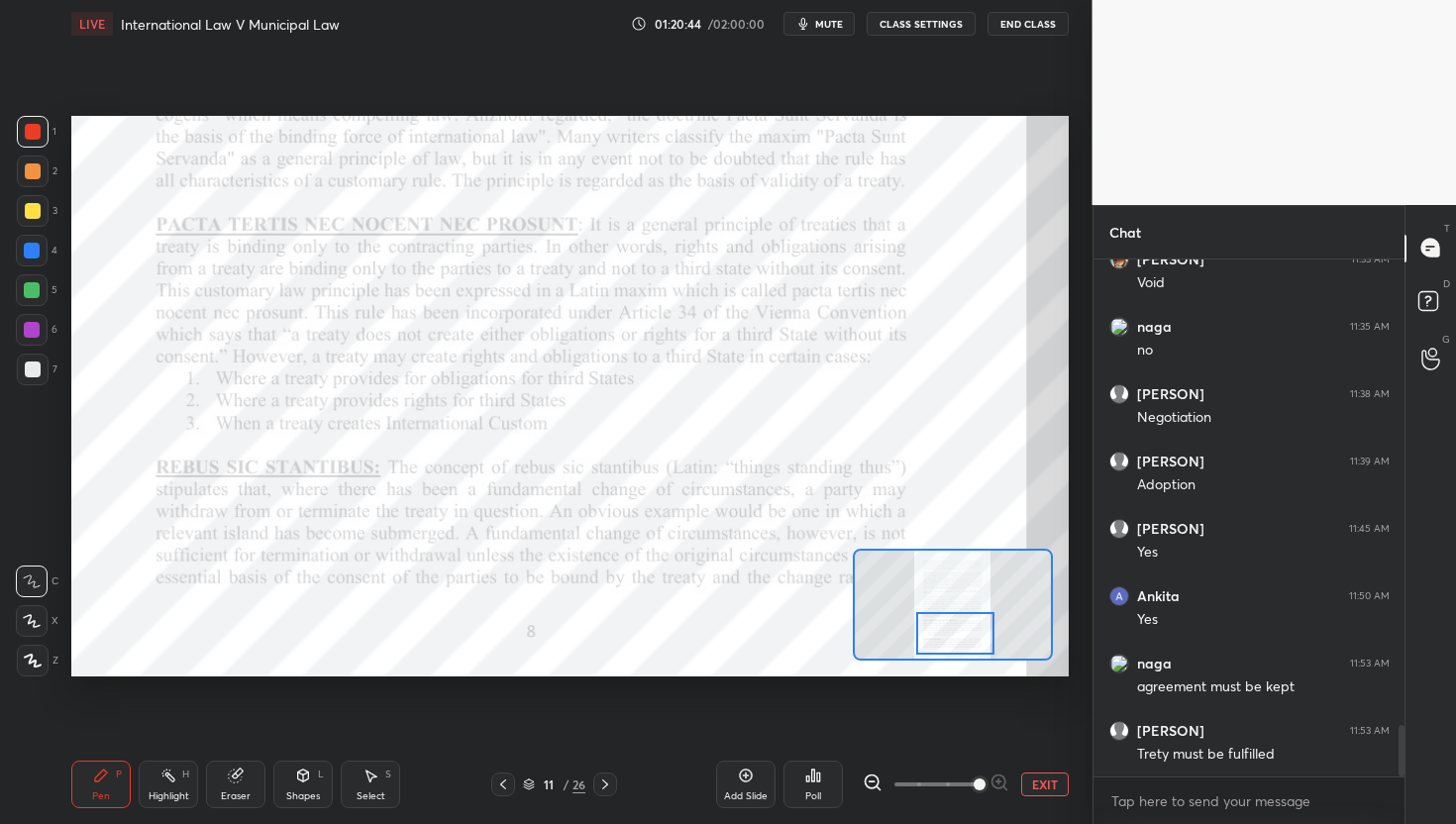 drag, startPoint x: 962, startPoint y: 604, endPoint x: 965, endPoint y: 631, distance: 27.166155 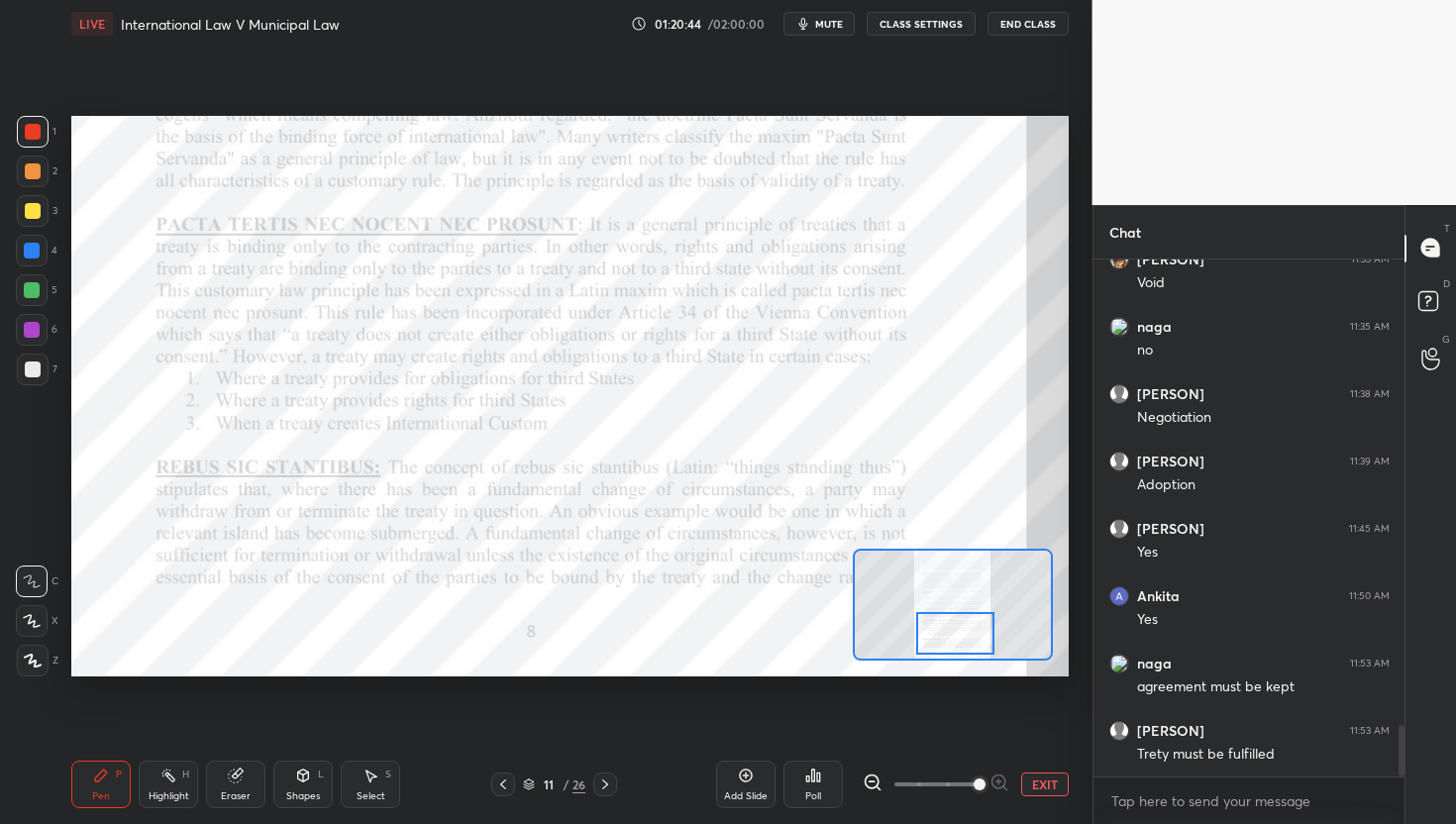 click at bounding box center (955, 634) 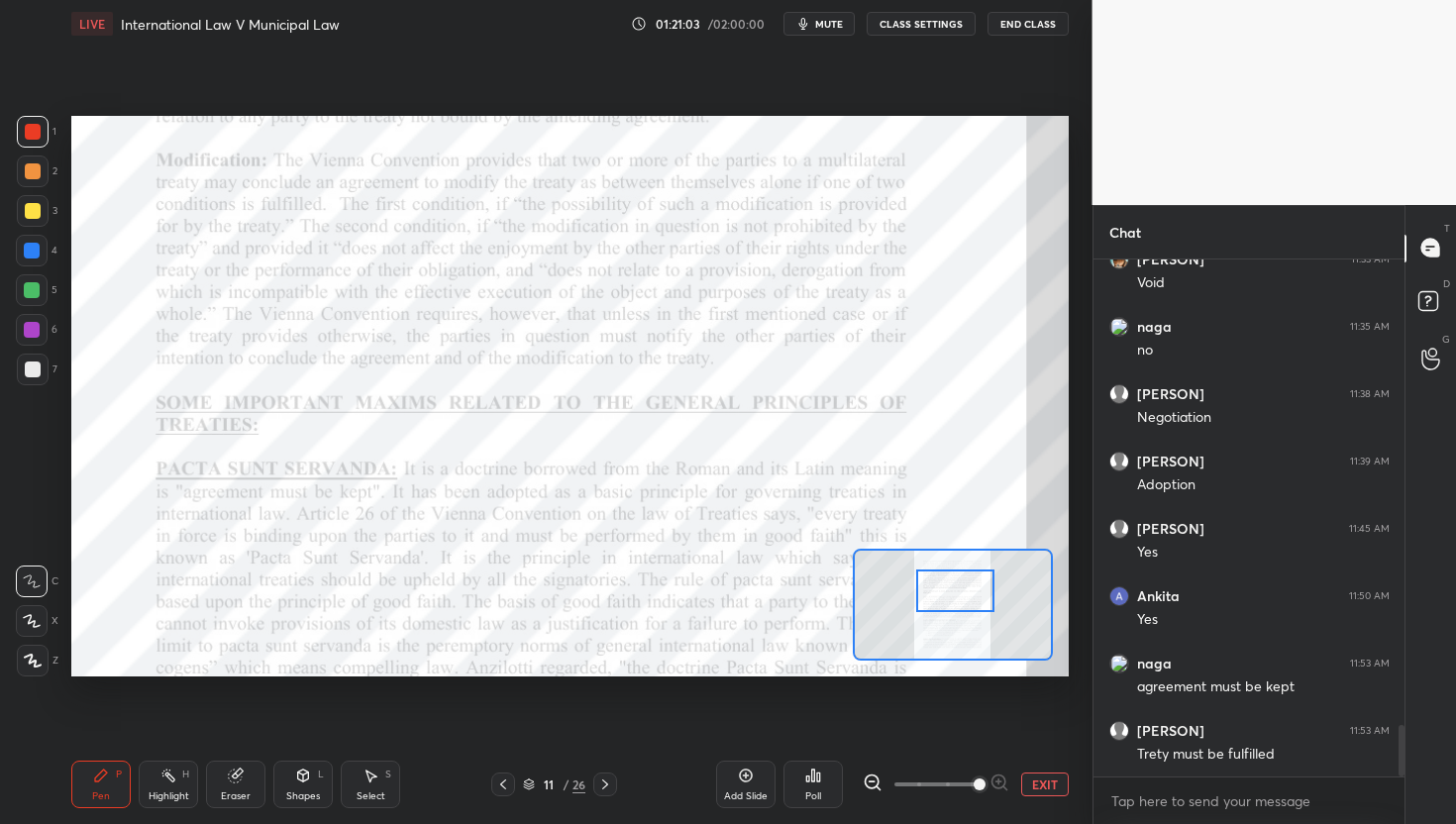 drag, startPoint x: 972, startPoint y: 646, endPoint x: 972, endPoint y: 604, distance: 42 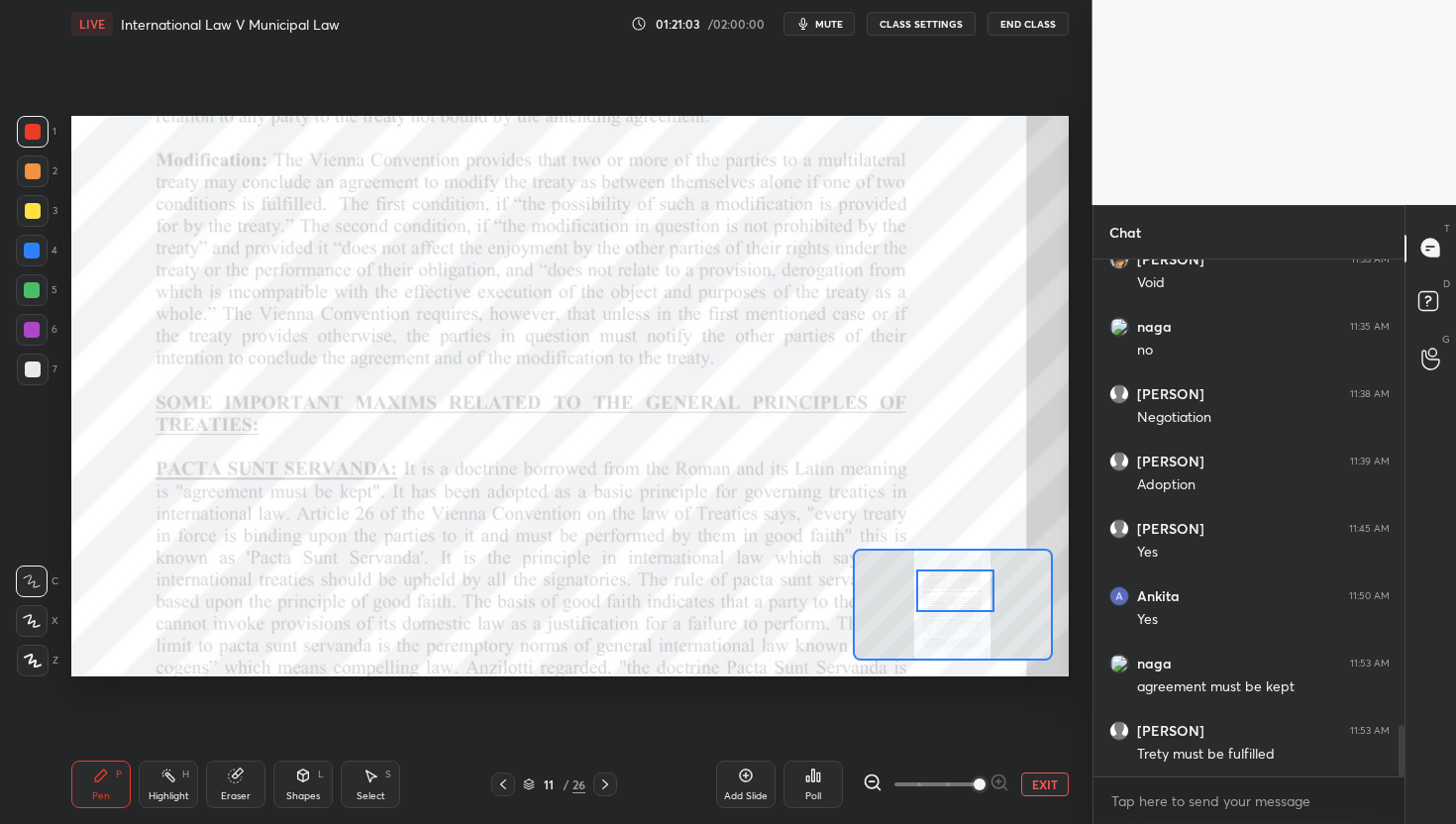 click at bounding box center (955, 591) 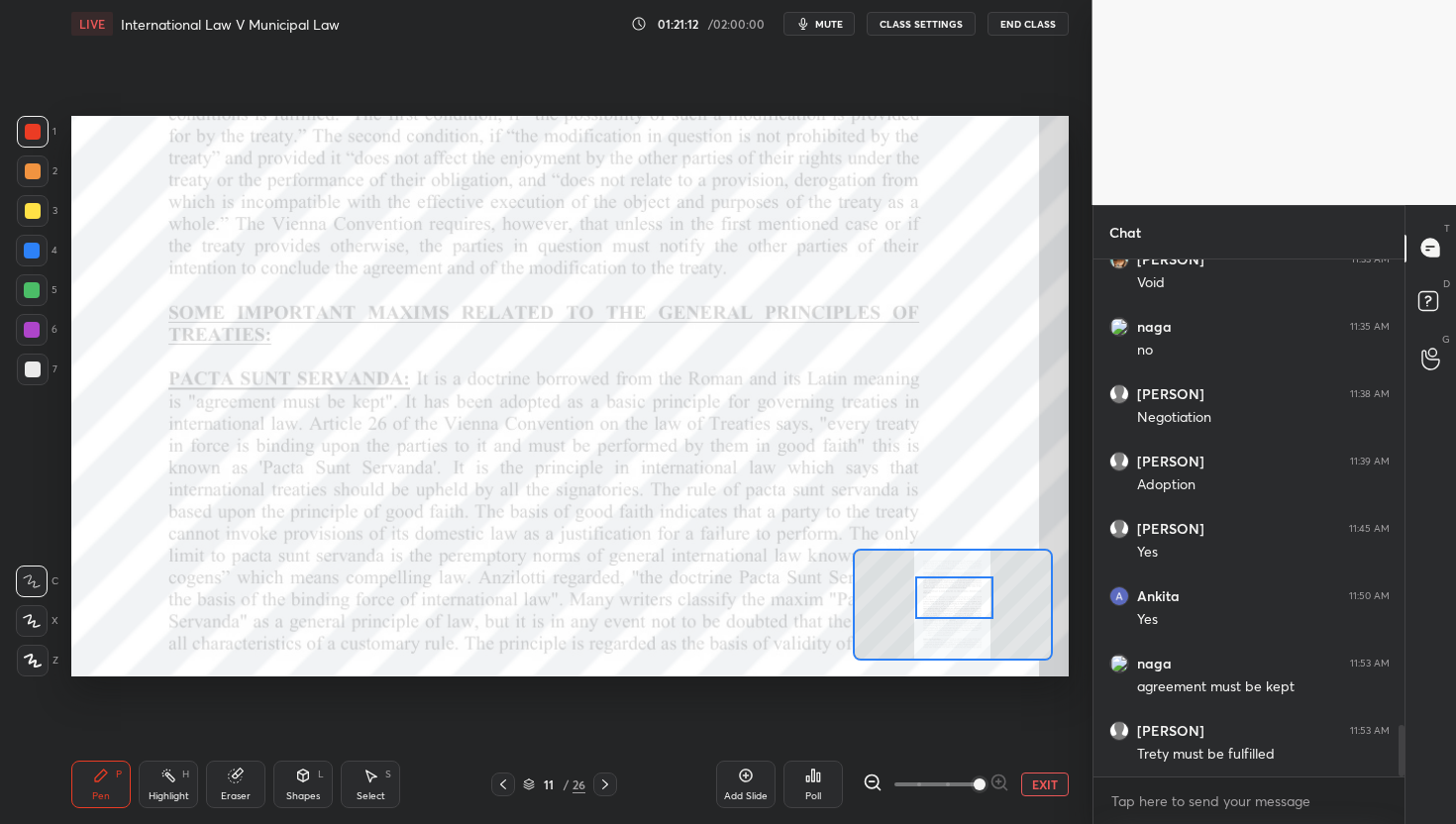 scroll, scrollTop: 4706, scrollLeft: 0, axis: vertical 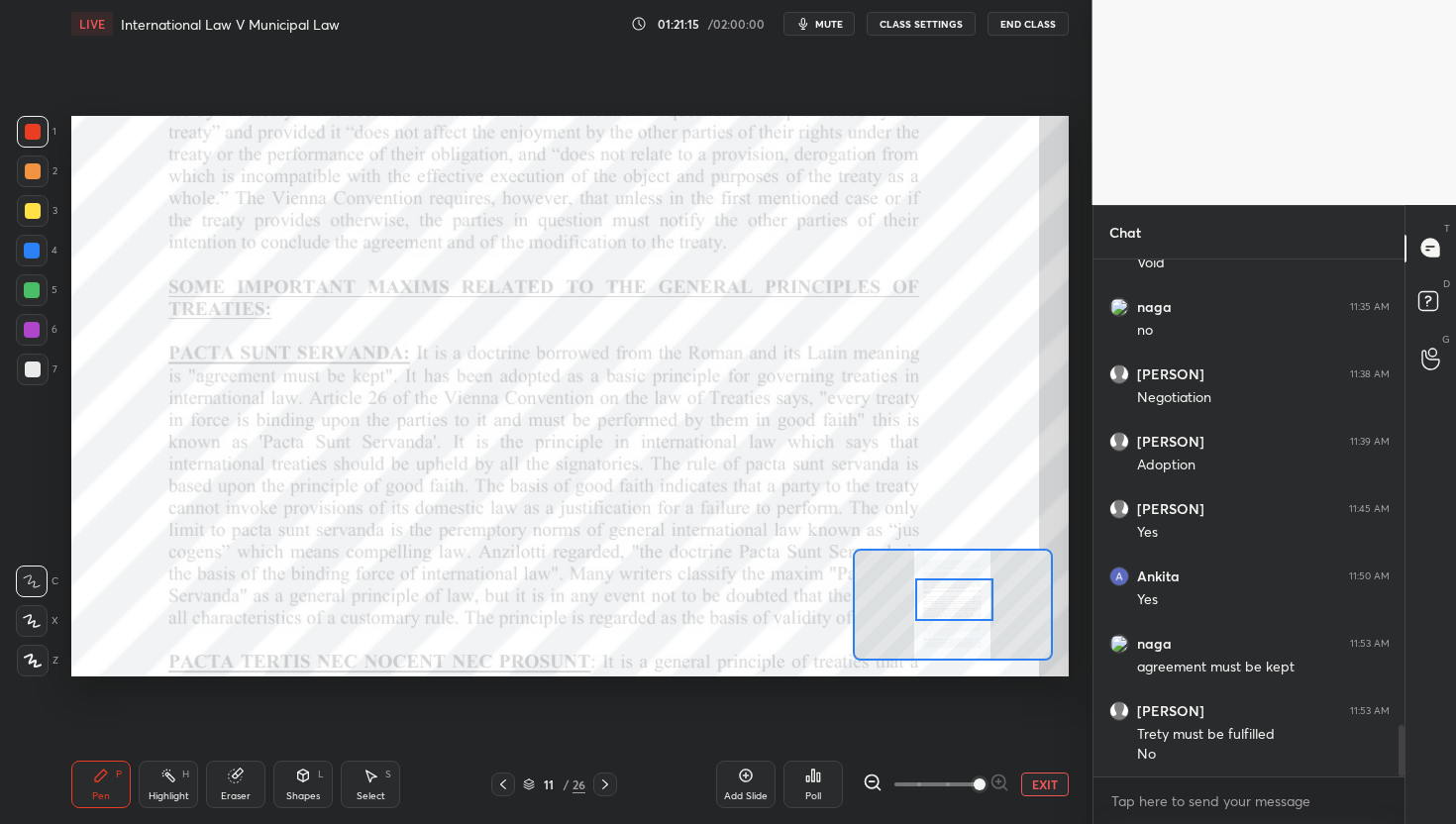 click at bounding box center (954, 600) 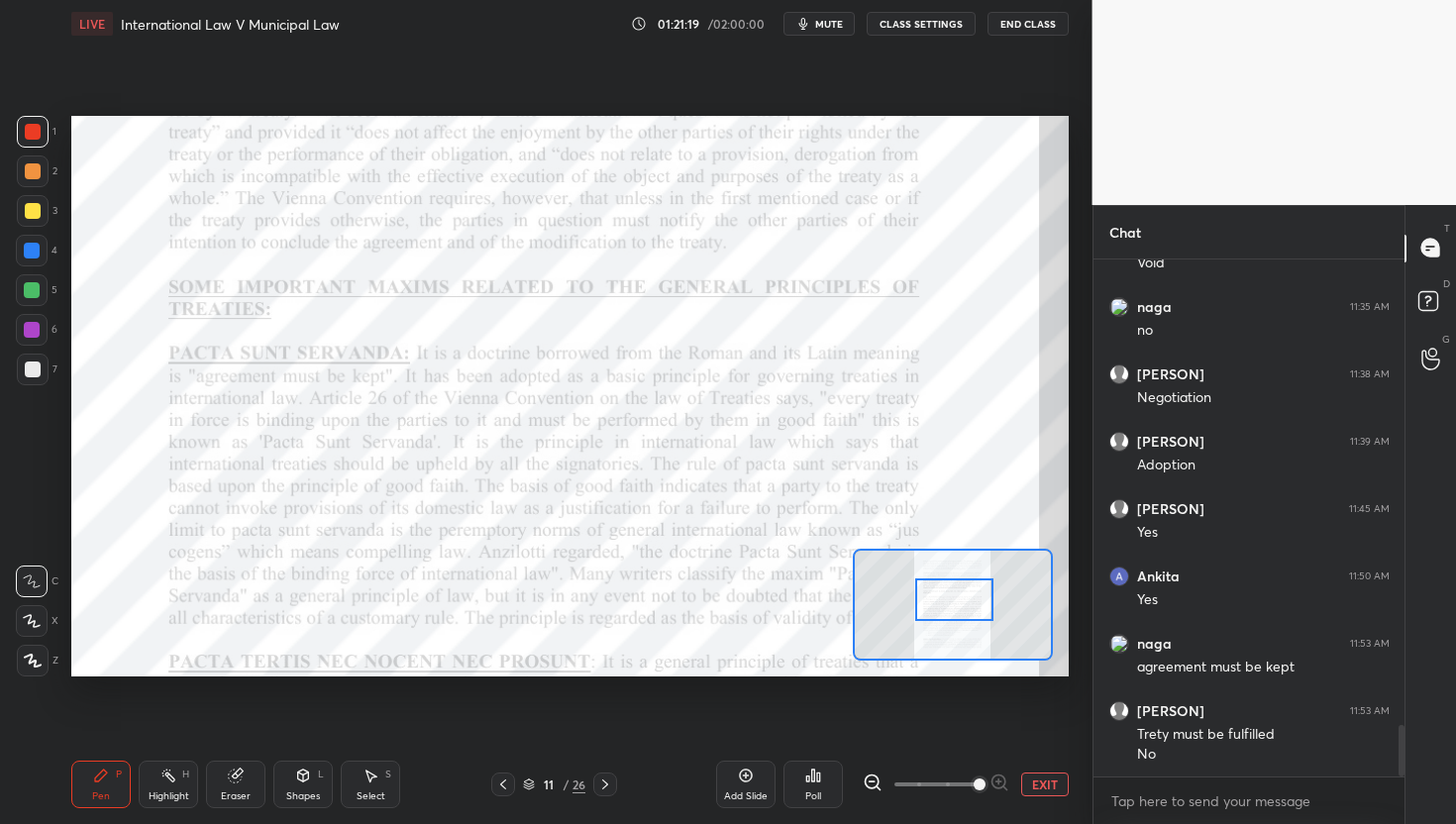 click at bounding box center (954, 600) 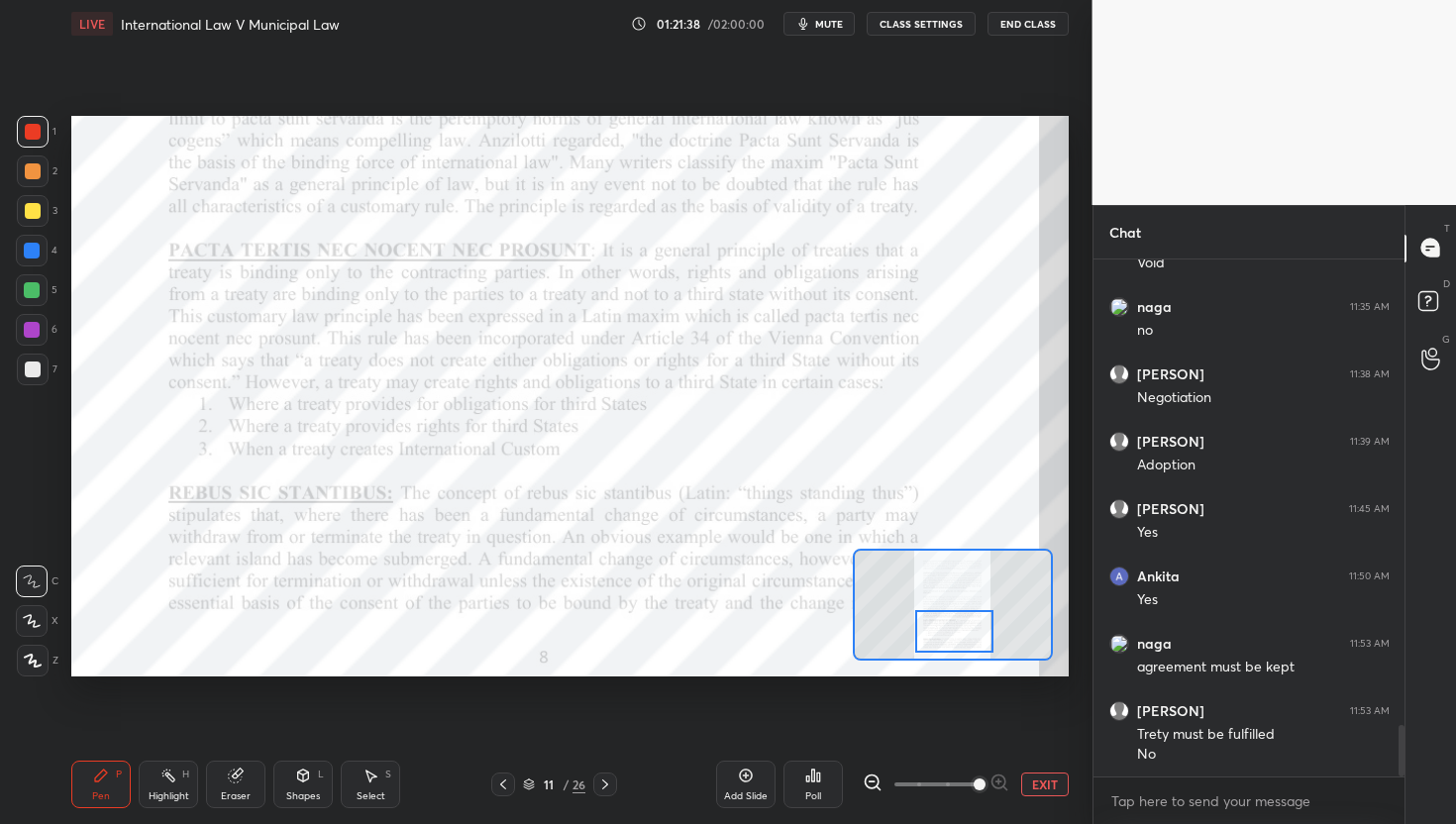 drag, startPoint x: 949, startPoint y: 604, endPoint x: 949, endPoint y: 635, distance: 31 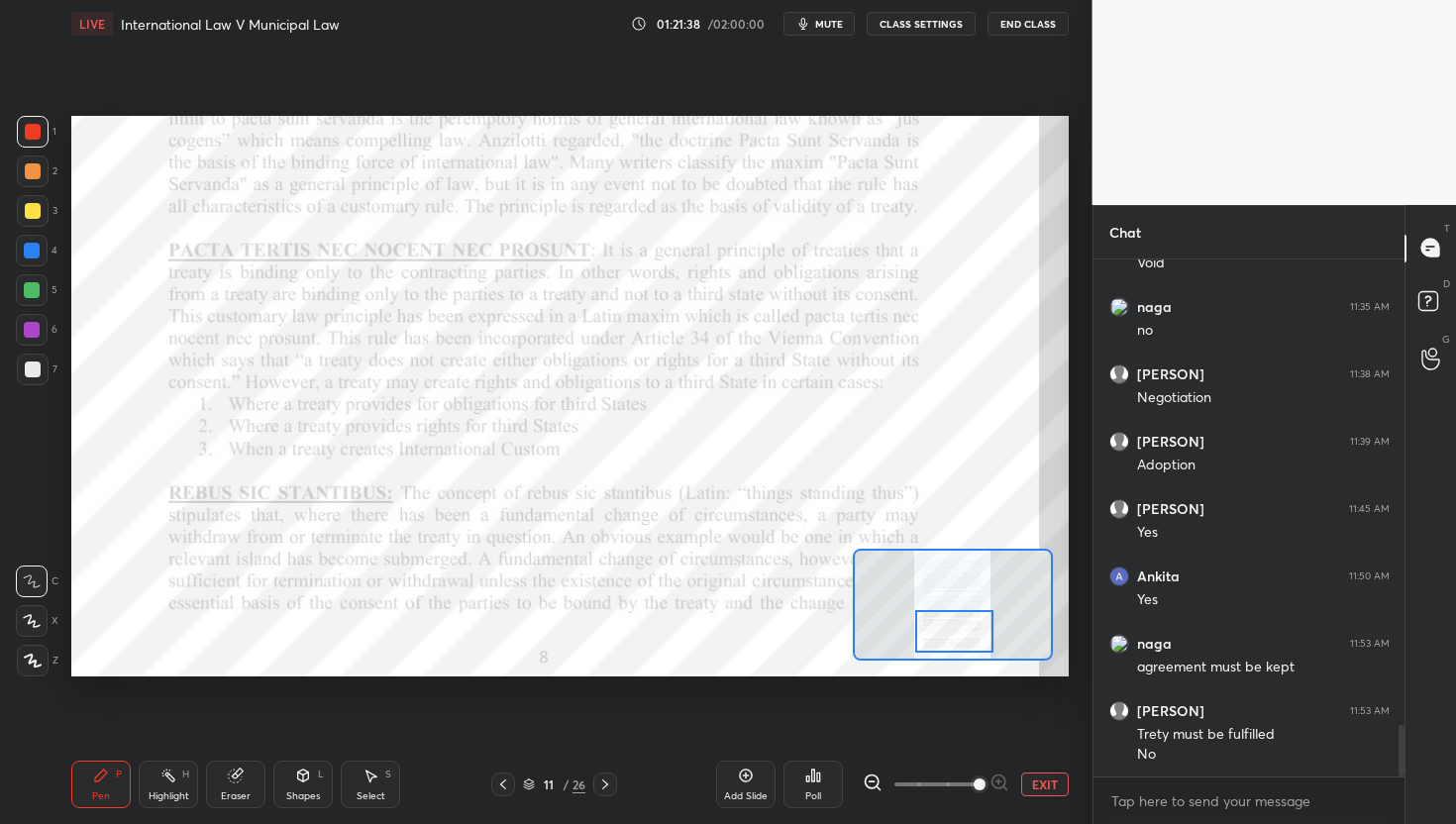 click at bounding box center (954, 632) 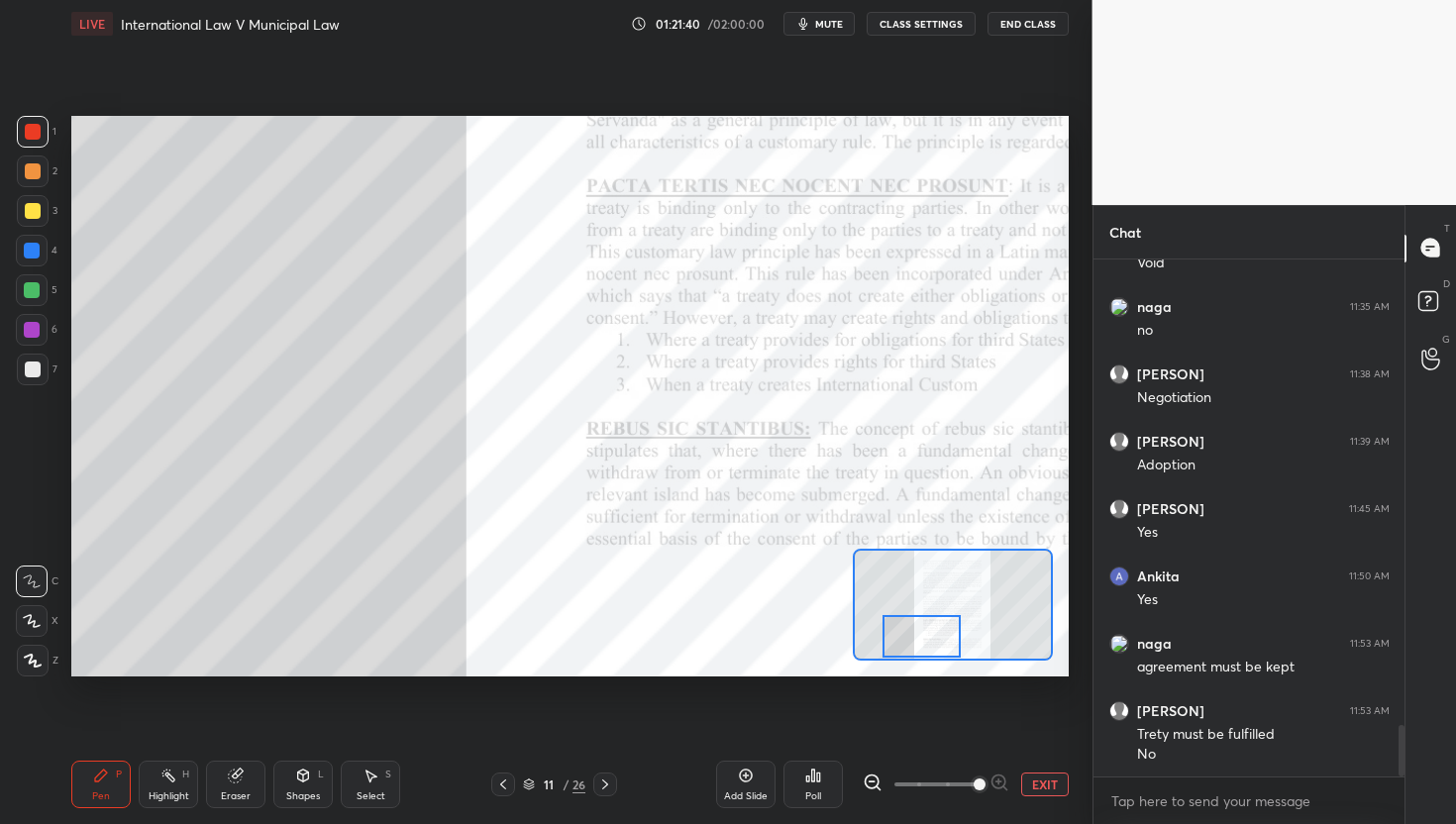 click on "Setting up your live class Poll for   secs No correct answer Start poll" at bounding box center [570, 396] 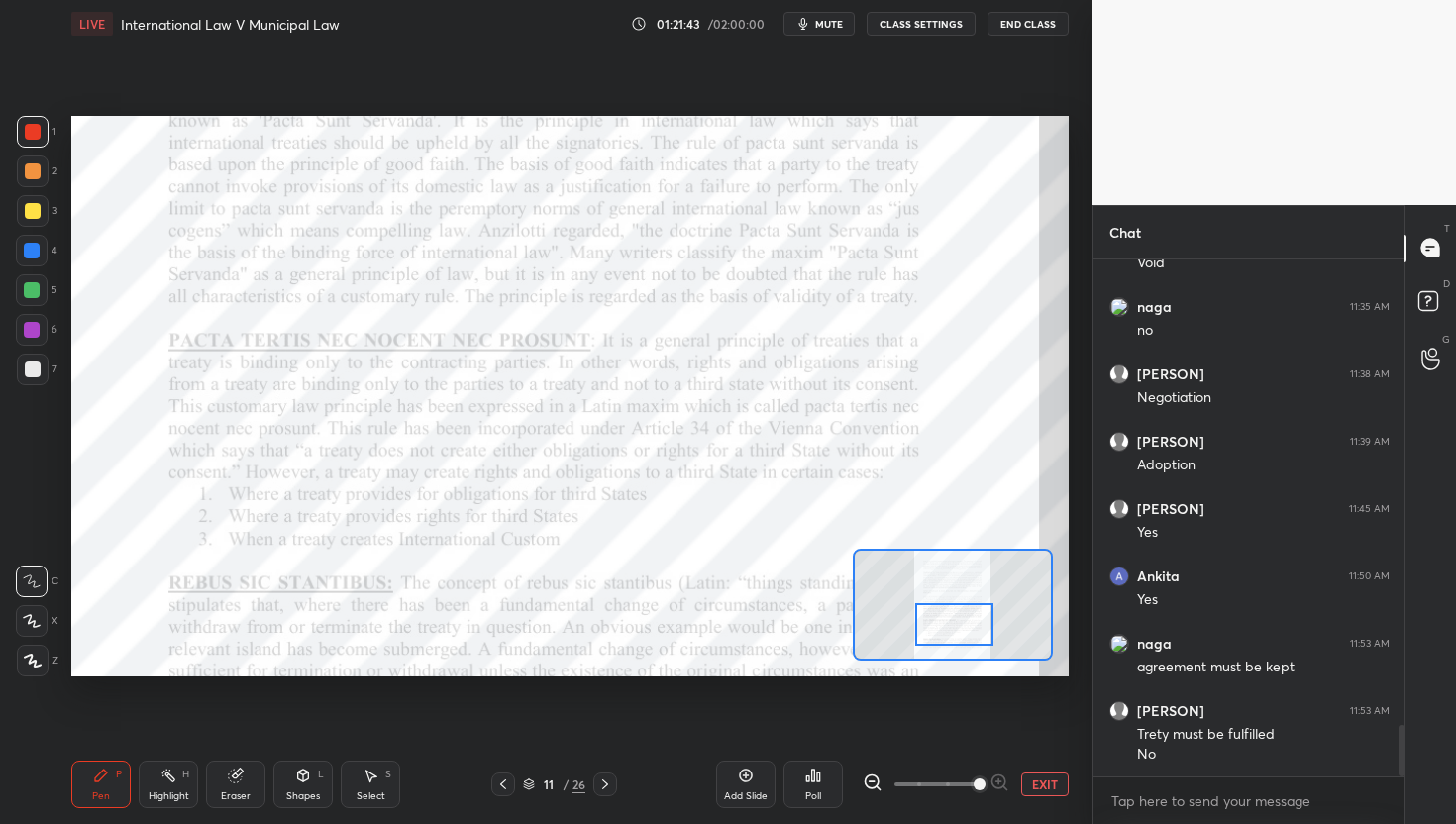 drag, startPoint x: 893, startPoint y: 567, endPoint x: 948, endPoint y: 617, distance: 74.330344 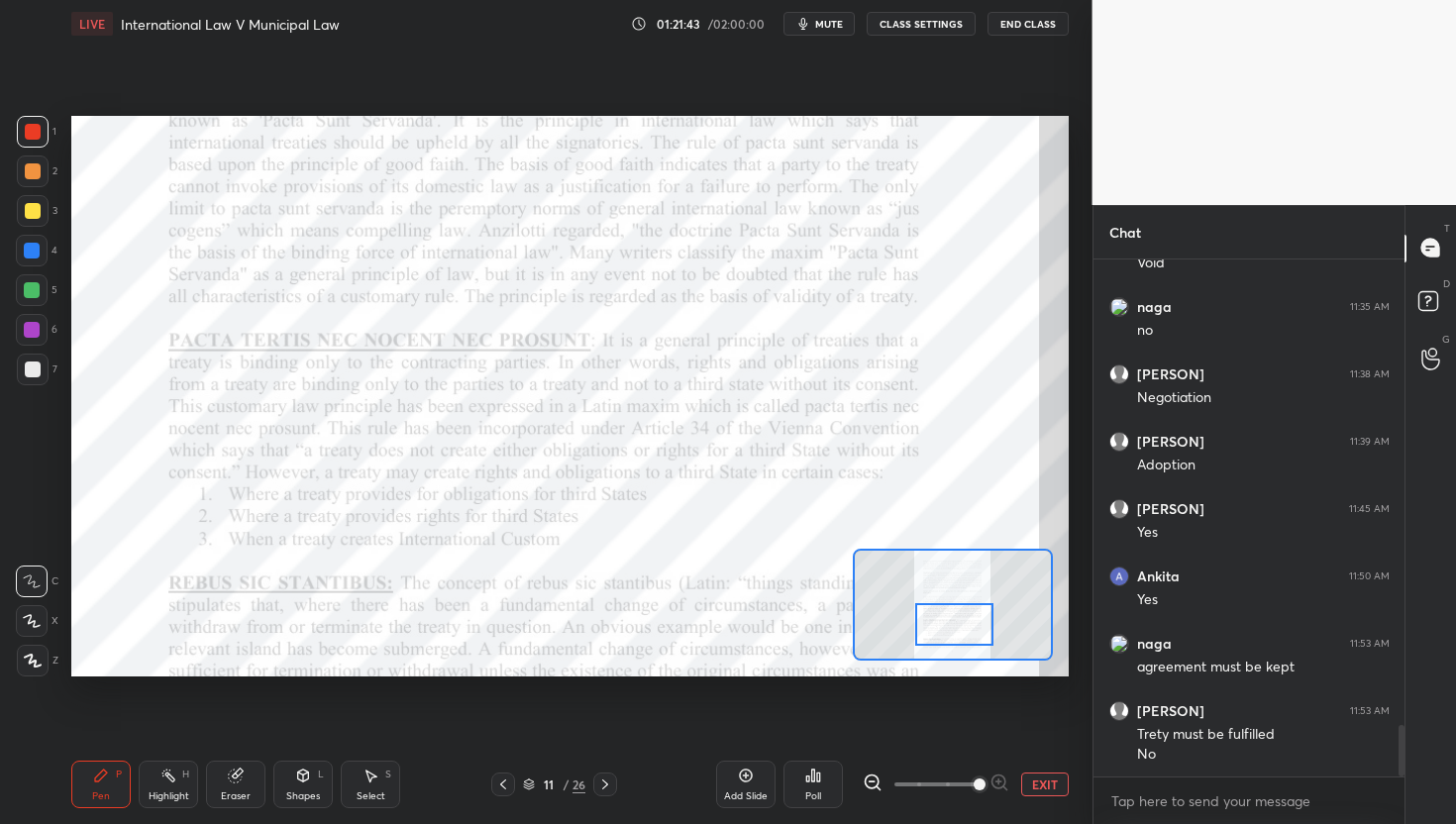 click at bounding box center [954, 625] 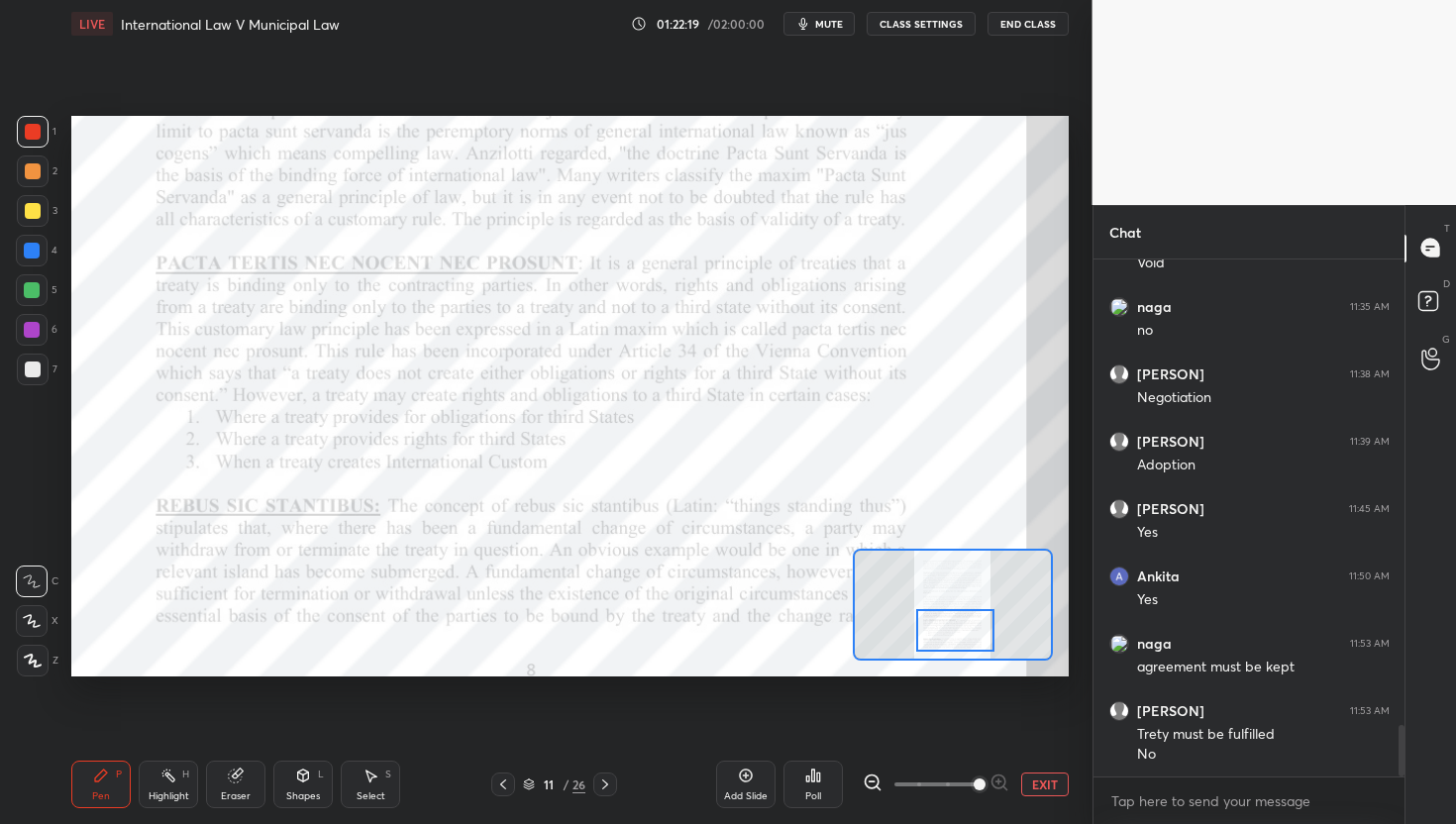 click at bounding box center [955, 631] 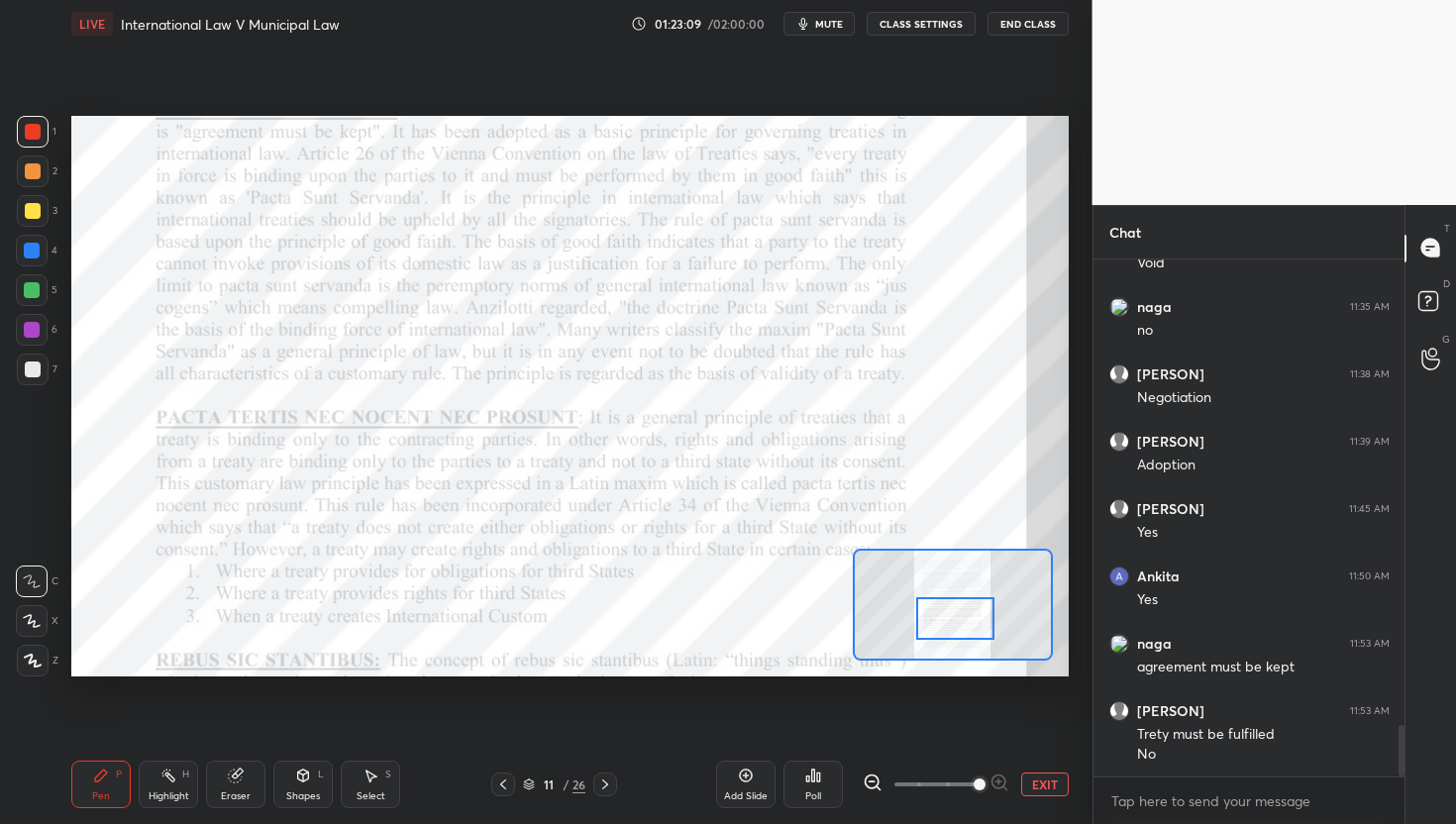 drag, startPoint x: 976, startPoint y: 630, endPoint x: 975, endPoint y: 616, distance: 14.035669 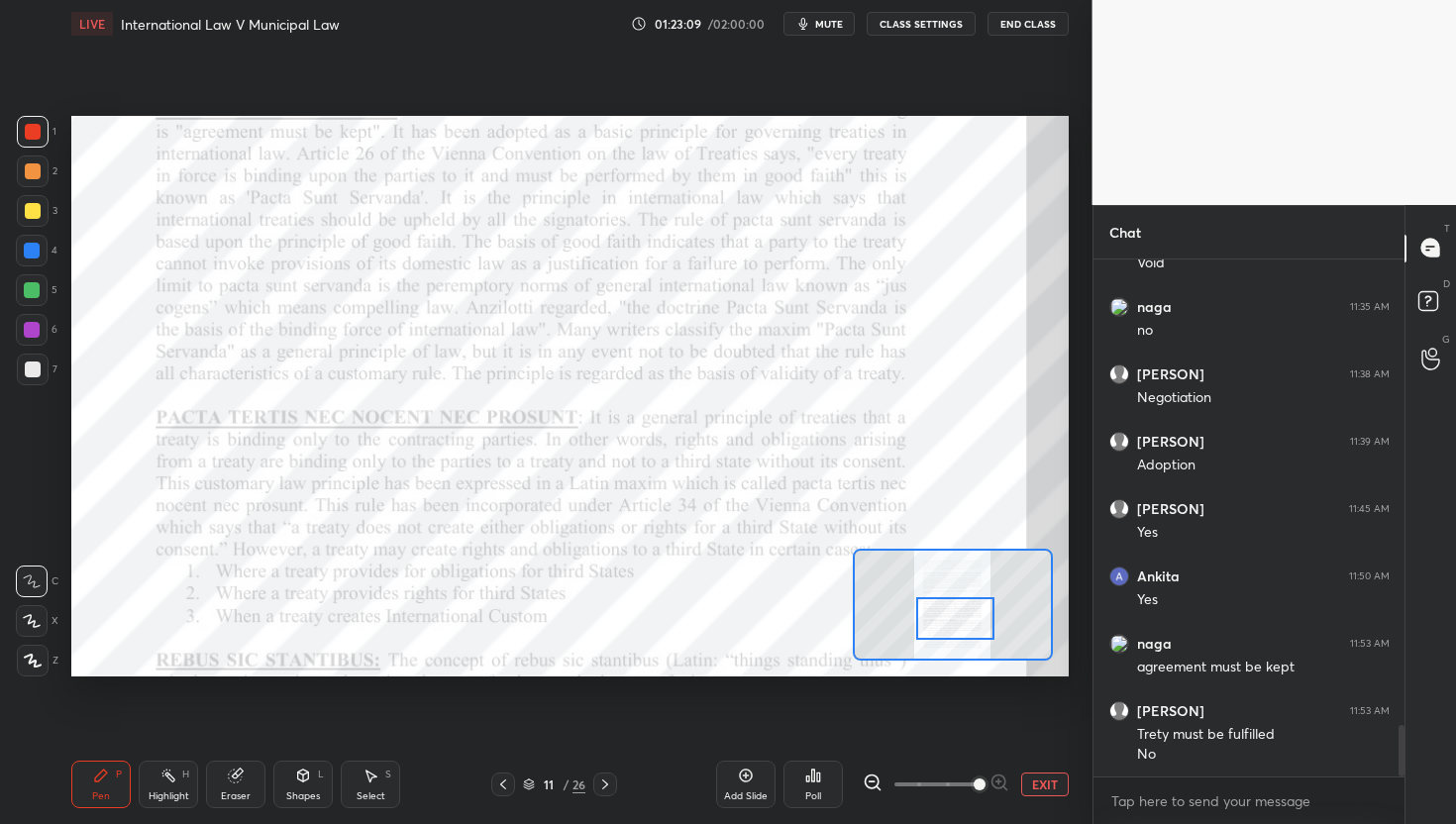 click at bounding box center [955, 619] 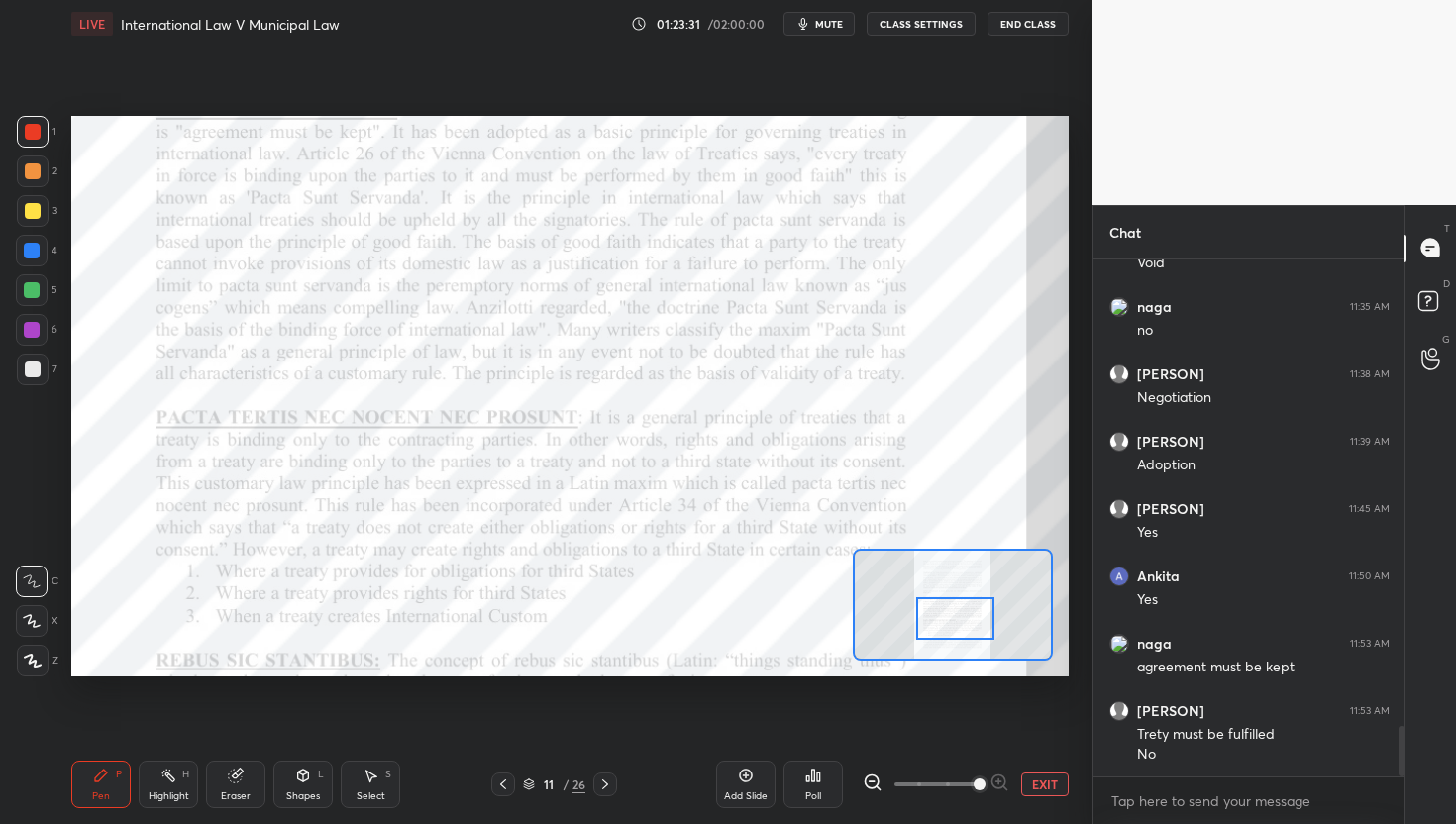 scroll, scrollTop: 4774, scrollLeft: 0, axis: vertical 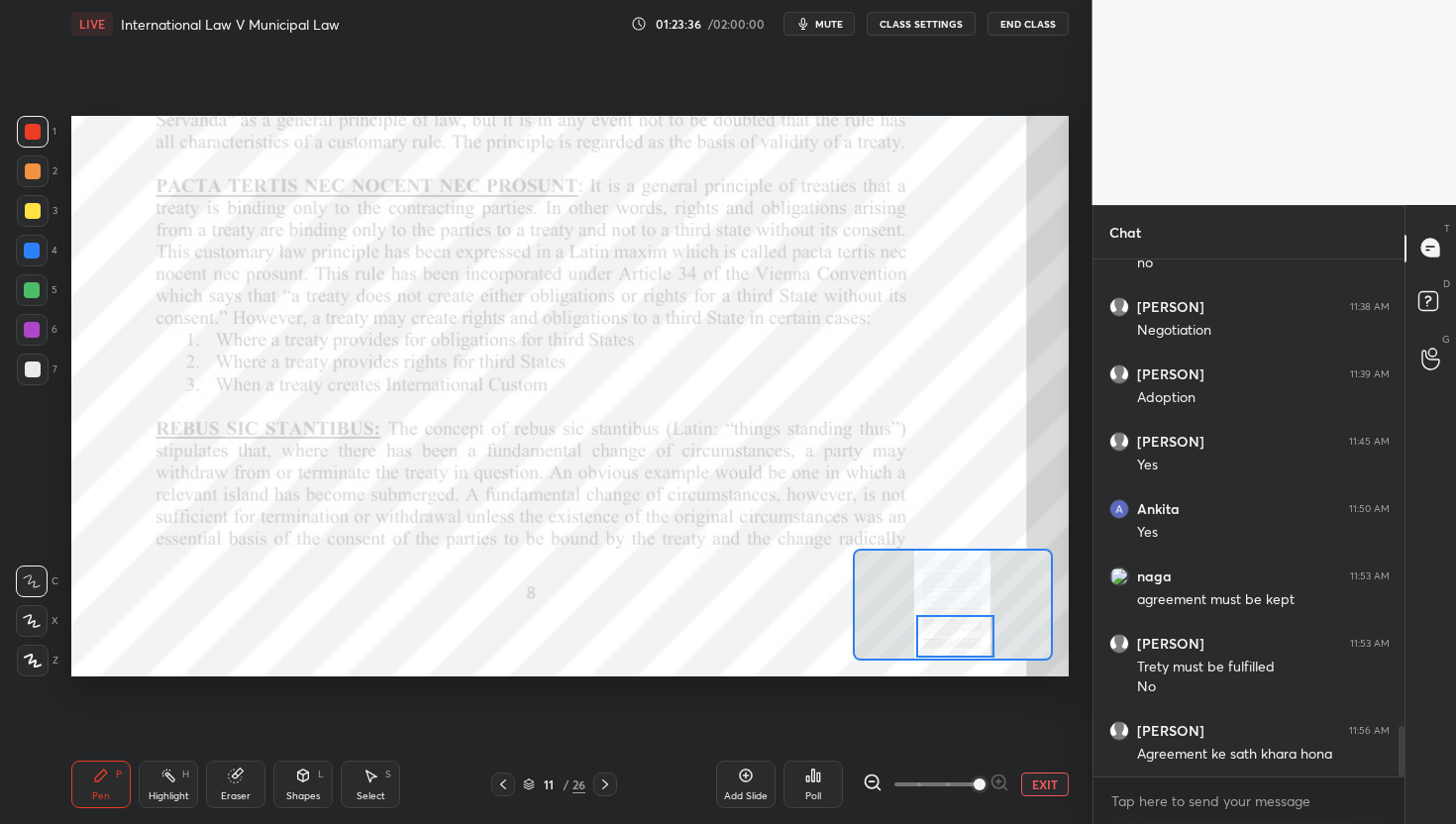 drag, startPoint x: 957, startPoint y: 616, endPoint x: 954, endPoint y: 631, distance: 15.297059 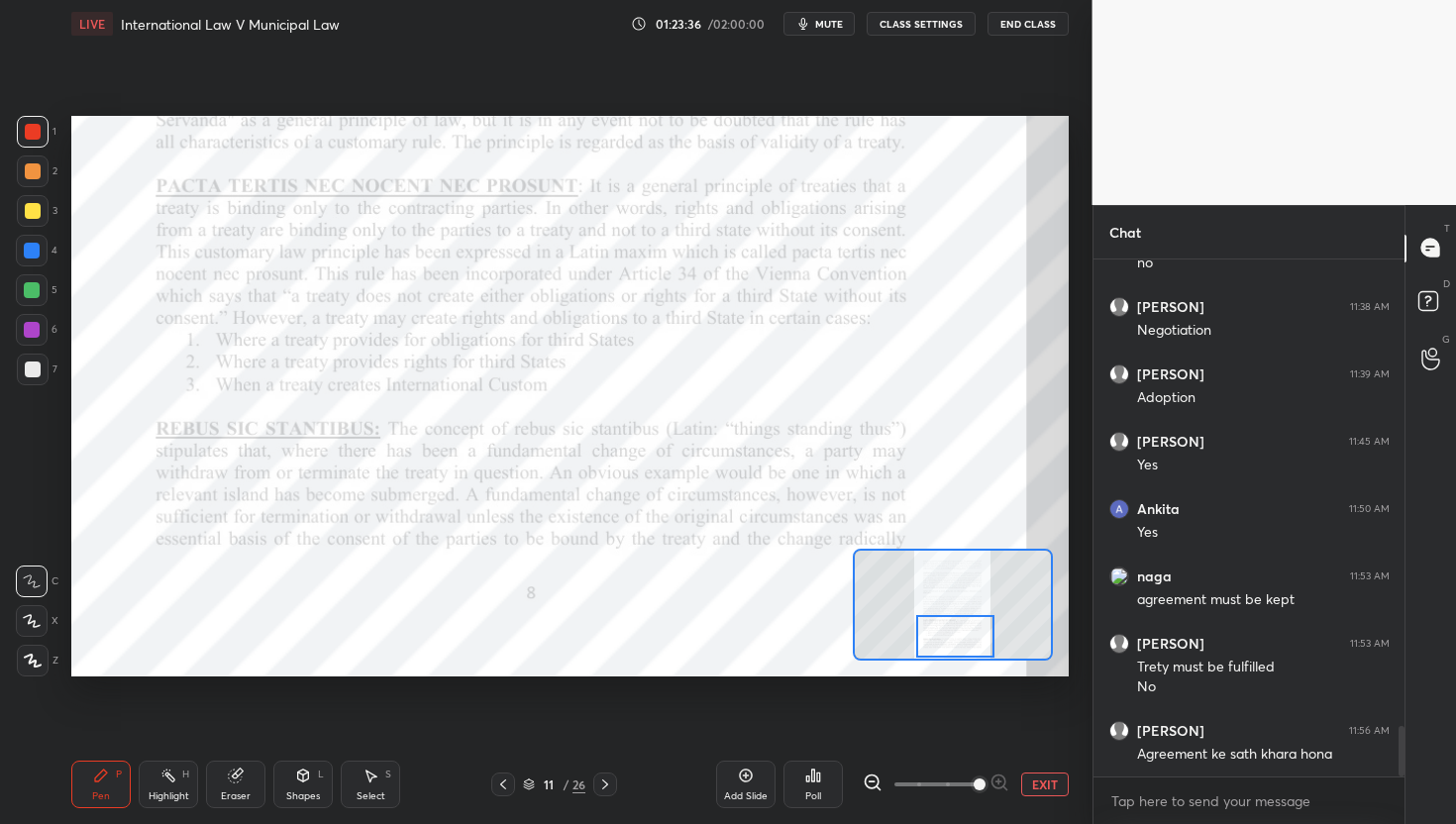 click at bounding box center (955, 637) 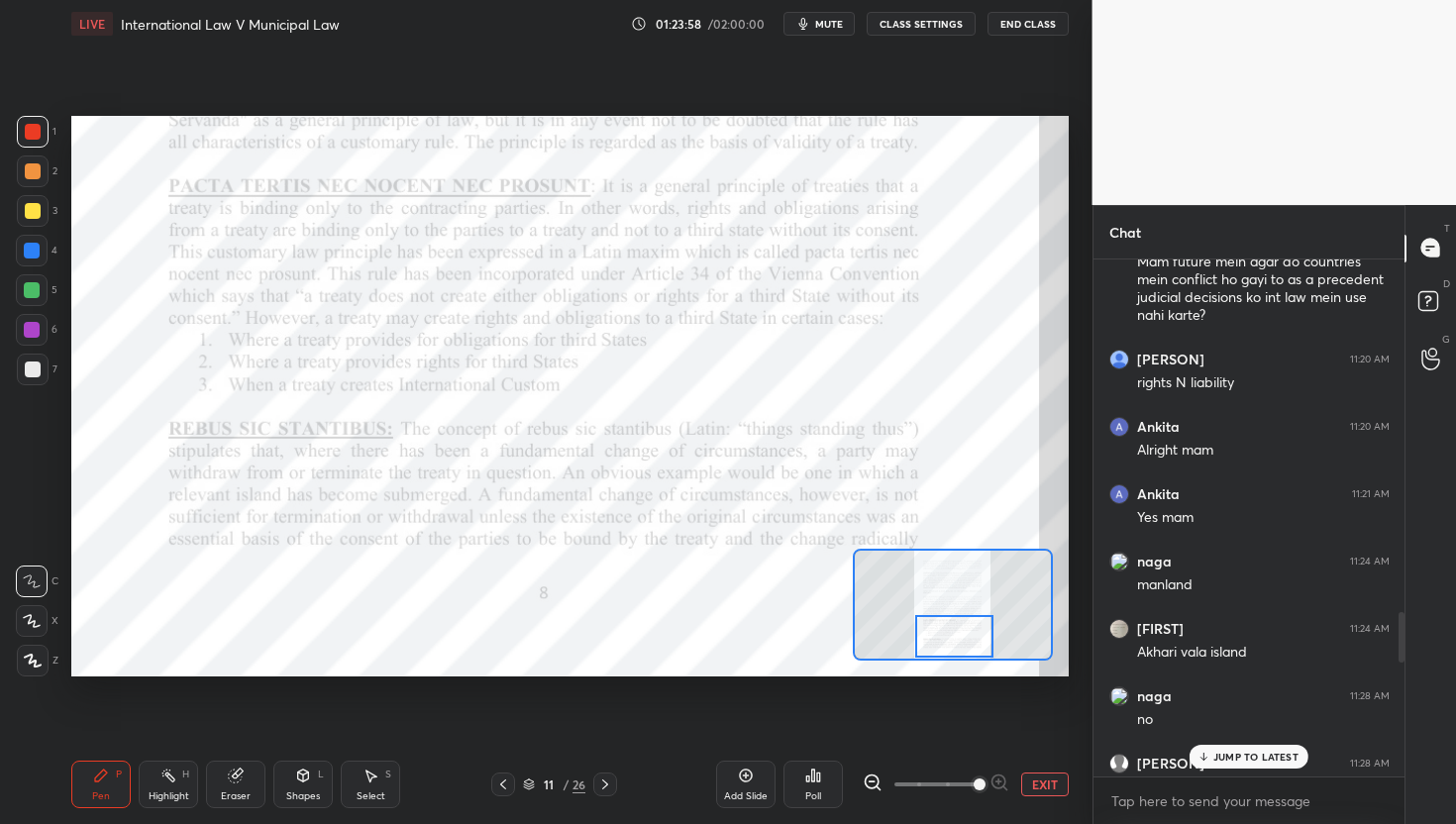 scroll, scrollTop: 3557, scrollLeft: 0, axis: vertical 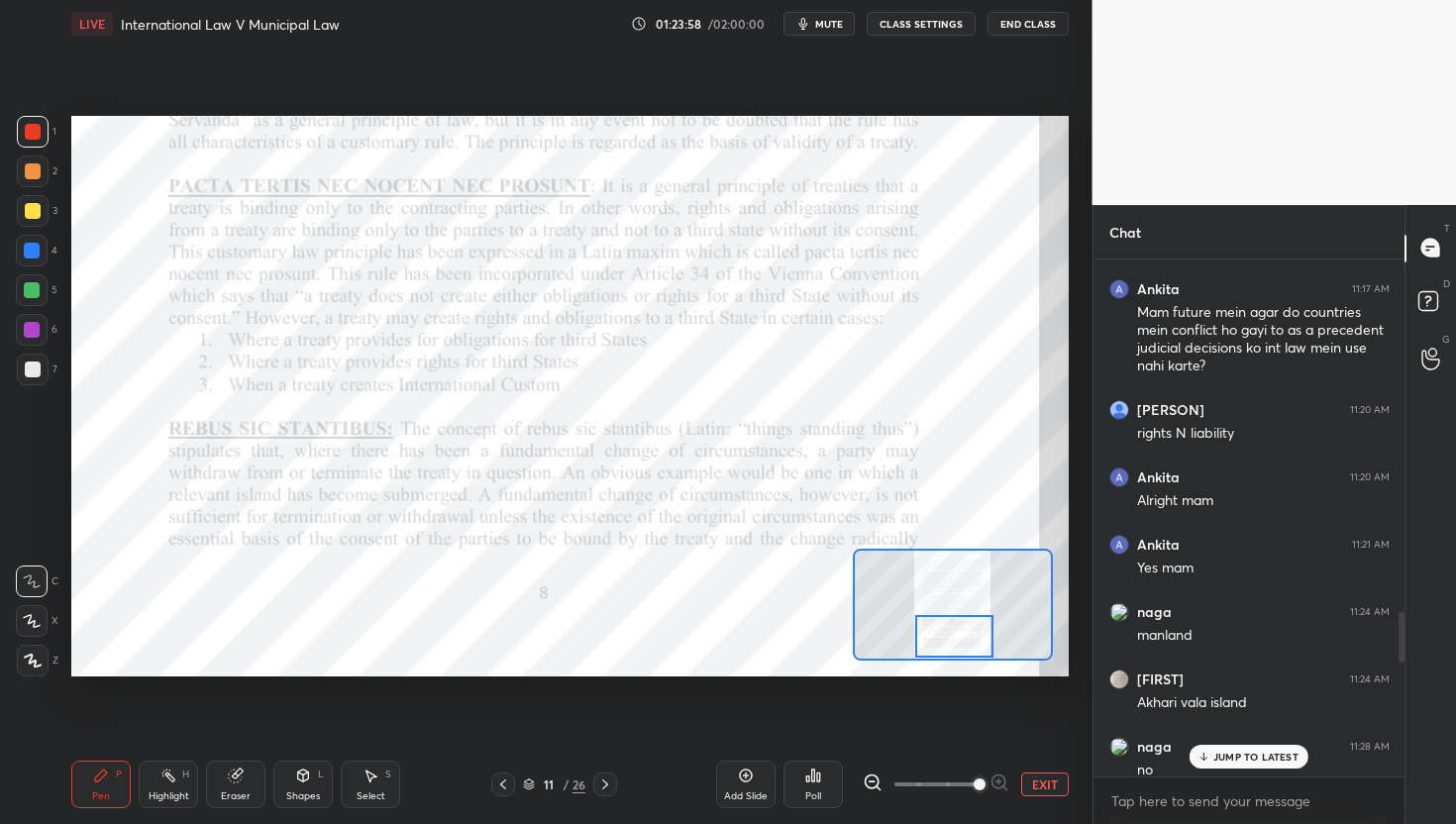 drag, startPoint x: 1401, startPoint y: 754, endPoint x: 1391, endPoint y: 635, distance: 119.41943 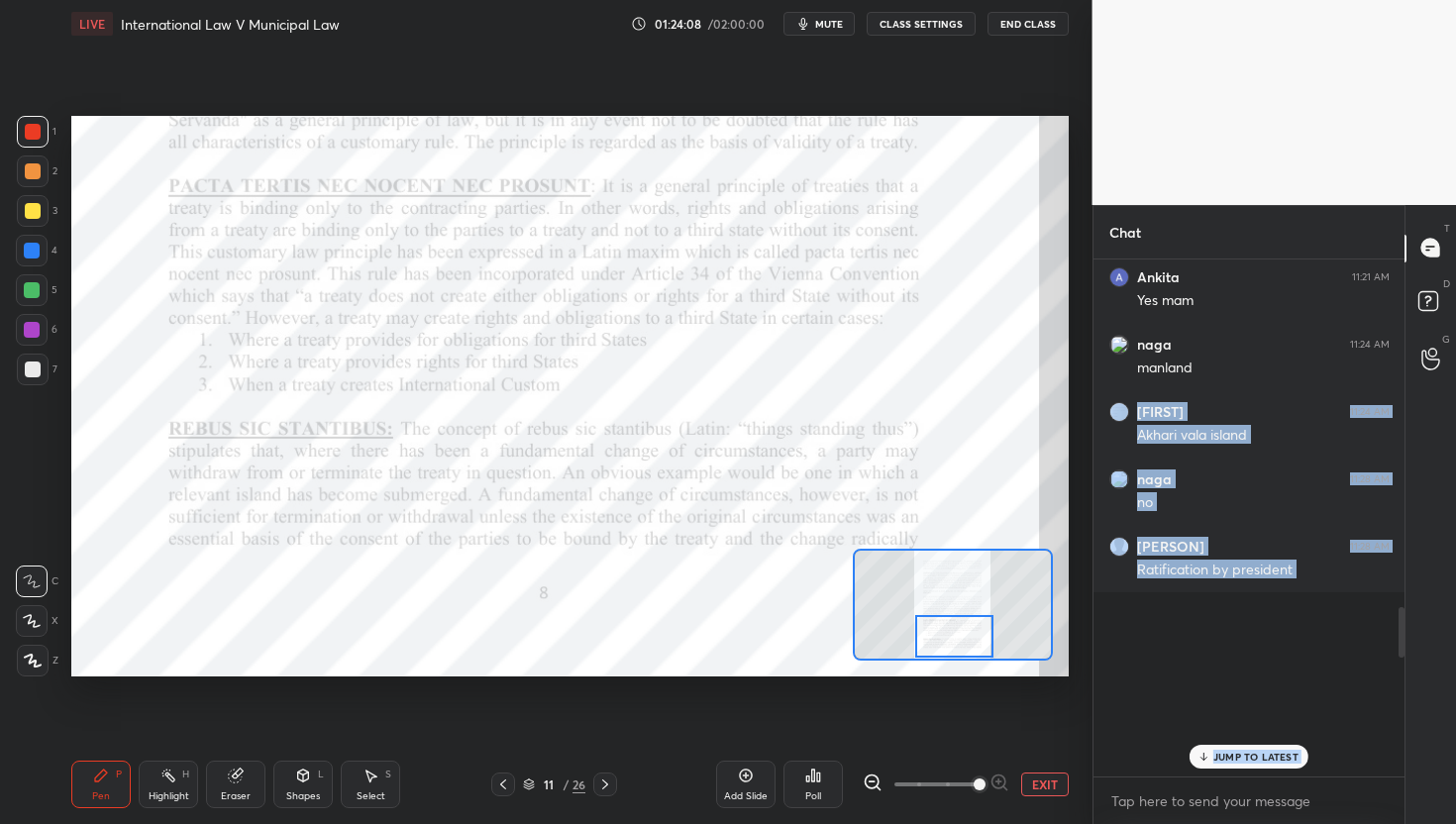 scroll, scrollTop: 4234, scrollLeft: 0, axis: vertical 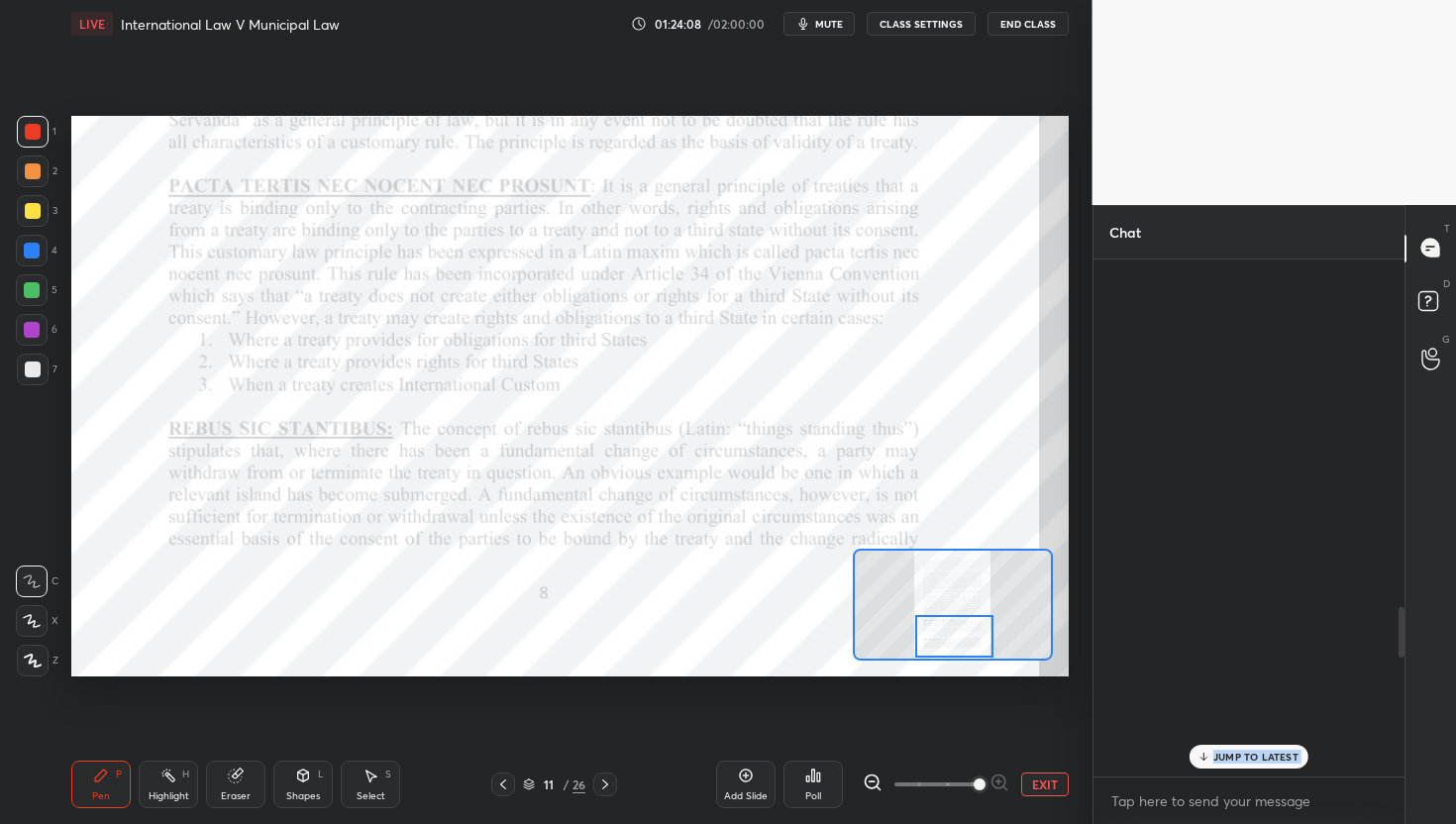 drag, startPoint x: 1391, startPoint y: 635, endPoint x: 1391, endPoint y: 823, distance: 188 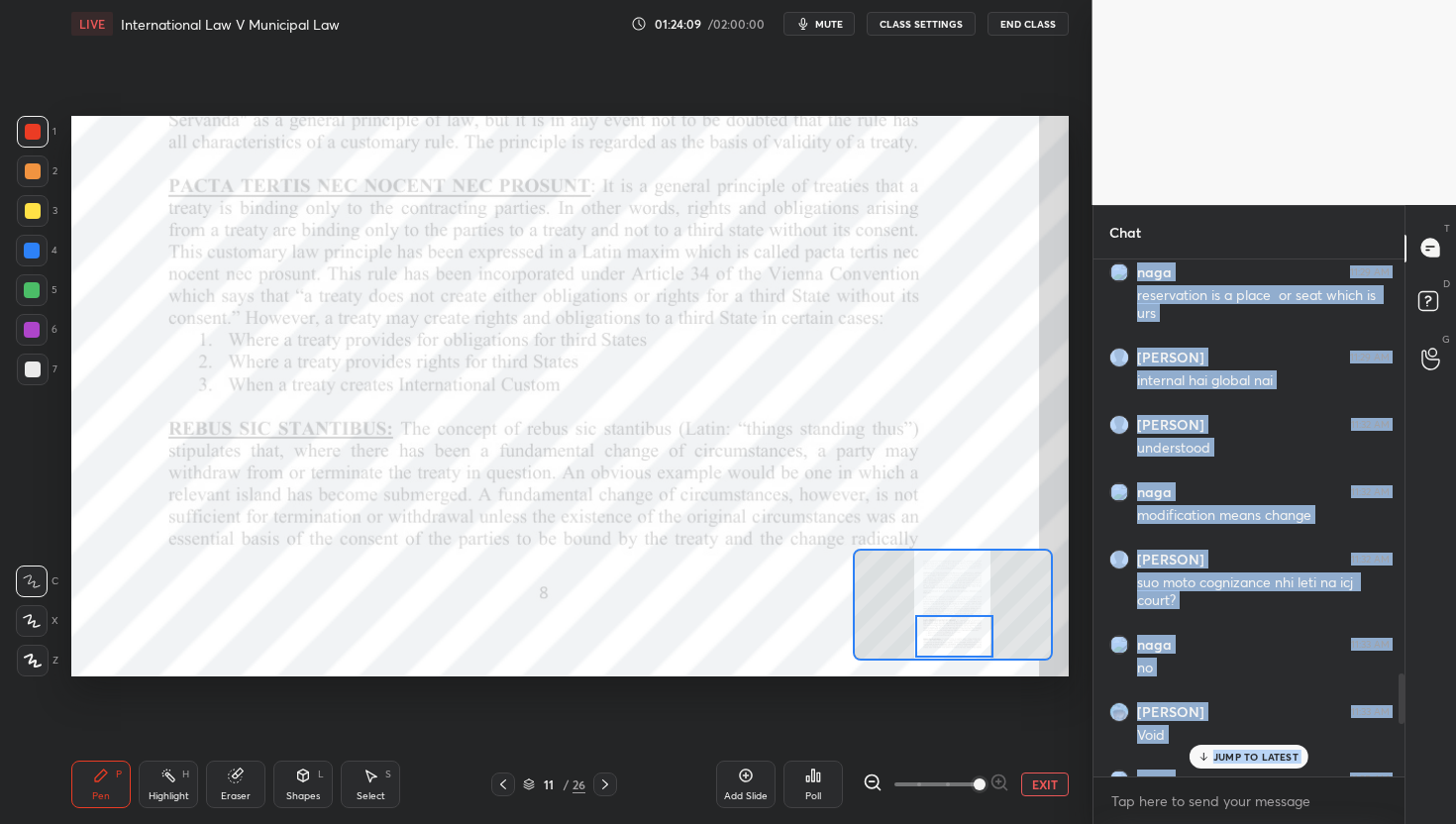 click on "JUMP TO LATEST" at bounding box center (1256, 757) 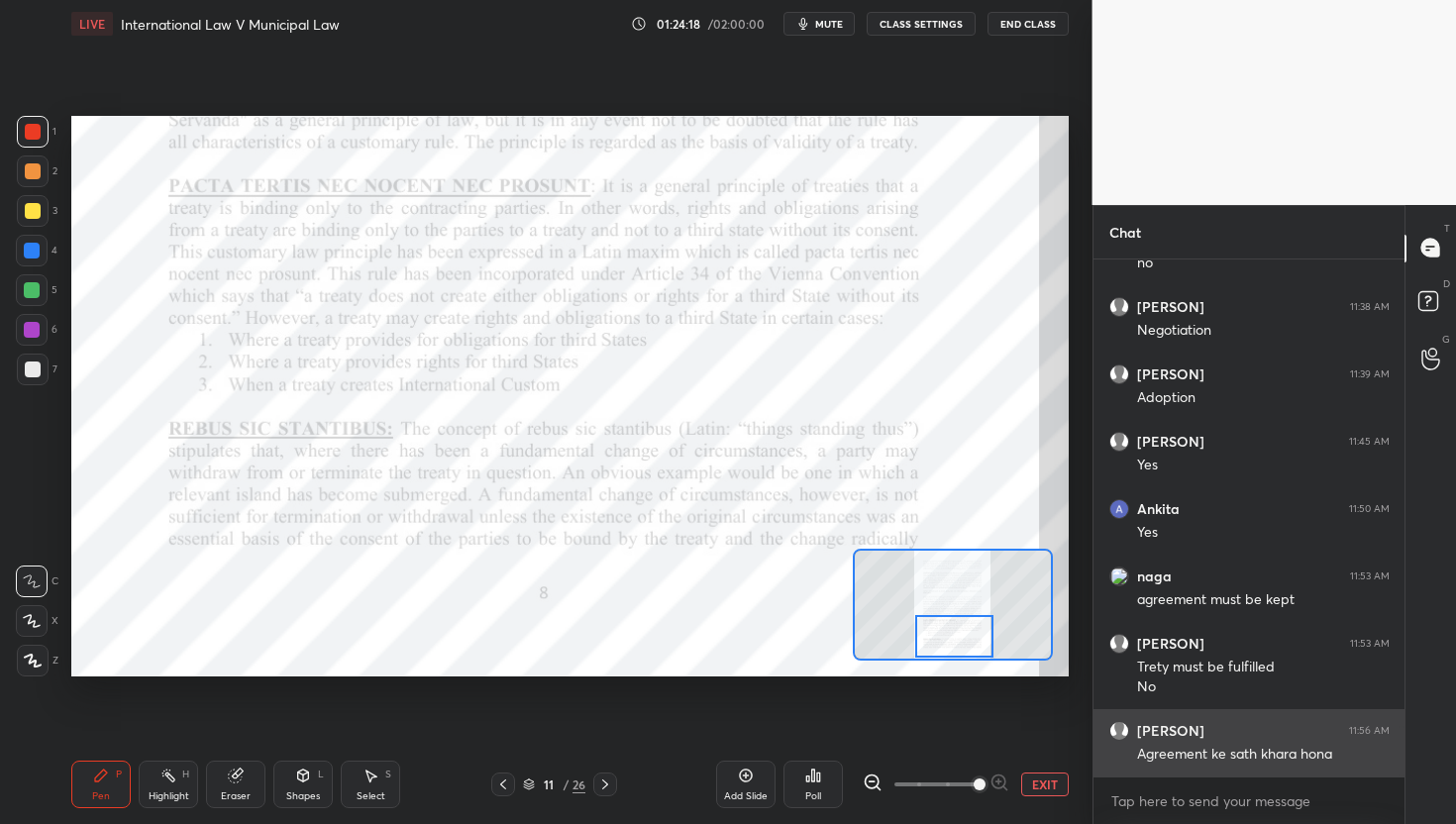 scroll, scrollTop: 4841, scrollLeft: 0, axis: vertical 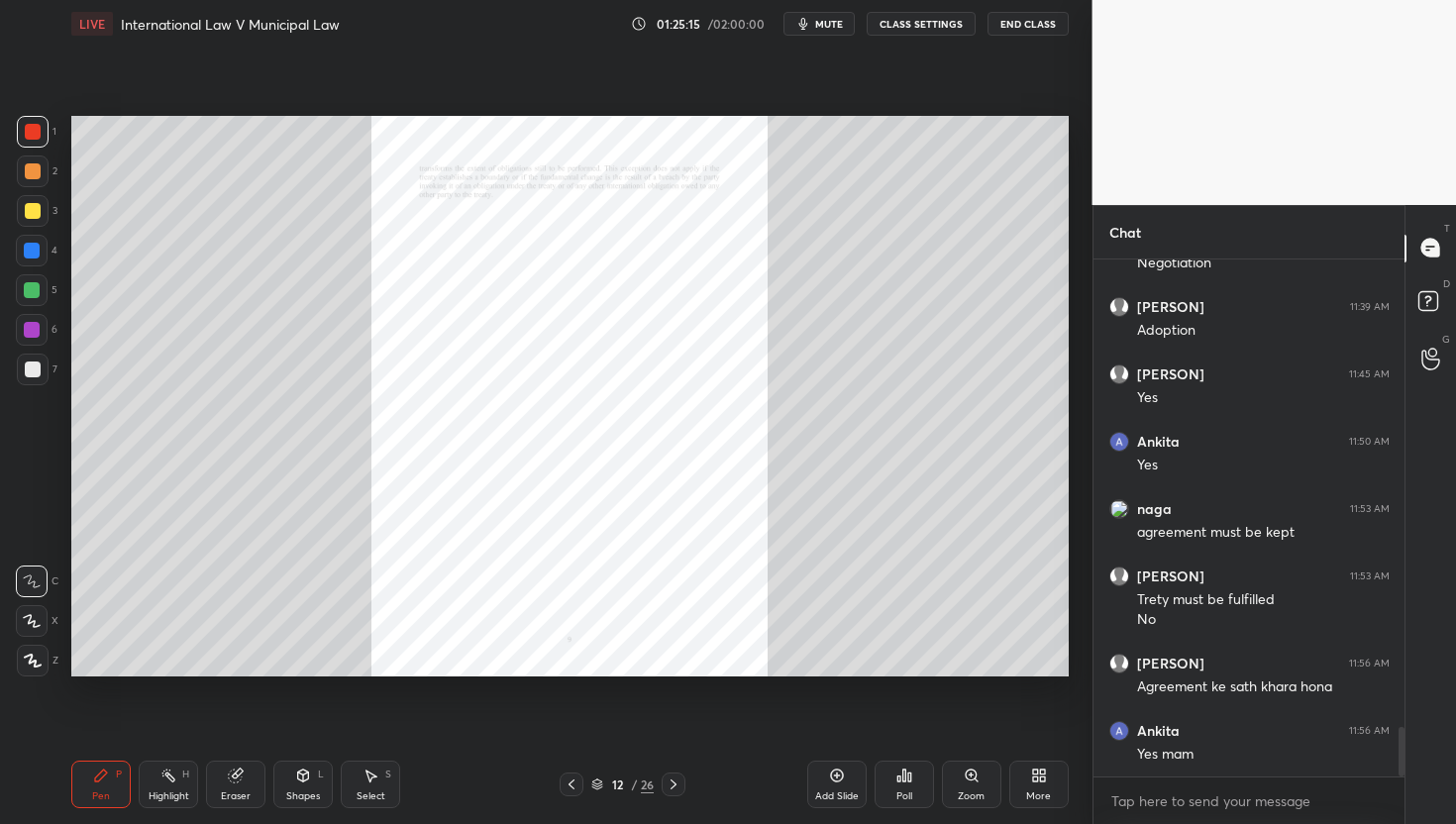 click 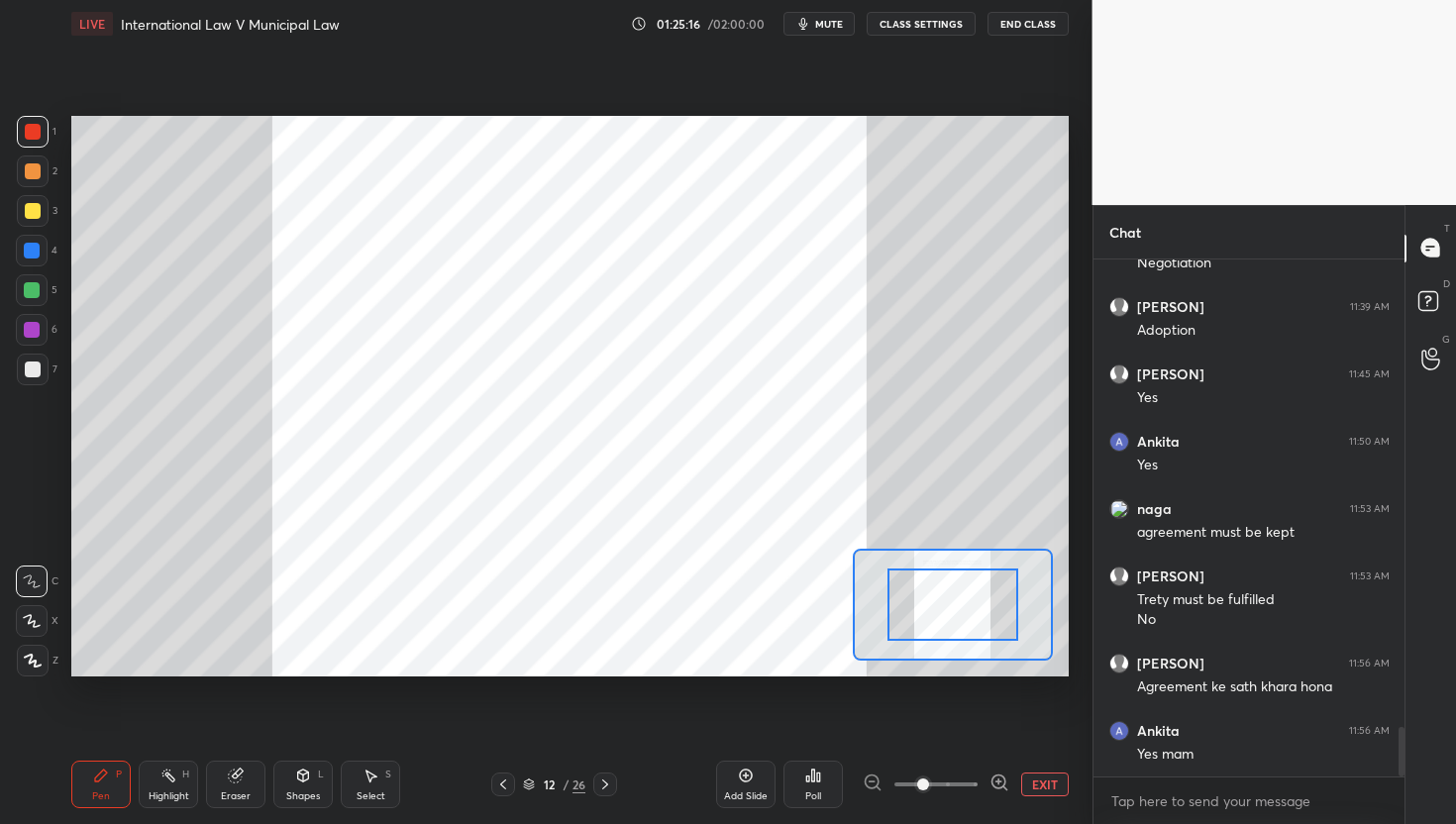click 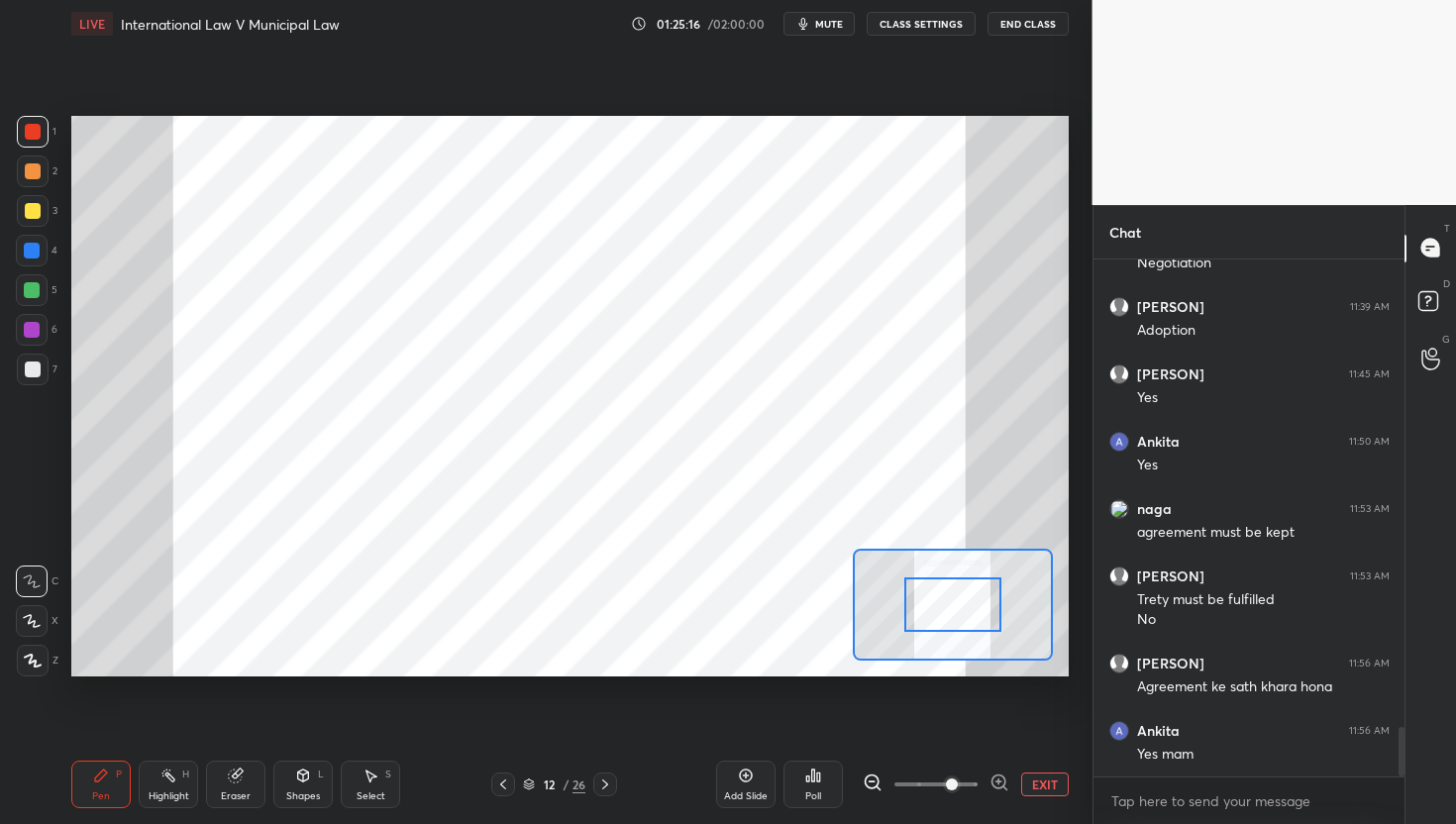 click 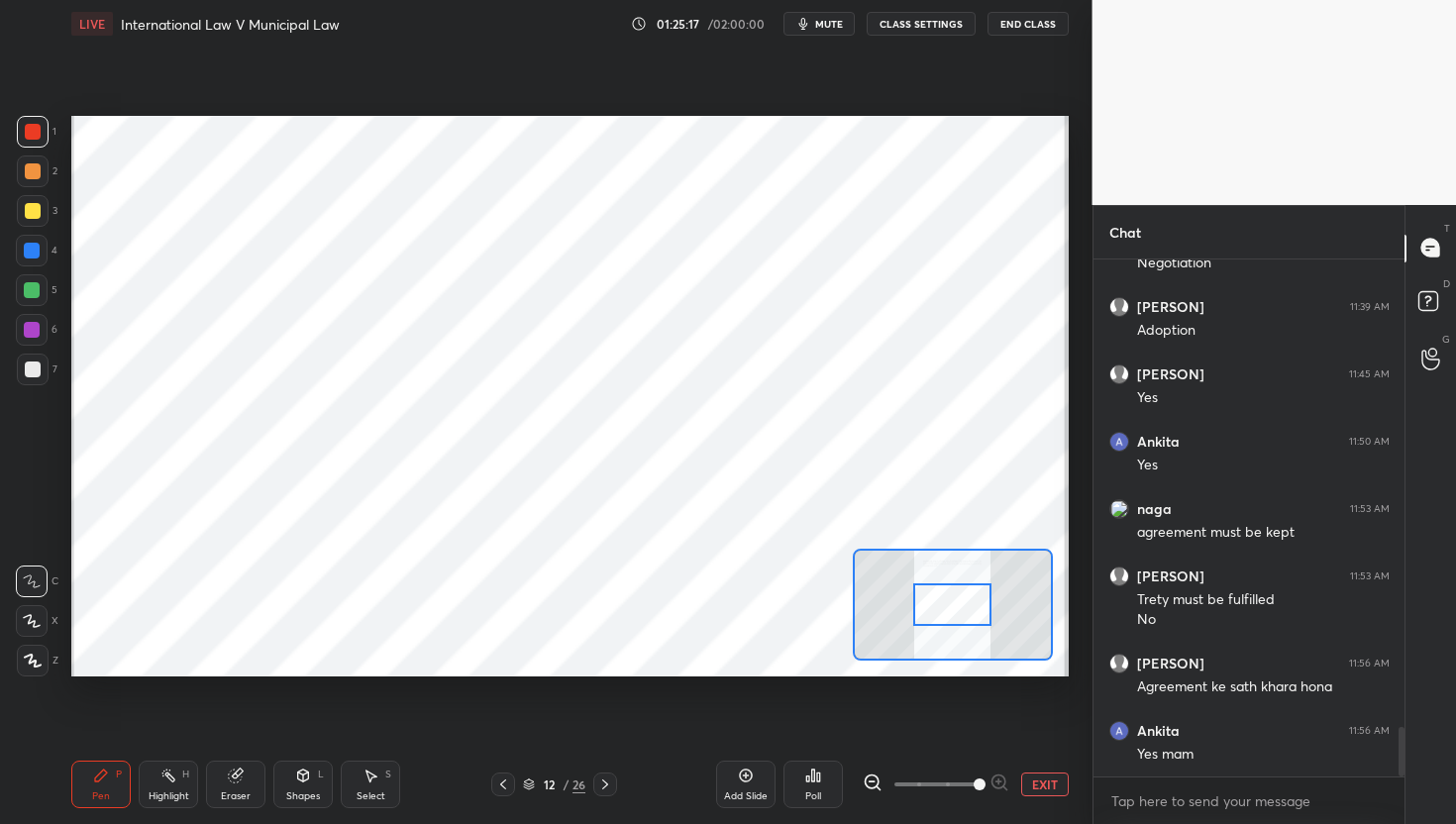 click at bounding box center (980, 784) 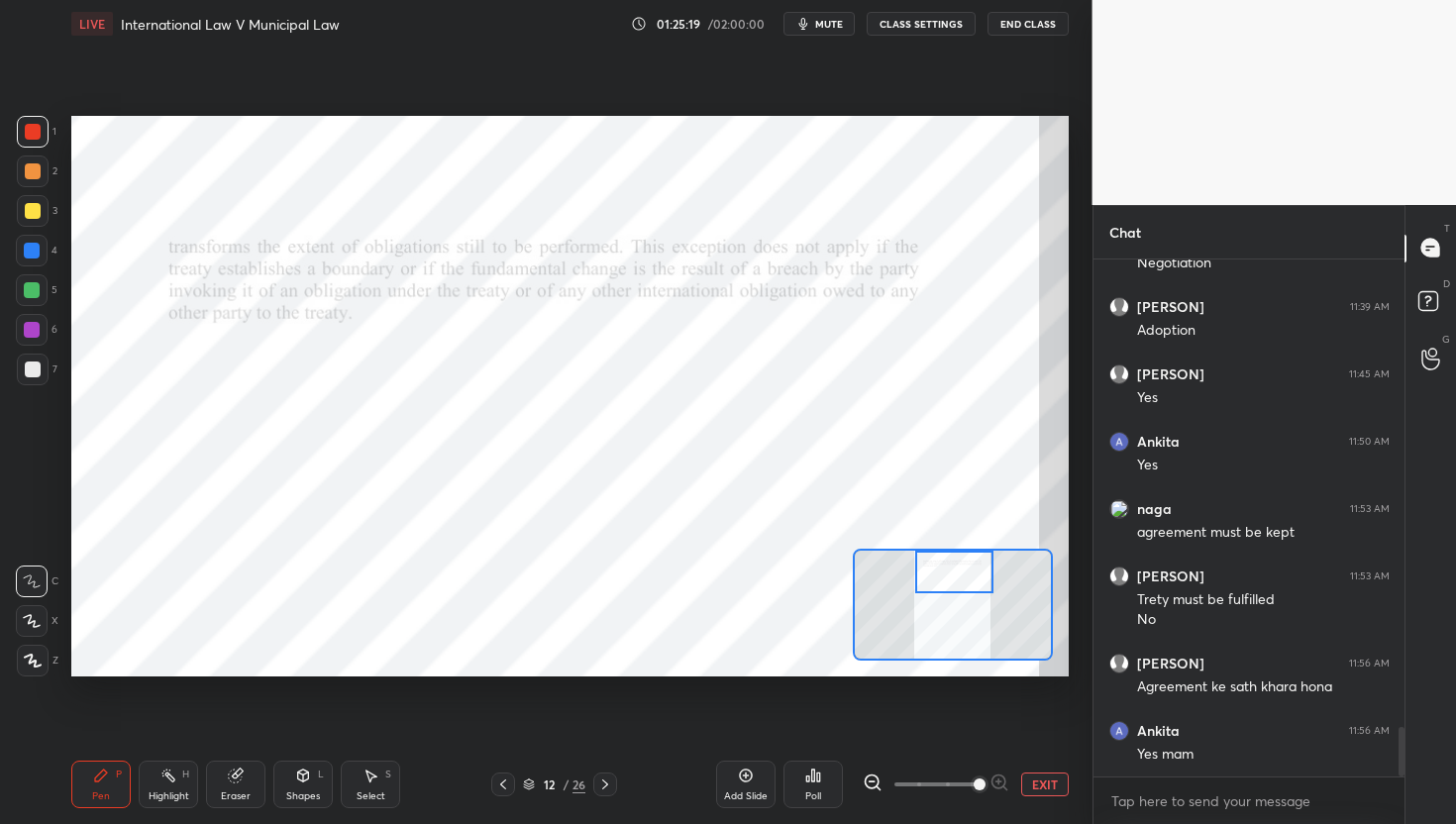 drag, startPoint x: 965, startPoint y: 613, endPoint x: 968, endPoint y: 581, distance: 32.140317 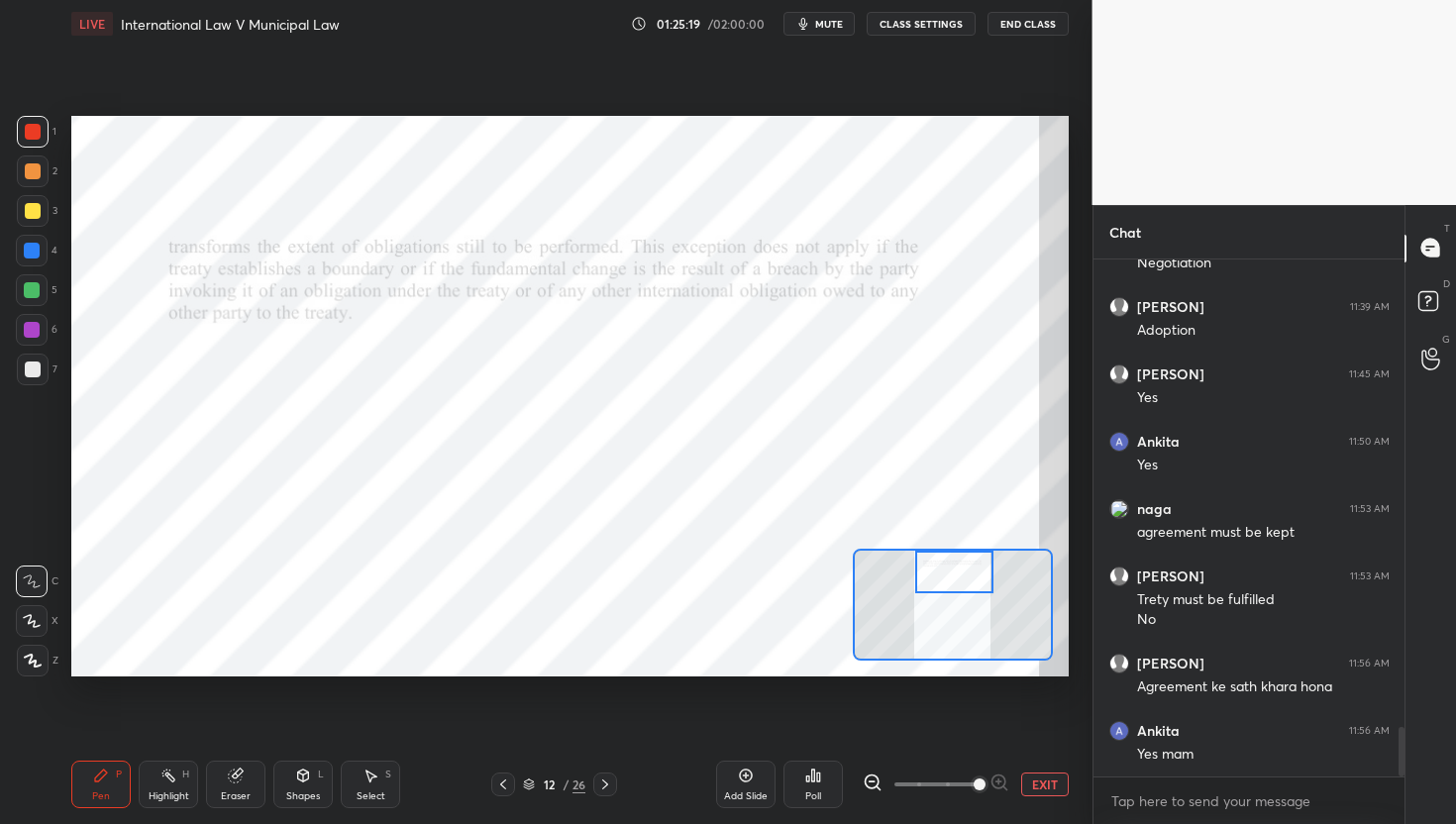 click at bounding box center [954, 572] 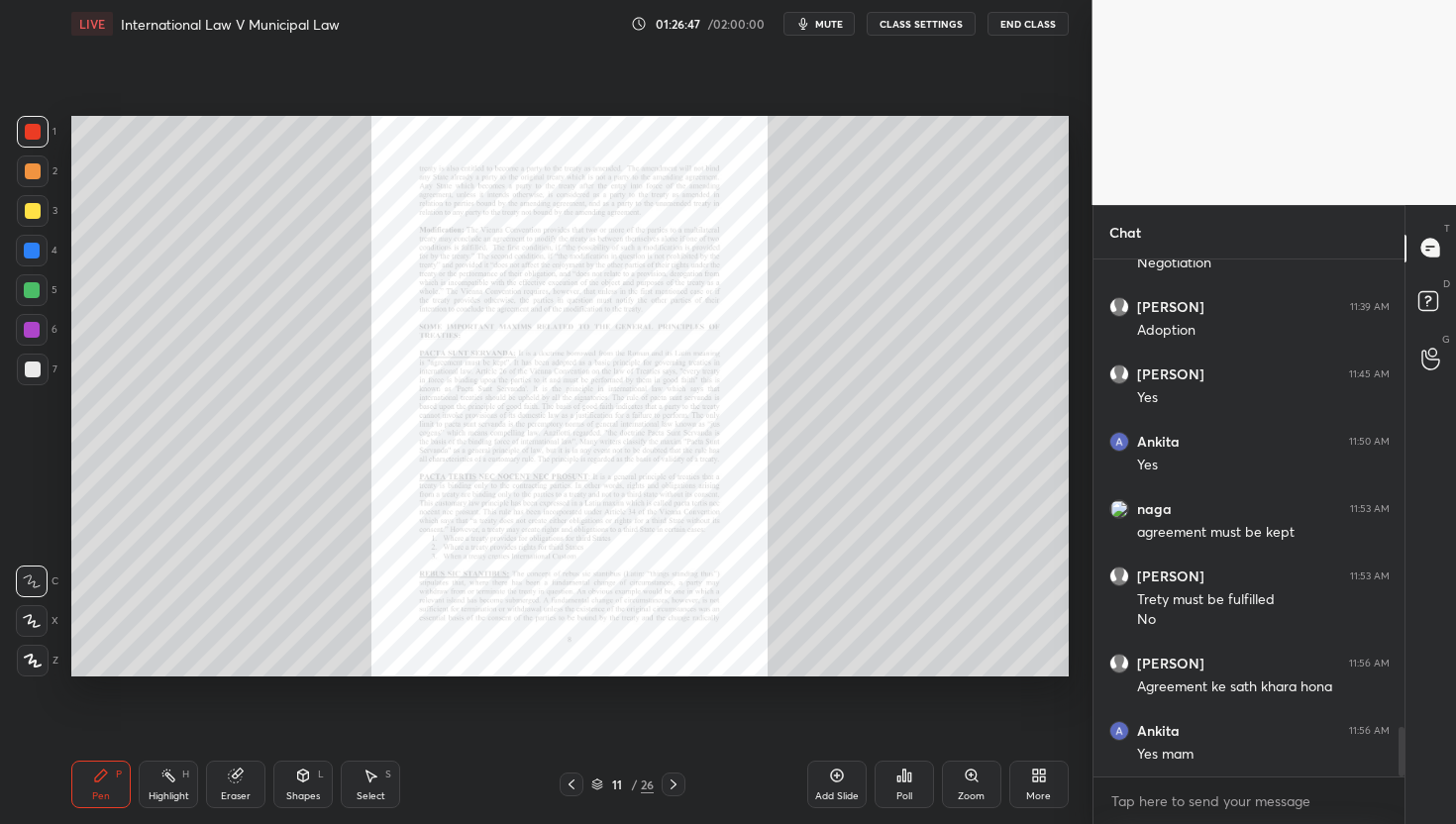 scroll, scrollTop: 470, scrollLeft: 305, axis: both 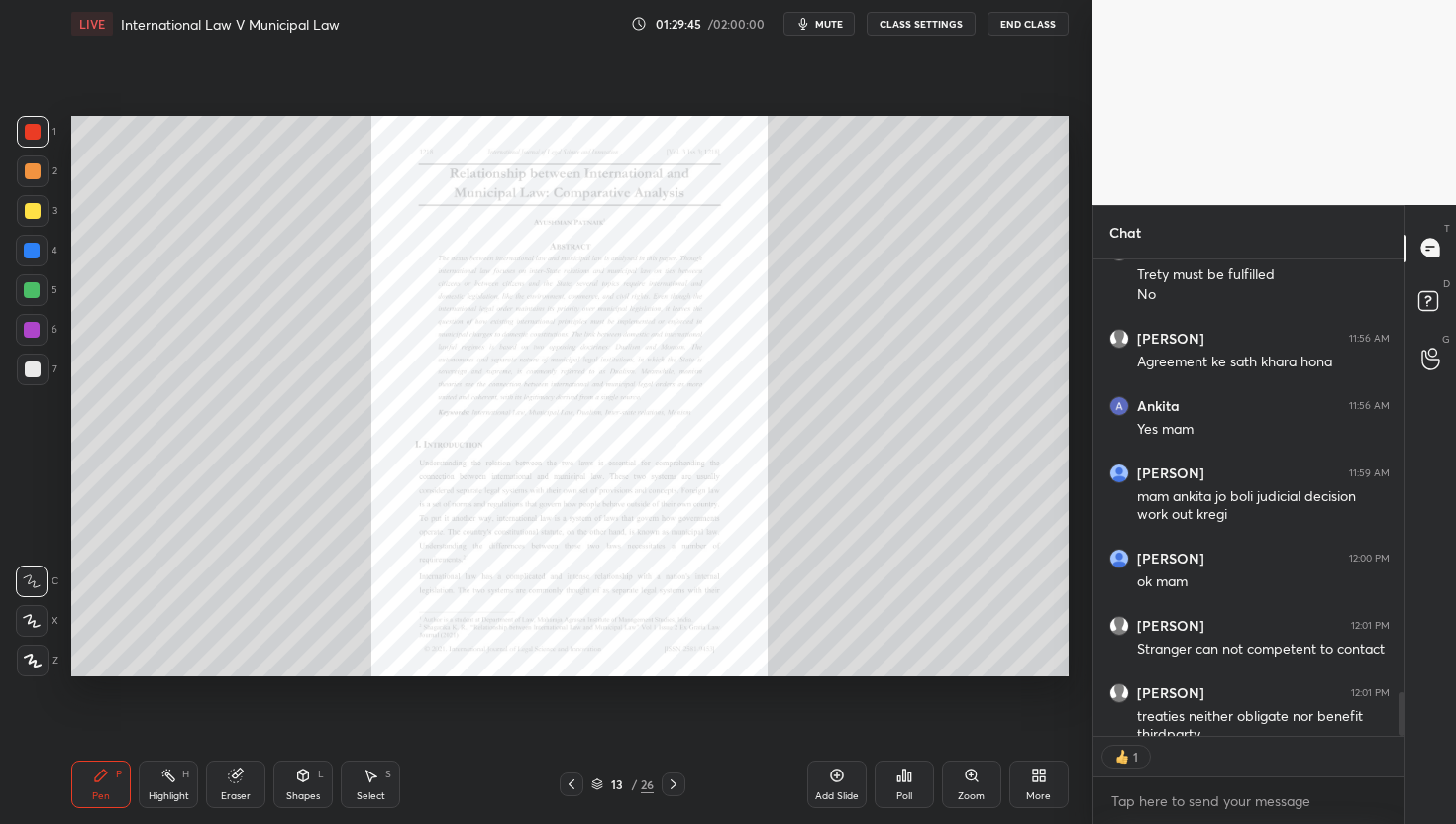 click on "Zoom" at bounding box center (972, 784) 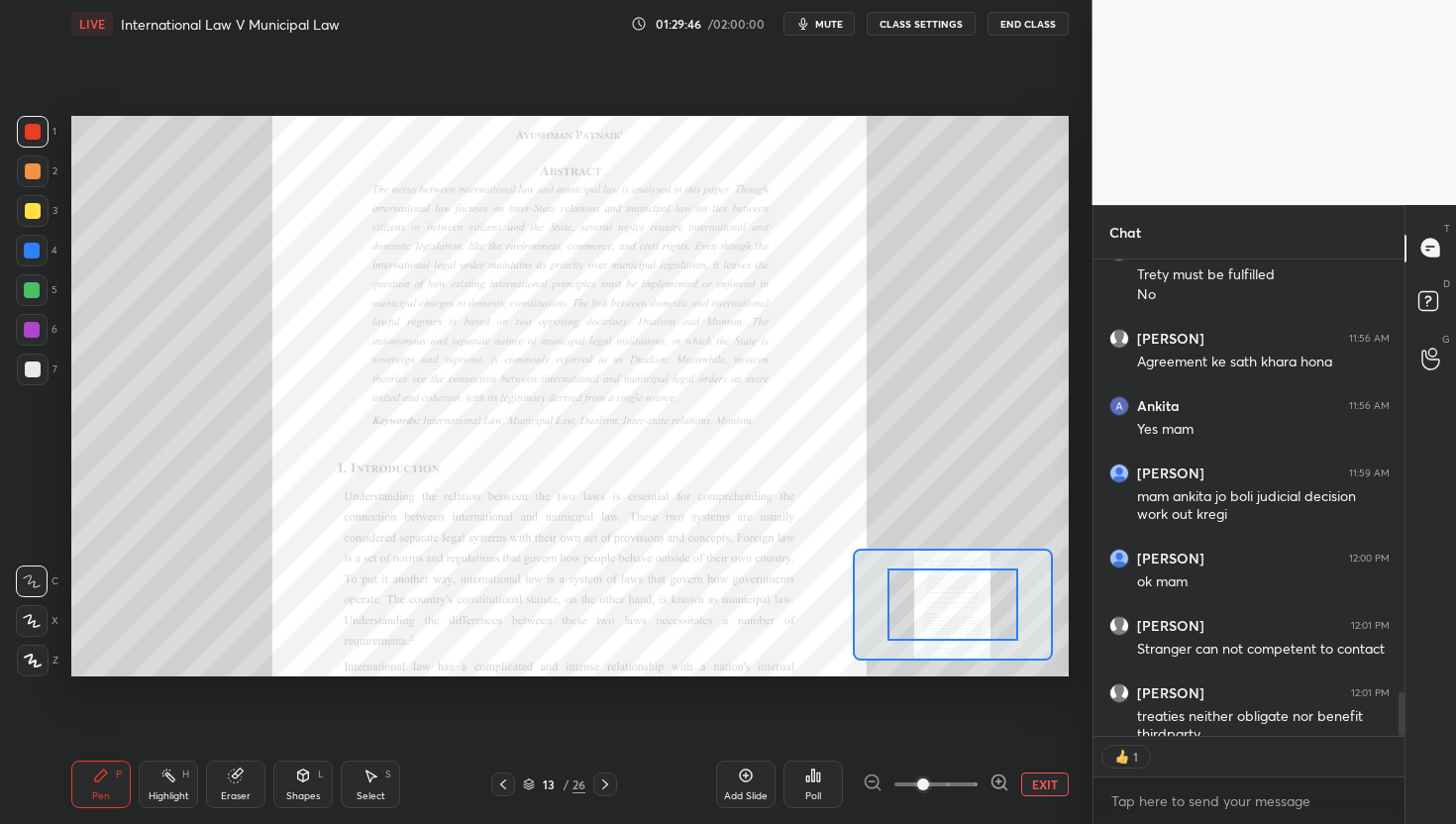click 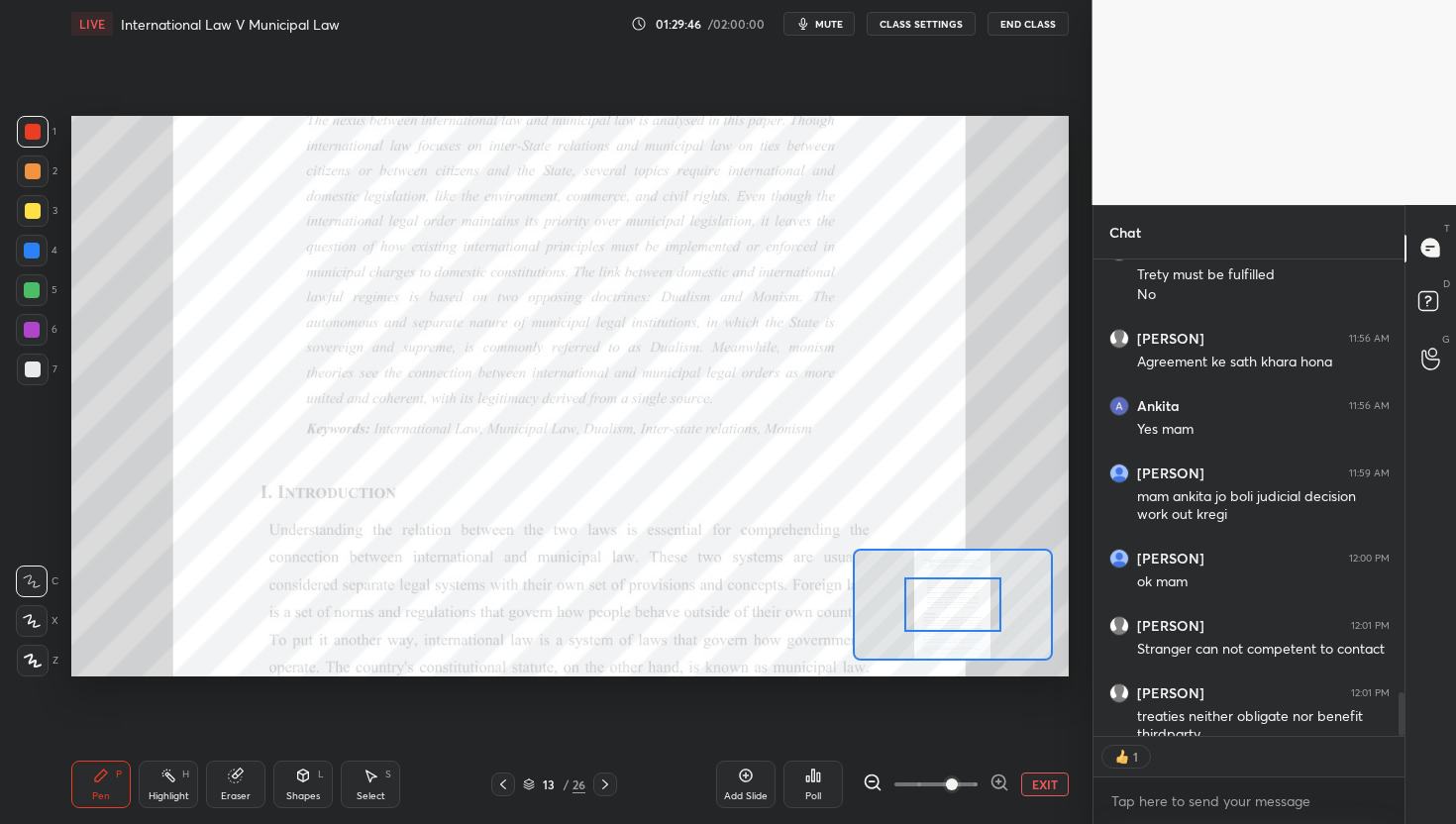 click 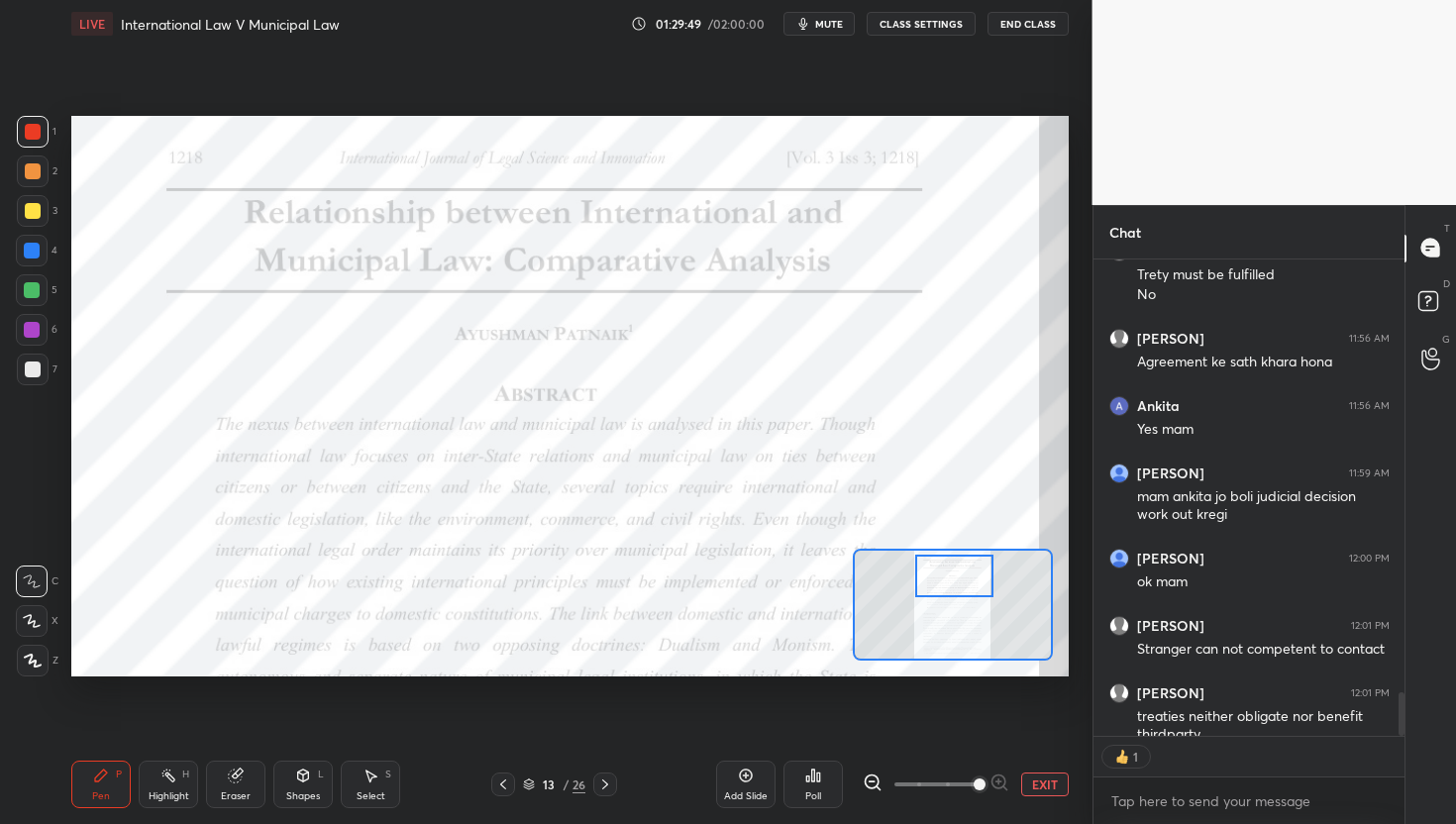 drag, startPoint x: 971, startPoint y: 590, endPoint x: 973, endPoint y: 571, distance: 19.104973 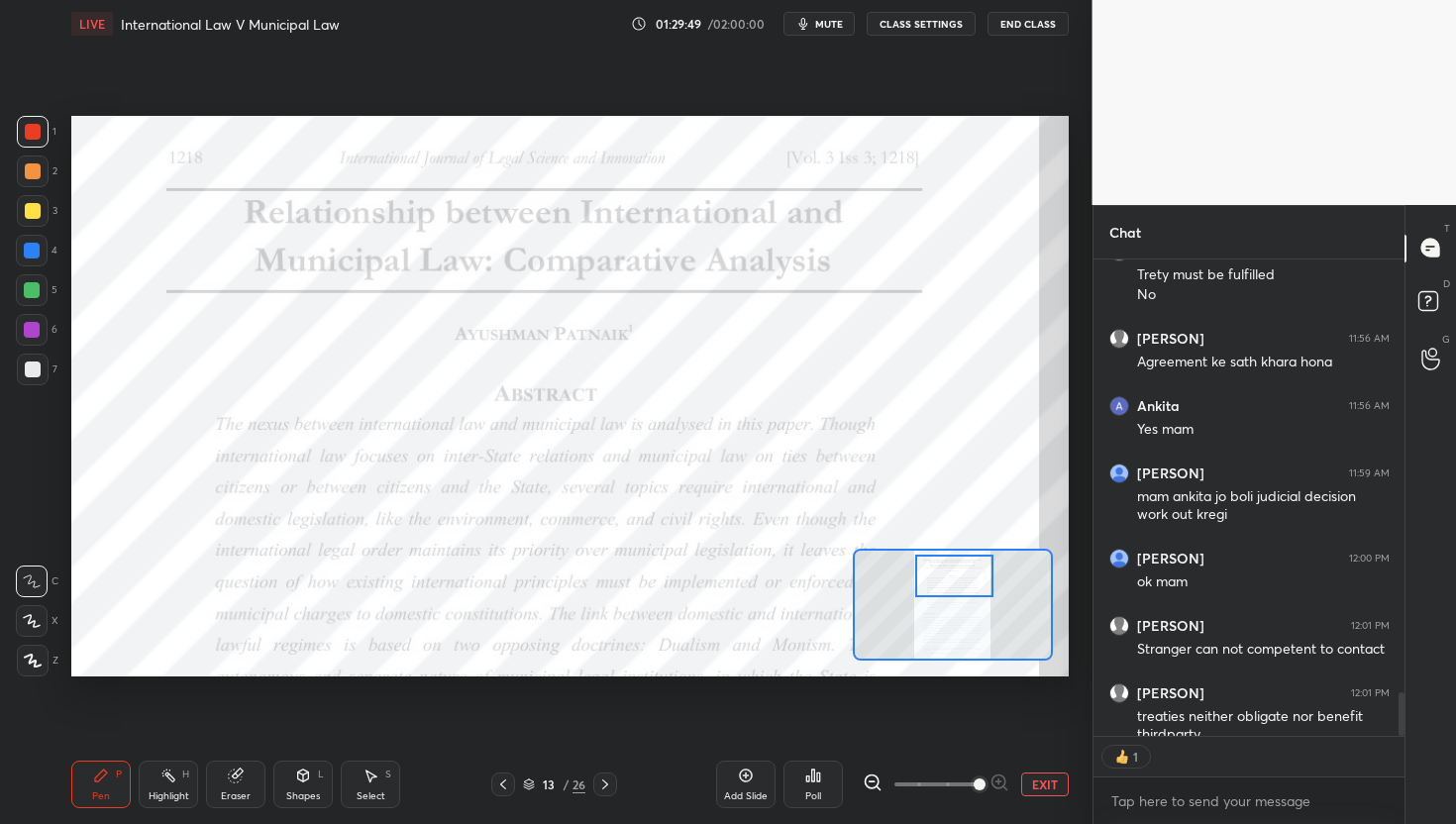 click at bounding box center [954, 576] 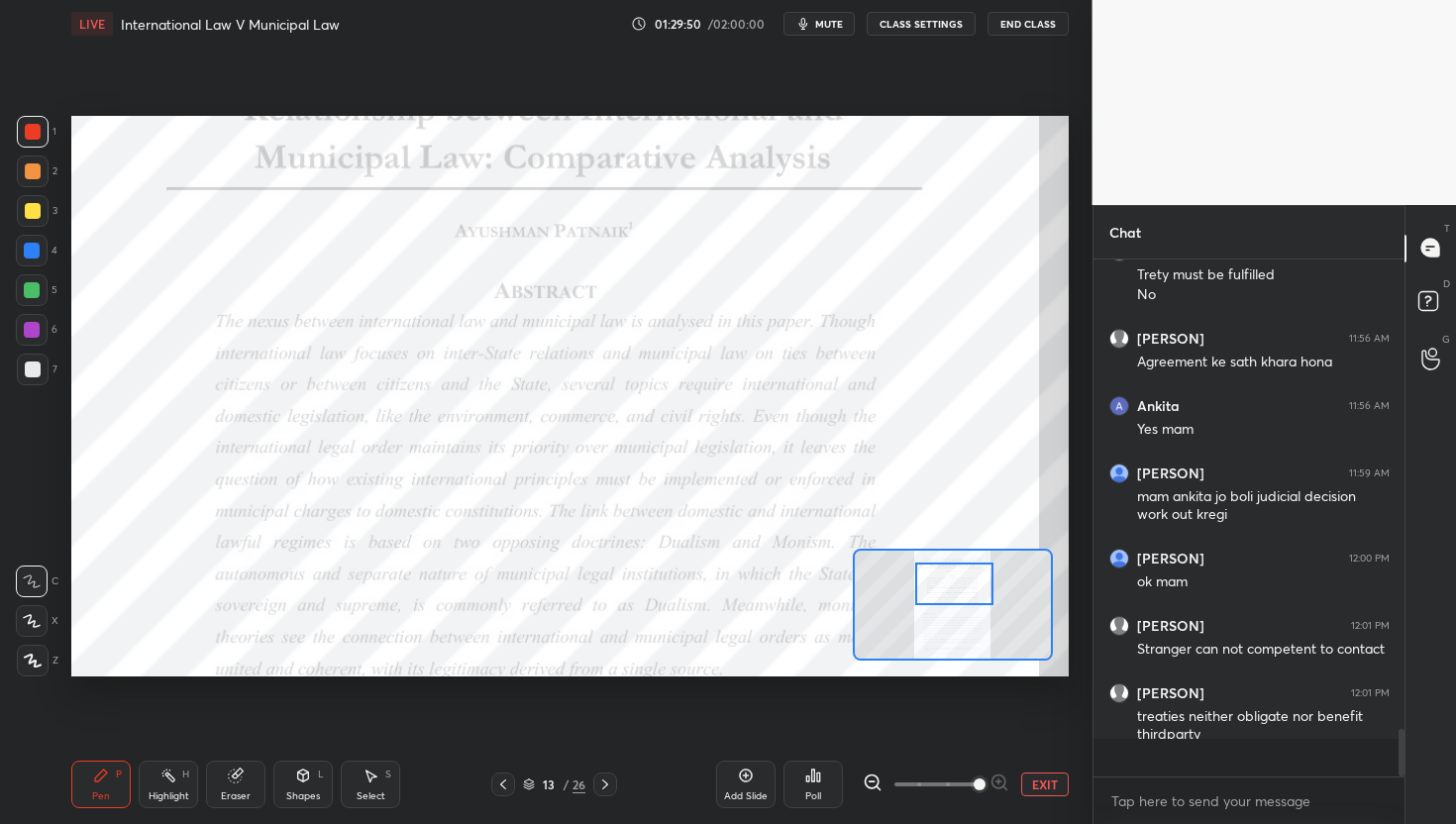 scroll, scrollTop: 6, scrollLeft: 7, axis: both 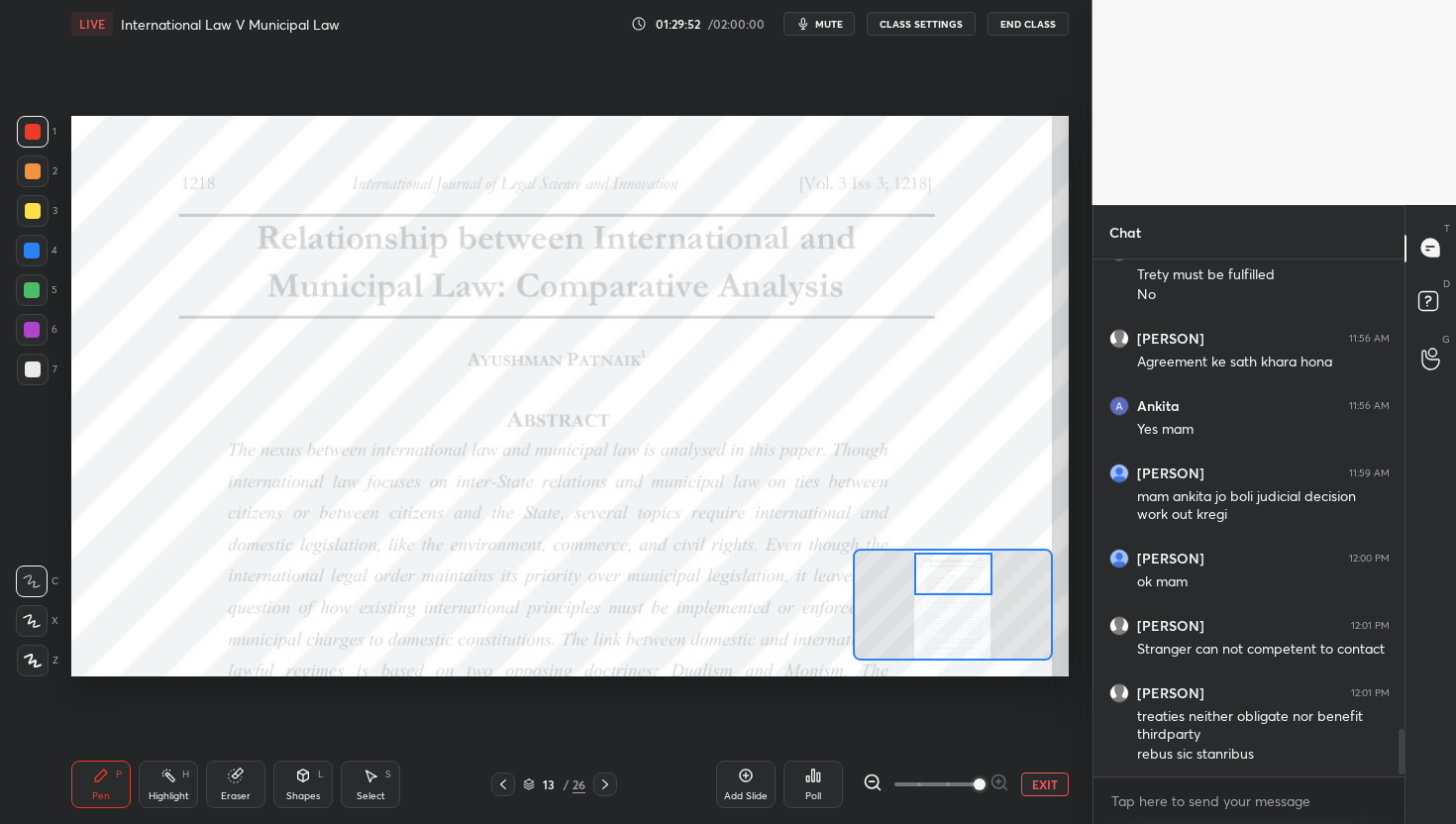 click at bounding box center (953, 574) 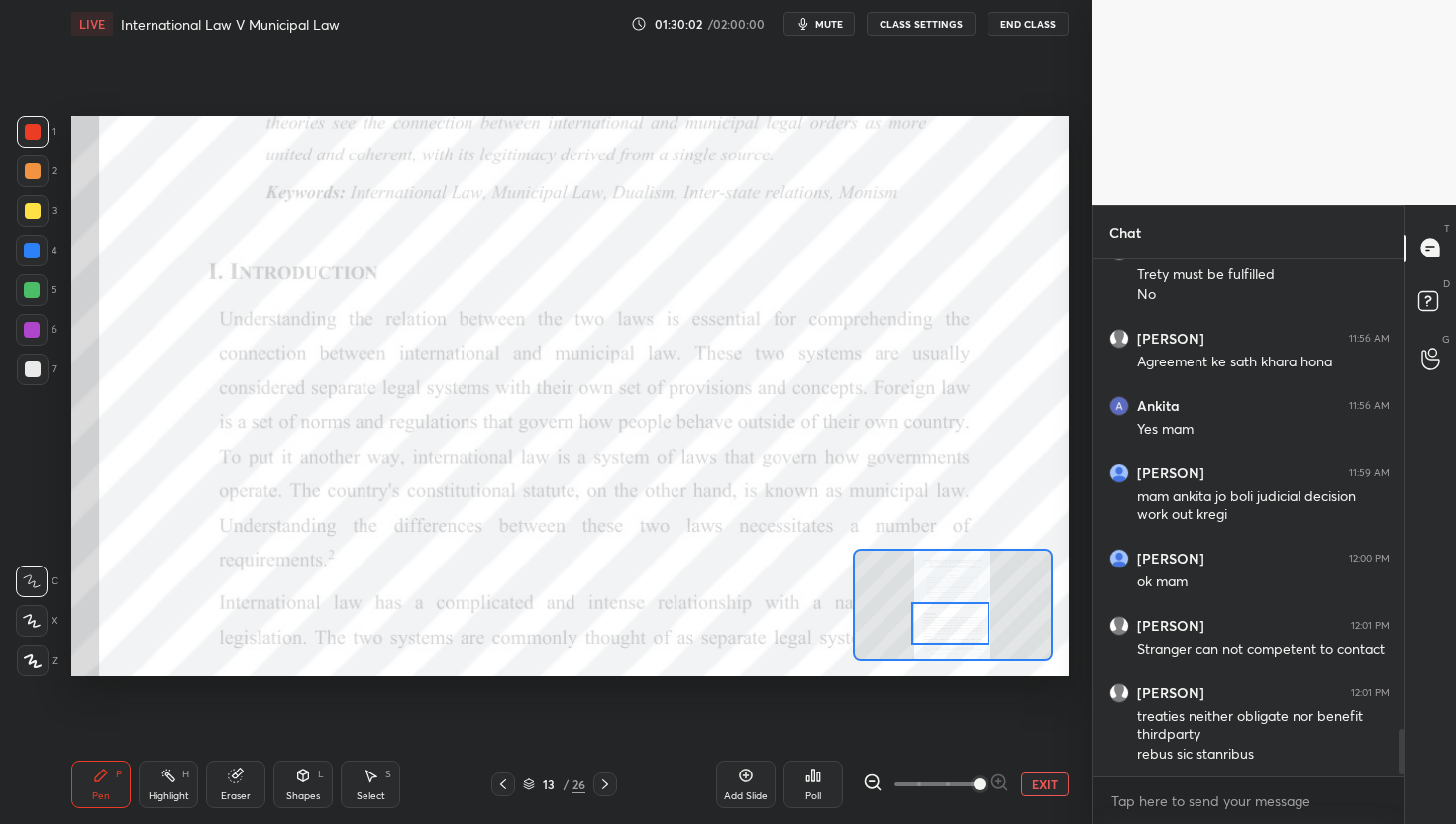 drag, startPoint x: 972, startPoint y: 563, endPoint x: 969, endPoint y: 600, distance: 37.121422 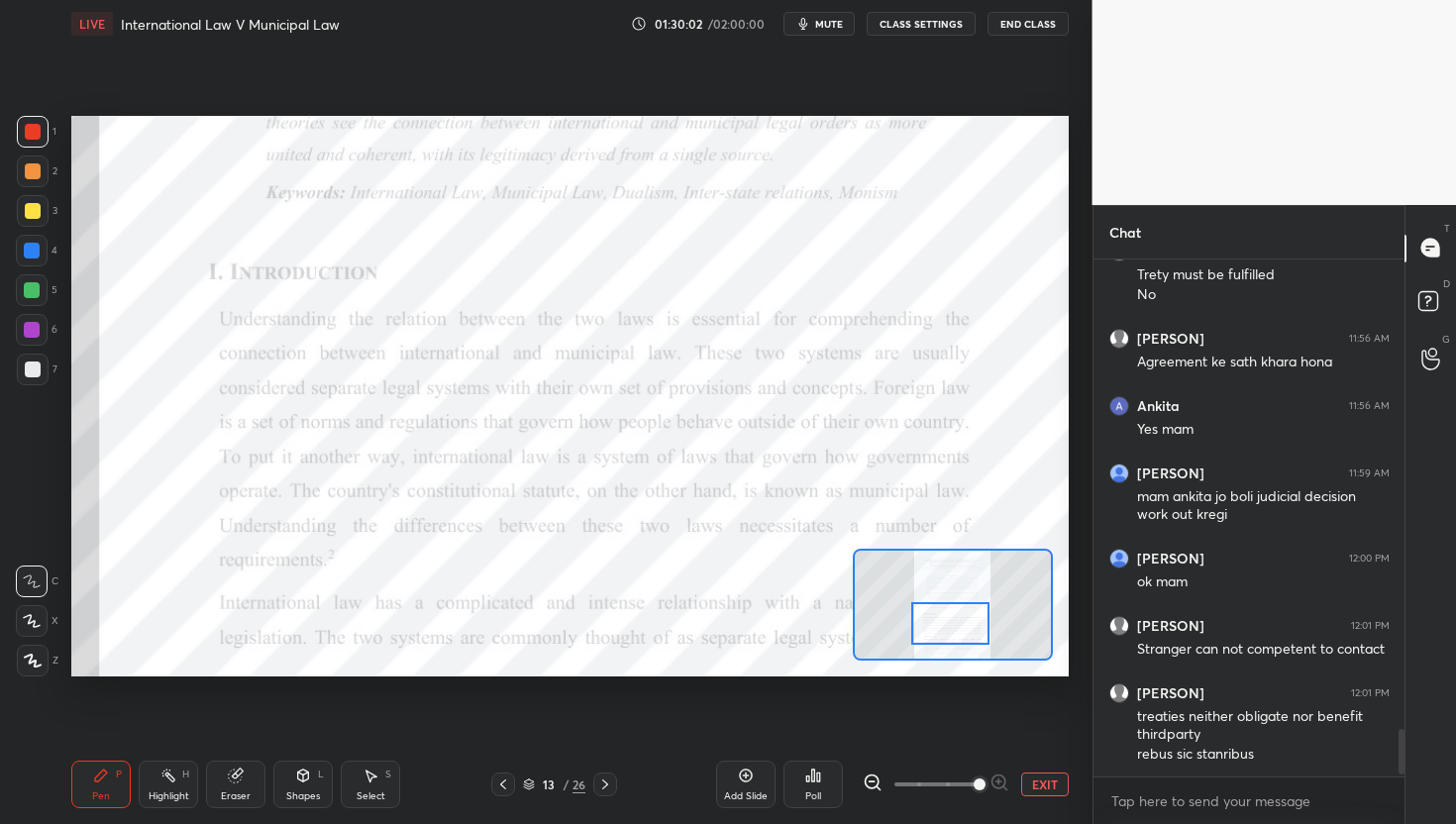 click at bounding box center [950, 624] 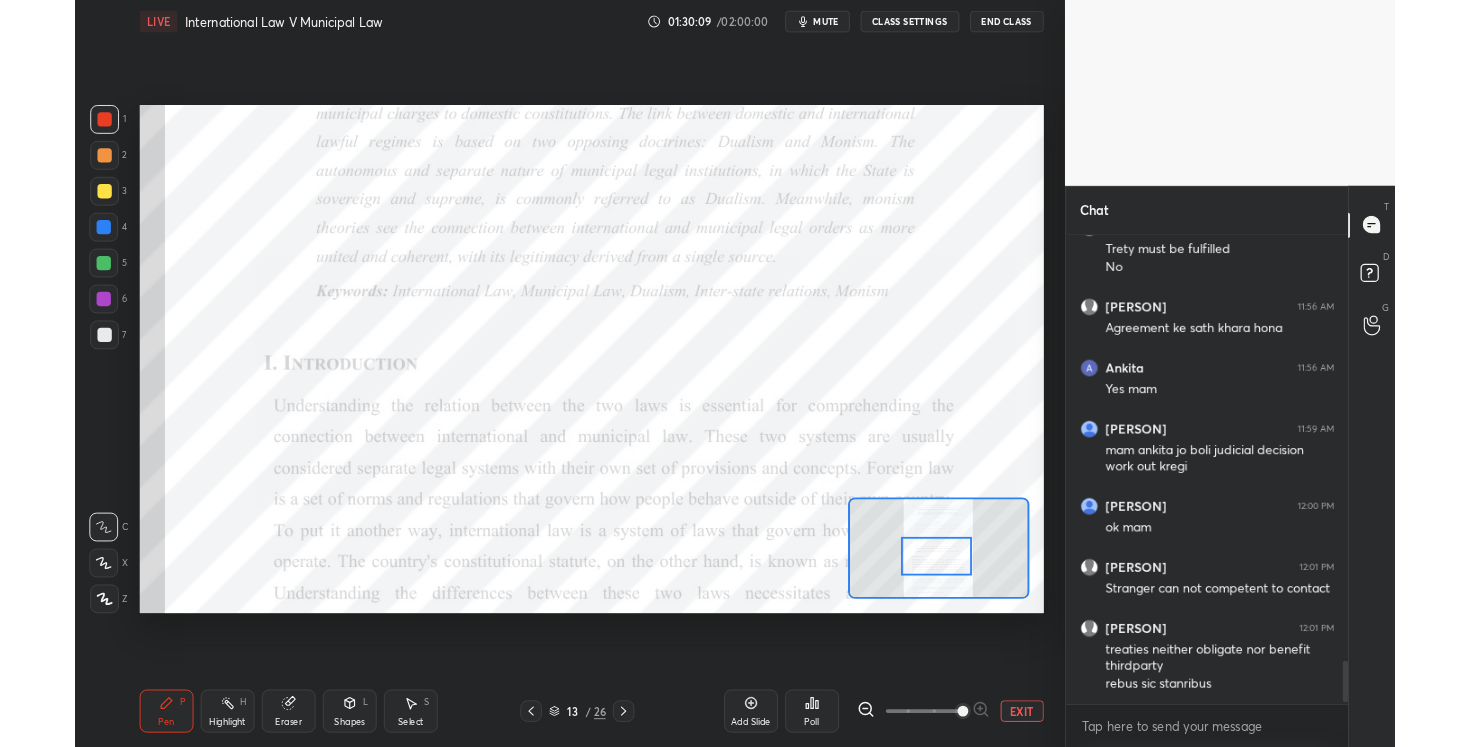 scroll, scrollTop: 619, scrollLeft: 1022, axis: both 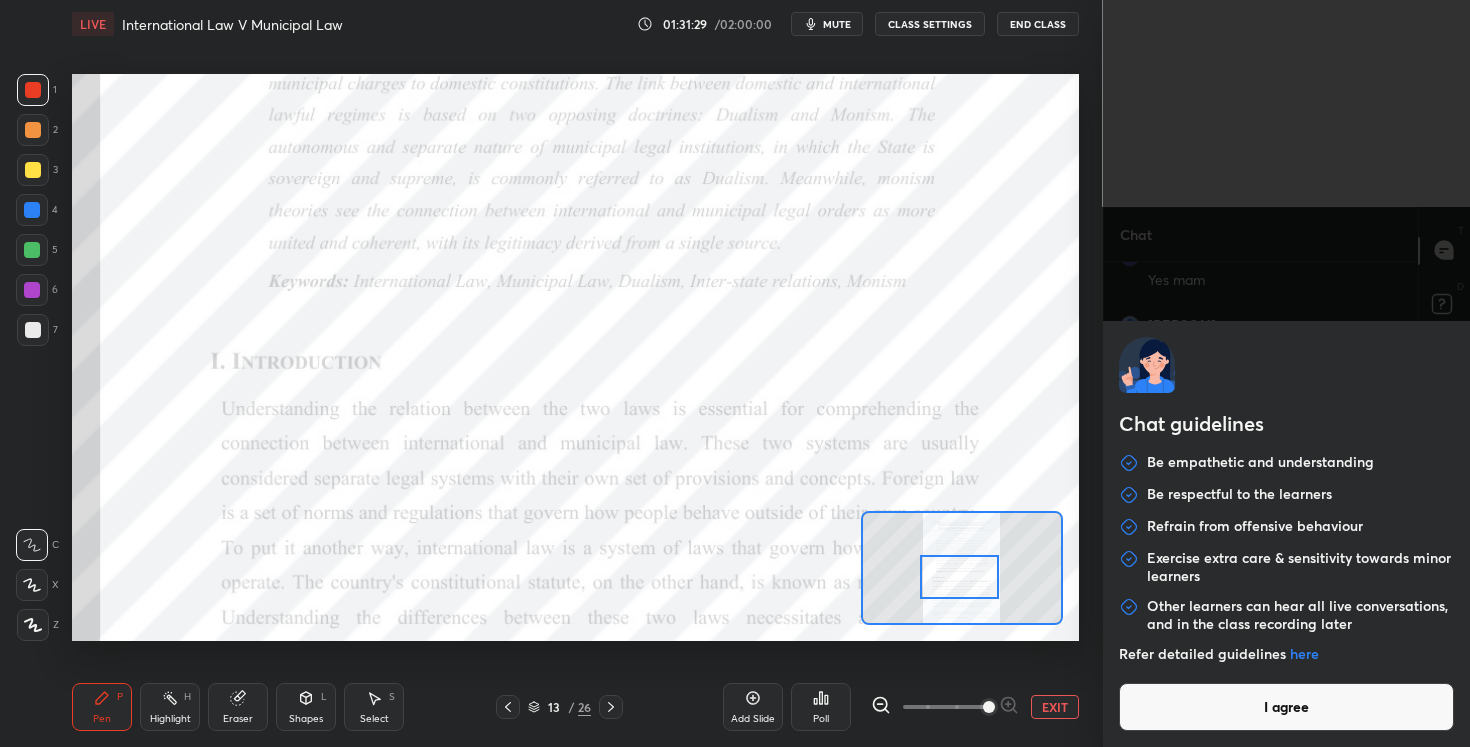 click on "1 2 3 4 5 6 7 C X Z C X Z E E Erase all   H H LIVE International Law V Municipal Law 01:31:29 /  02:00:00 mute CLASS SETTINGS End Class Setting up your live class Poll for   secs No correct answer Start poll Back International Law V Municipal Law • L3 of Public International Law [PERSON] Pen P Highlight H Eraser Shapes L Select S 13 / 26 Add Slide Poll EXIT Chat [PERSON] 11:56 AM Agreement ke sath khara hona [PERSON] 11:56 AM Yes mam [PERSON] 11:59 AM mam ankita jo boli judicial decision work out kregi [PERSON] 12:00 PM ok mam [PERSON] 12:01 PM Stranger can not competent to contact [PERSON] 12:01 PM treaties neither obligate nor benefit thirdparty rebus sic stanribus [PERSON] 12:02 PM mam iskei baad ipr krana if possible JUMP TO LATEST Enable hand raising Enable raise hand to speak to learners. Once enabled, chat will be turned off temporarily. Enable x   Doubts asked by learners will show up here NEW DOUBTS ASKED No one has raised a hand yet Can't raise hand Got it T Messages (T) D Doubts (D) G Raise Hand (G)" at bounding box center (735, 373) 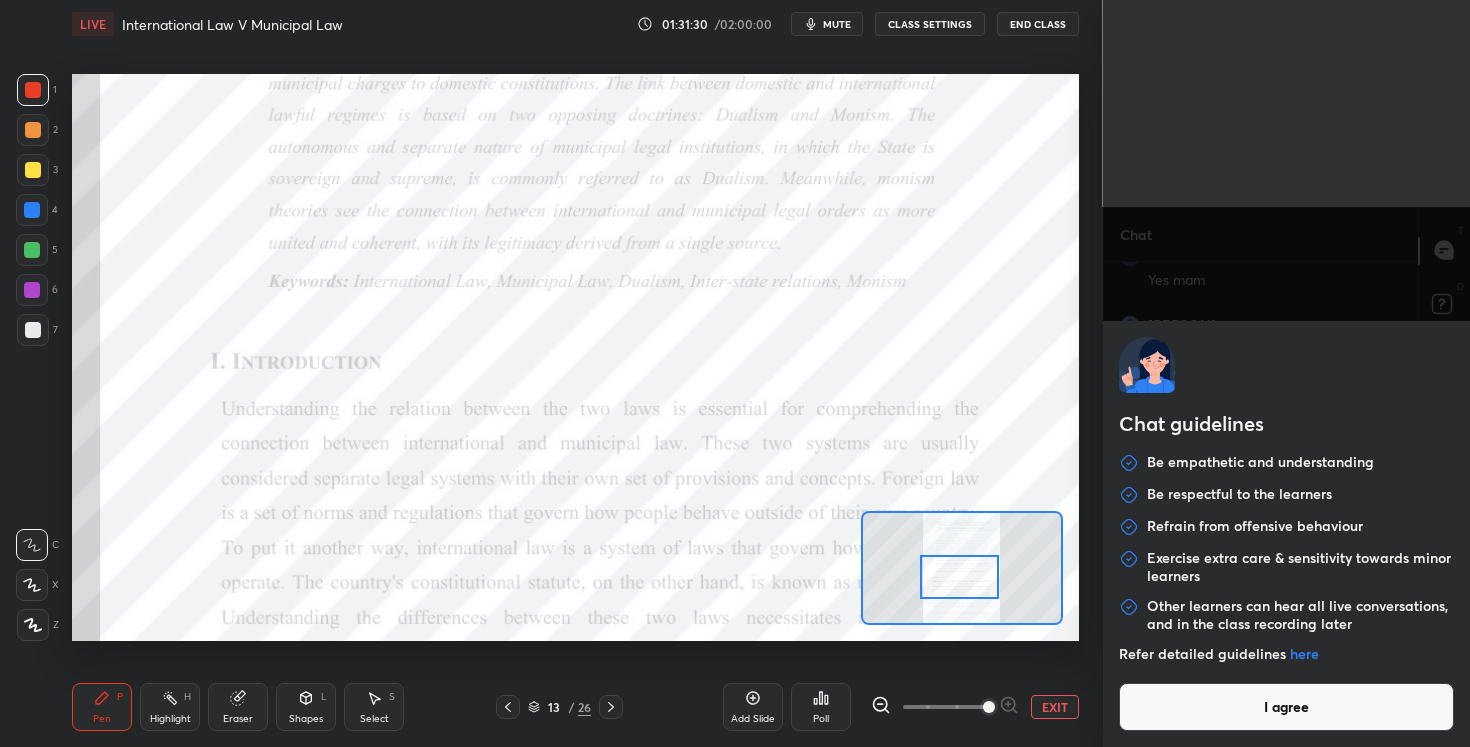 click on "I agree" at bounding box center (1287, 707) 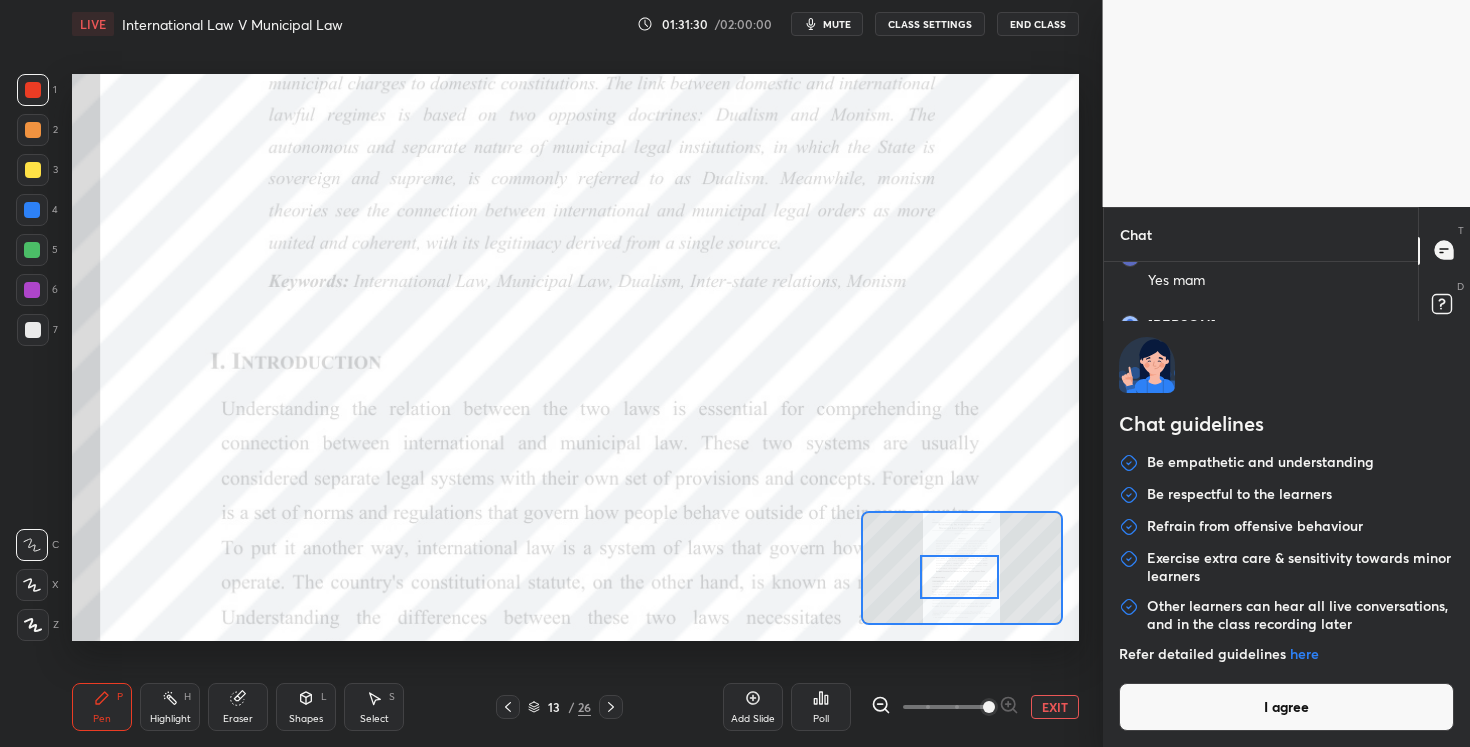 type on "x" 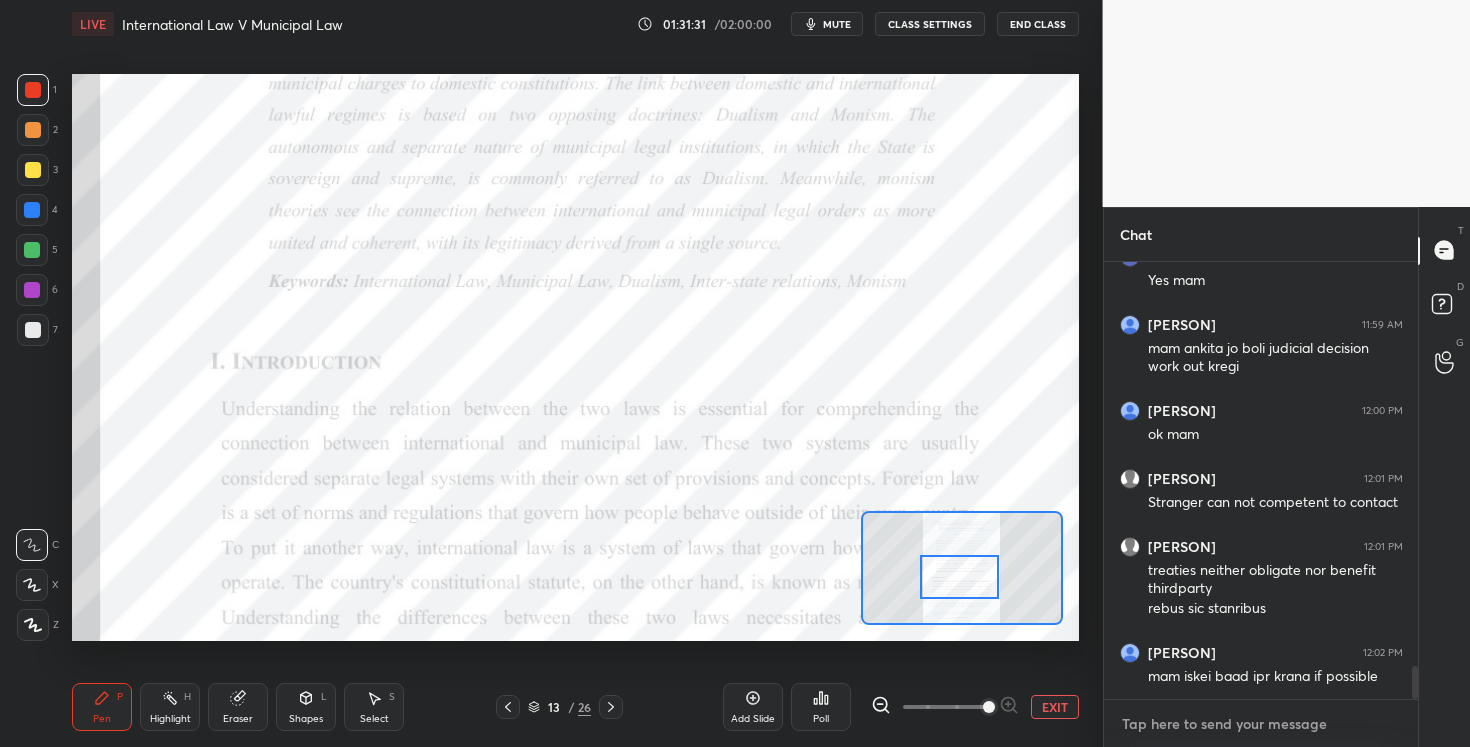 click at bounding box center (1261, 724) 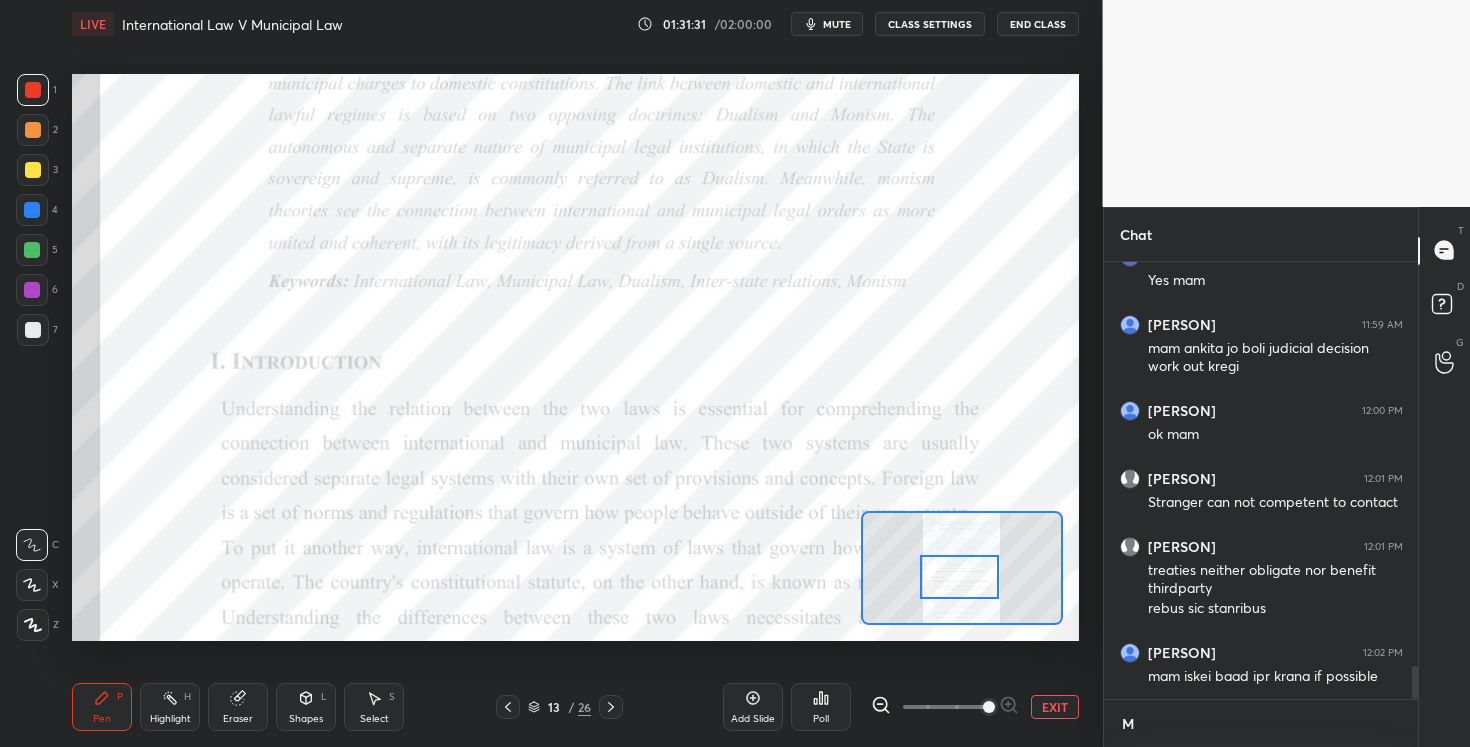 scroll, scrollTop: 425, scrollLeft: 308, axis: both 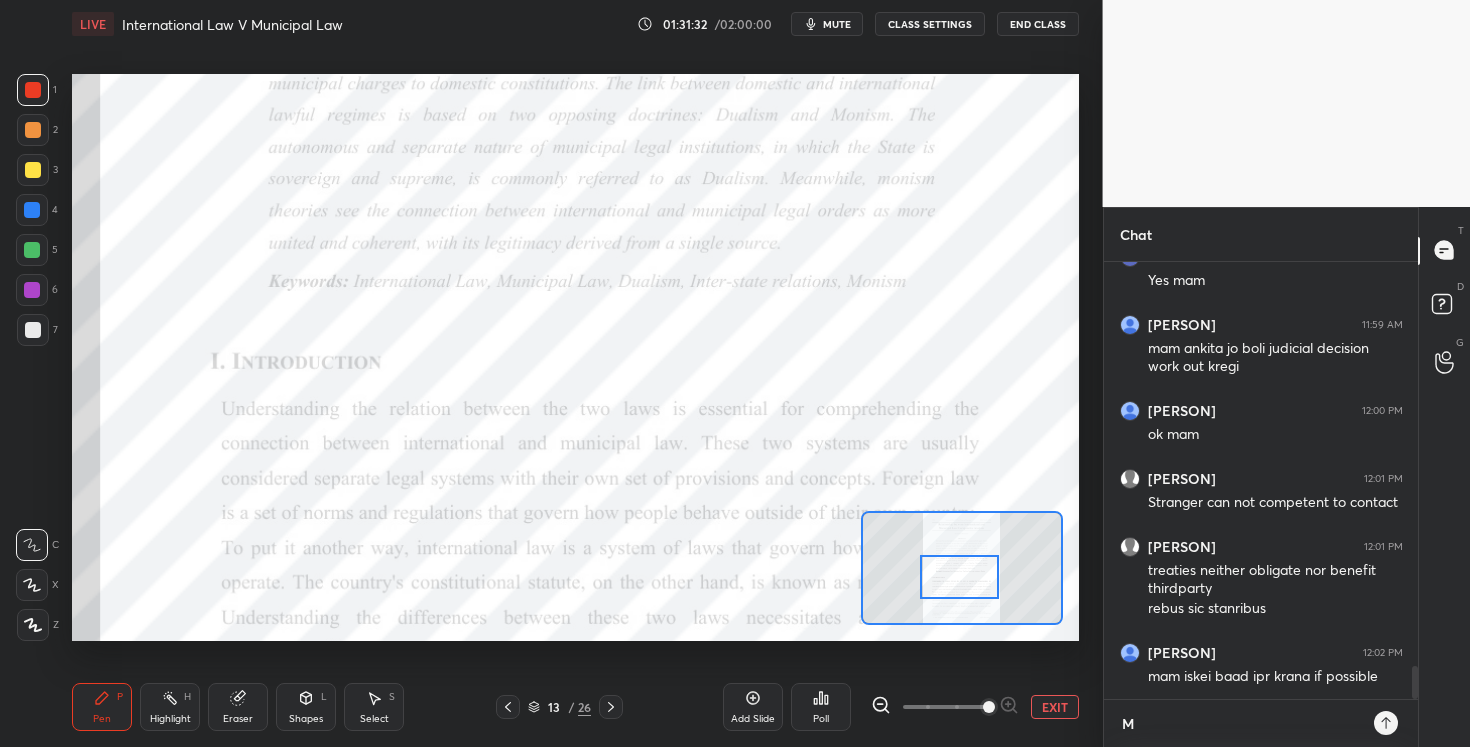 type on "MA" 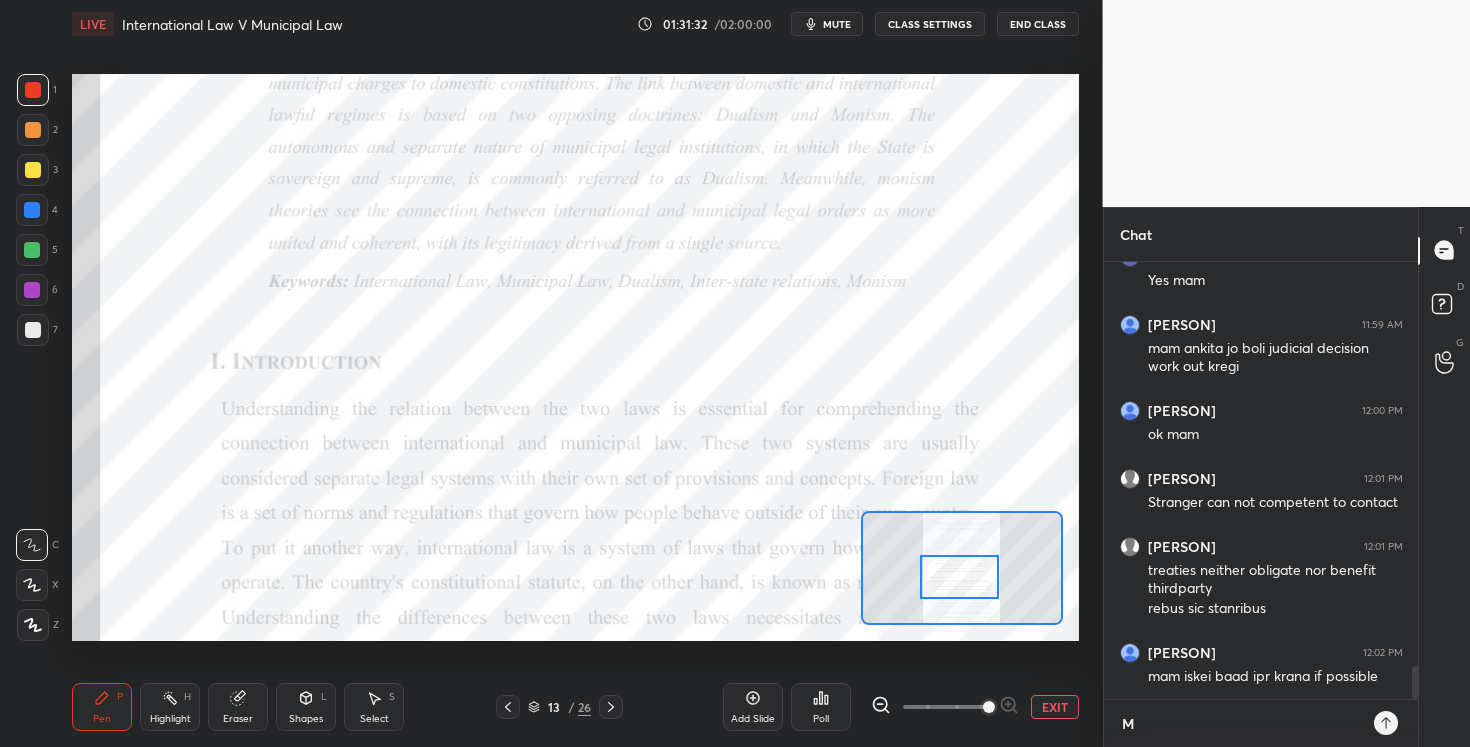 type on "x" 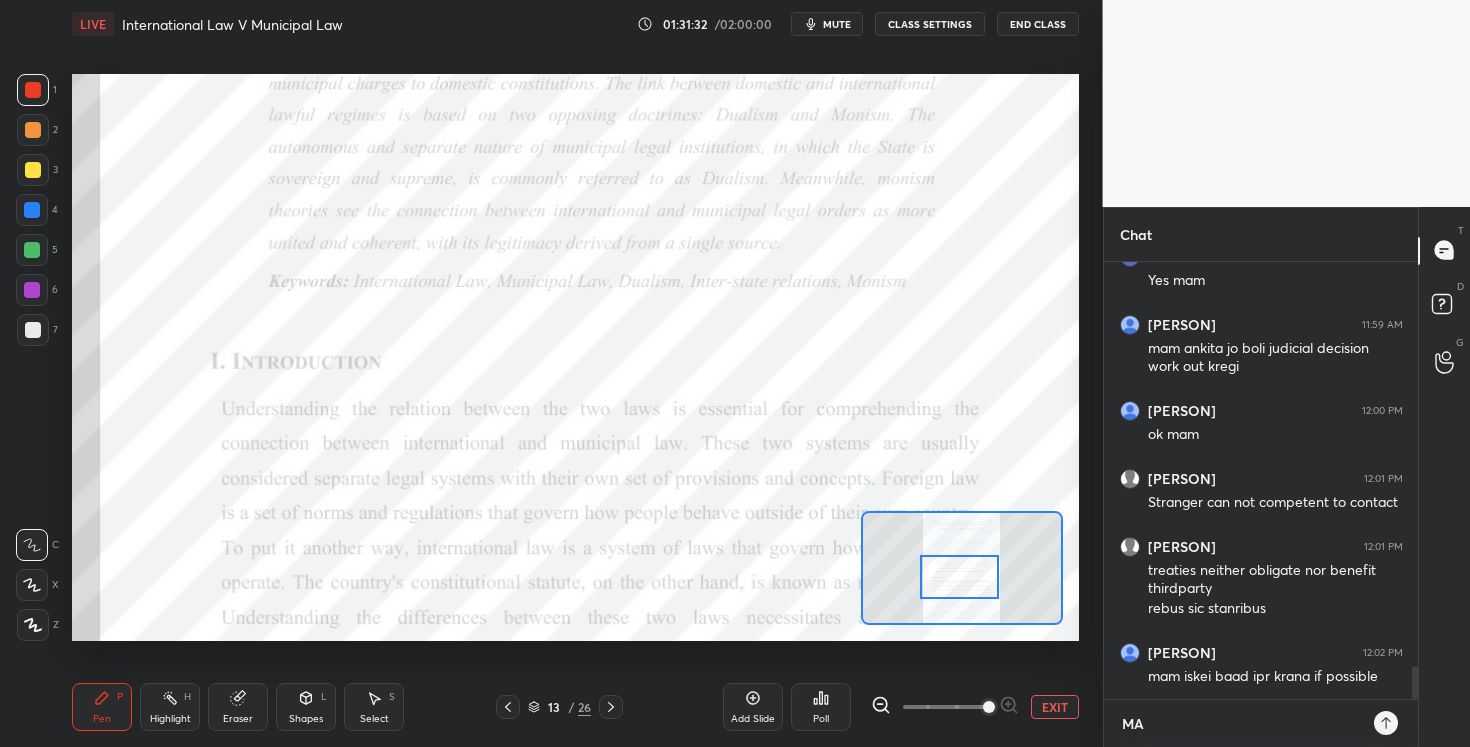 scroll, scrollTop: 6, scrollLeft: 7, axis: both 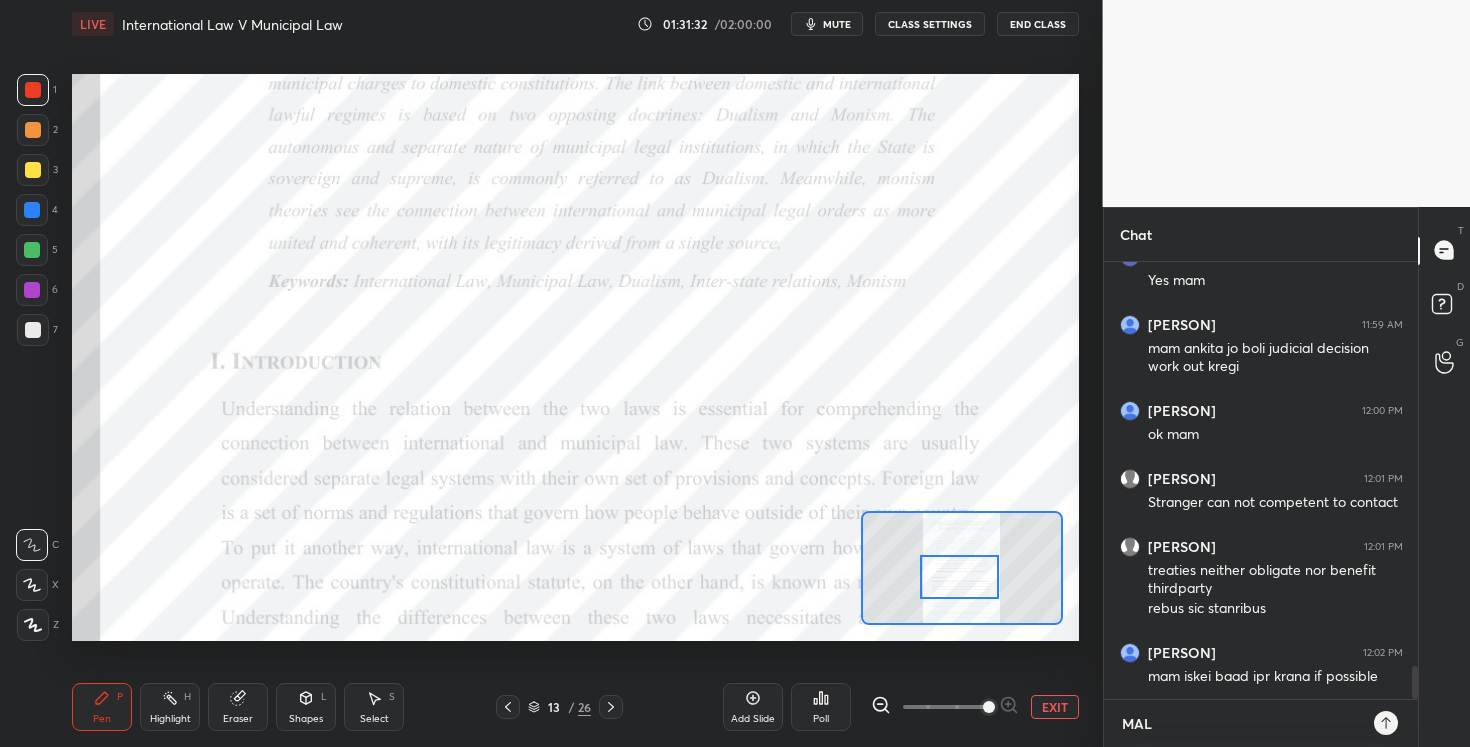 type on "MALC" 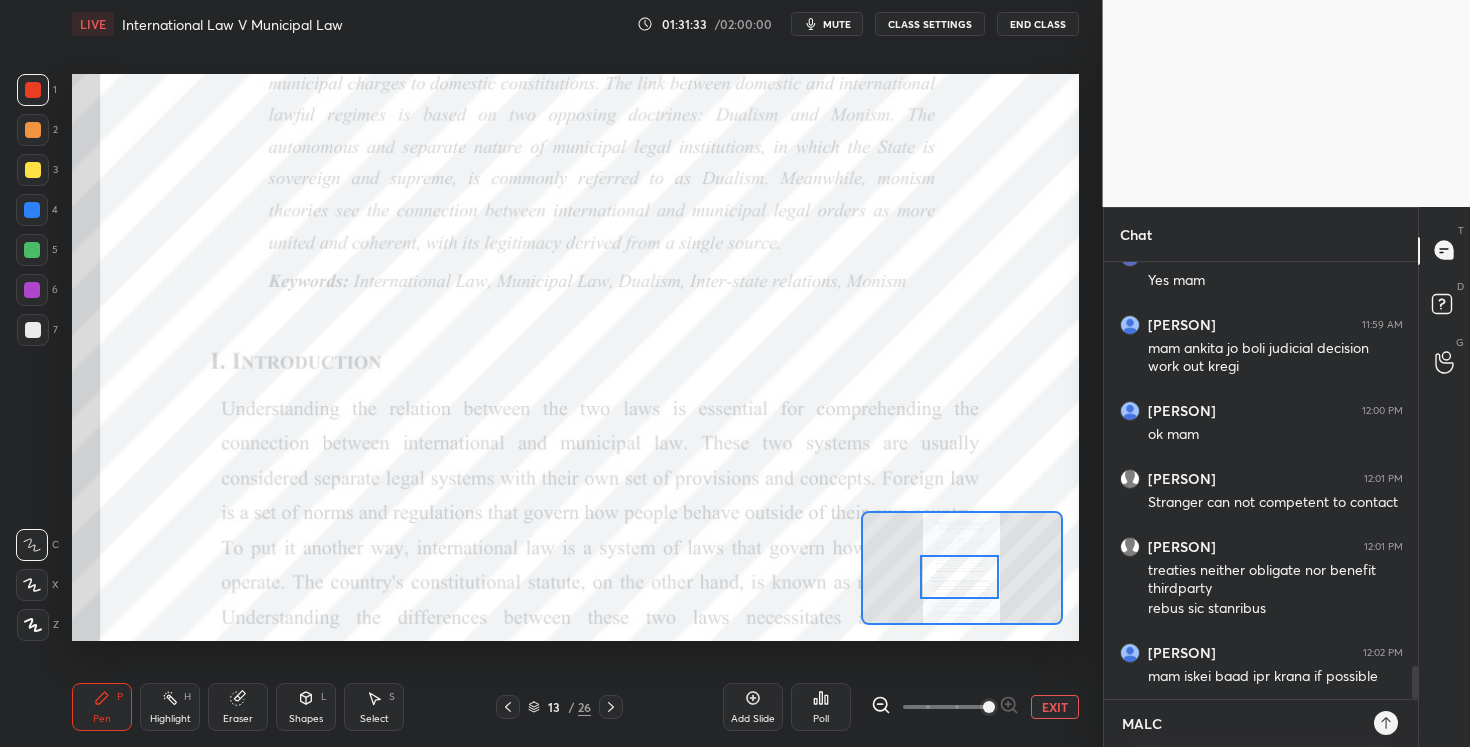 type on "[FIRST]" 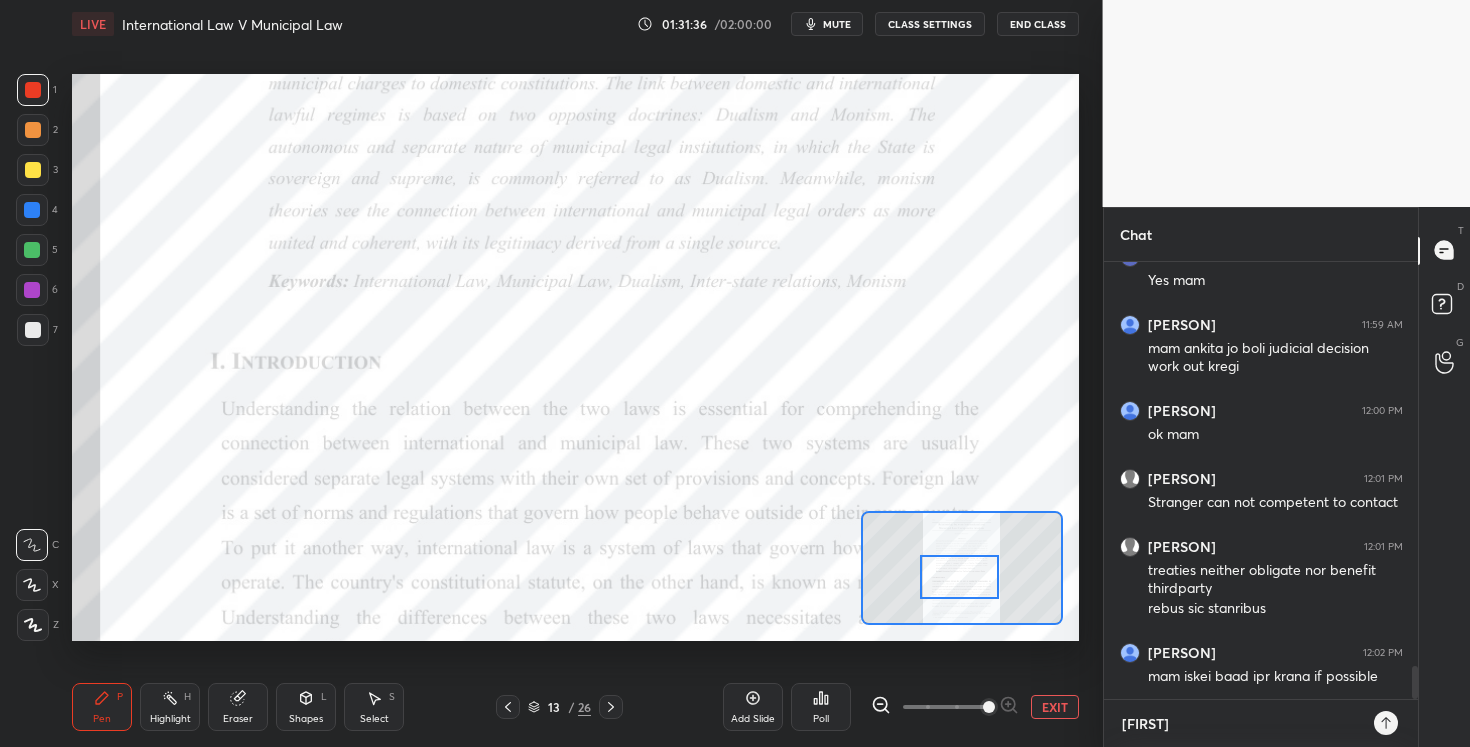 scroll, scrollTop: 5437, scrollLeft: 0, axis: vertical 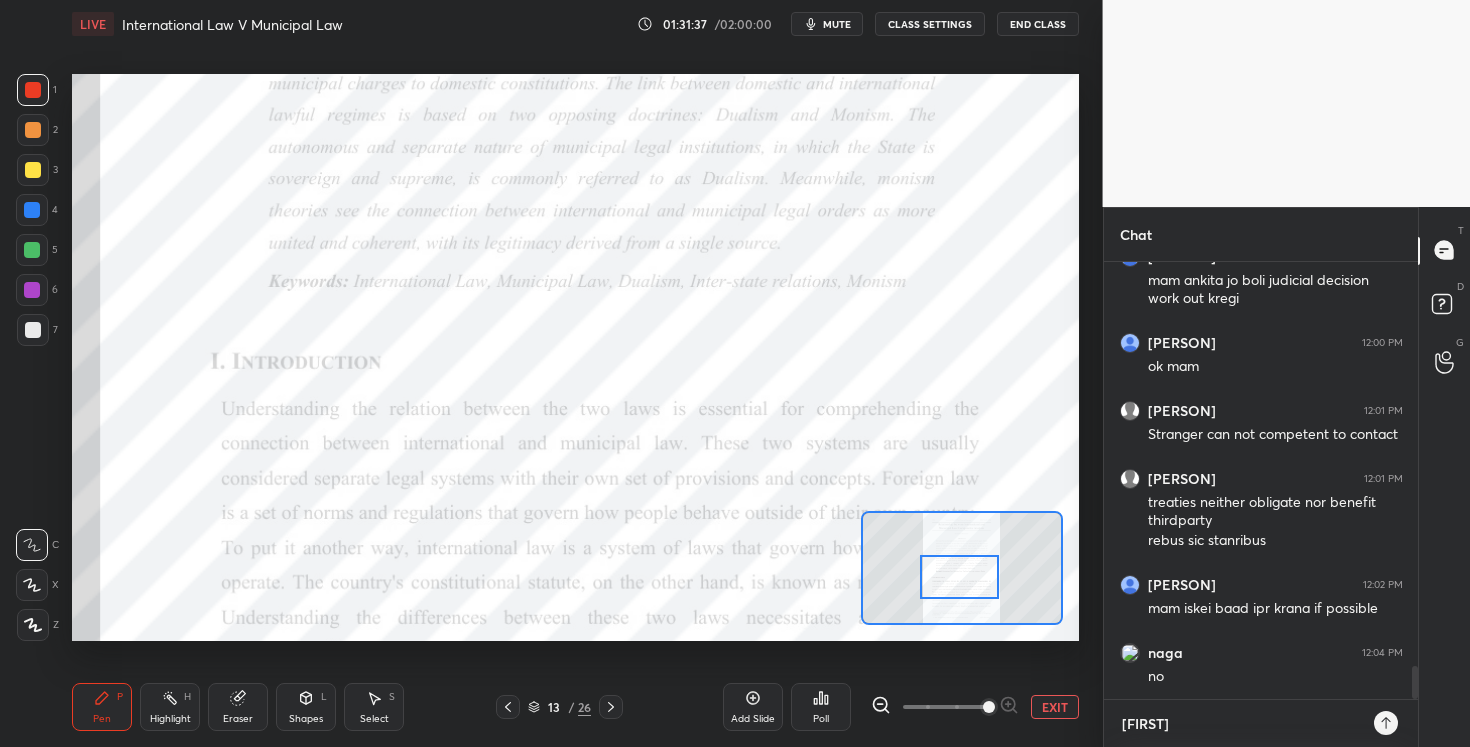 type on "[FIRST]" 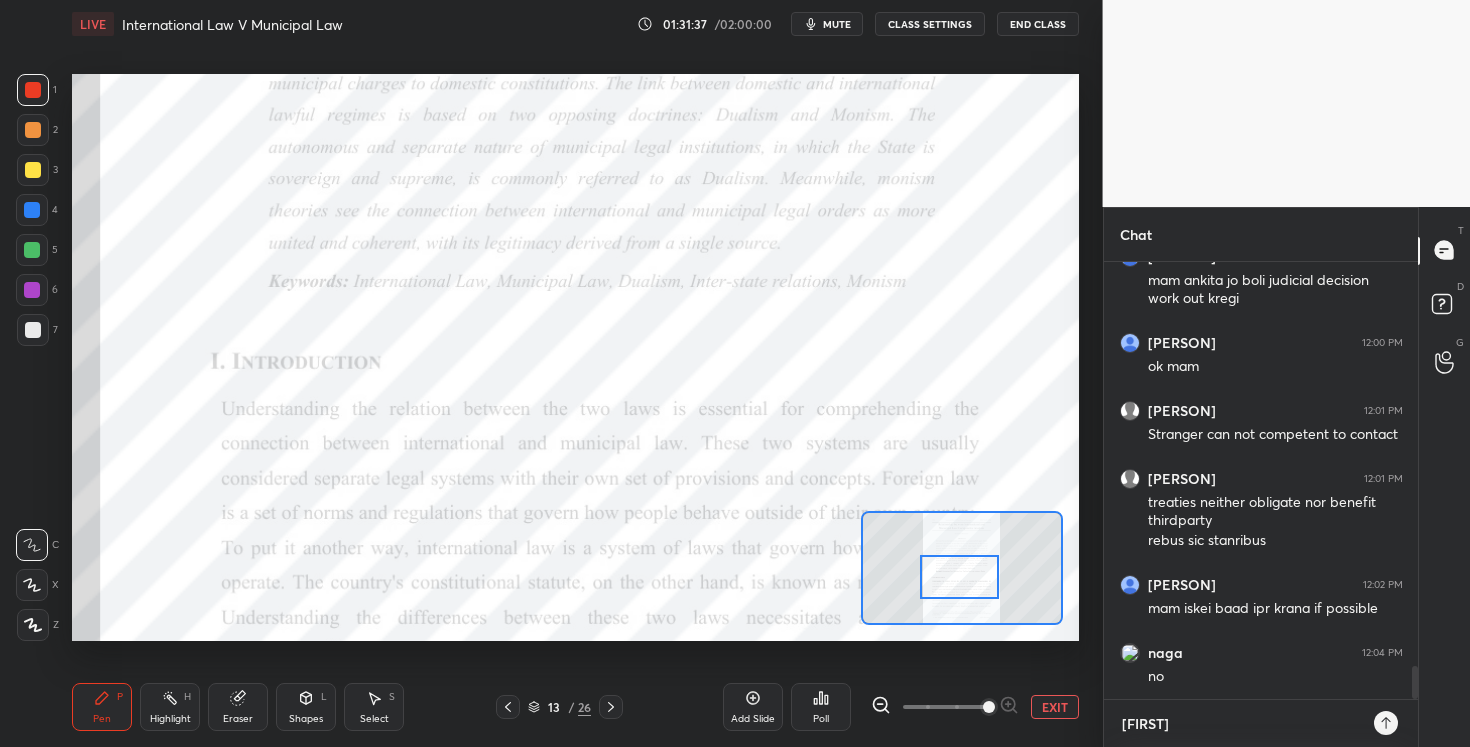 type on "x" 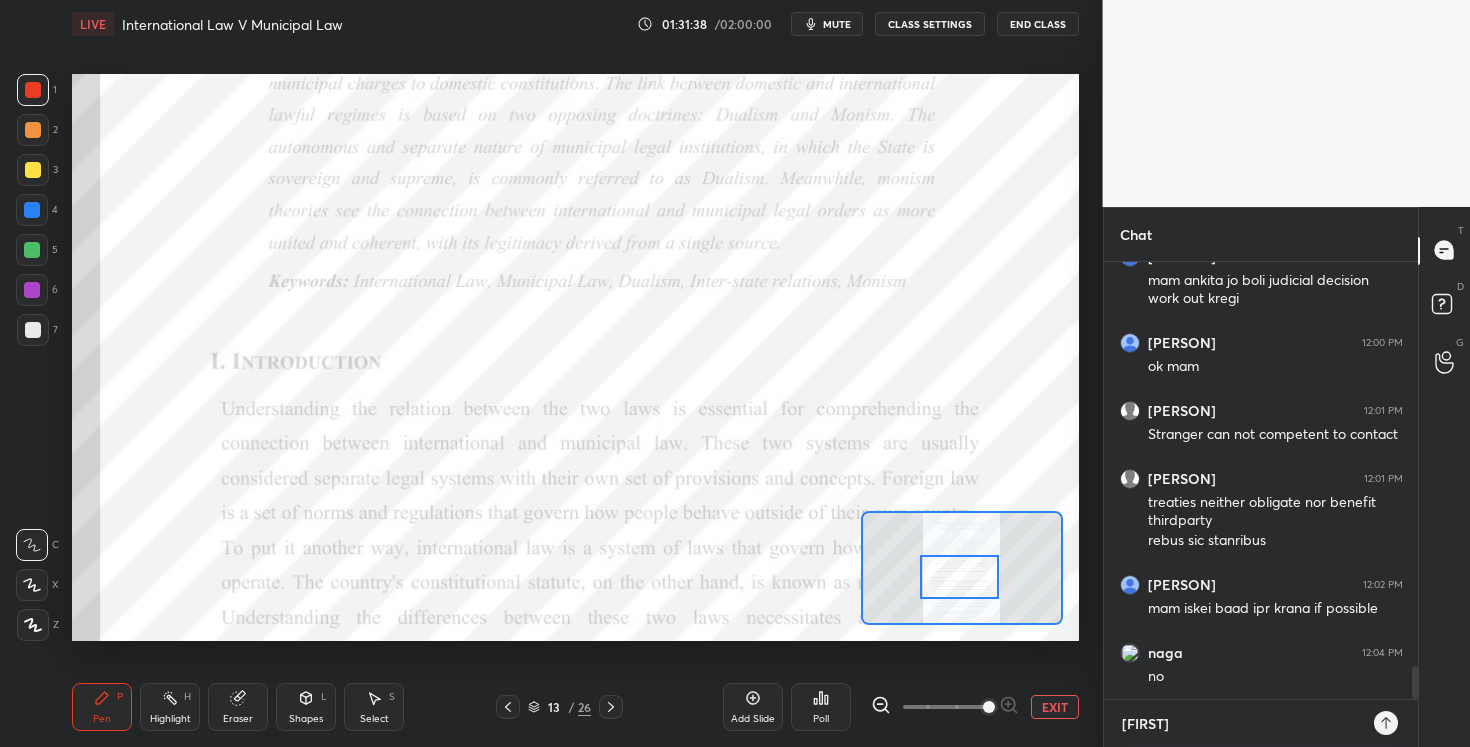 type on "[FIRST]" 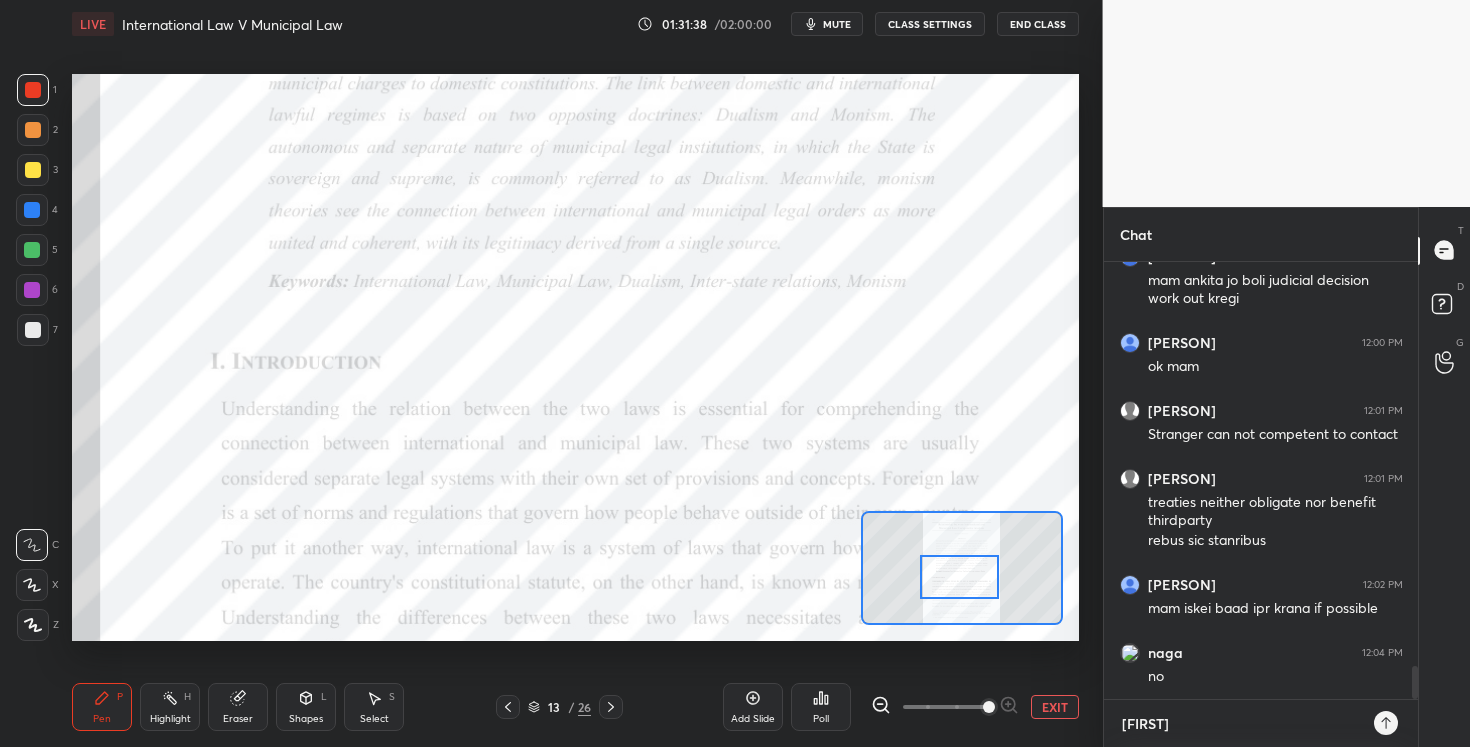 type on "x" 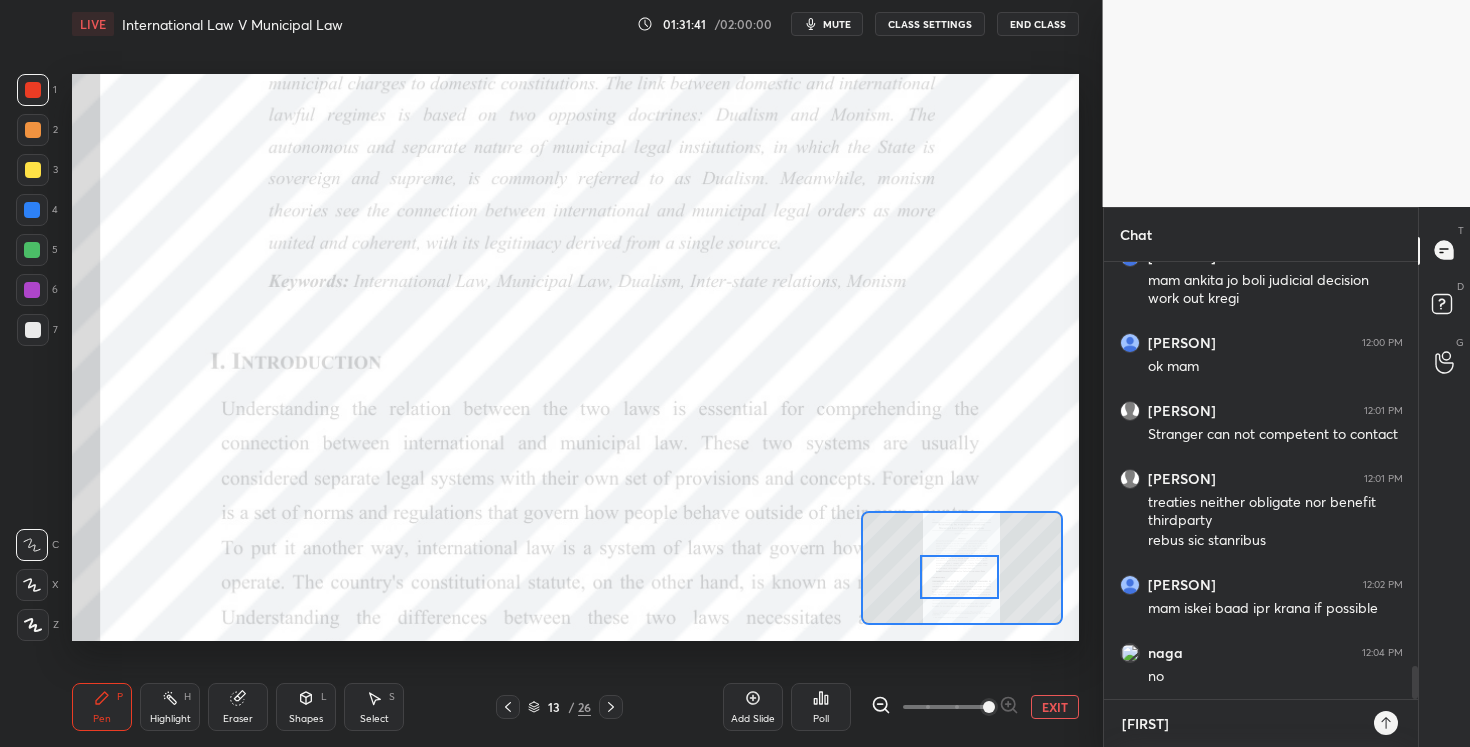 type on "[FIRST] [LAST]" 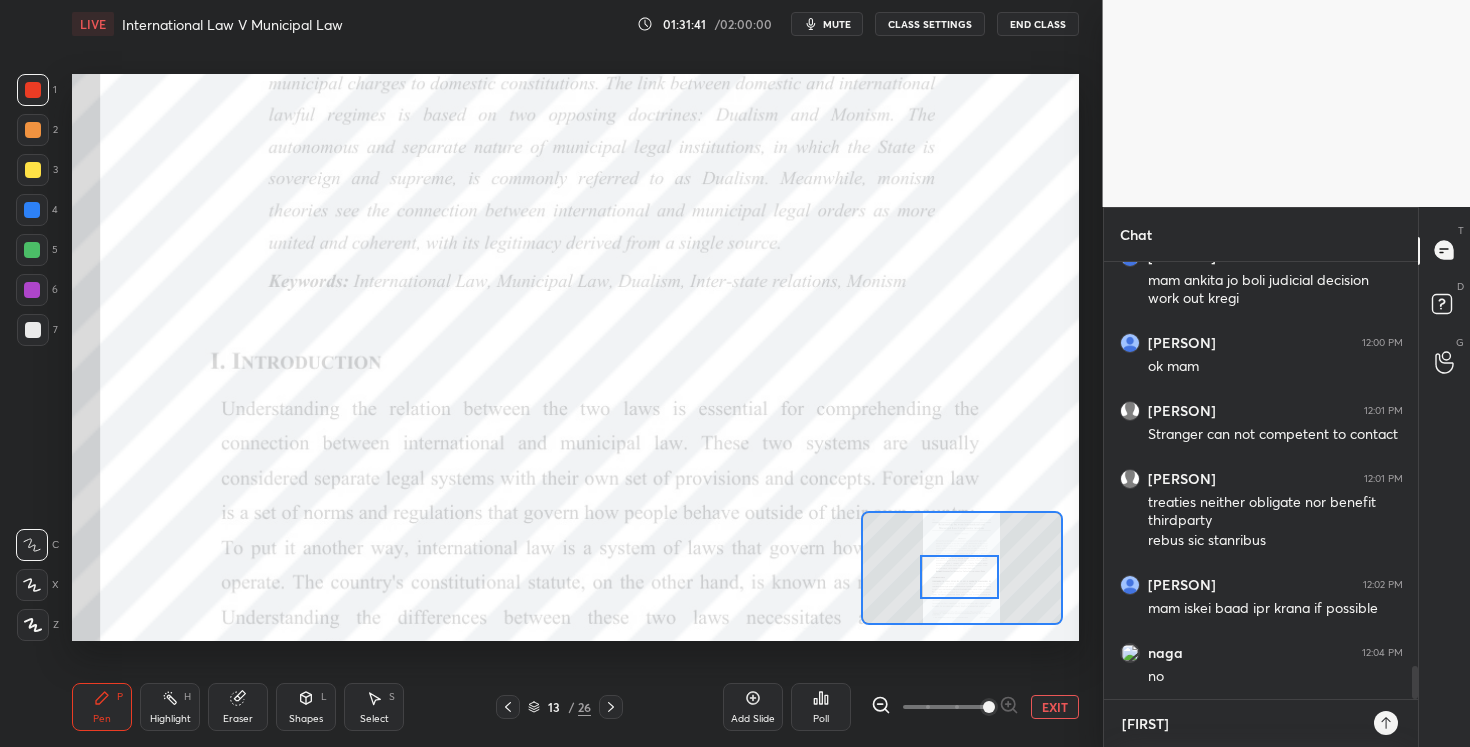 type on "x" 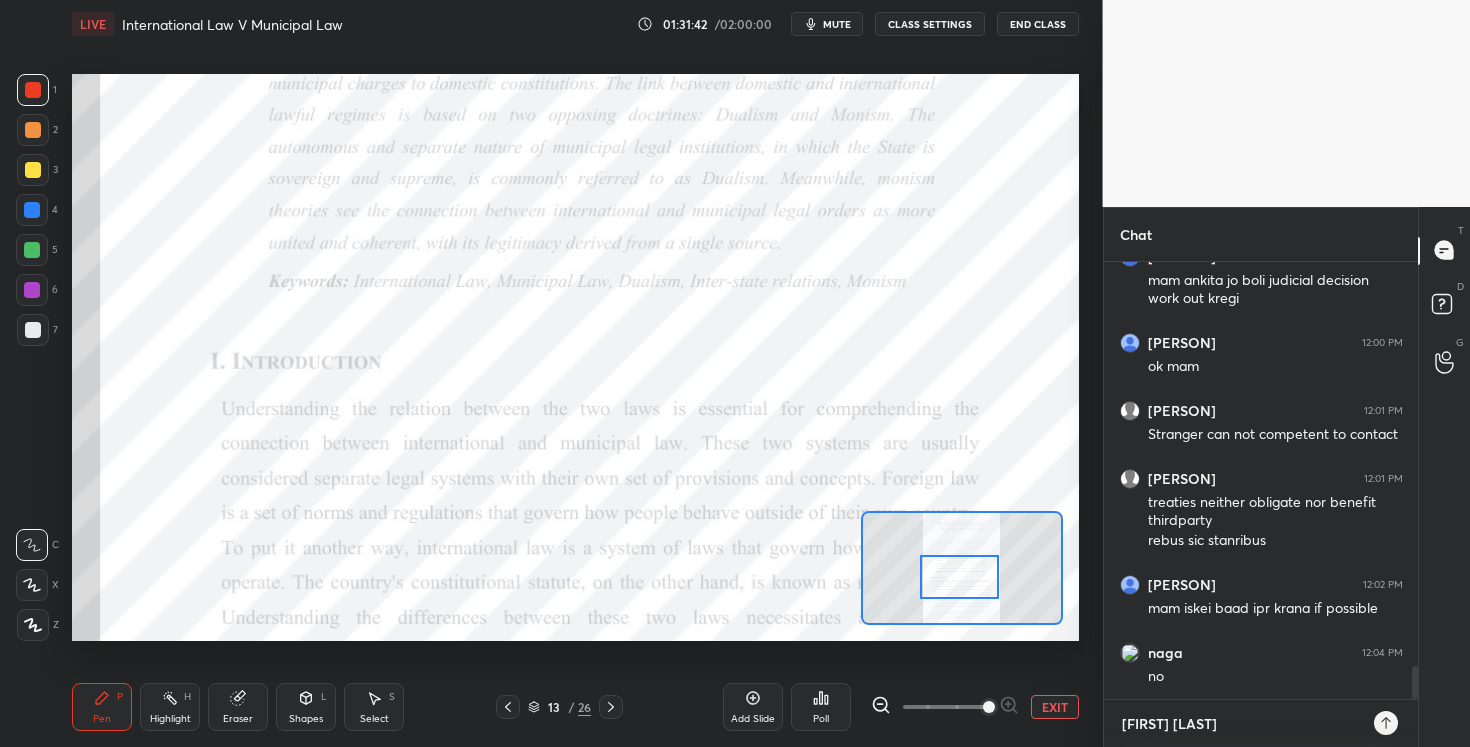 type on "[FIRST] [LAST]" 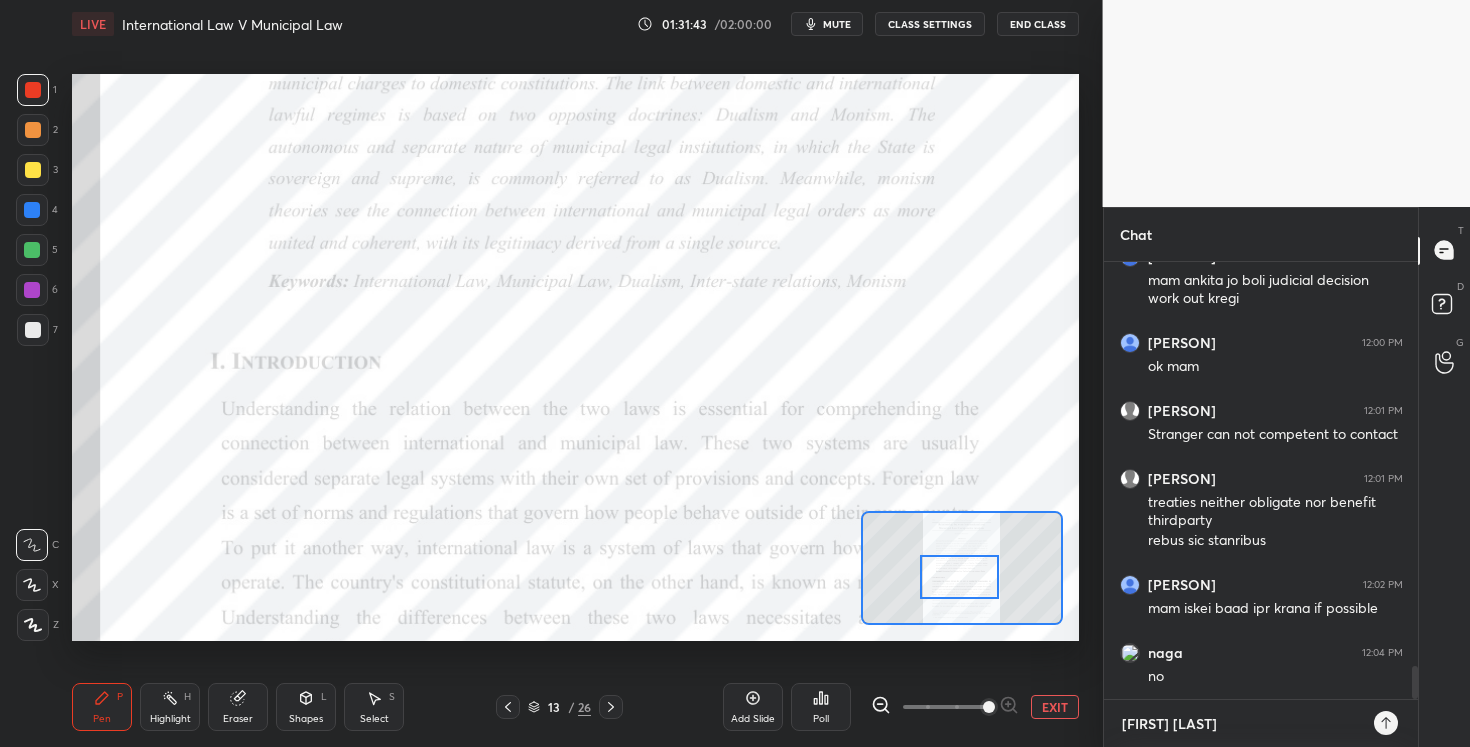 type 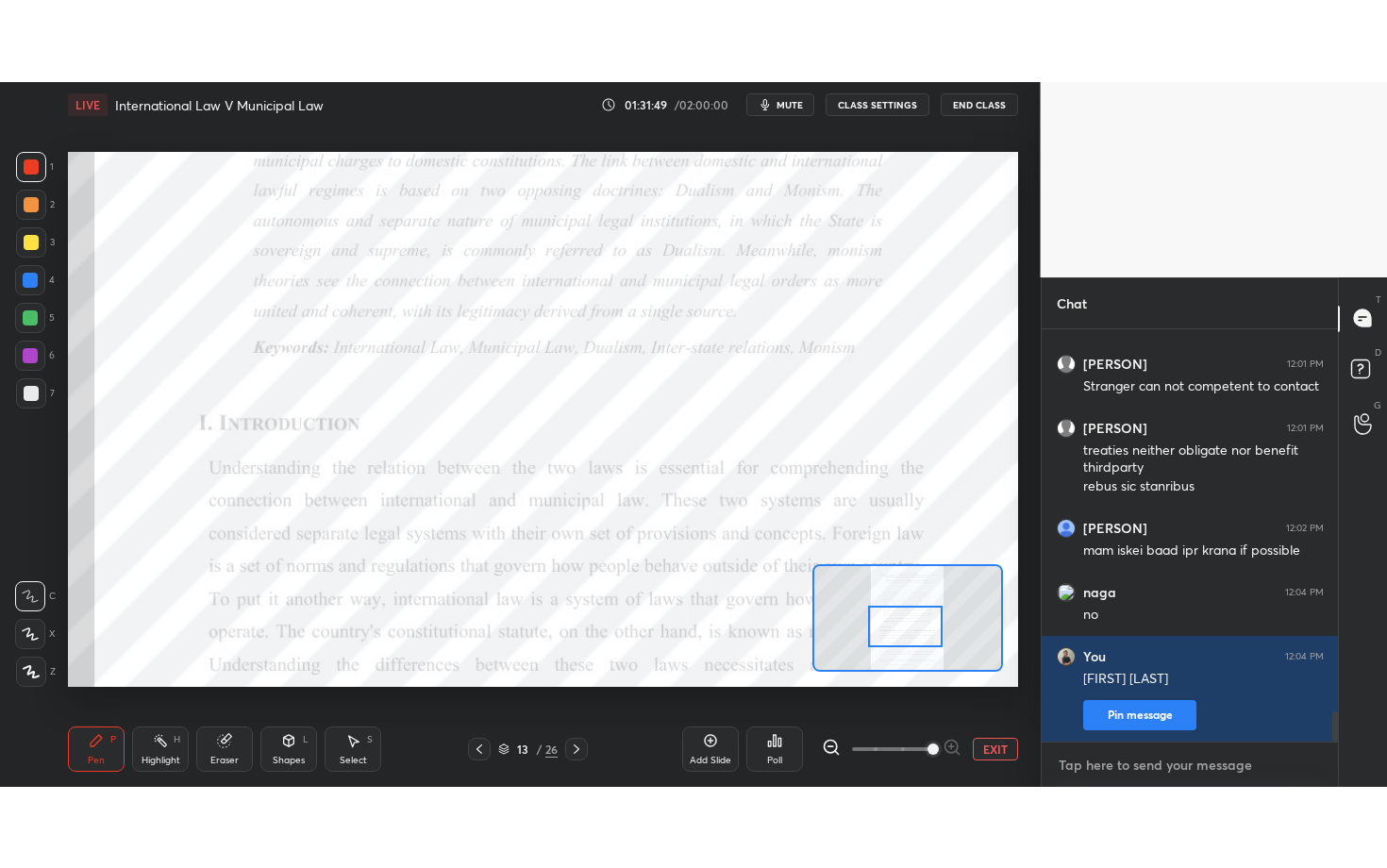 scroll, scrollTop: 5316, scrollLeft: 0, axis: vertical 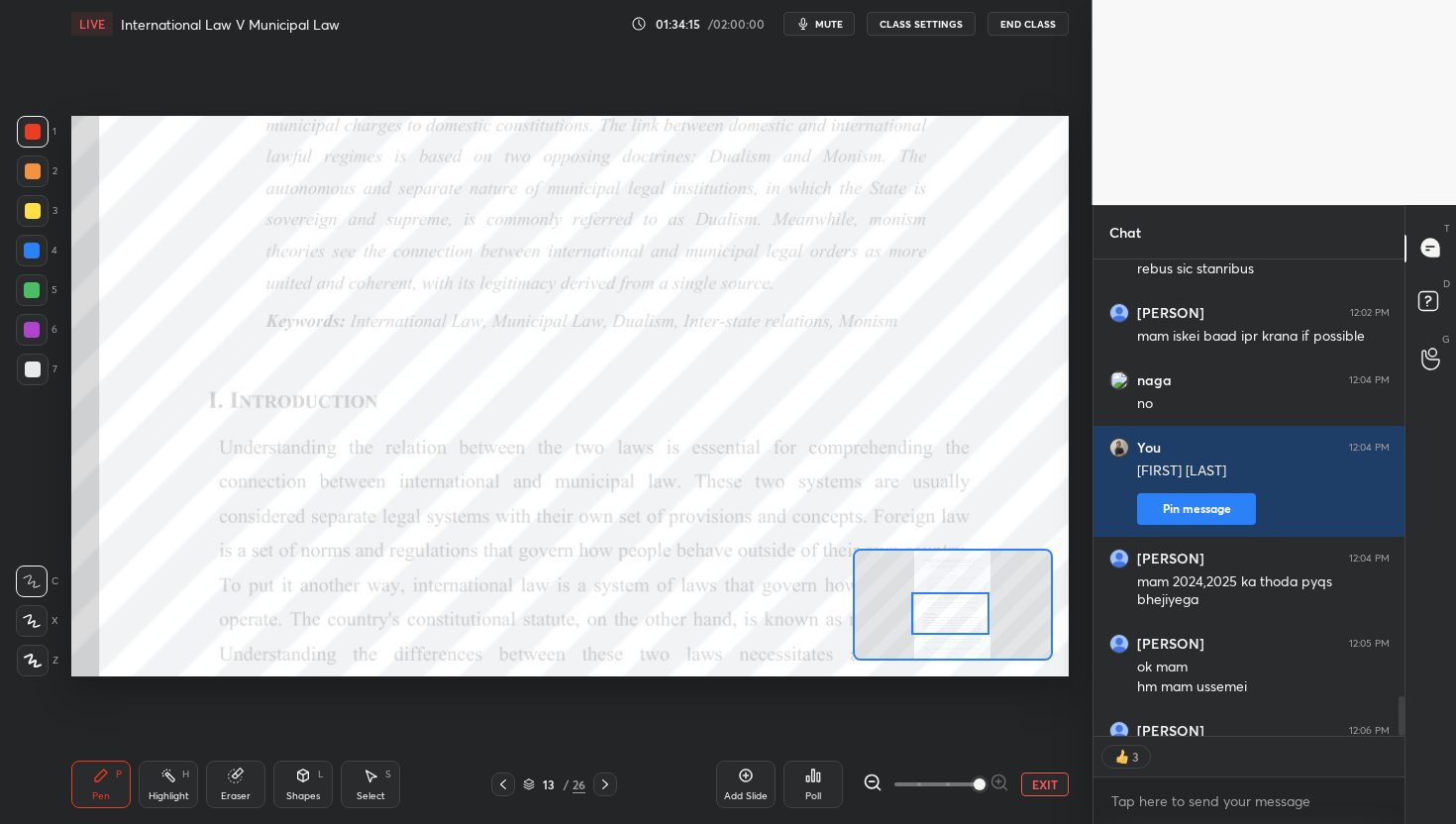 click on "End Class" at bounding box center (1028, 24) 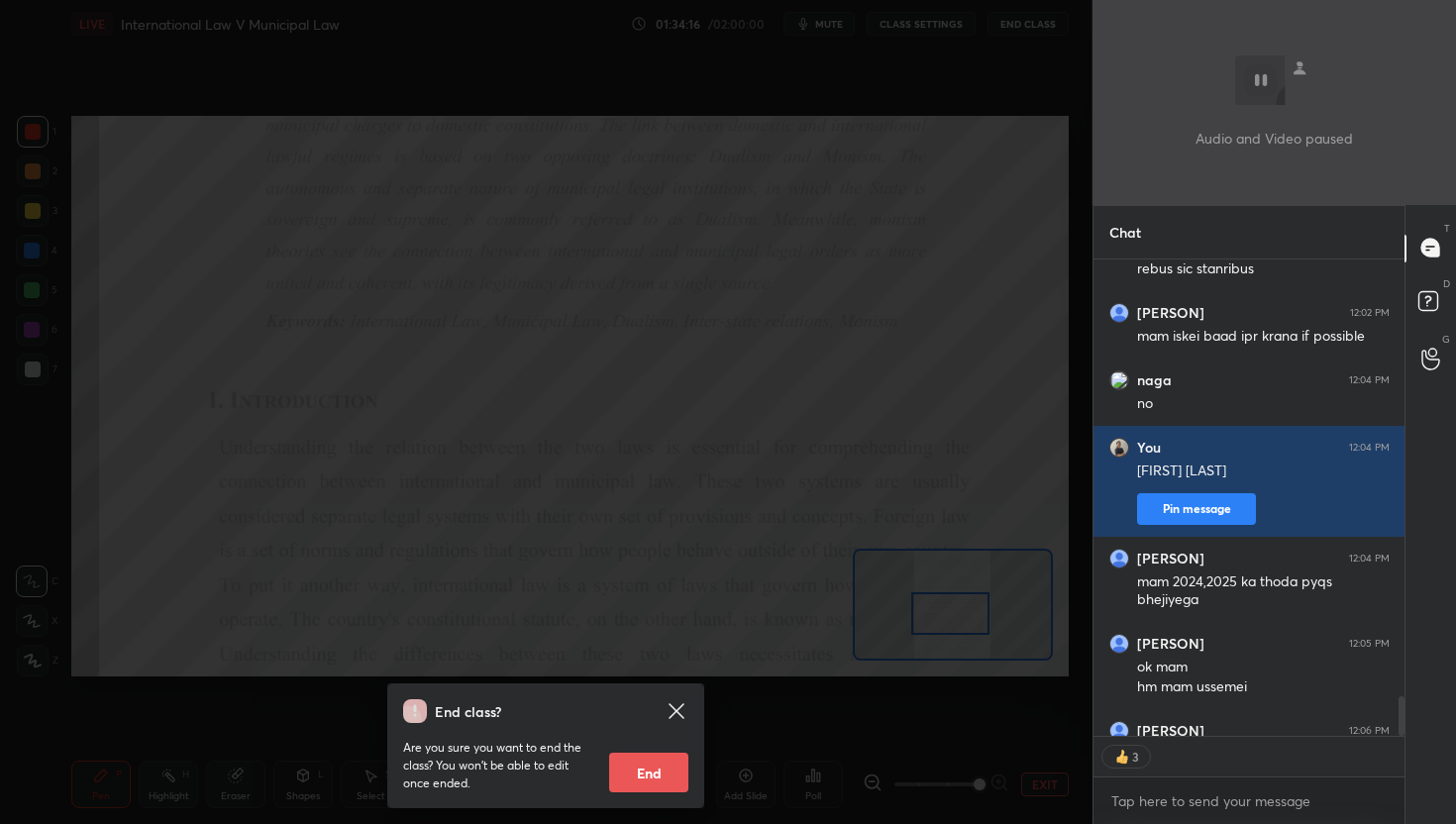 click on "End" at bounding box center (649, 772) 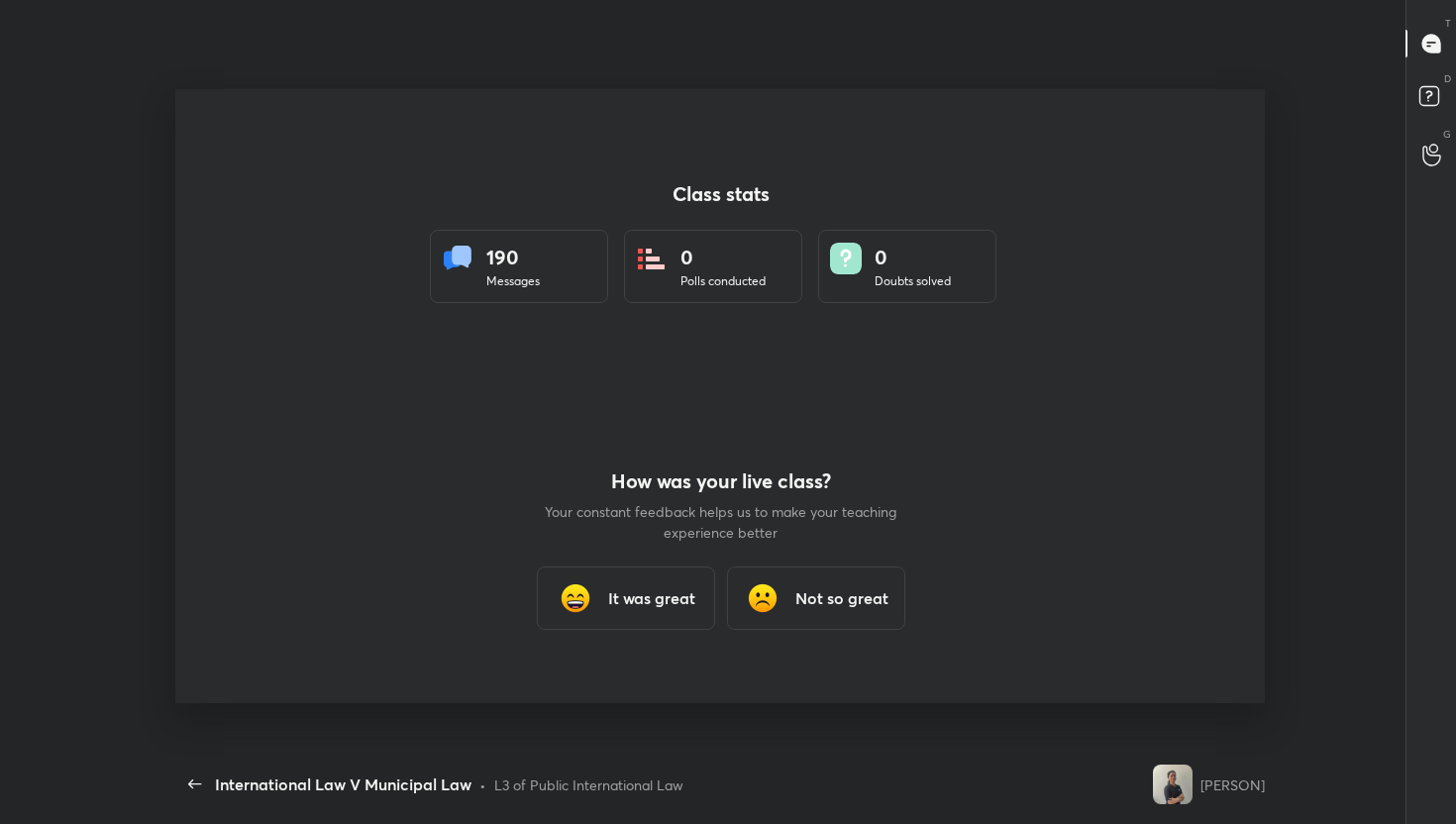 scroll, scrollTop: 98341, scrollLeft: 97727, axis: both 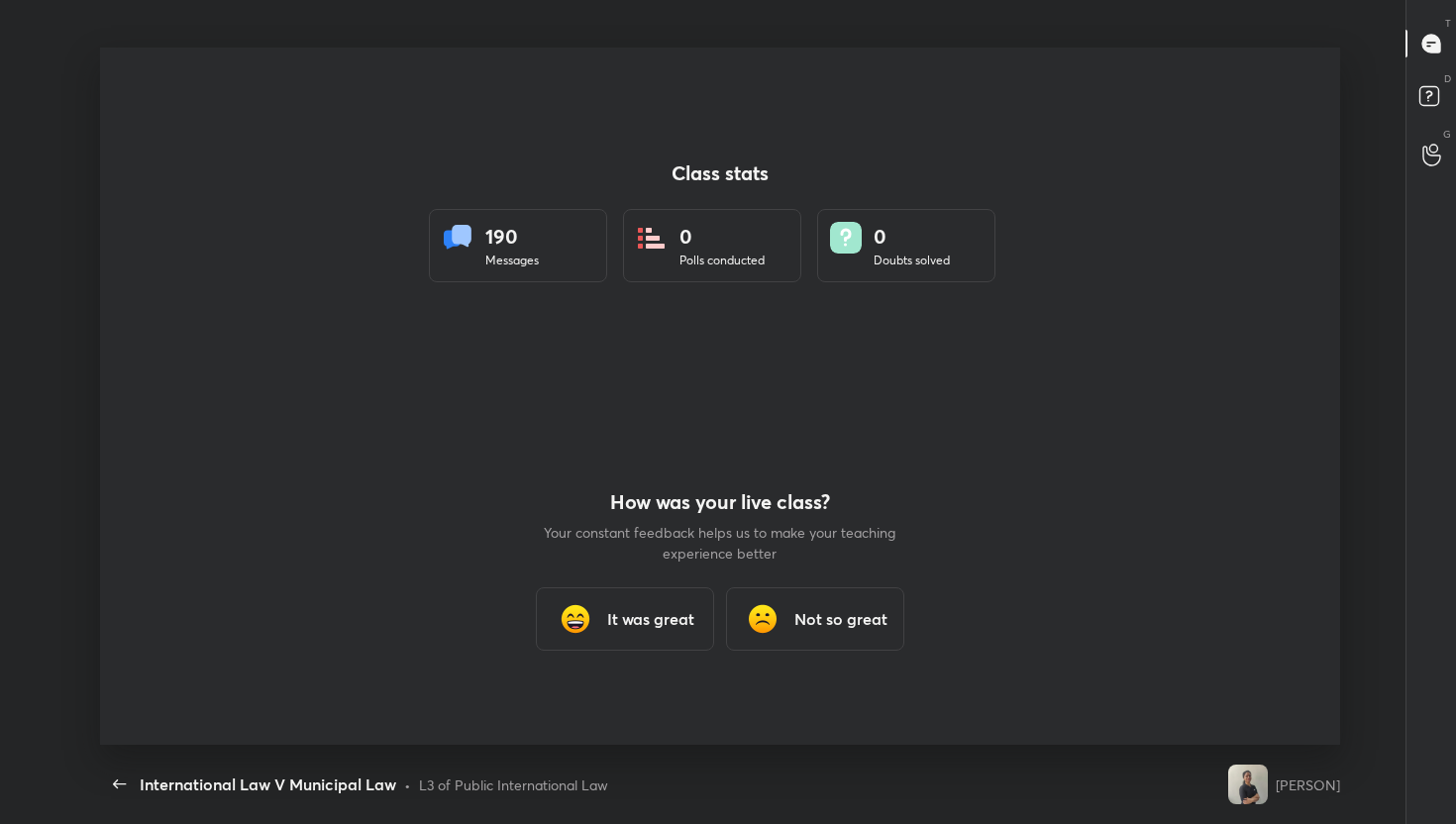 type on "x" 